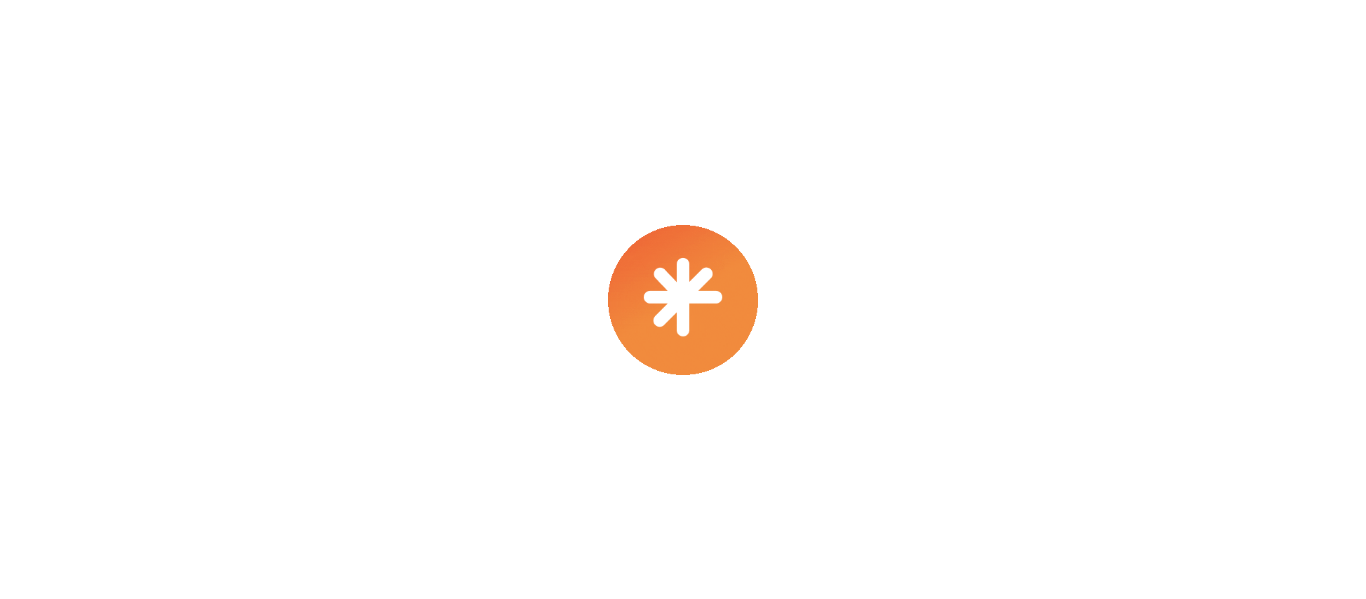 scroll, scrollTop: 0, scrollLeft: 0, axis: both 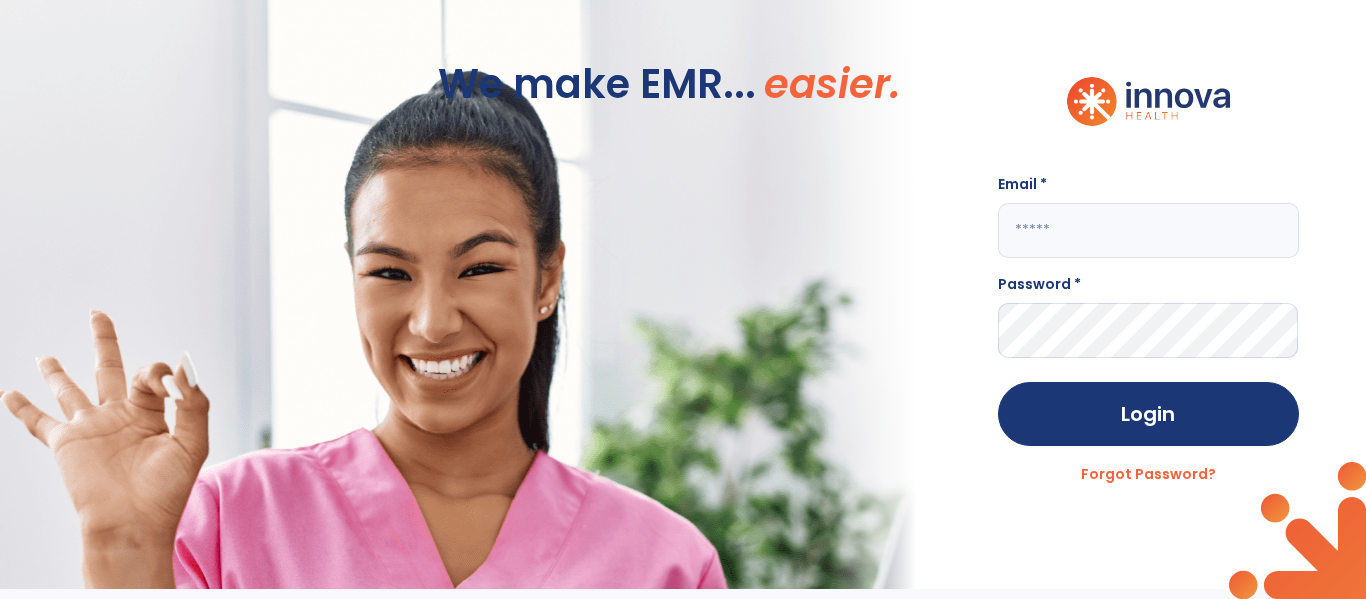 click 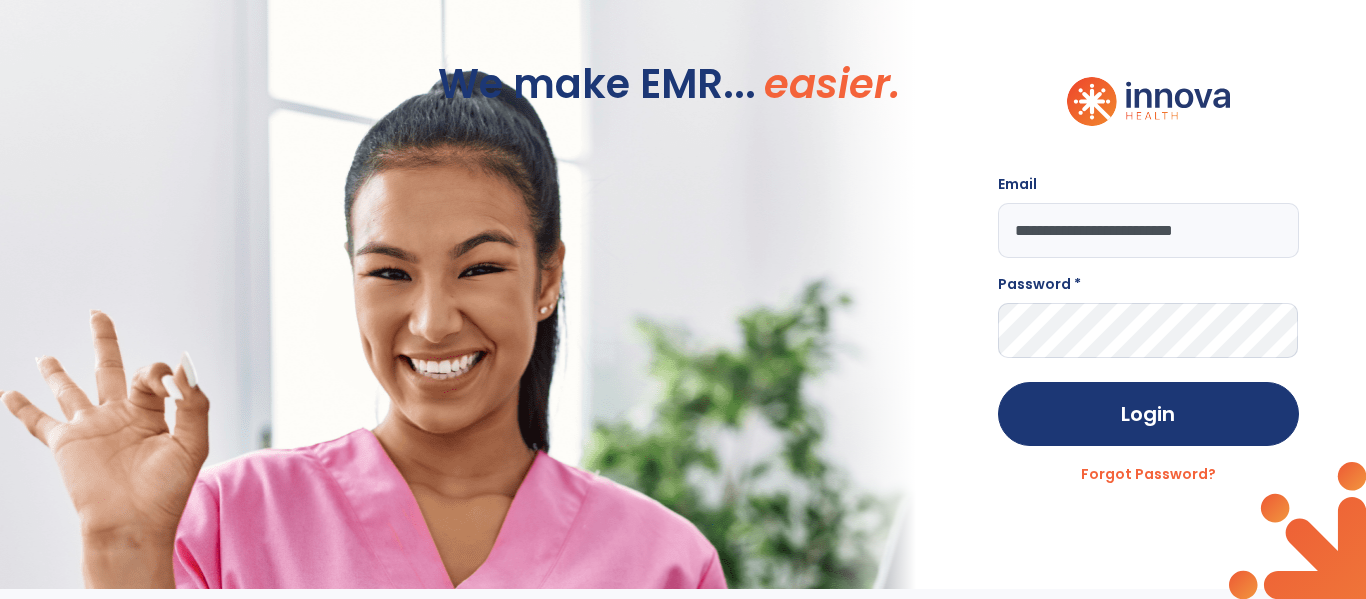 type on "**********" 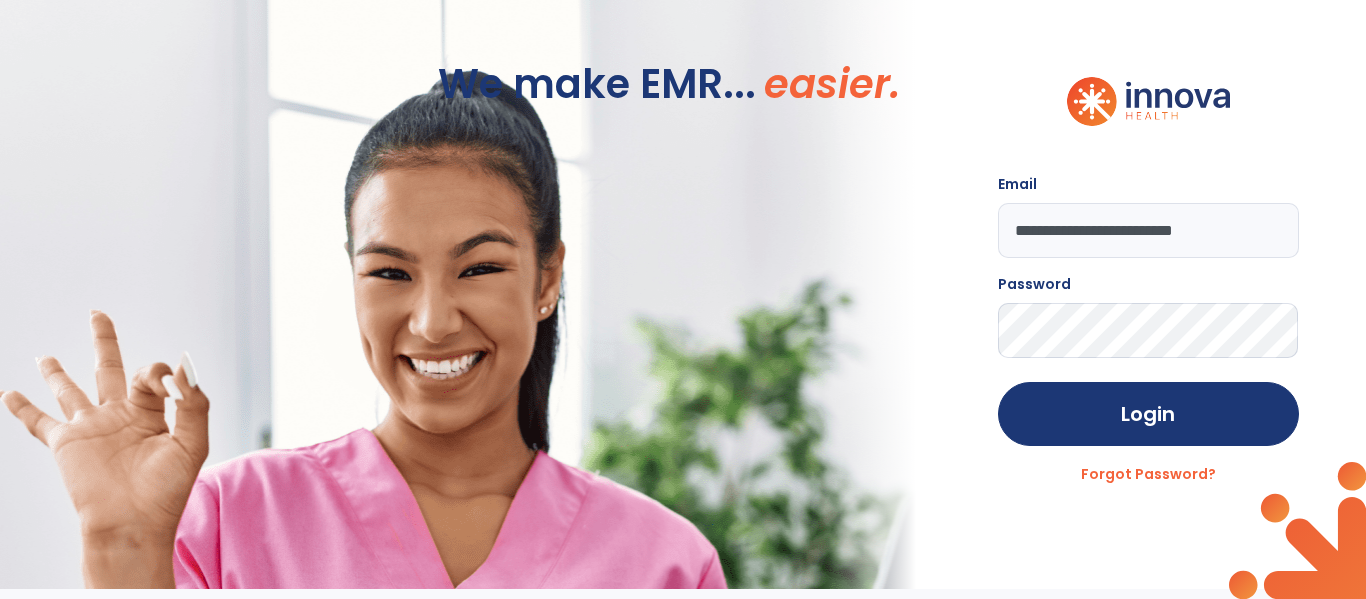 click on "Login" 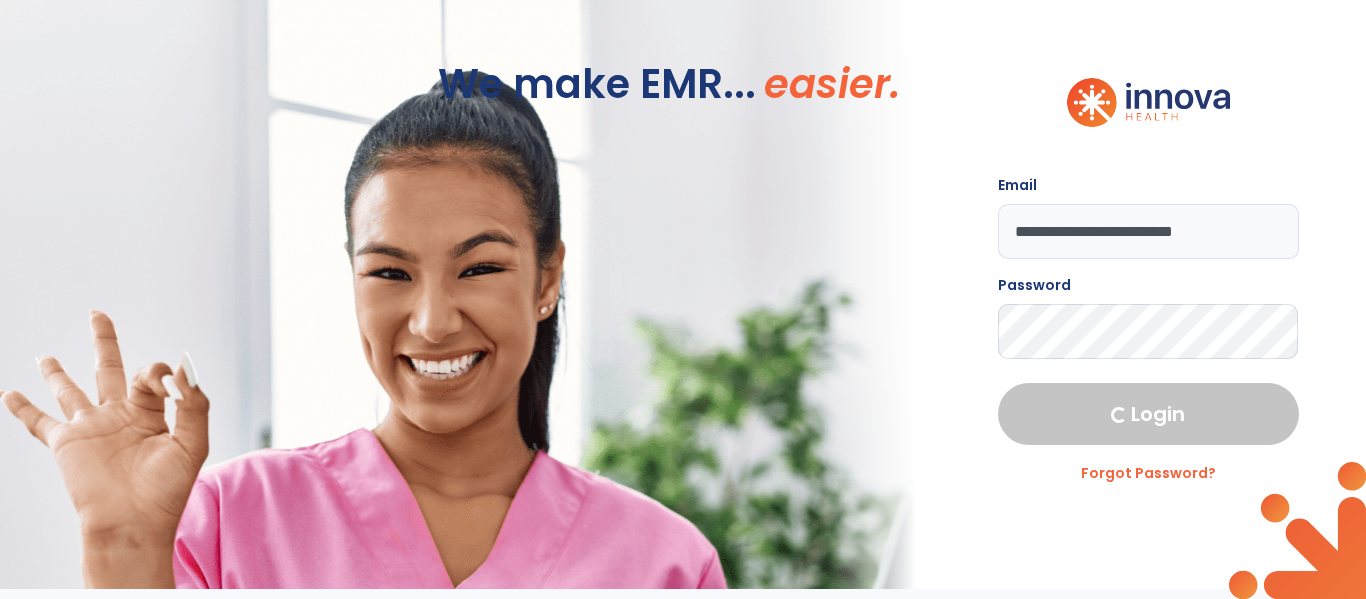 select on "****" 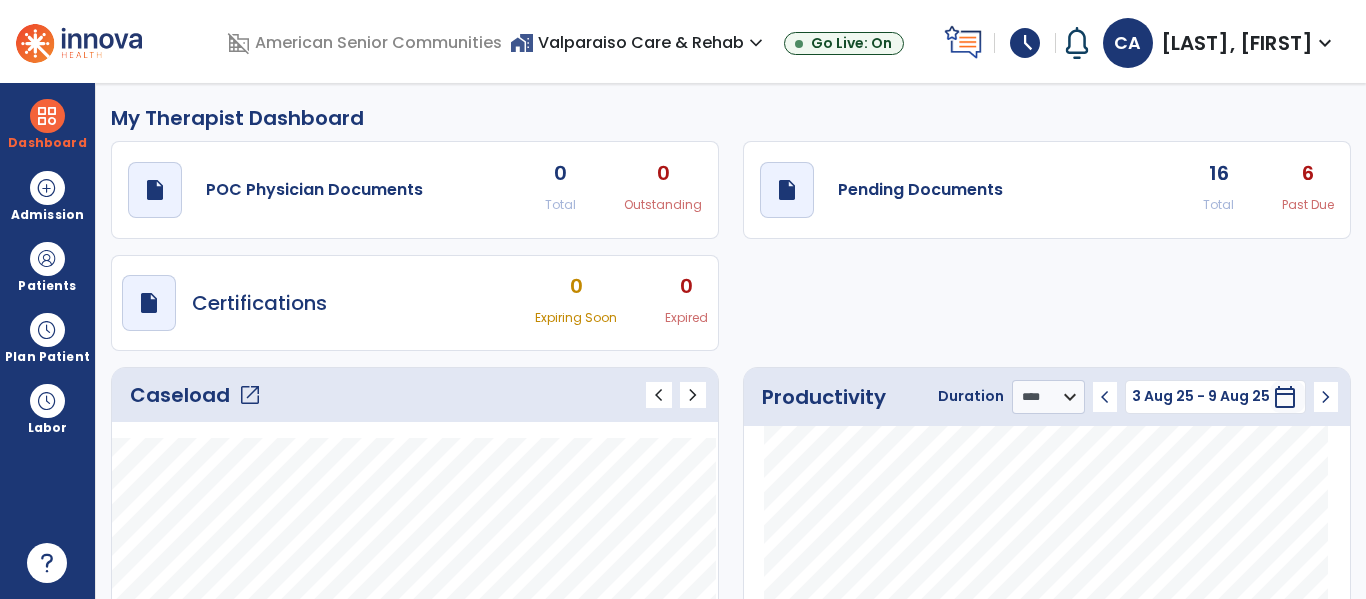 click on "draft   open_in_new  Pending Documents 16 Total 6 Past Due" 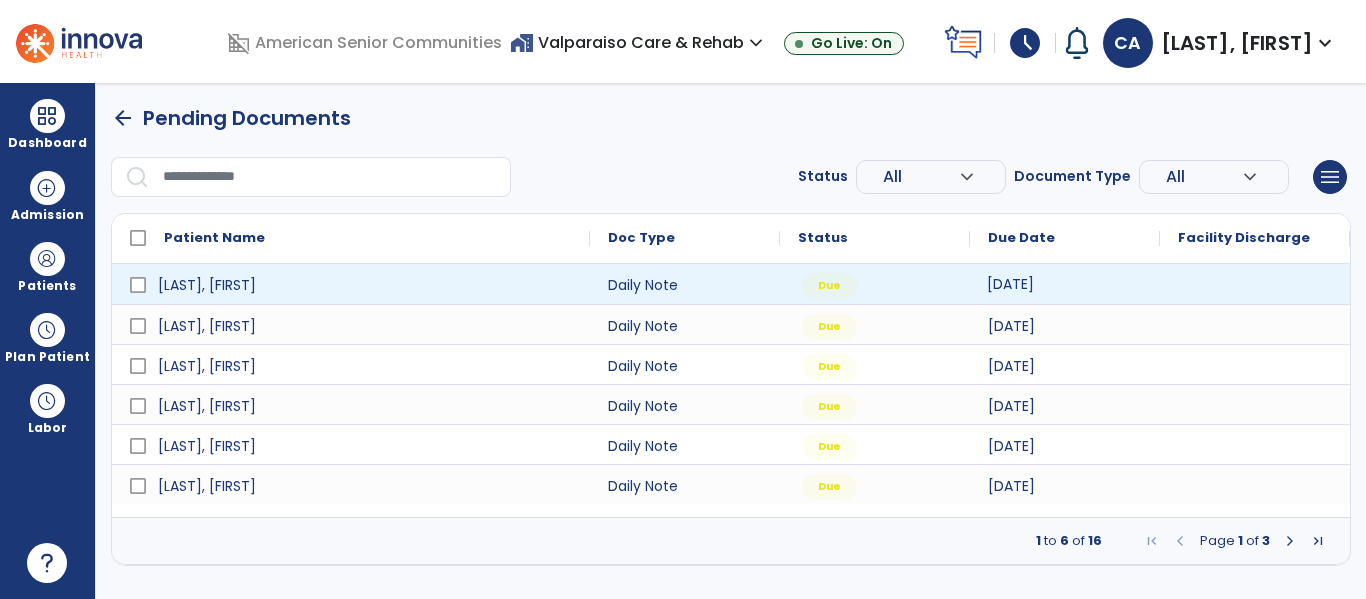 click on "[DATE]" at bounding box center (1010, 284) 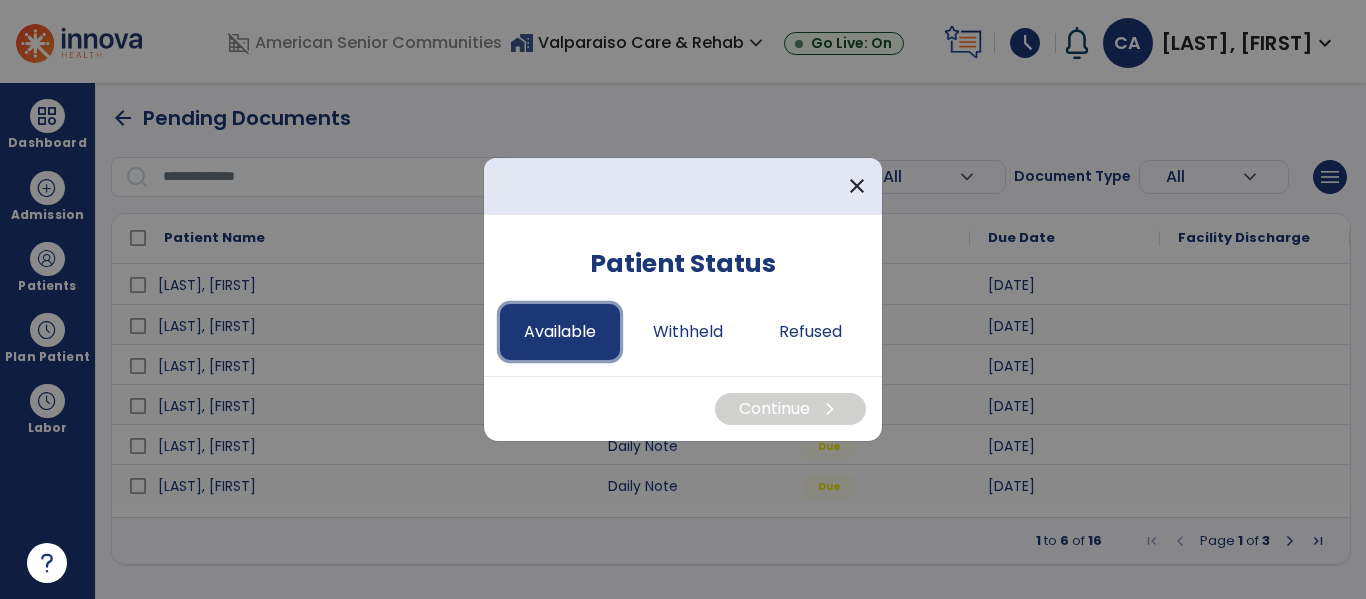 click on "Available" at bounding box center [560, 332] 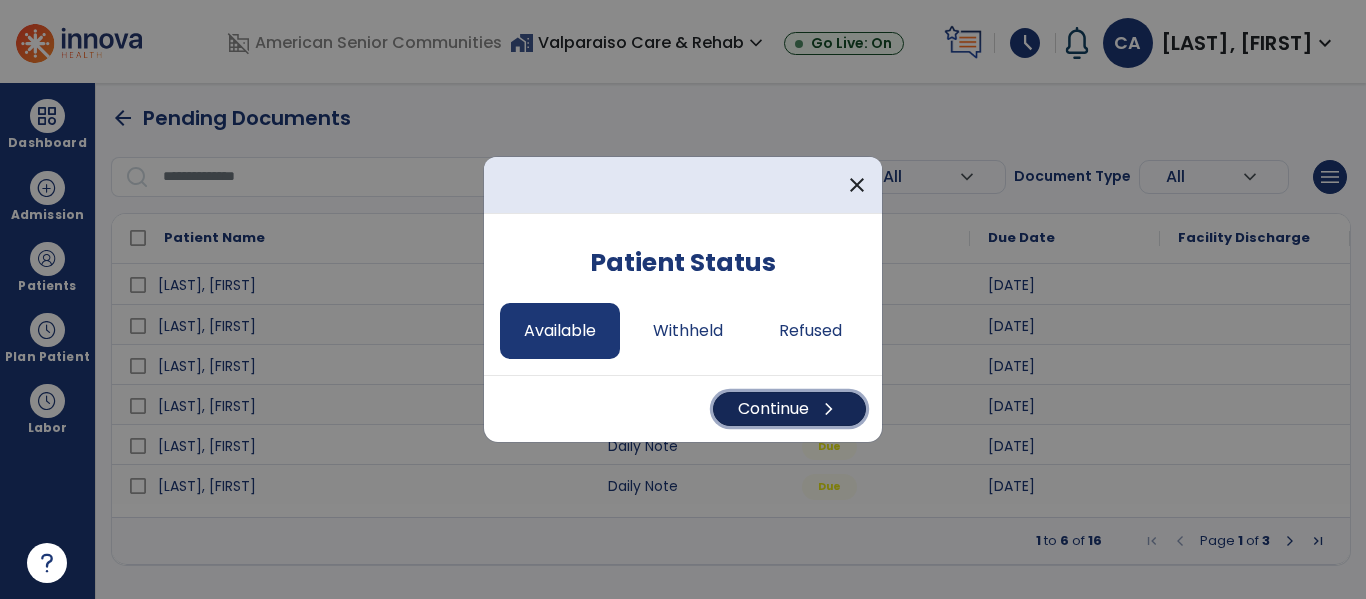 click on "Continue   chevron_right" at bounding box center [789, 409] 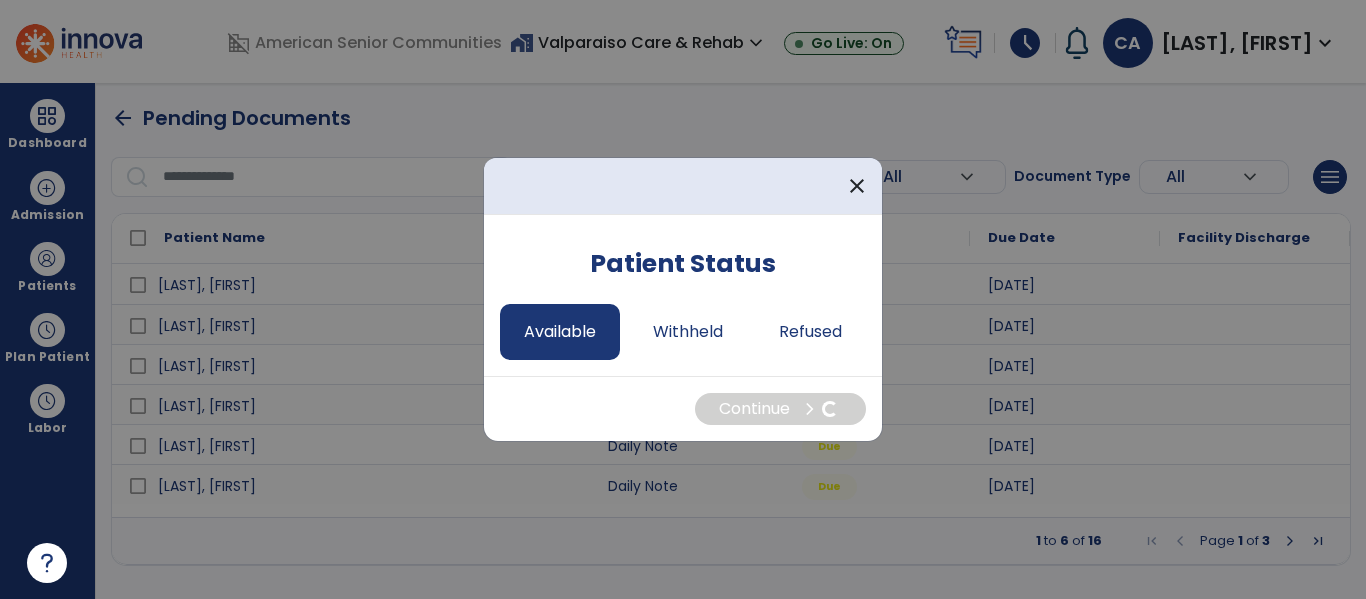 select on "*" 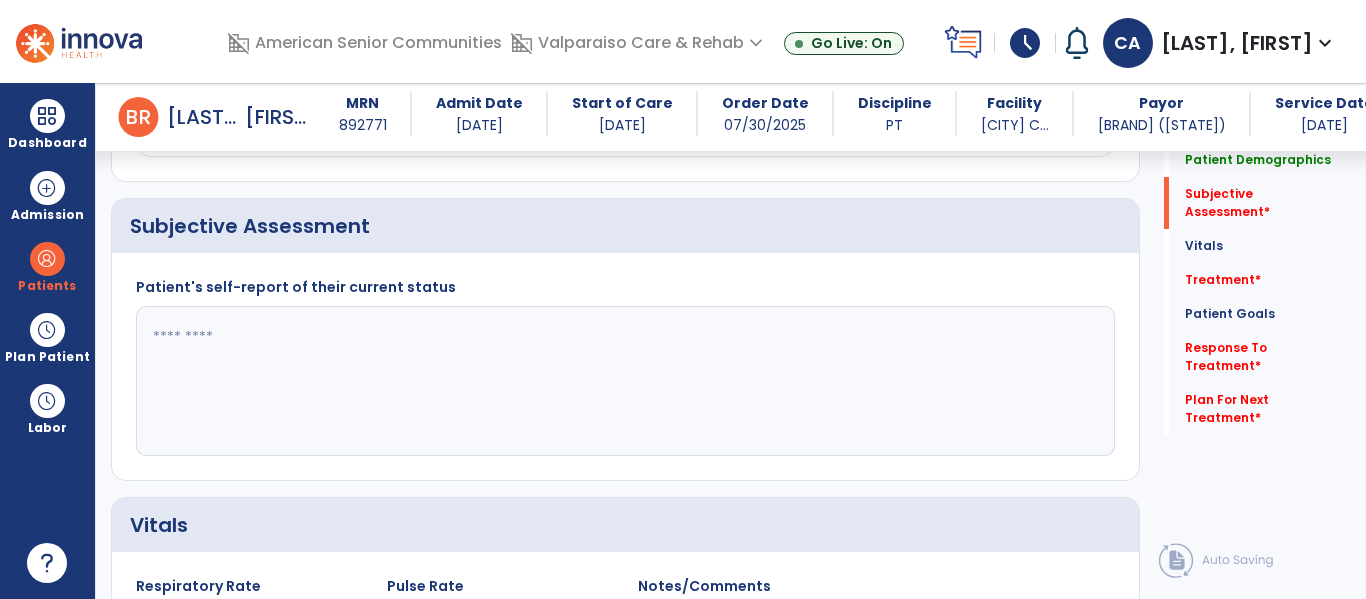scroll, scrollTop: 470, scrollLeft: 0, axis: vertical 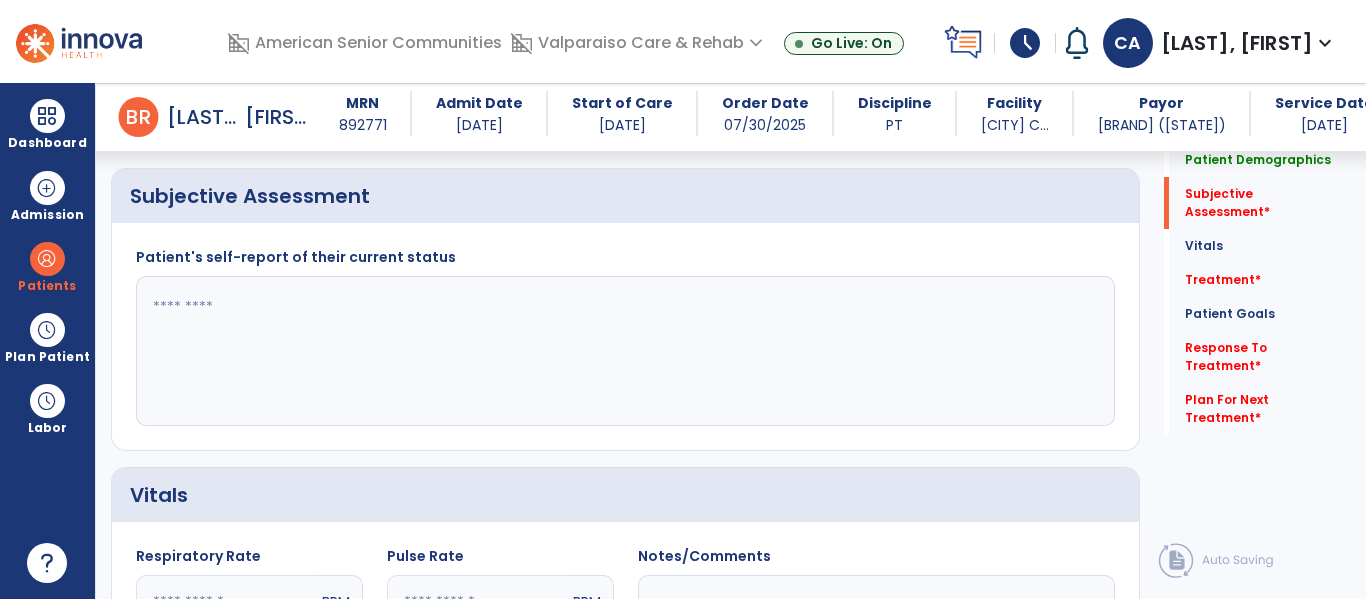 click 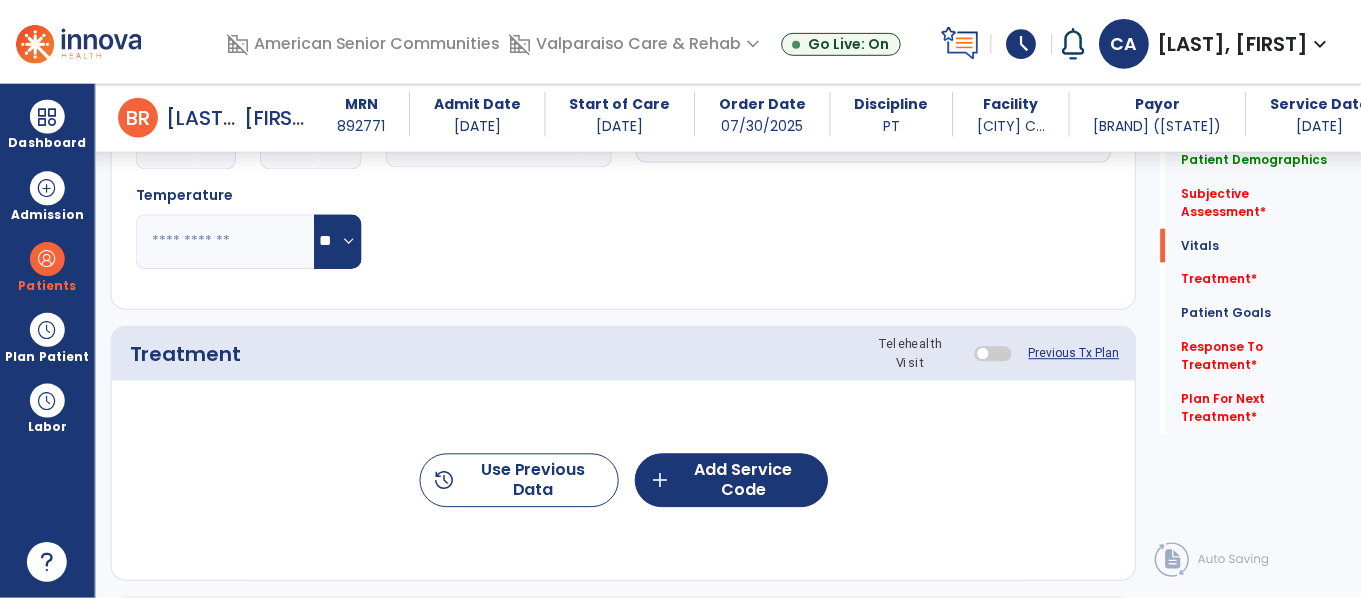 scroll, scrollTop: 1034, scrollLeft: 0, axis: vertical 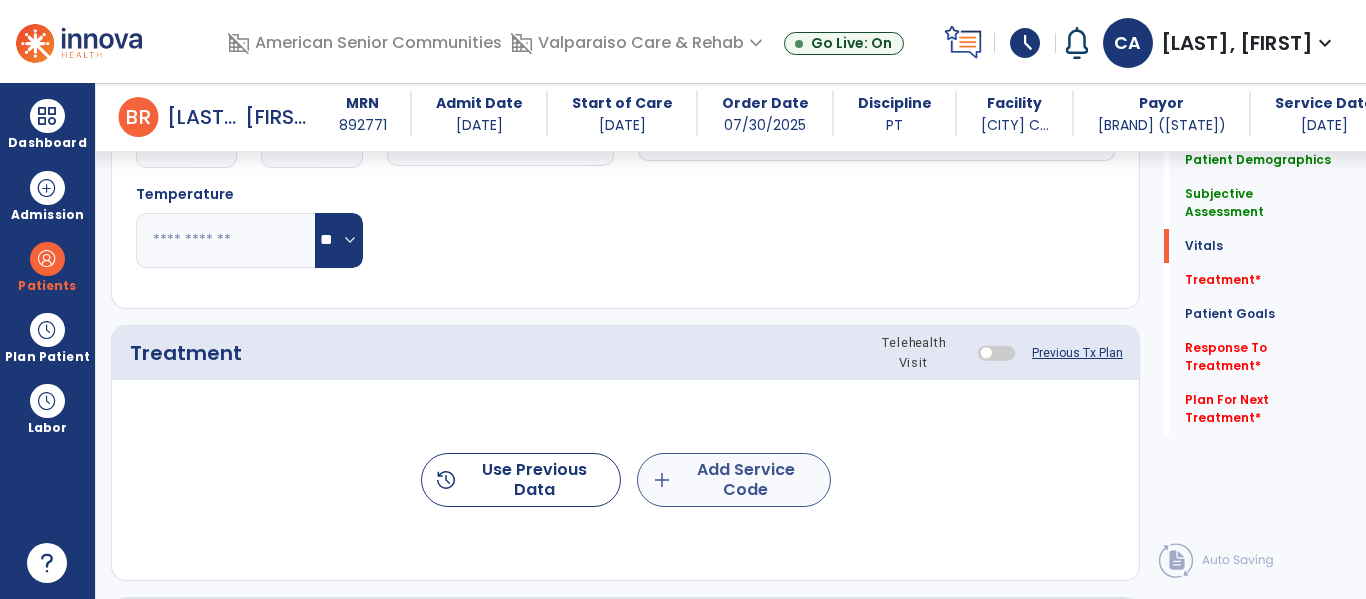 type on "**********" 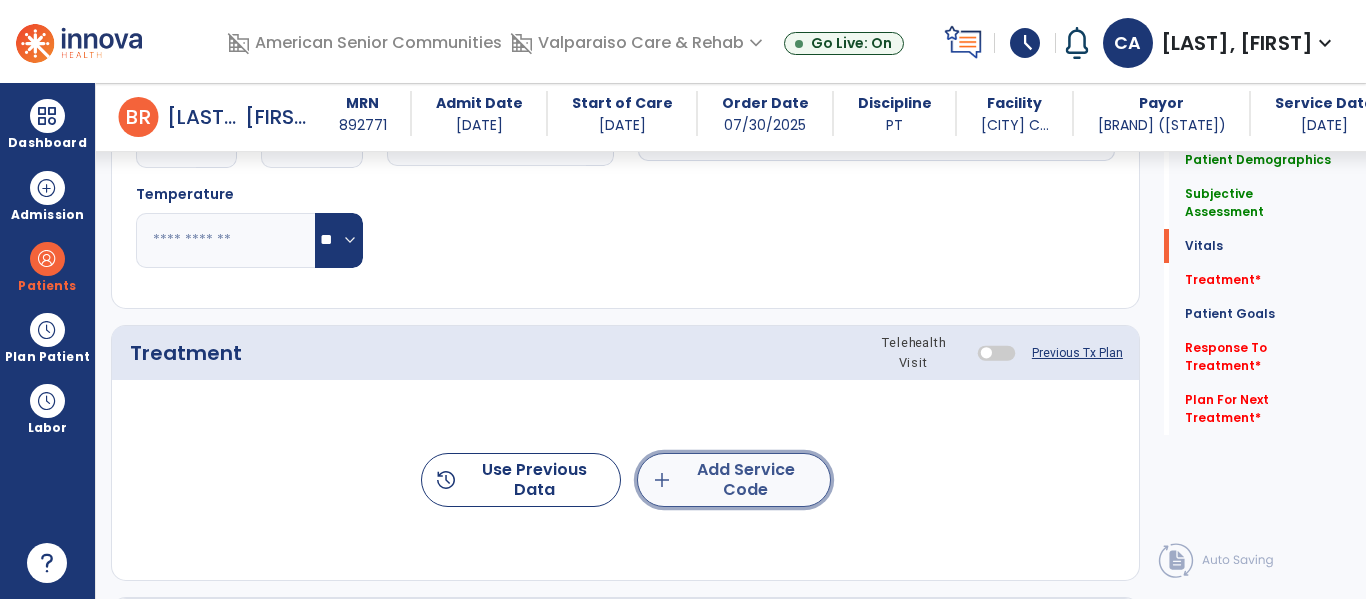 click on "add  Add Service Code" 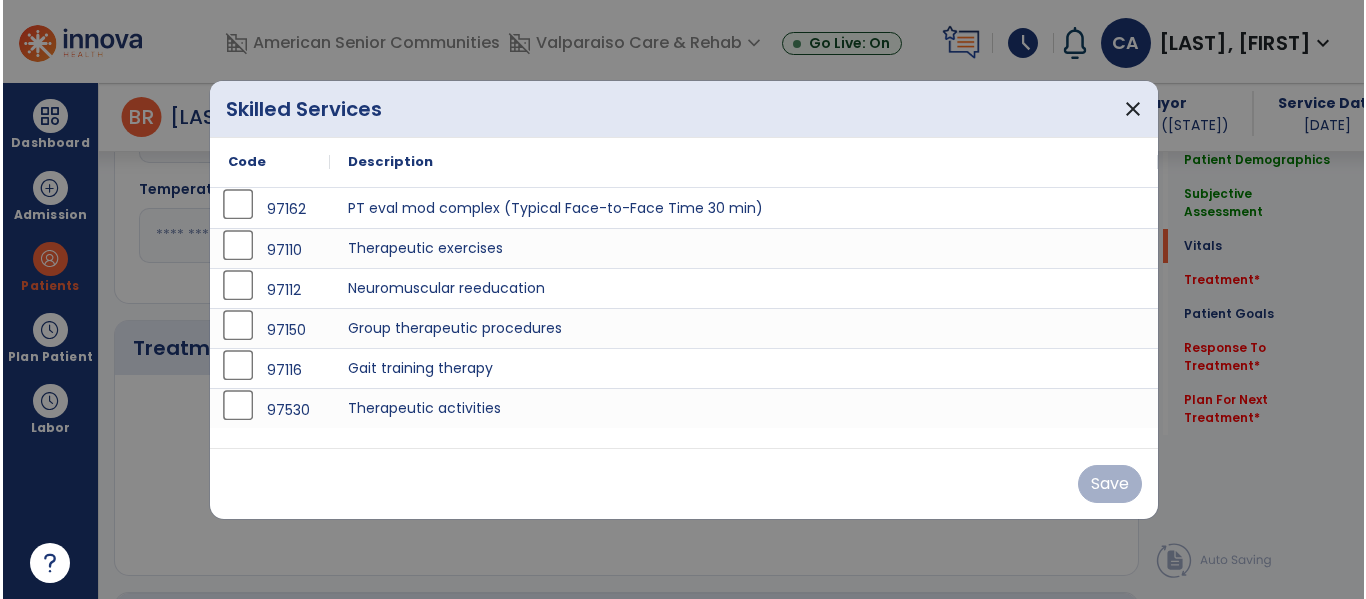 scroll, scrollTop: 1034, scrollLeft: 0, axis: vertical 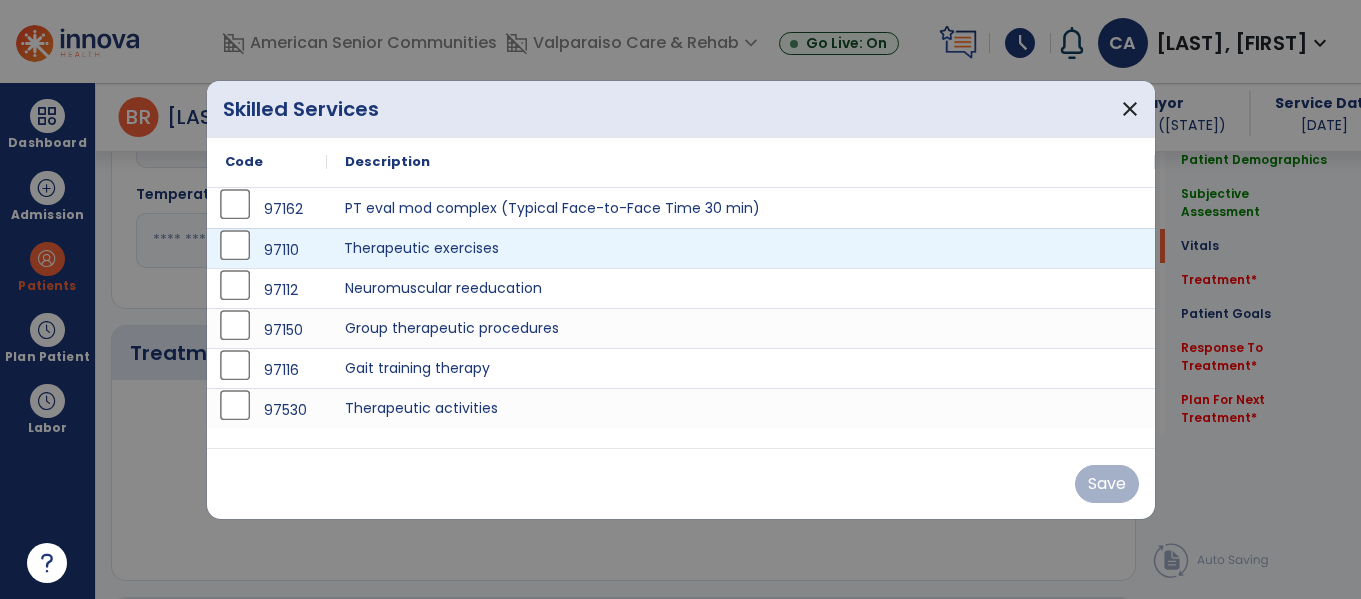 click on "Therapeutic exercises" at bounding box center [741, 248] 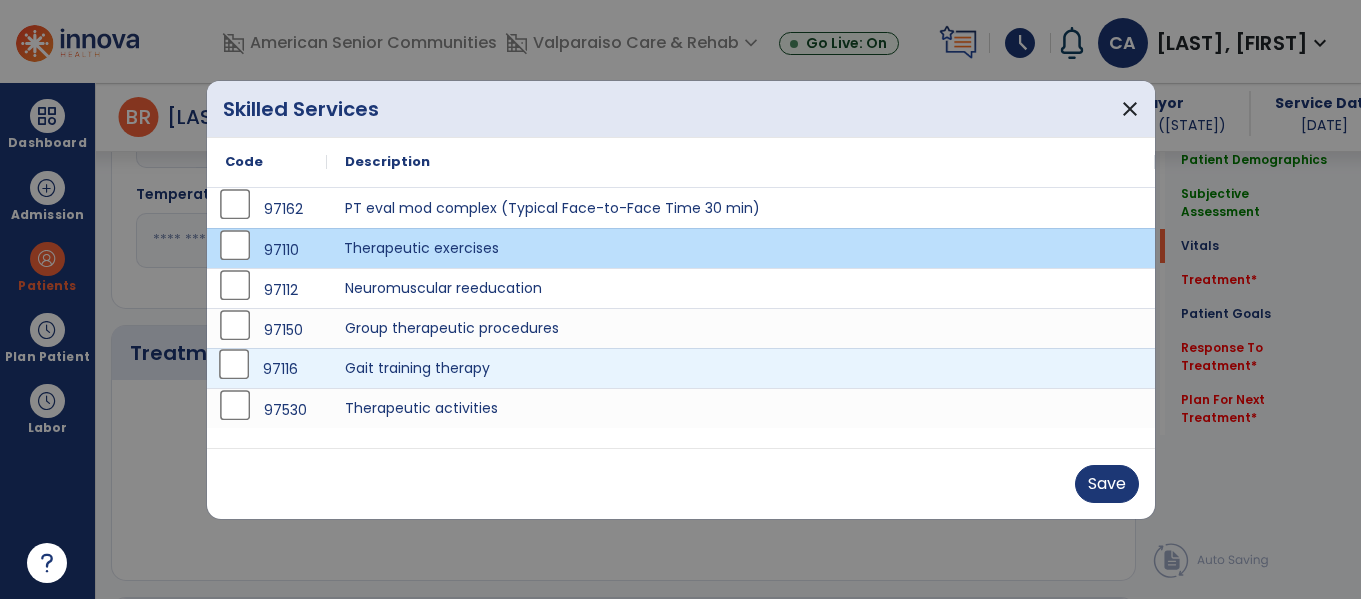 click on "97116" at bounding box center [267, 369] 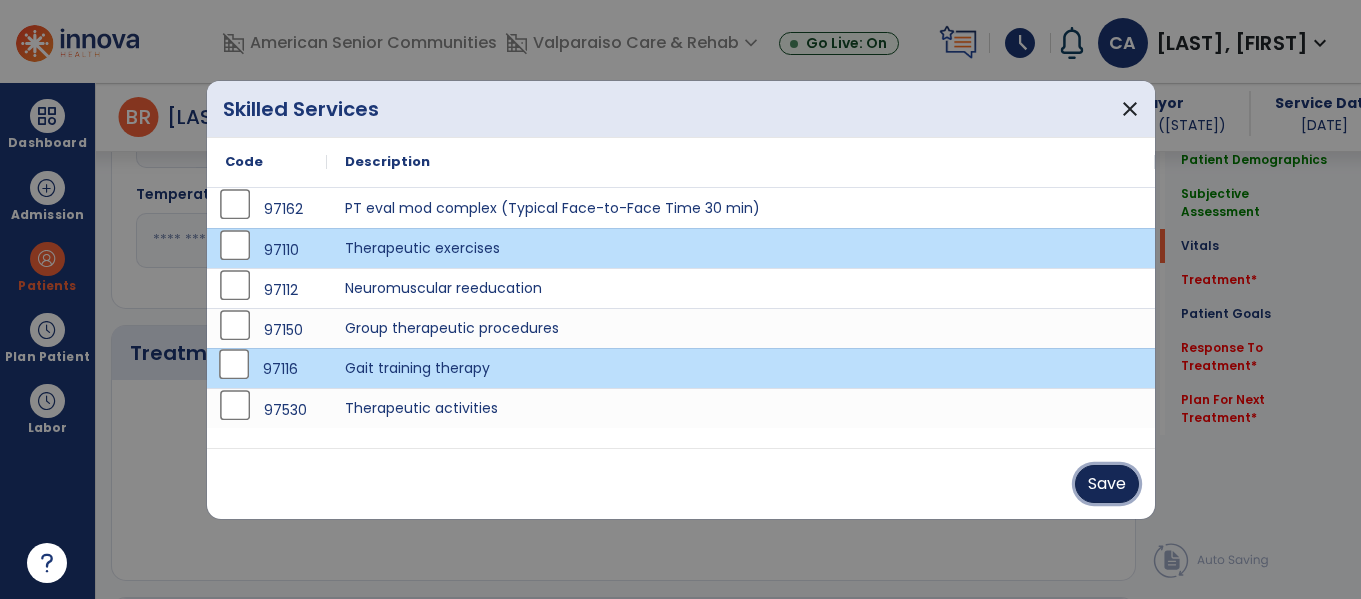 click on "Save" at bounding box center [1107, 484] 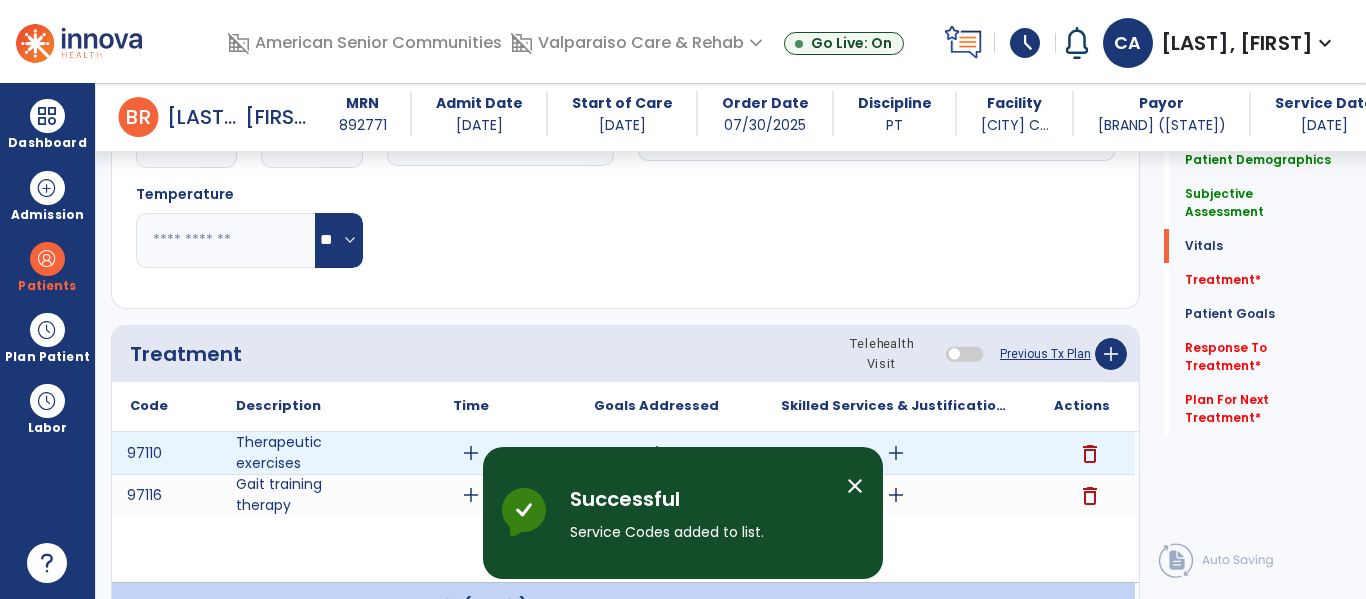 click on "add" at bounding box center (471, 453) 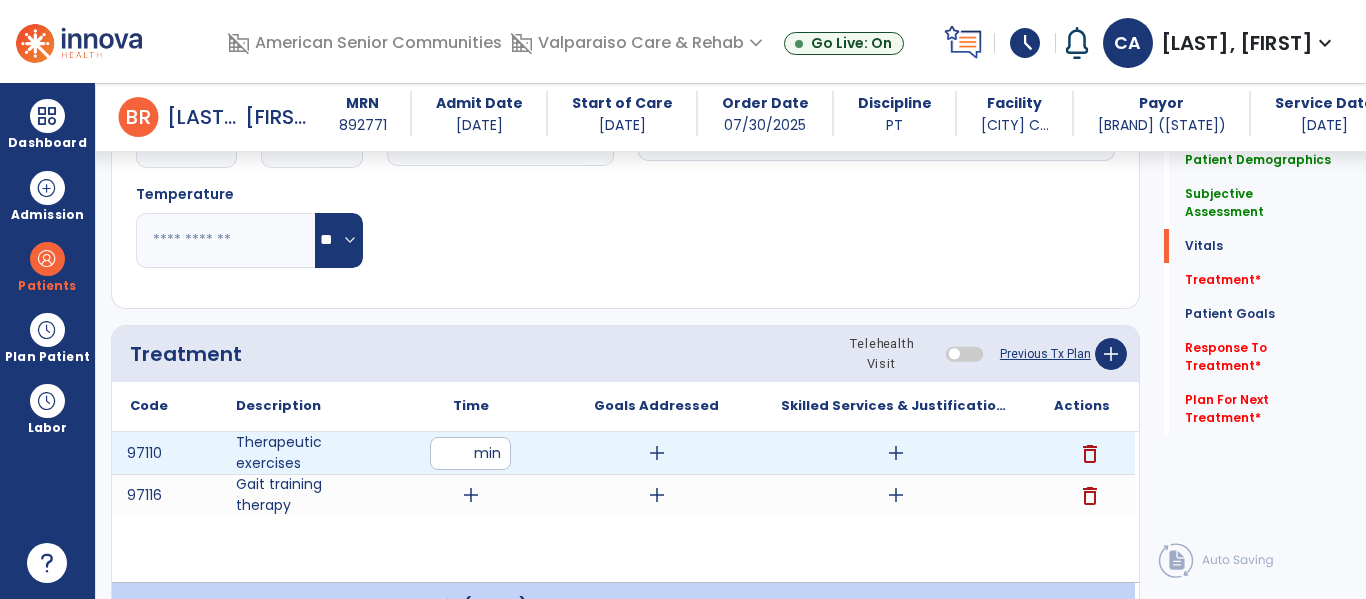 type on "**" 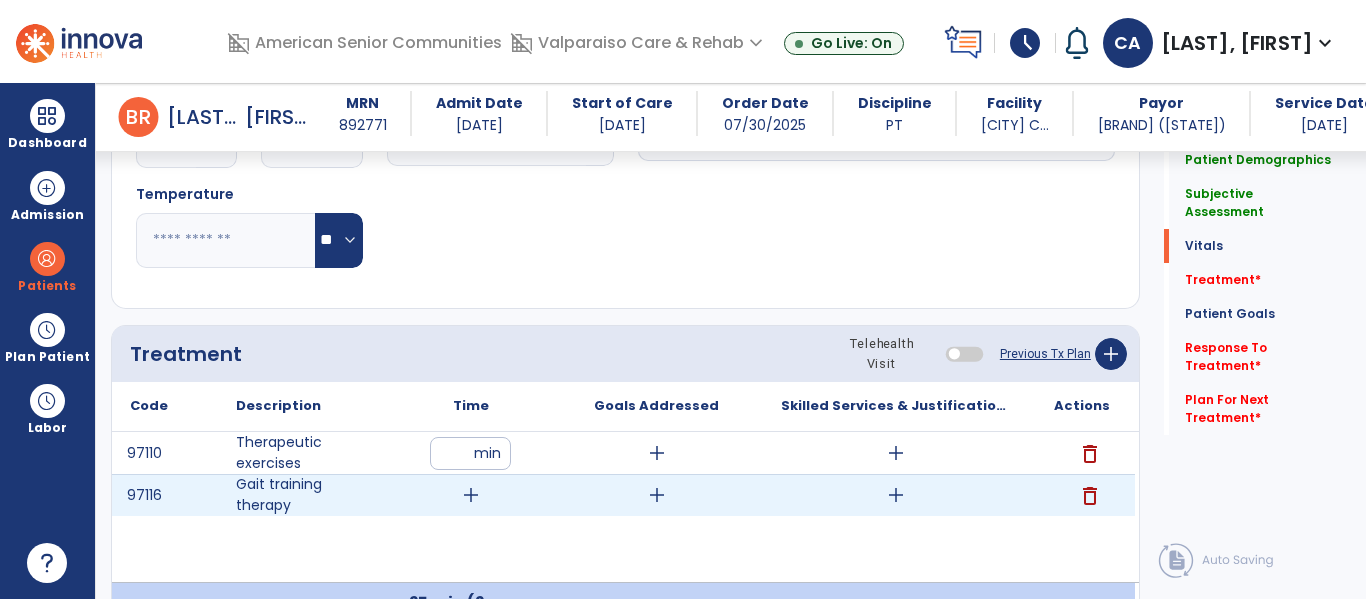 click on "add" at bounding box center [471, 495] 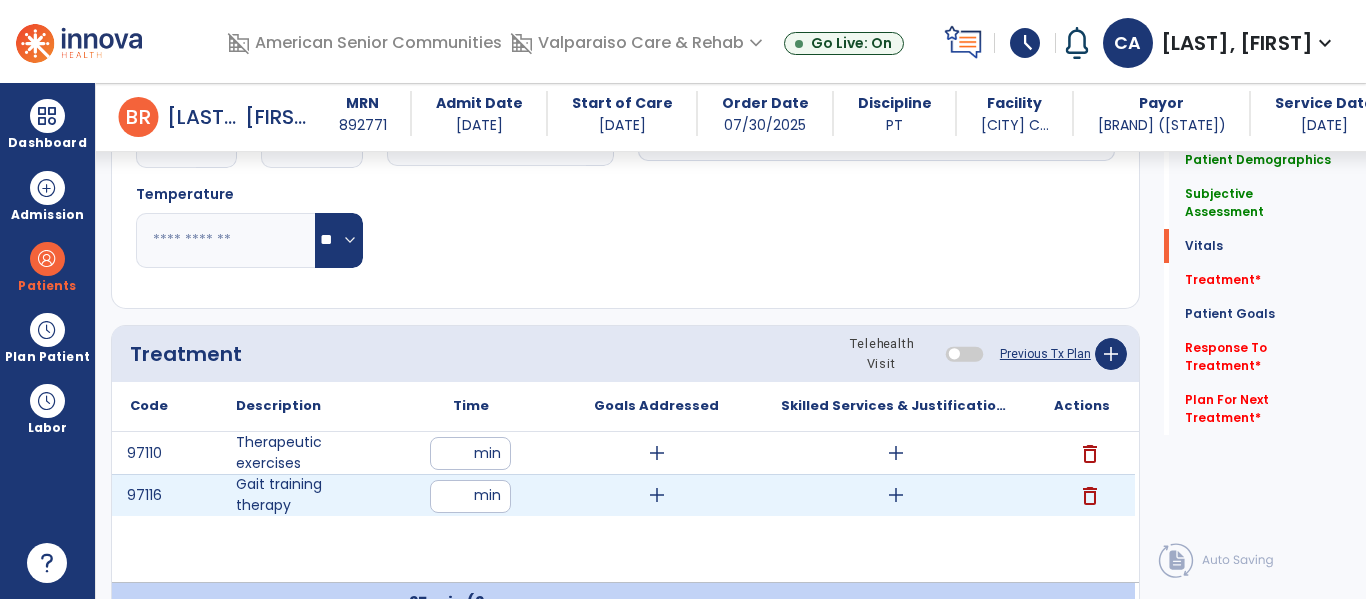 type on "*" 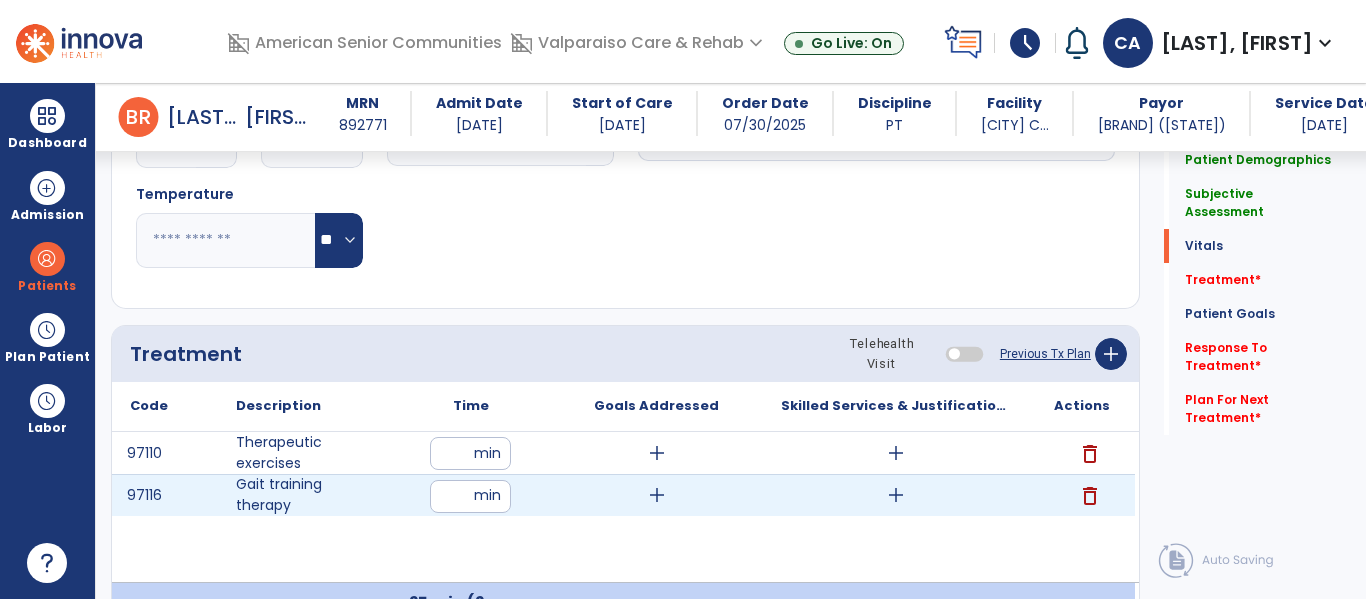 type on "**" 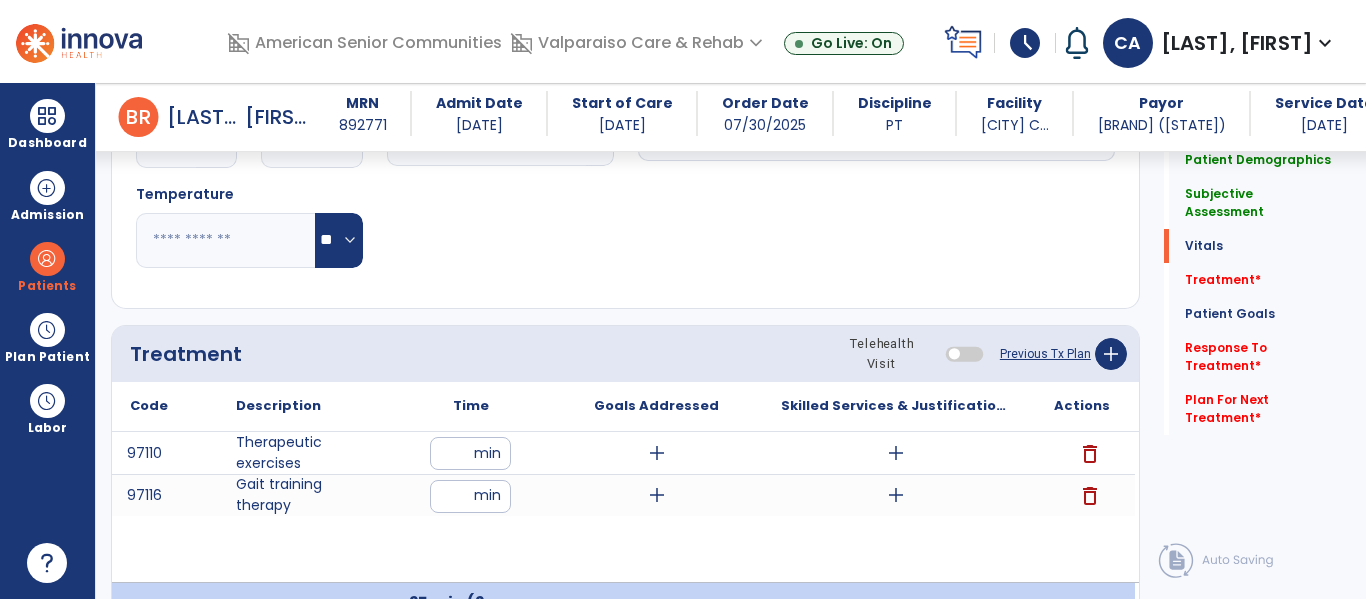 click on "97110  Therapeutic exercises  ** min add add delete 97116  Gait training therapy  ** min add add delete" at bounding box center (623, 507) 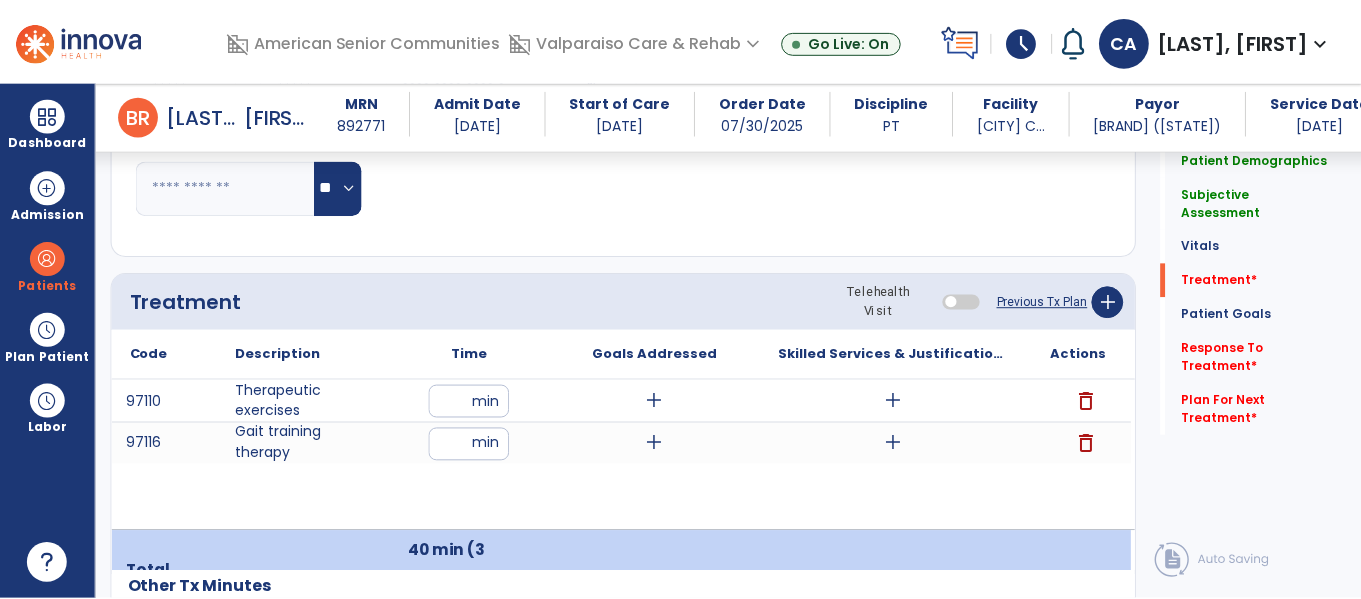 scroll, scrollTop: 1085, scrollLeft: 0, axis: vertical 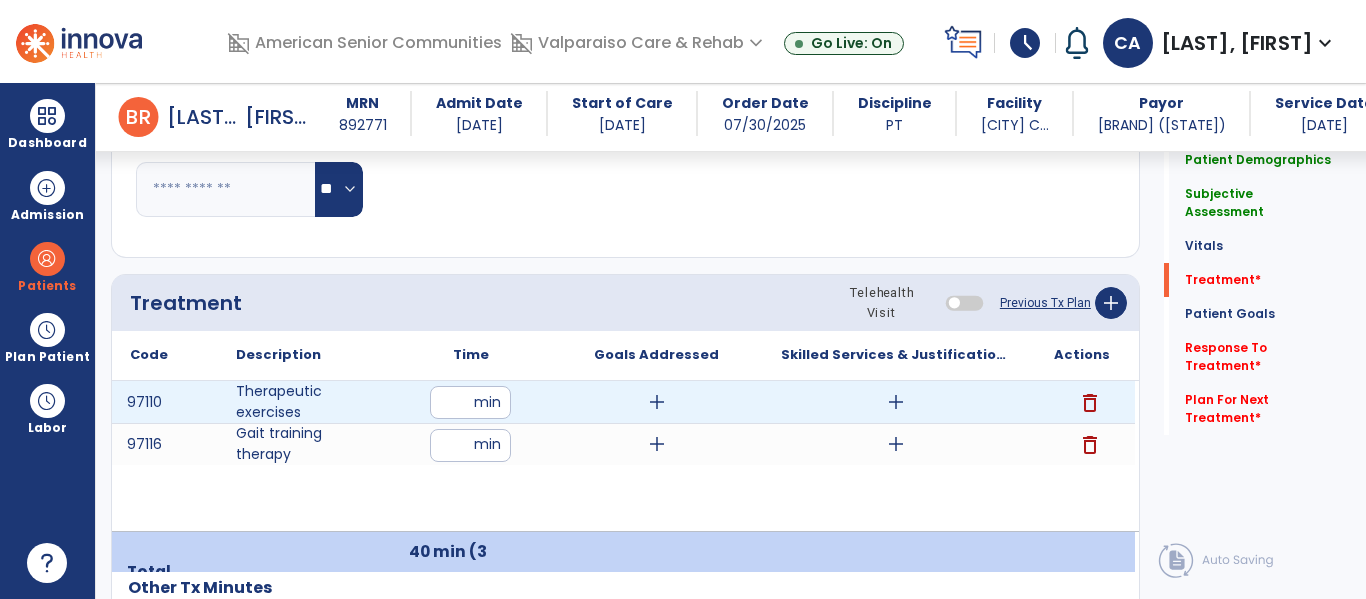 click on "**" at bounding box center (470, 402) 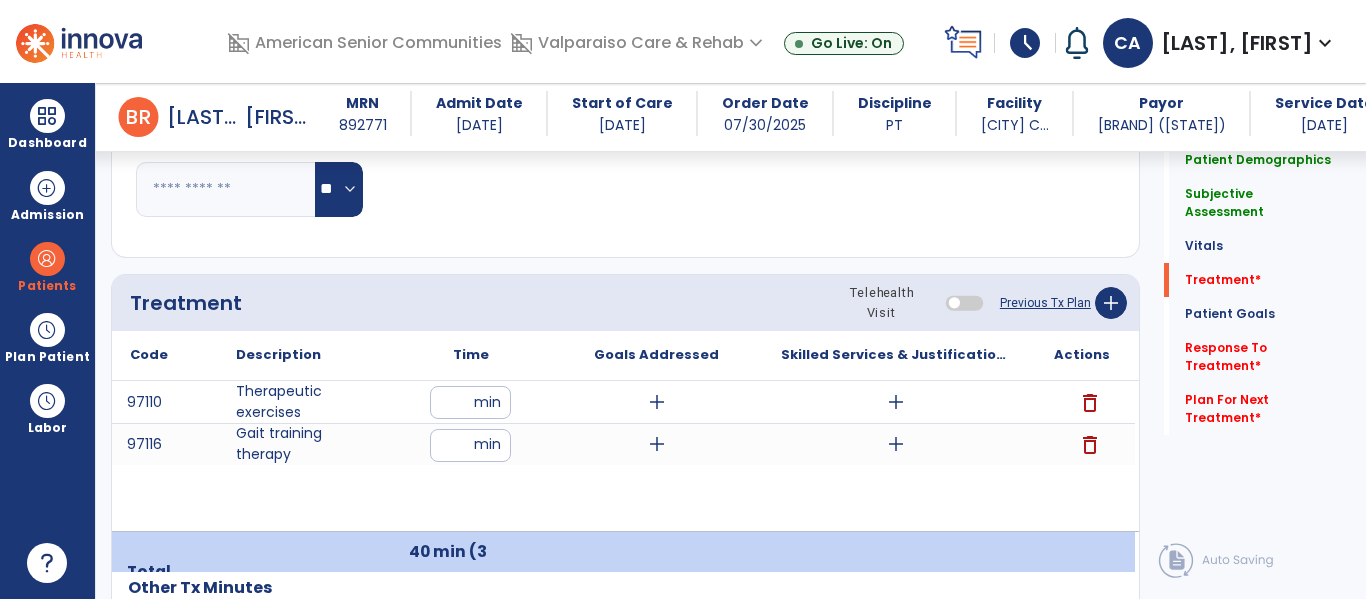 click on "97110  Therapeutic exercises  ** min add add delete 97116  Gait training therapy  ** min add add delete" at bounding box center (623, 456) 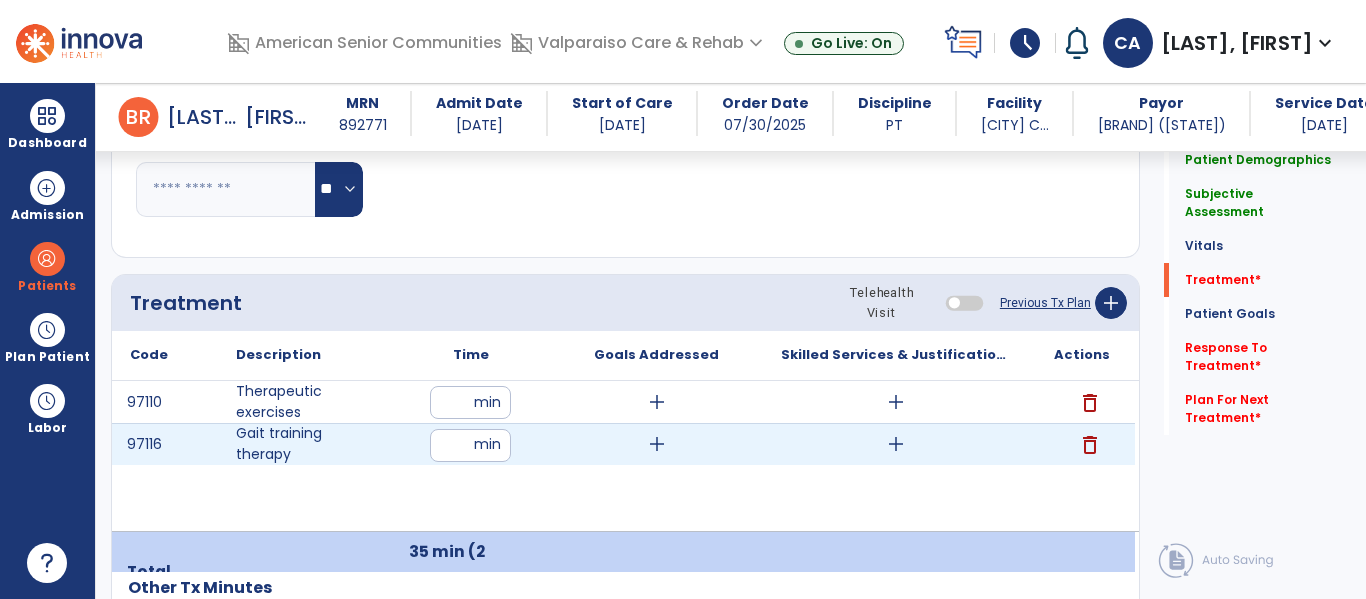 click on "**" at bounding box center (470, 445) 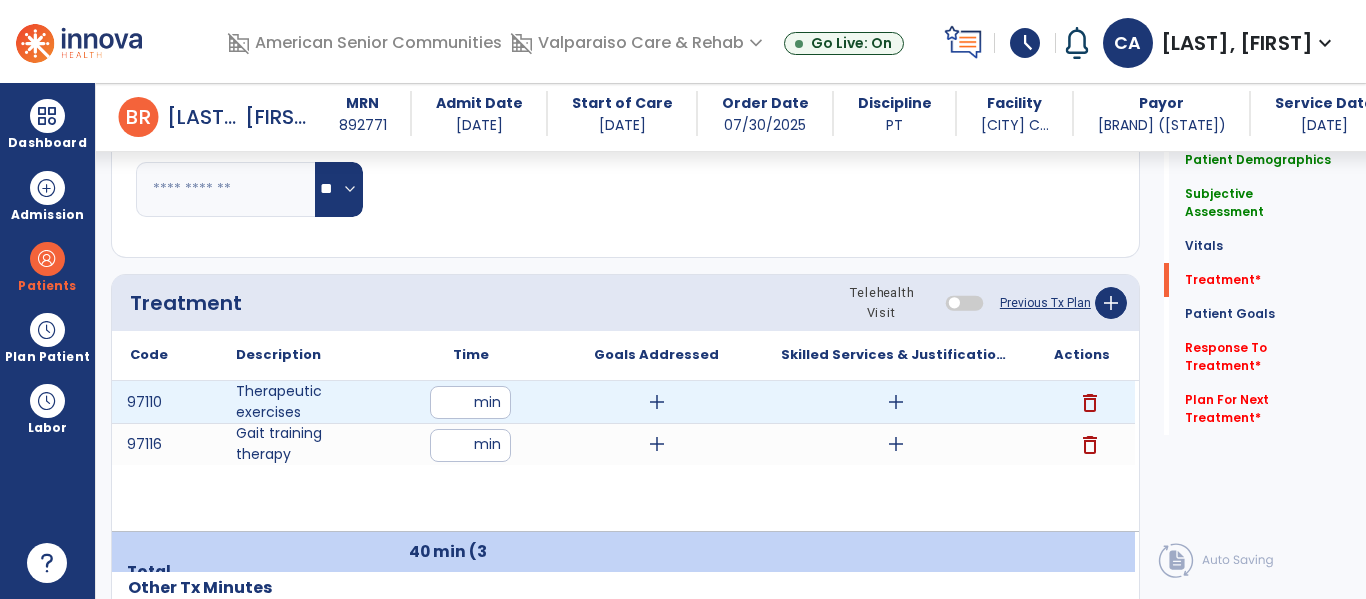 click on "add" at bounding box center (896, 402) 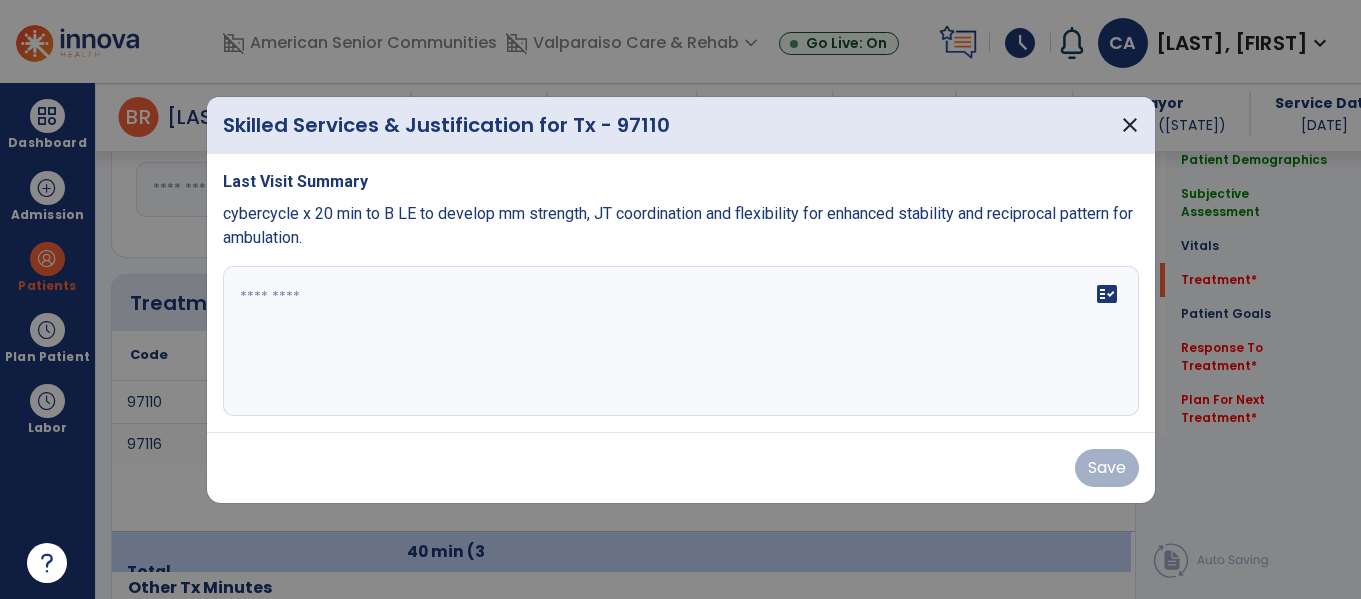 scroll, scrollTop: 1085, scrollLeft: 0, axis: vertical 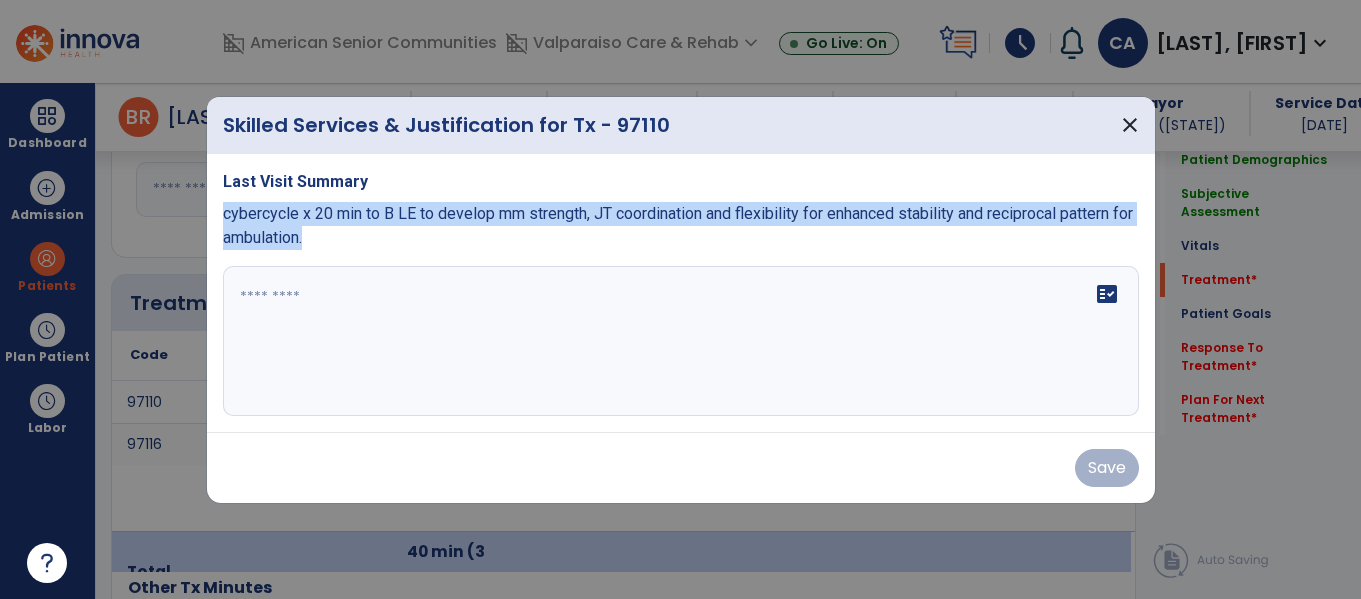 drag, startPoint x: 371, startPoint y: 237, endPoint x: 205, endPoint y: 217, distance: 167.20049 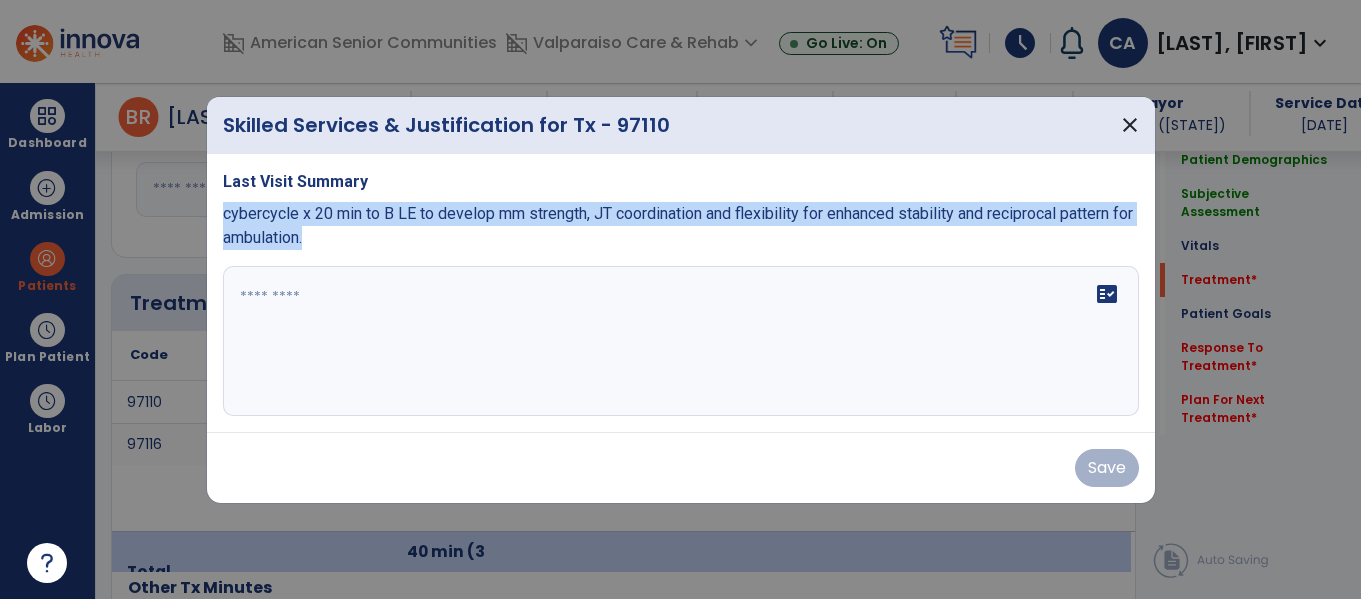 click on "Skilled Services & Justification for Tx - 97110   close   Last Visit Summary cybercycle x 20 min to B LE to develop mm strength, JT coordination and flexibility for enhanced stability and reciprocal pattern for ambulation.   fact_check   Save" at bounding box center [681, 300] 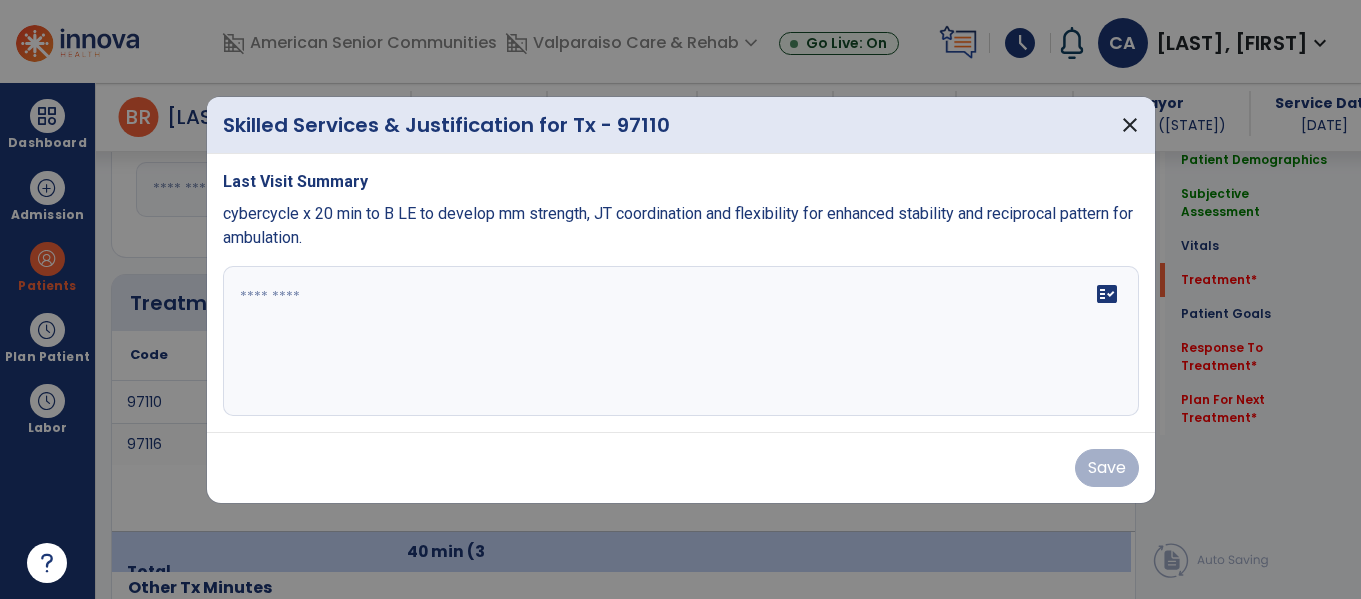 paste on "**********" 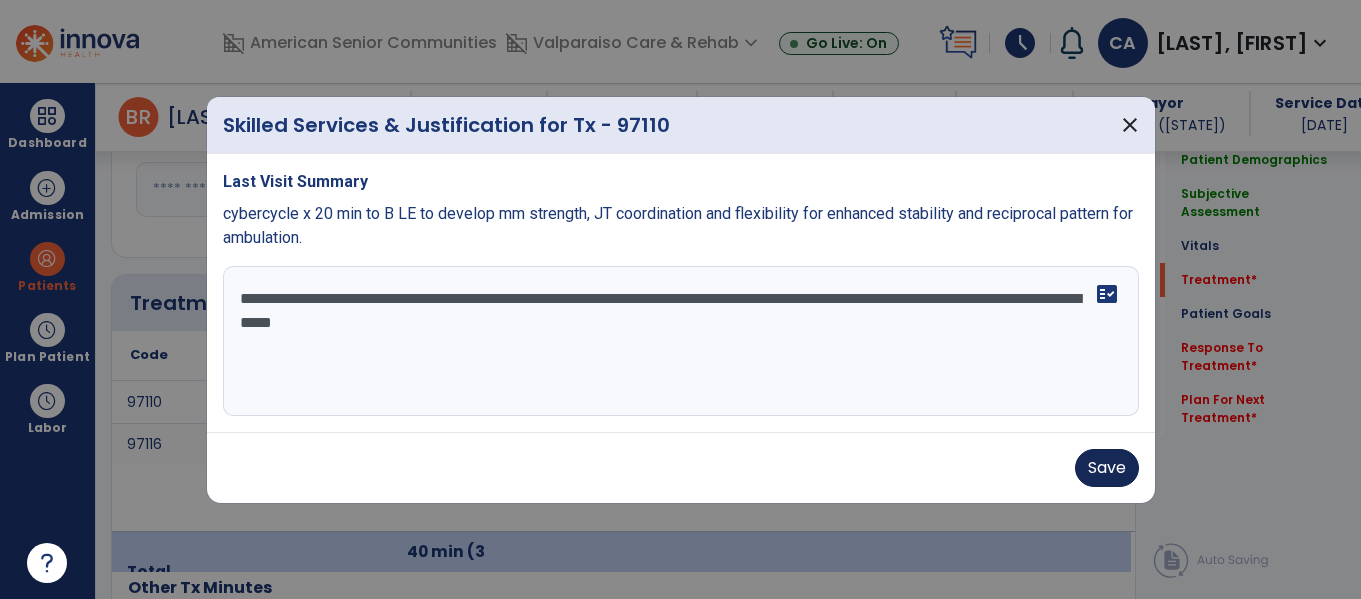 type on "**********" 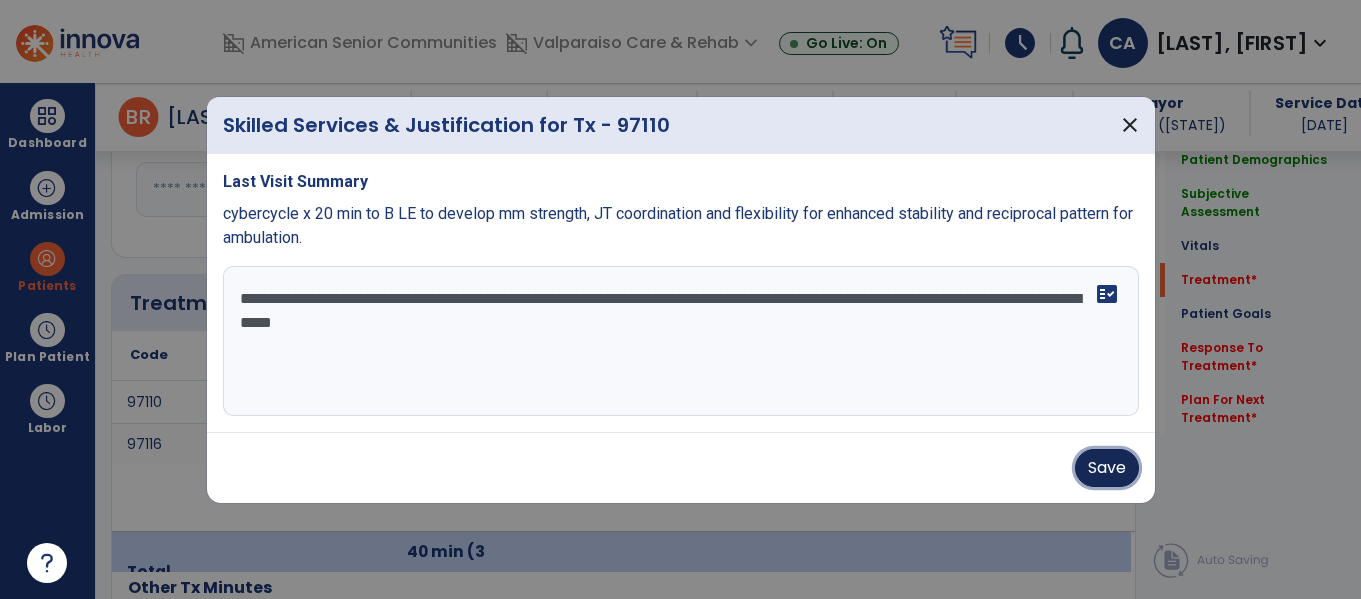 click on "Save" at bounding box center (1107, 468) 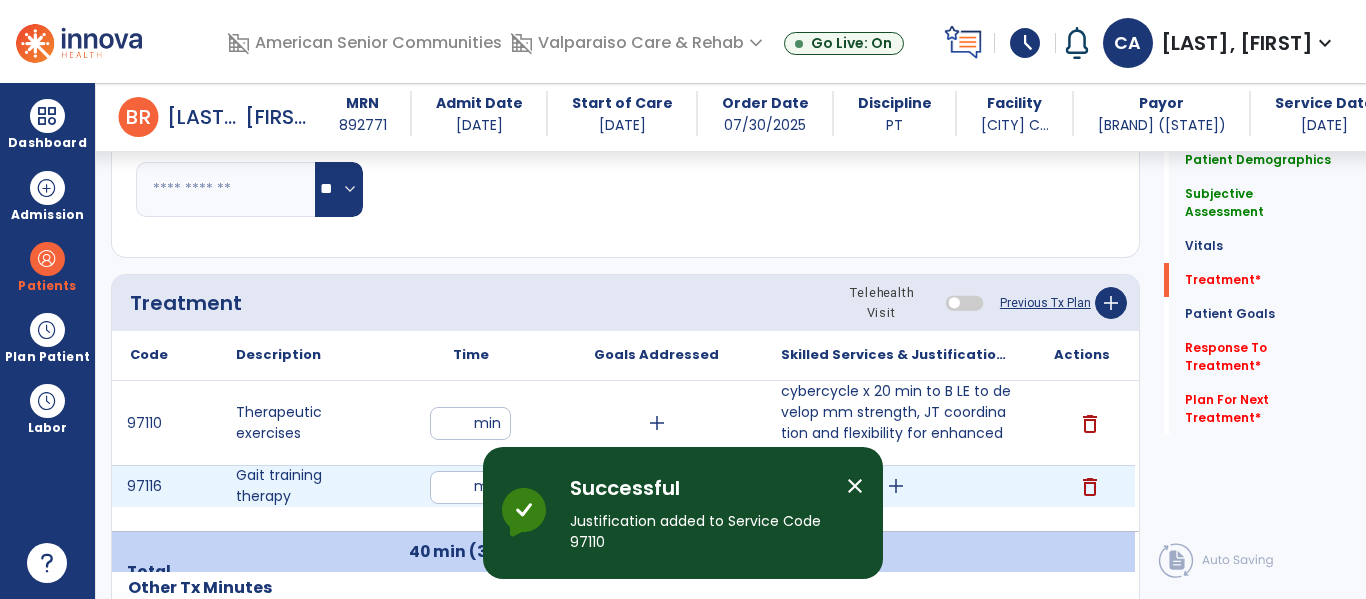 click on "add" at bounding box center (896, 486) 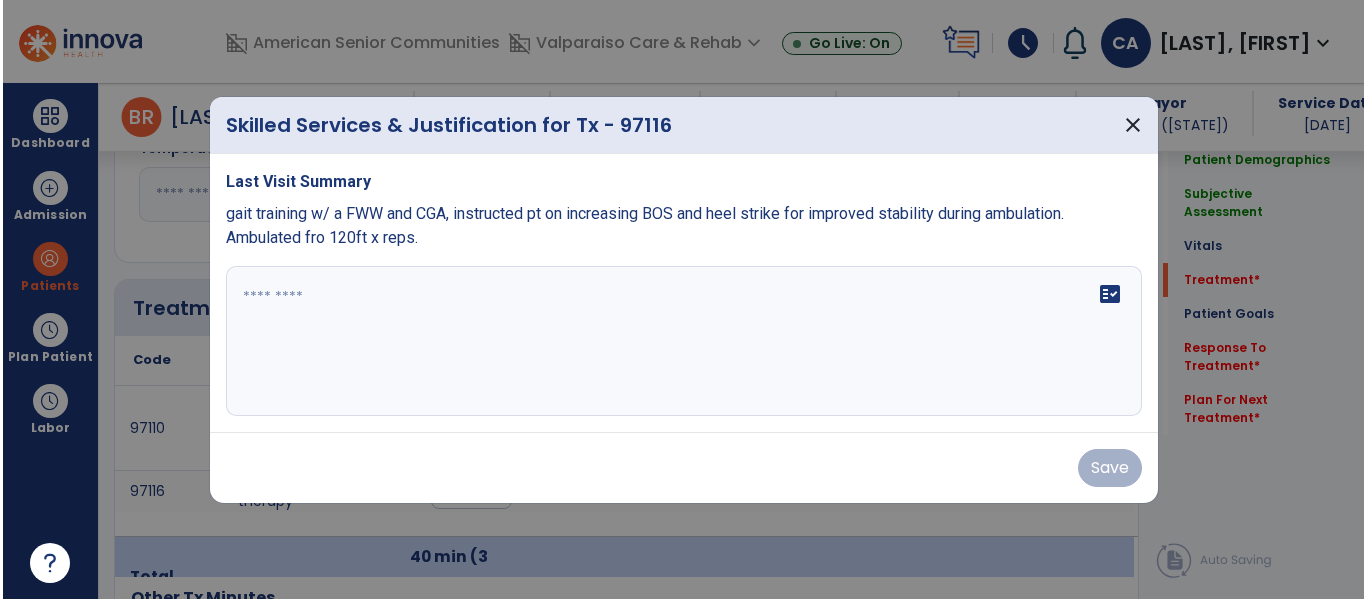 scroll, scrollTop: 1085, scrollLeft: 0, axis: vertical 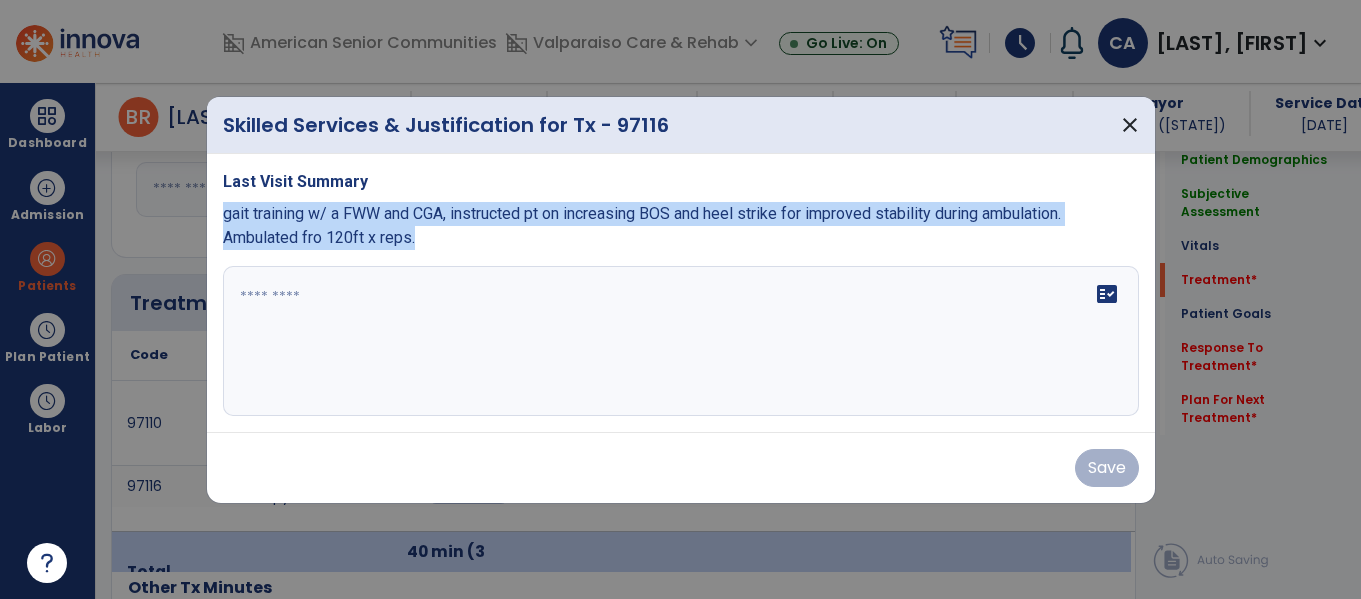 drag, startPoint x: 429, startPoint y: 239, endPoint x: 207, endPoint y: 219, distance: 222.89908 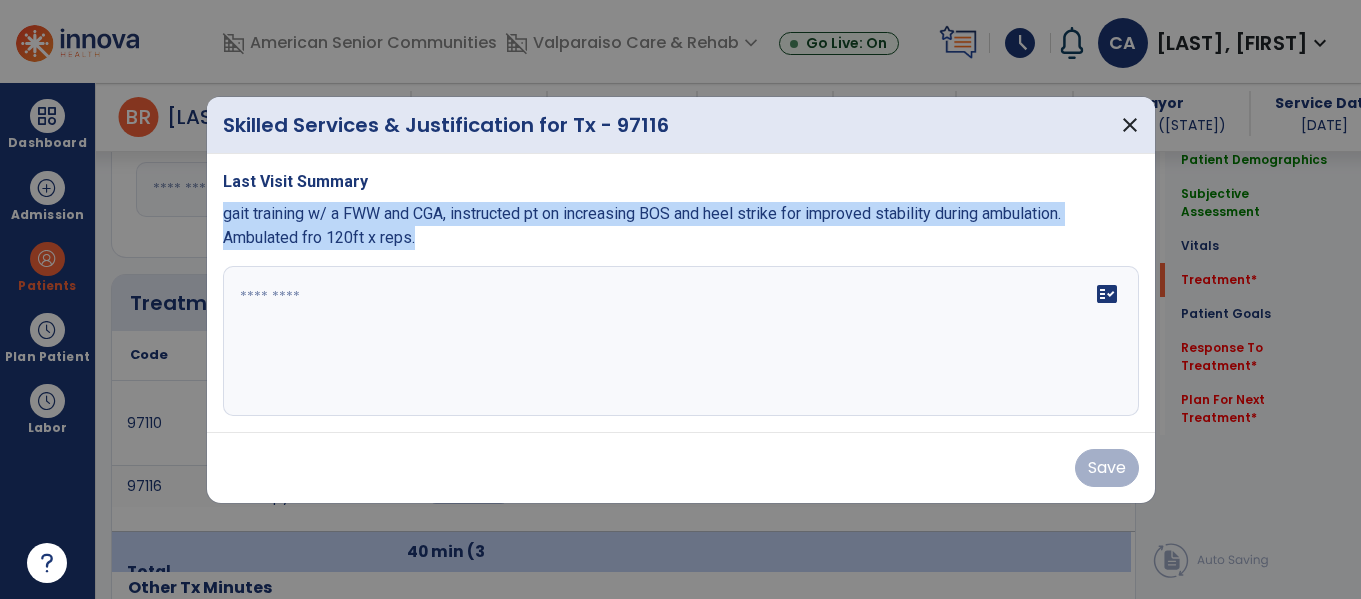 click on "Last Visit Summary gait training w/ a FWW and CGA, instructed pt on increasing BOS and heel strike for improved stability during ambulation. Ambulated fro 120ft x  reps.    fact_check" at bounding box center [681, 293] 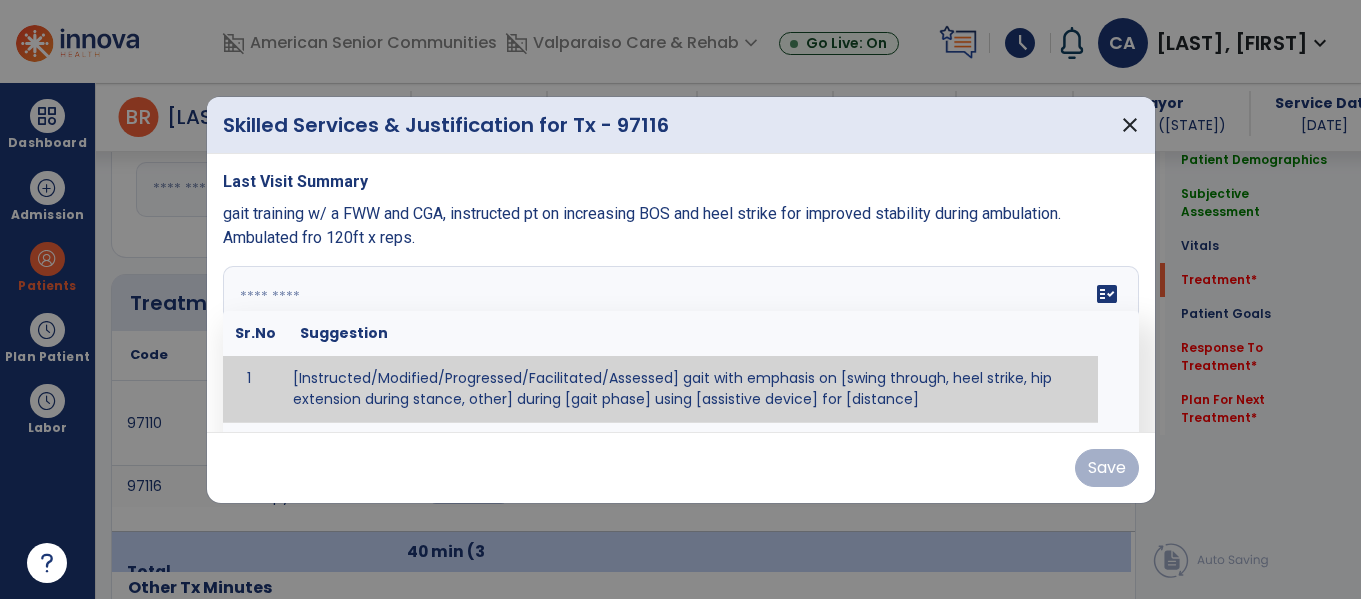 paste on "**********" 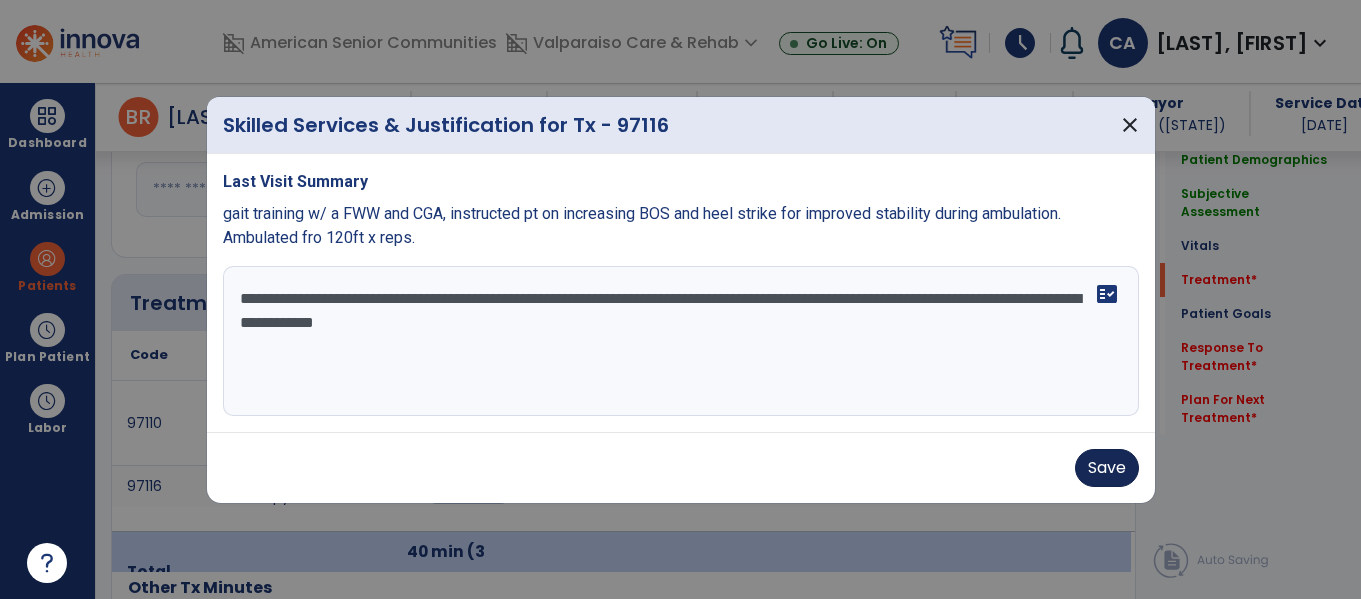 type on "**********" 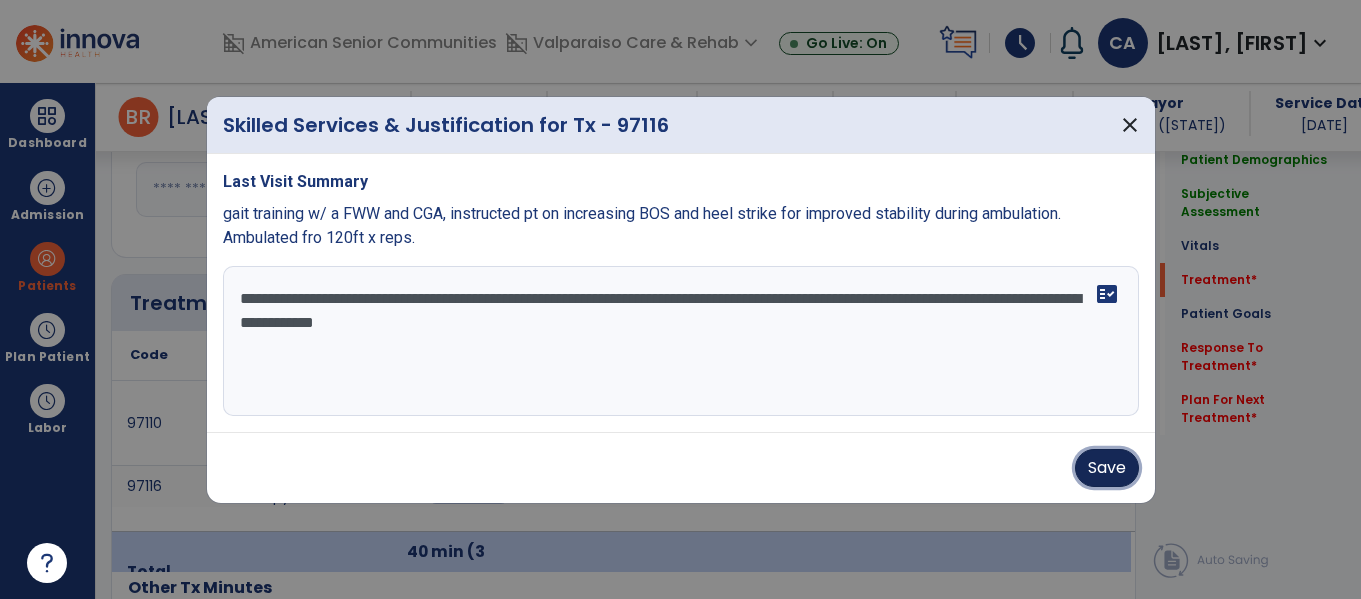 click on "Save" at bounding box center (1107, 468) 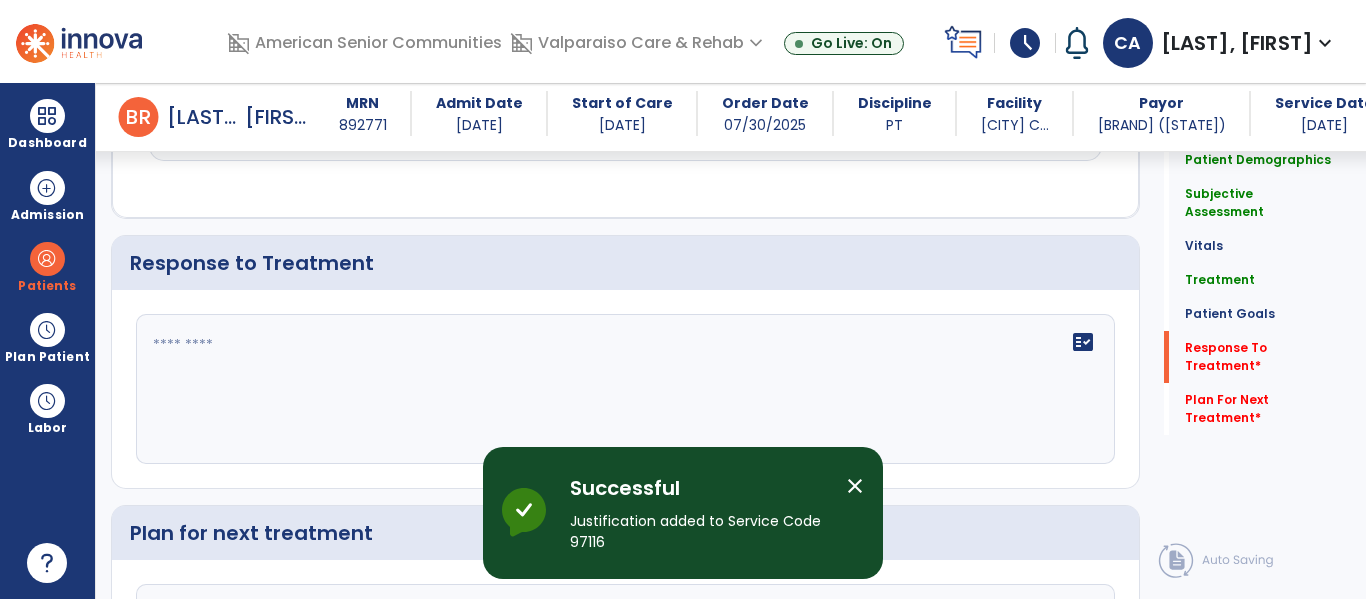 scroll, scrollTop: 3507, scrollLeft: 0, axis: vertical 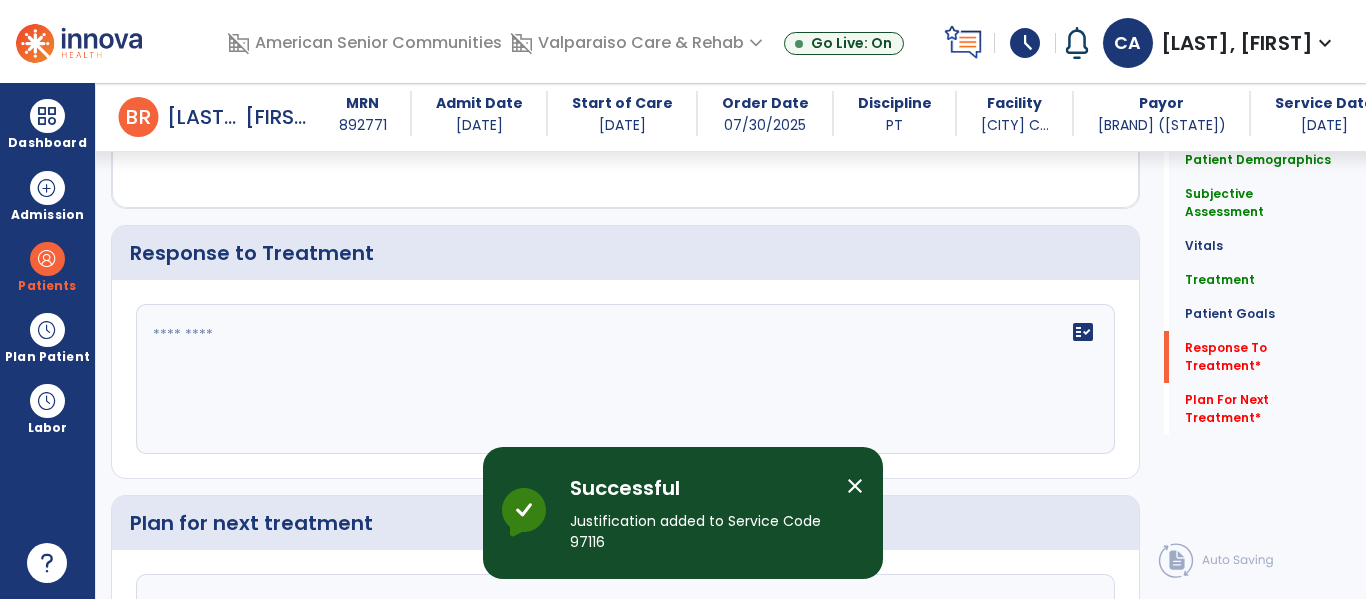 click on "fact_check" 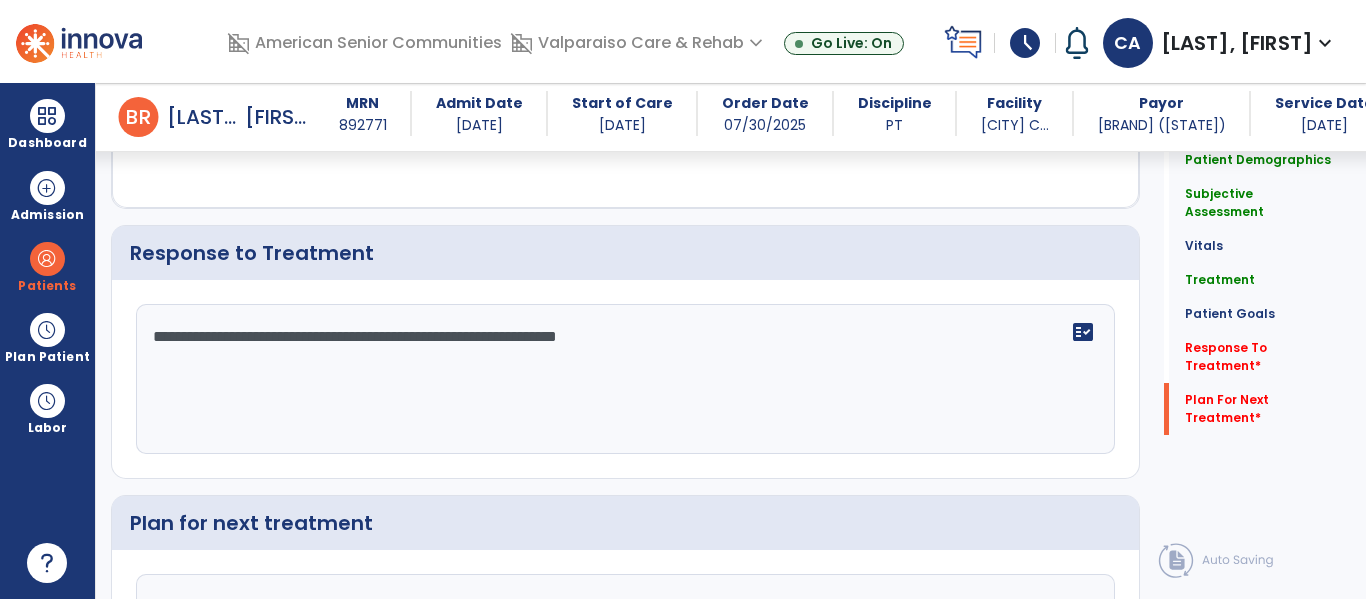 scroll, scrollTop: 3721, scrollLeft: 0, axis: vertical 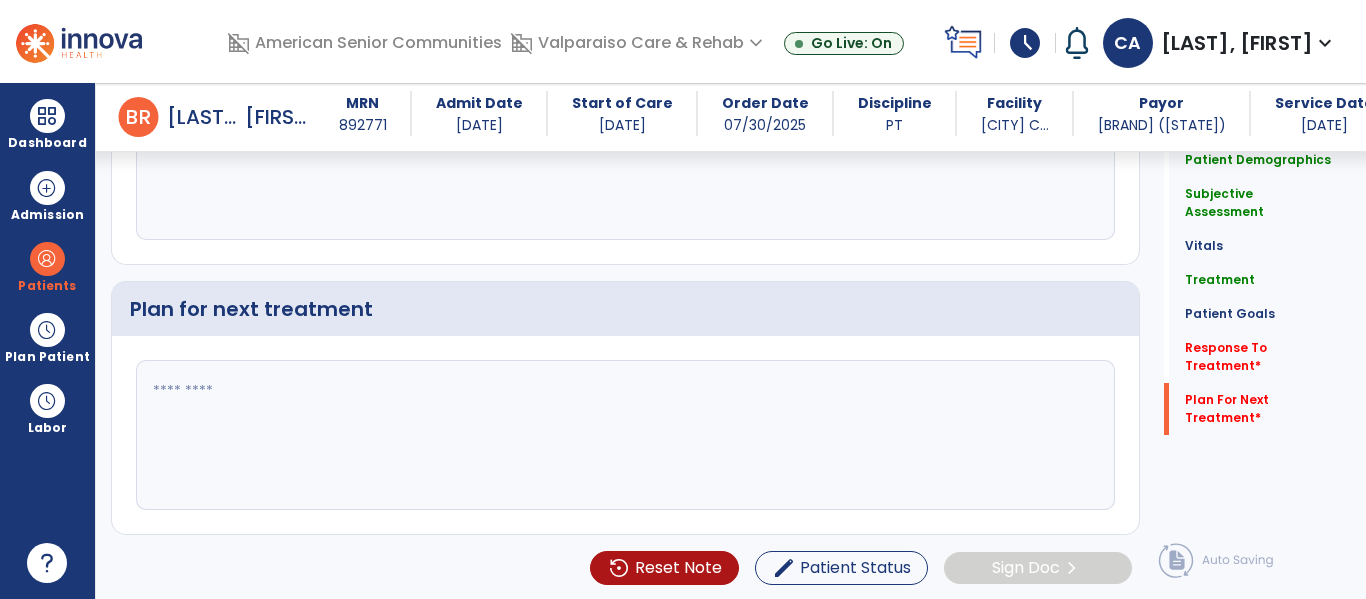 type on "**********" 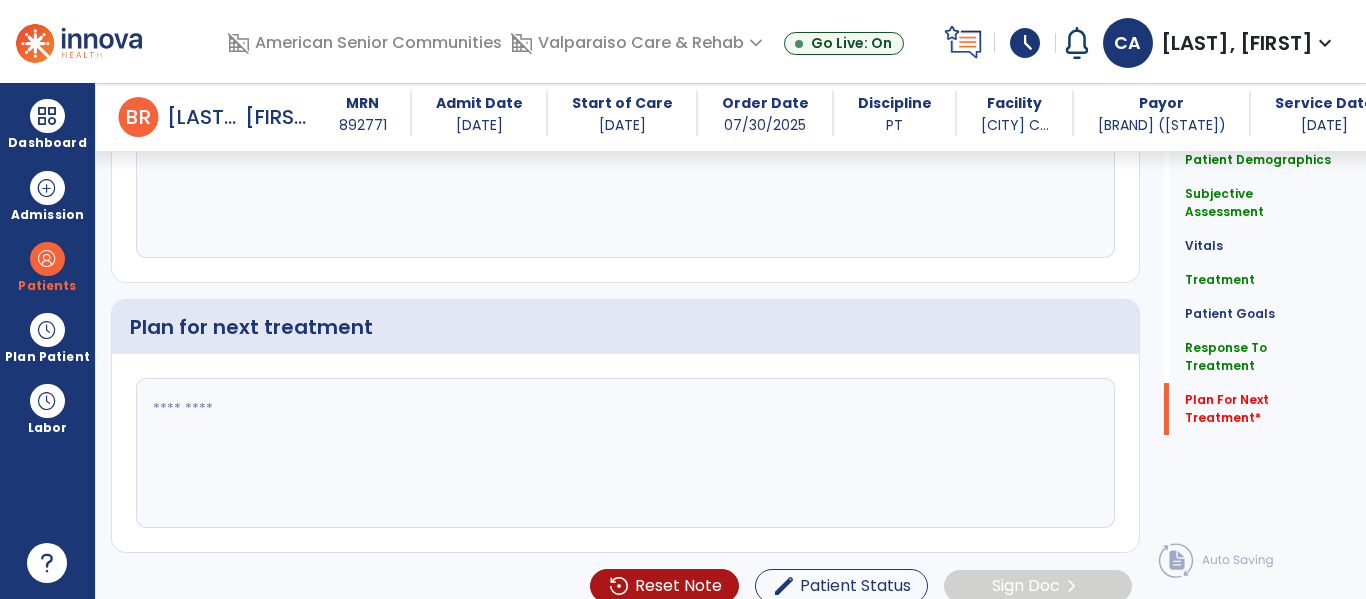 scroll, scrollTop: 3721, scrollLeft: 0, axis: vertical 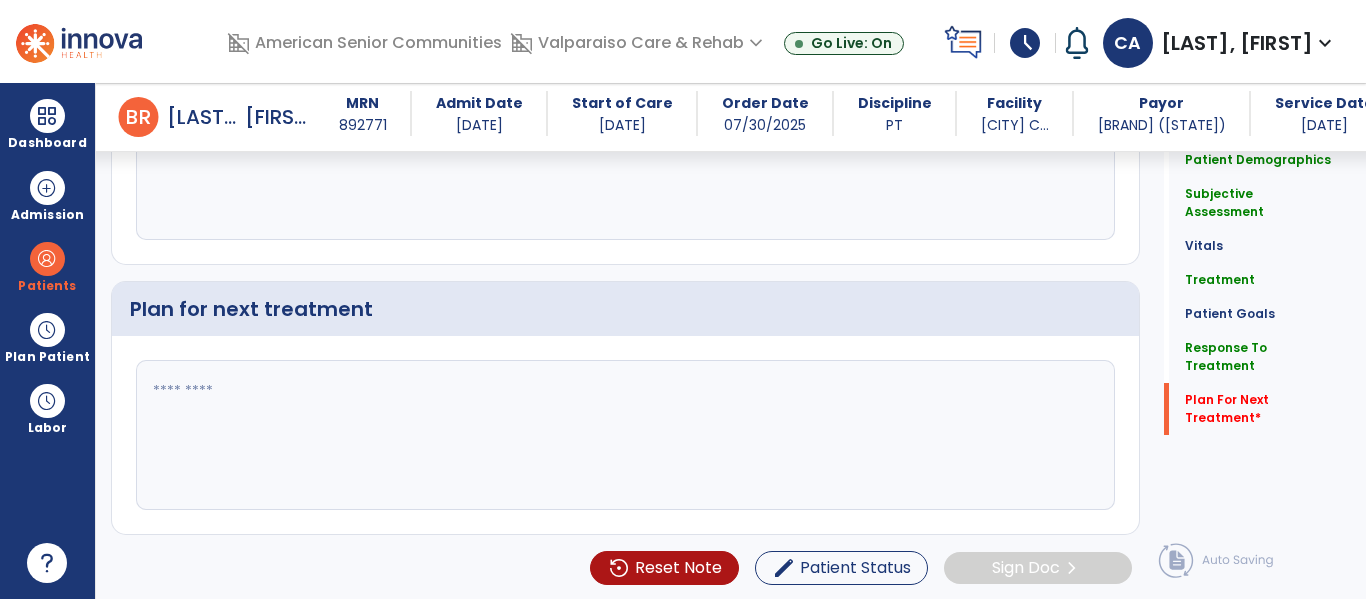 click 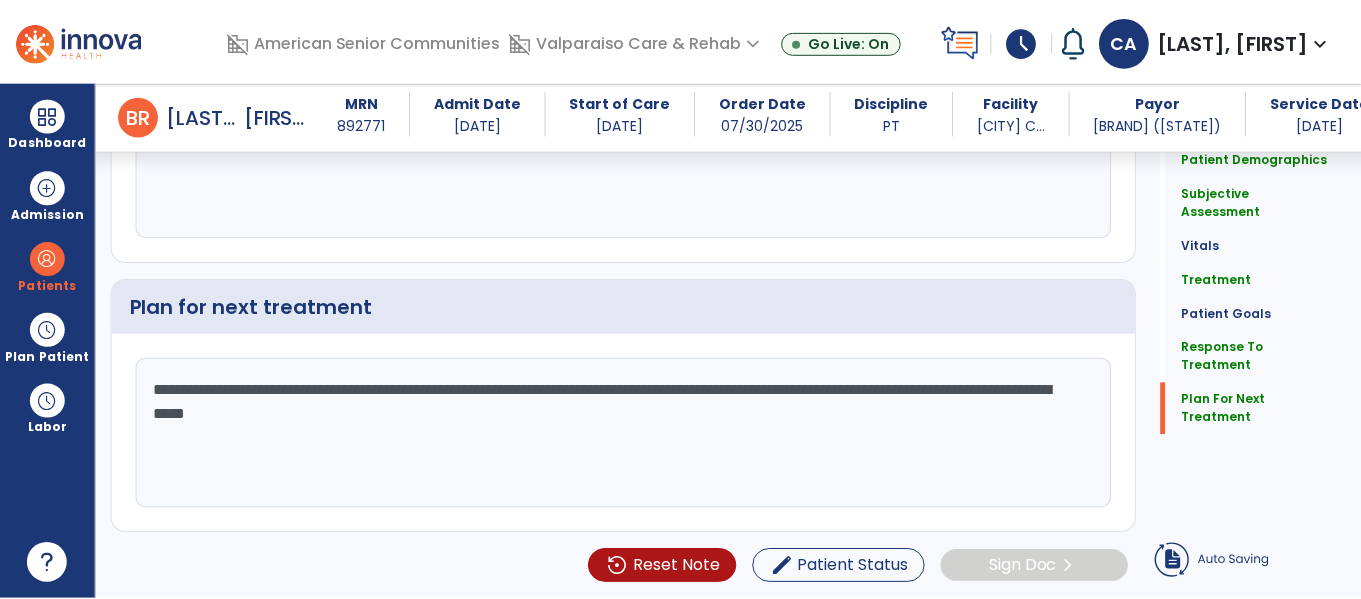 scroll, scrollTop: 3703, scrollLeft: 0, axis: vertical 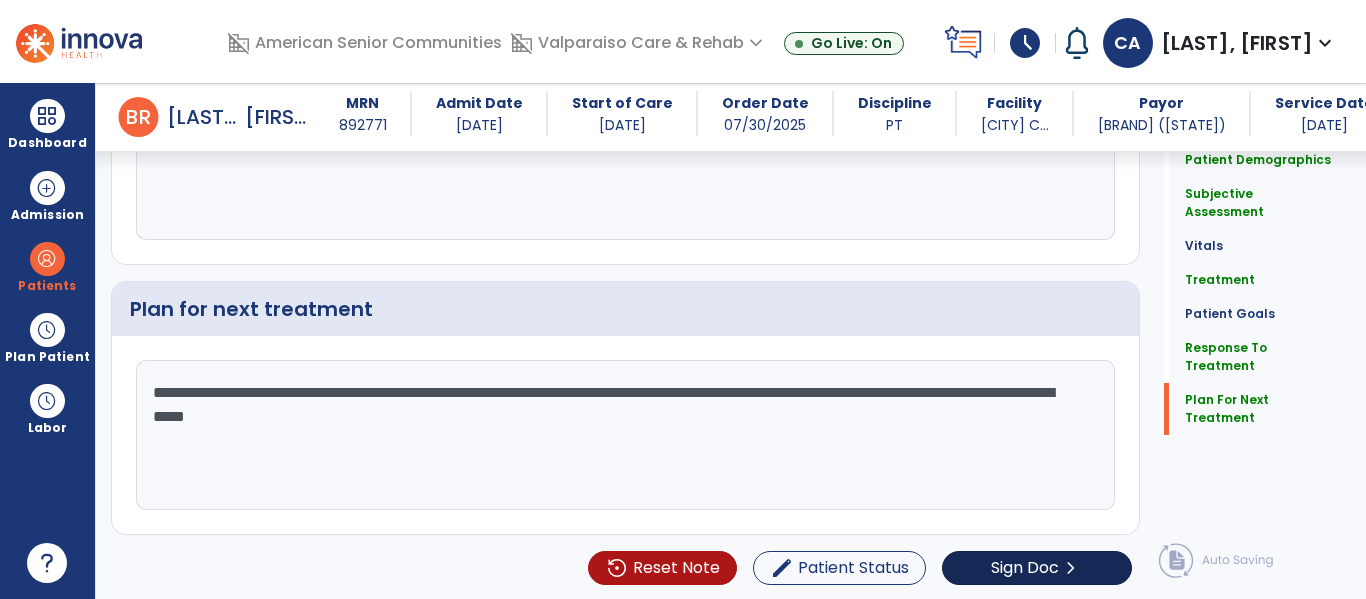 type on "**********" 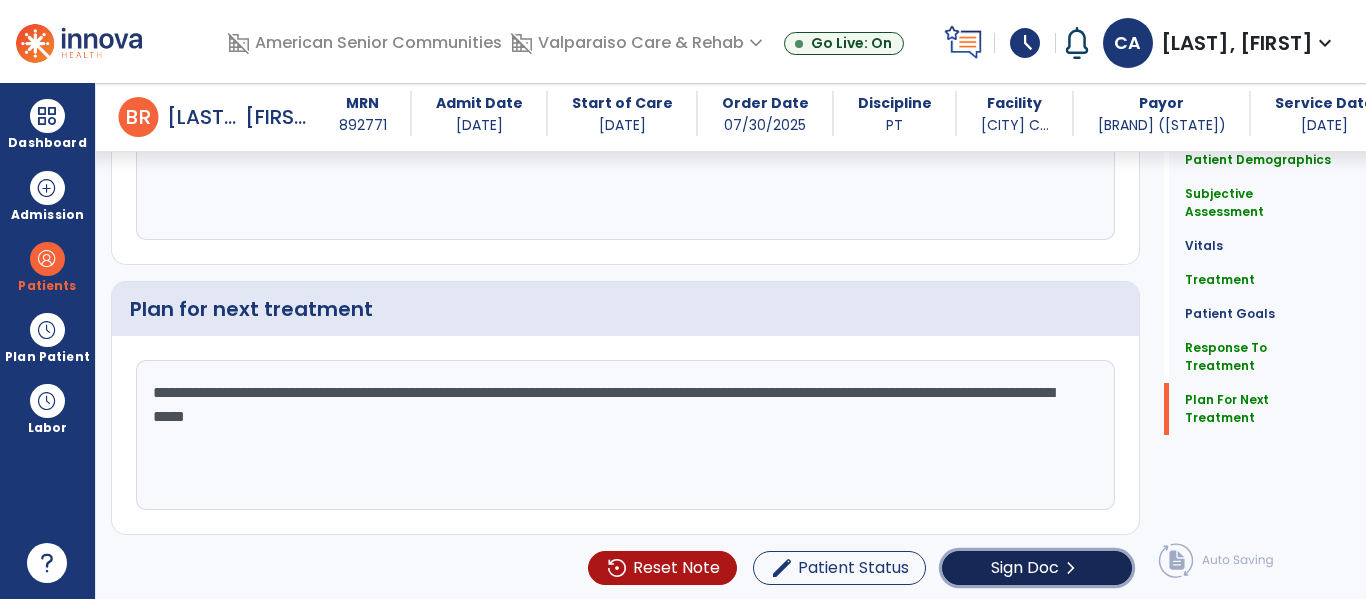 click on "Sign Doc" 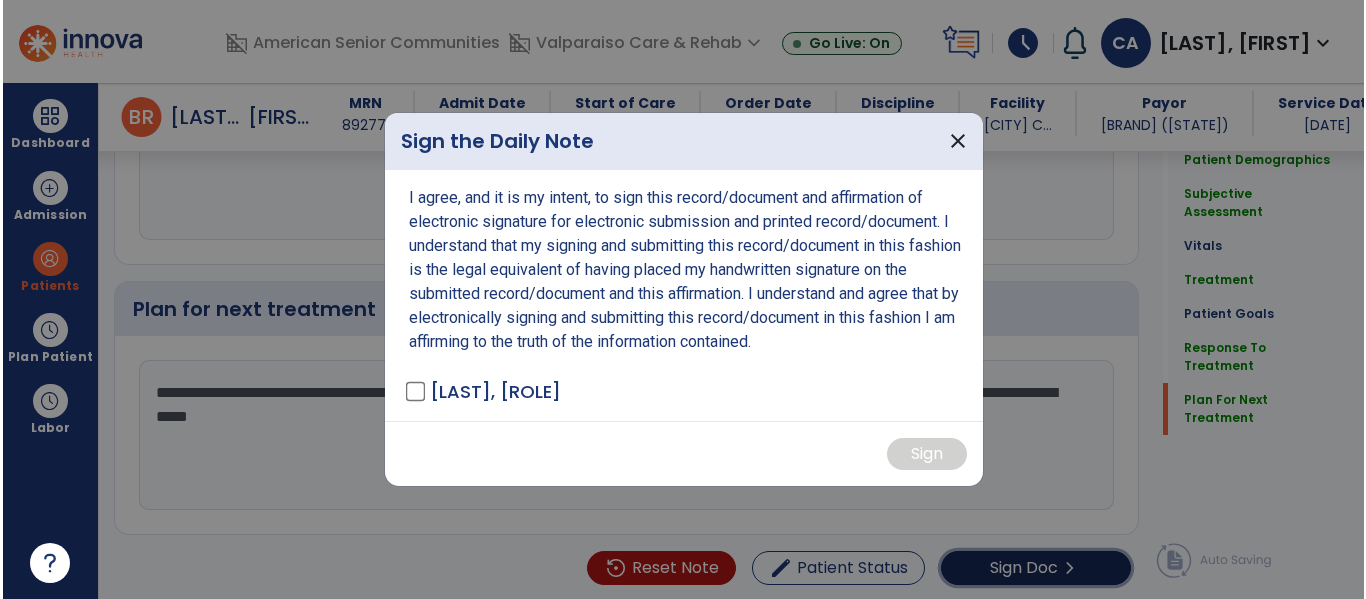 scroll, scrollTop: 3721, scrollLeft: 0, axis: vertical 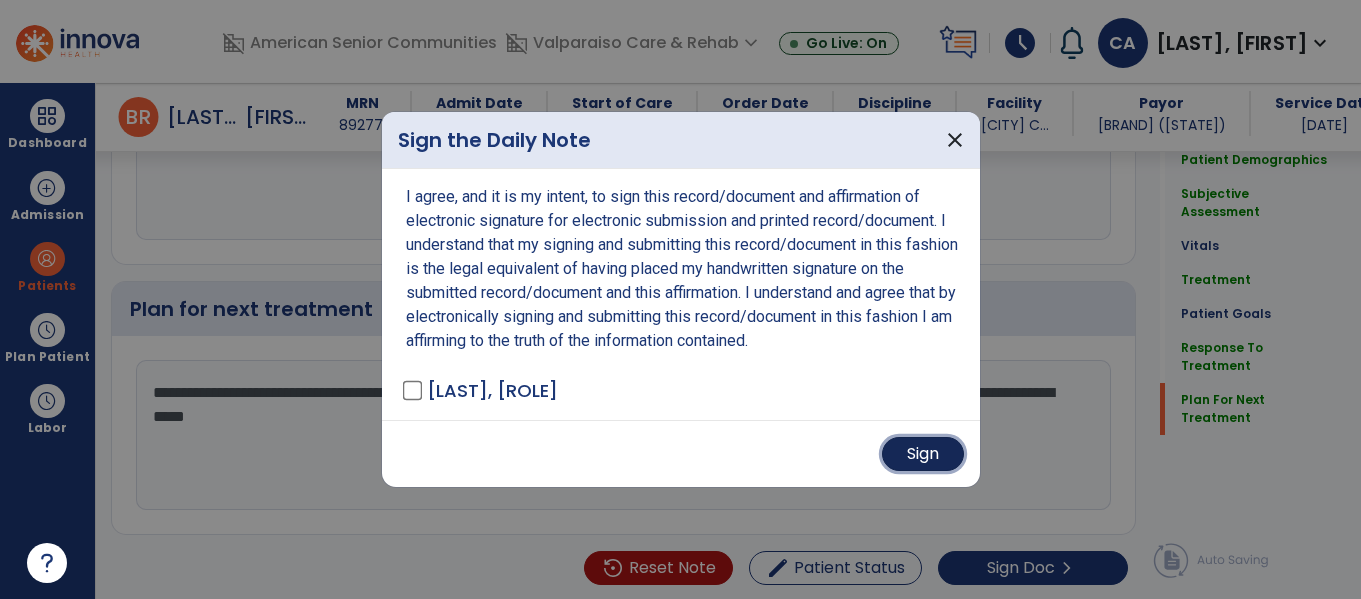 click on "Sign" at bounding box center (923, 454) 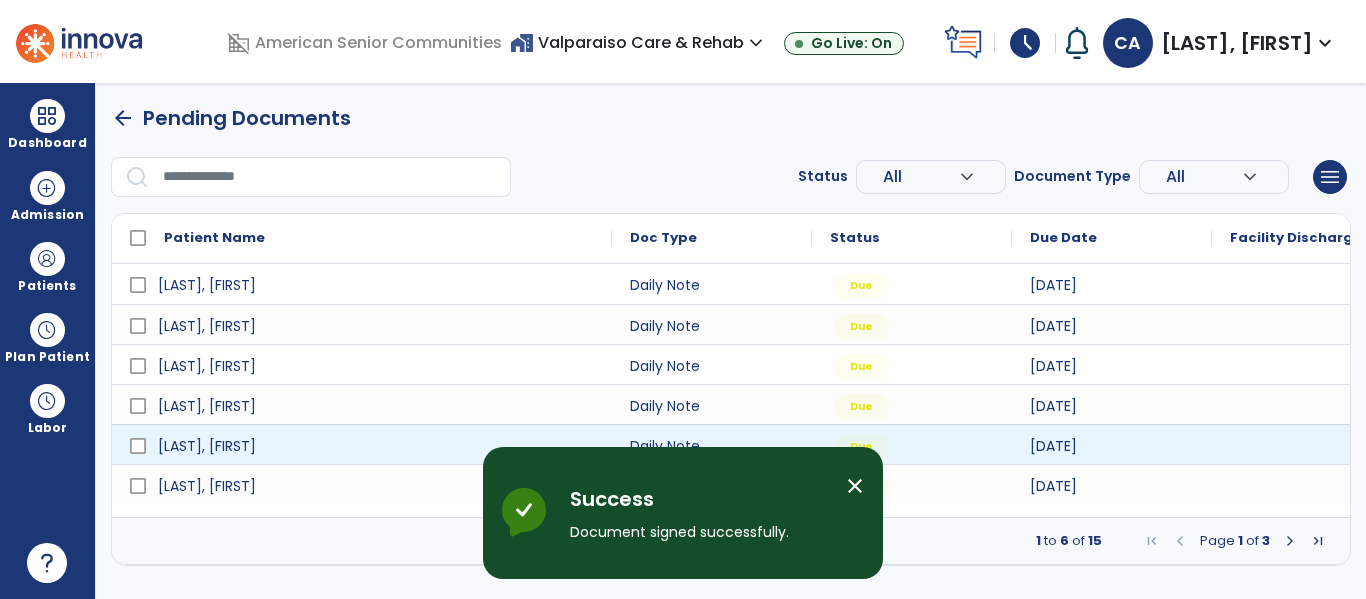 scroll, scrollTop: 0, scrollLeft: 0, axis: both 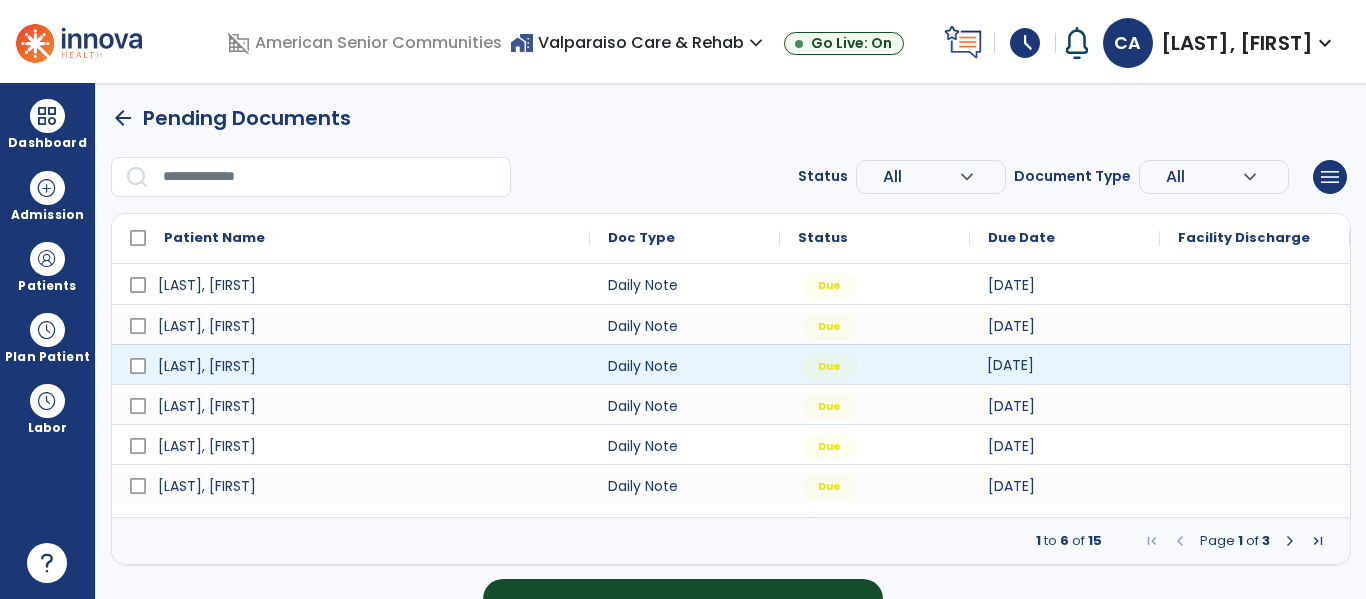 click on "[DATE]" at bounding box center [1010, 365] 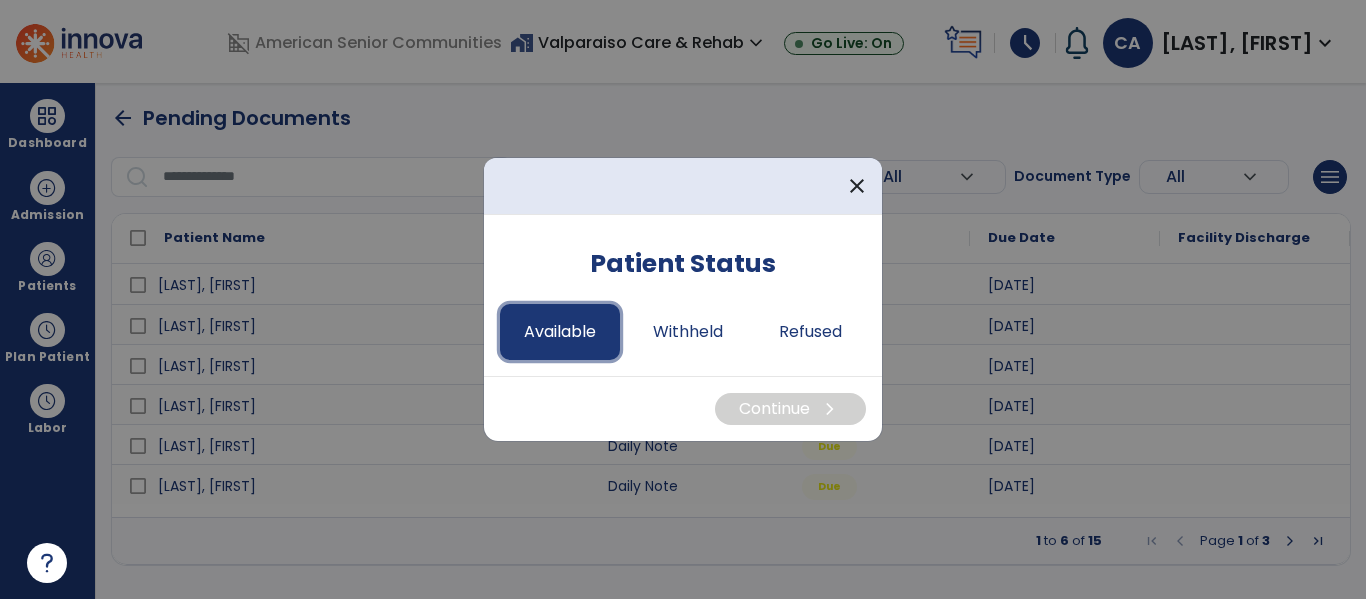 click on "Available" at bounding box center (560, 332) 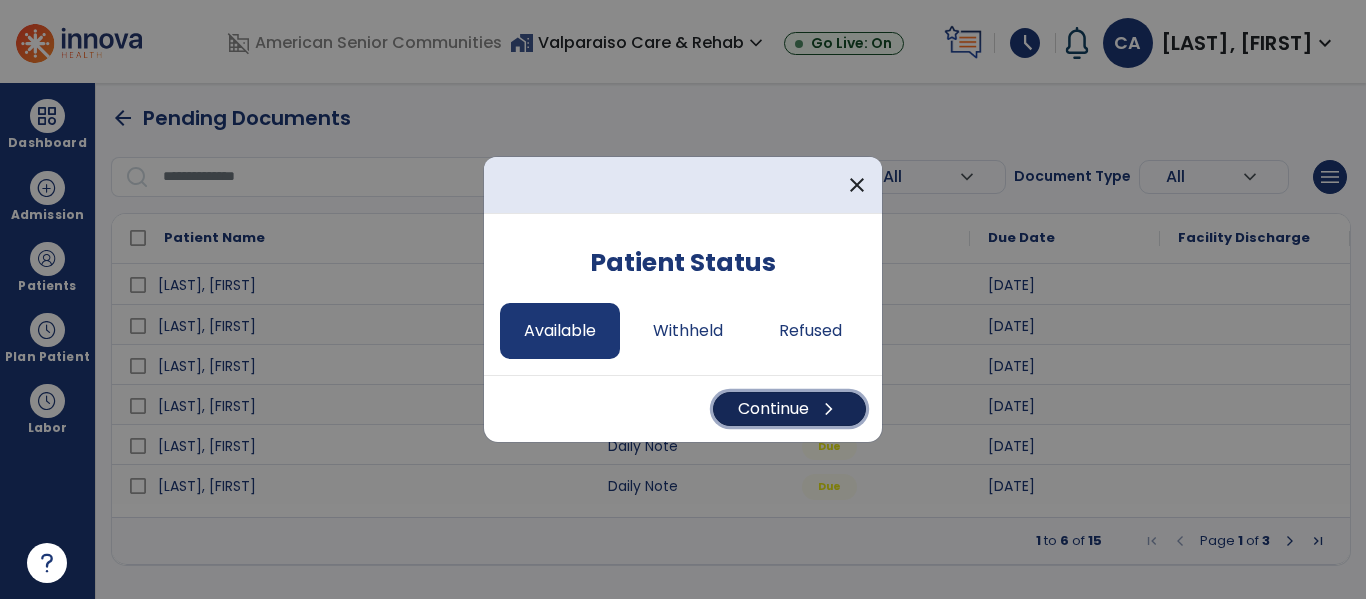 click on "Continue   chevron_right" at bounding box center [789, 409] 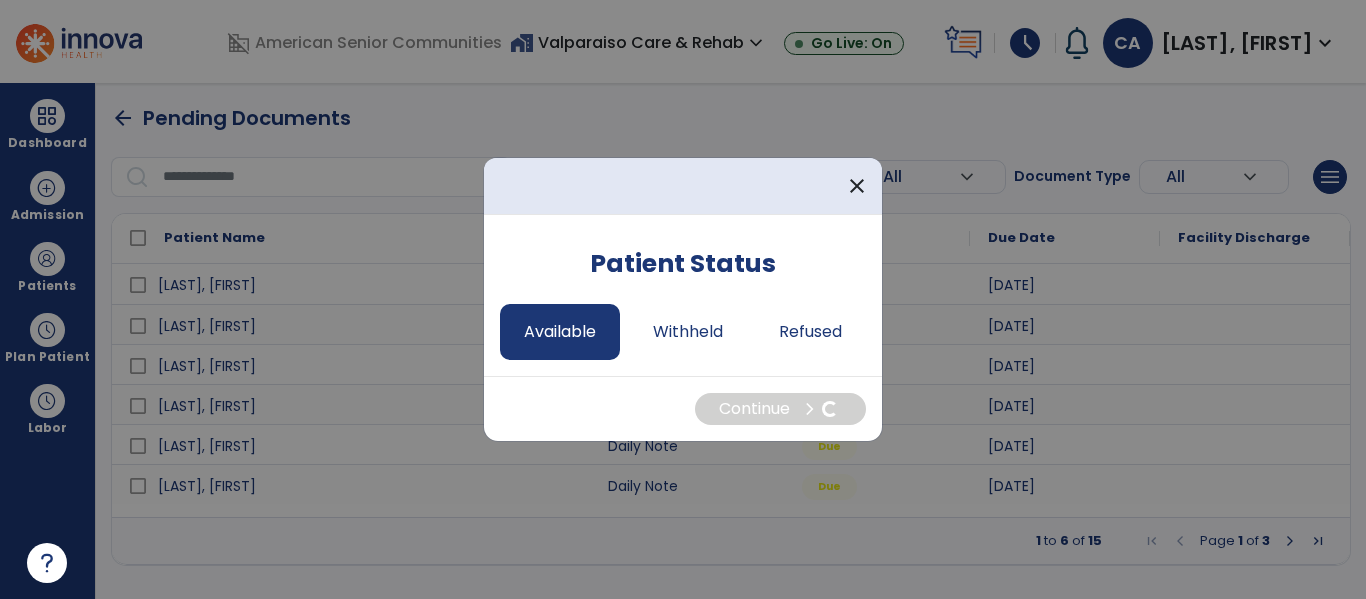 select on "*" 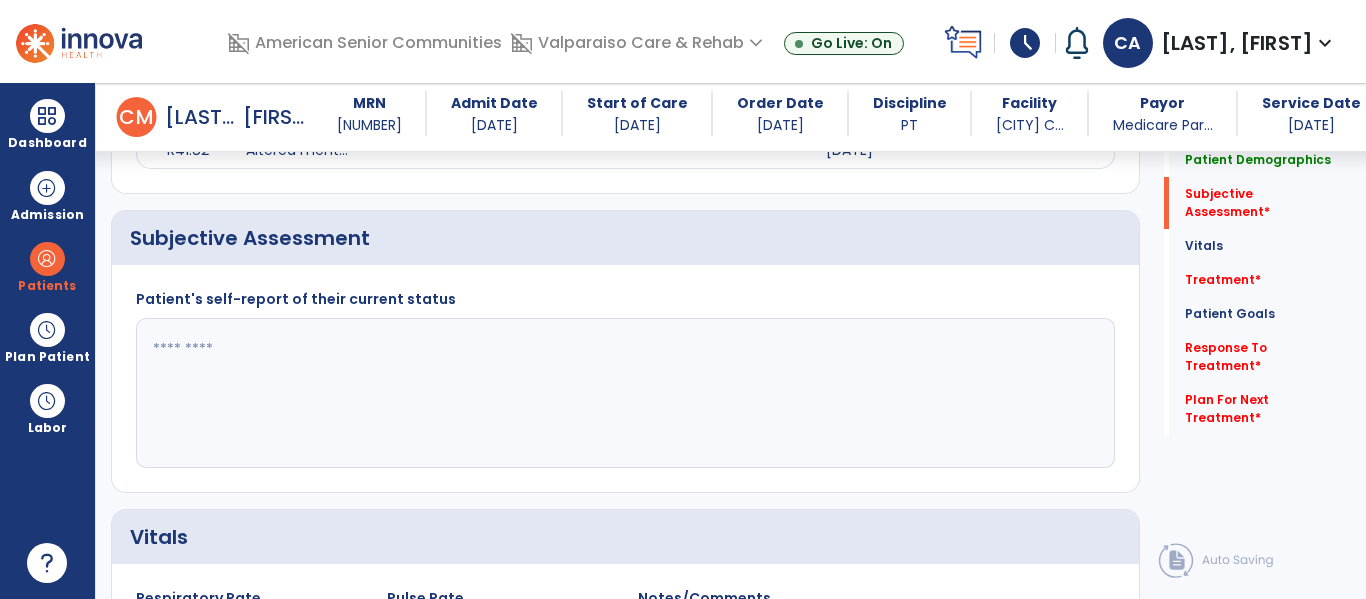 scroll, scrollTop: 1021, scrollLeft: 0, axis: vertical 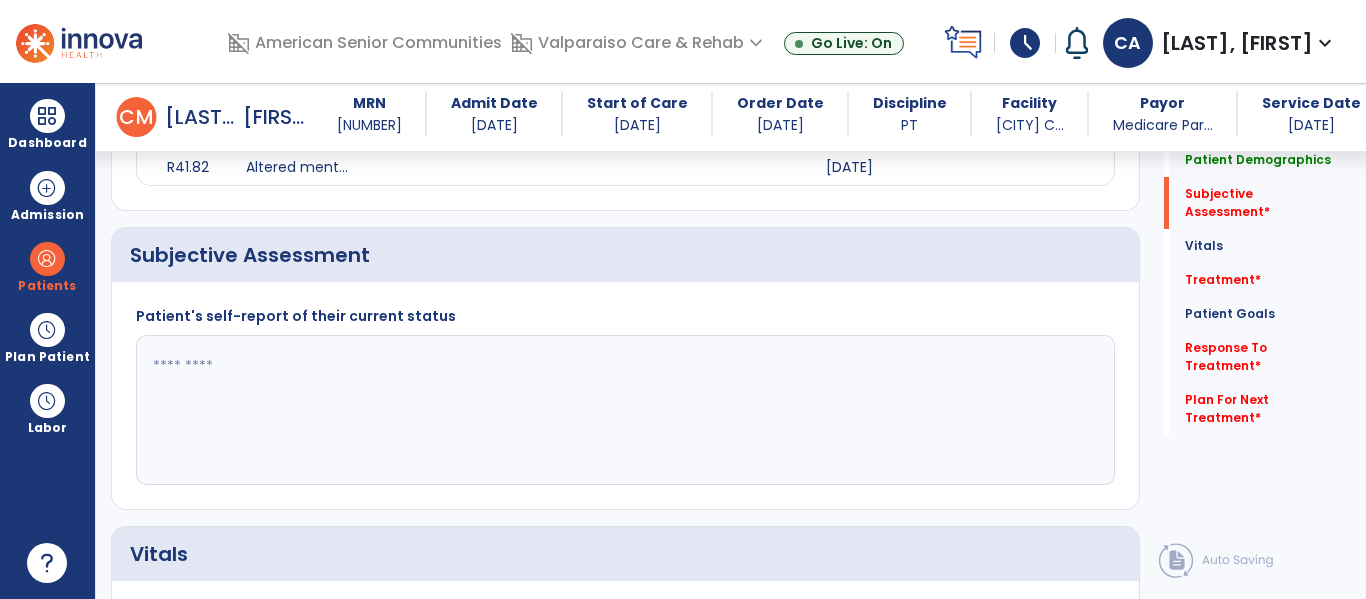 click 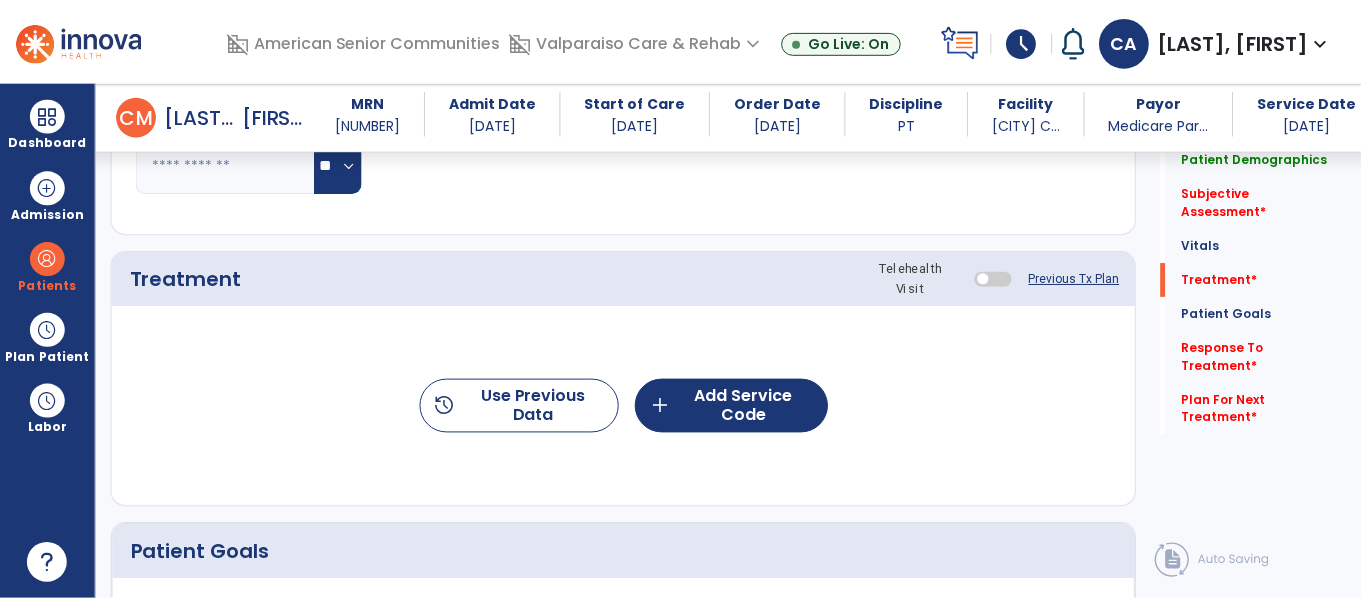 scroll, scrollTop: 1723, scrollLeft: 0, axis: vertical 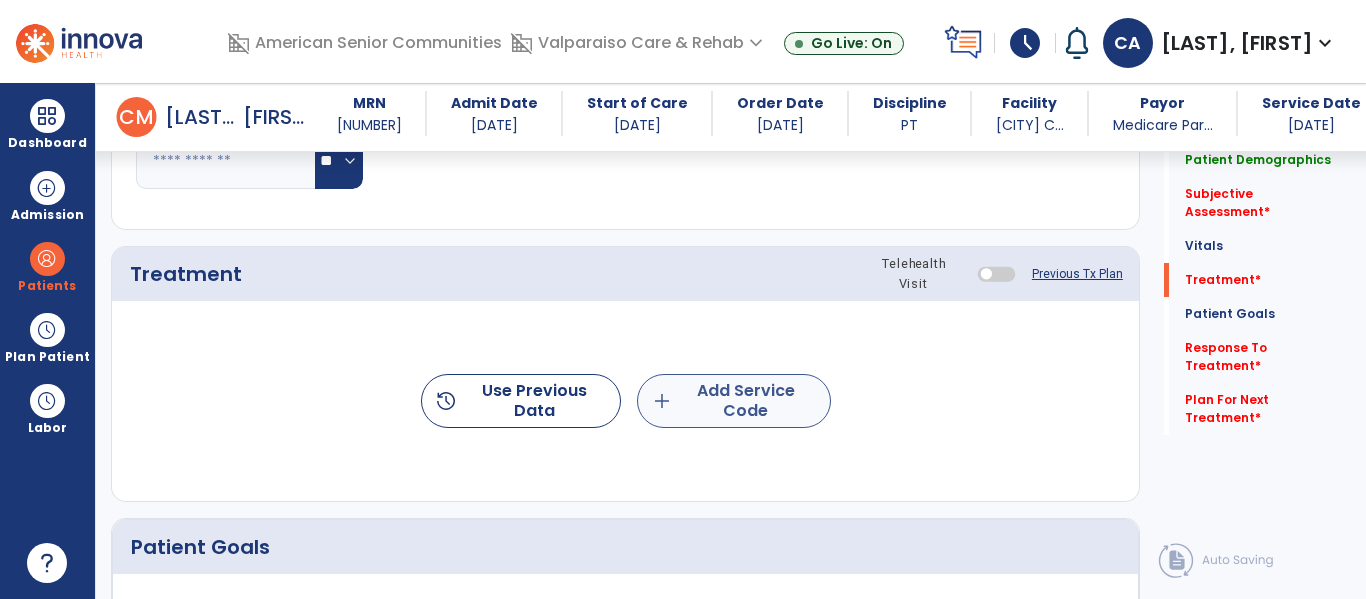 type on "**********" 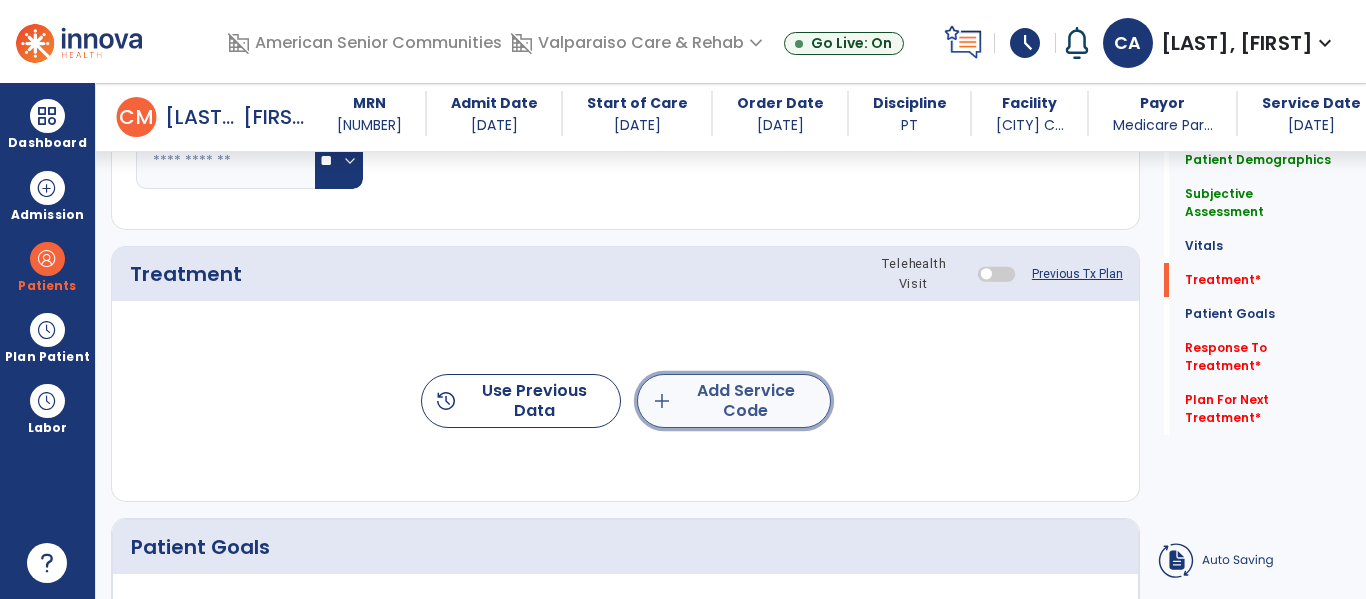 click on "add  Add Service Code" 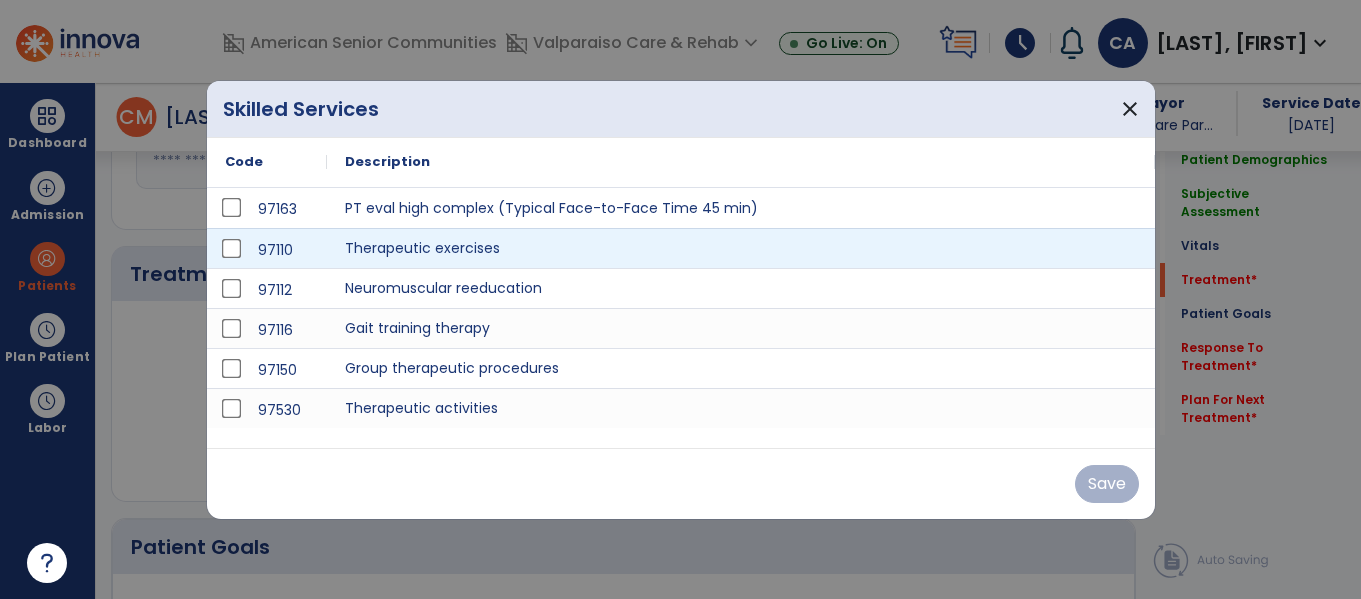 scroll, scrollTop: 1723, scrollLeft: 0, axis: vertical 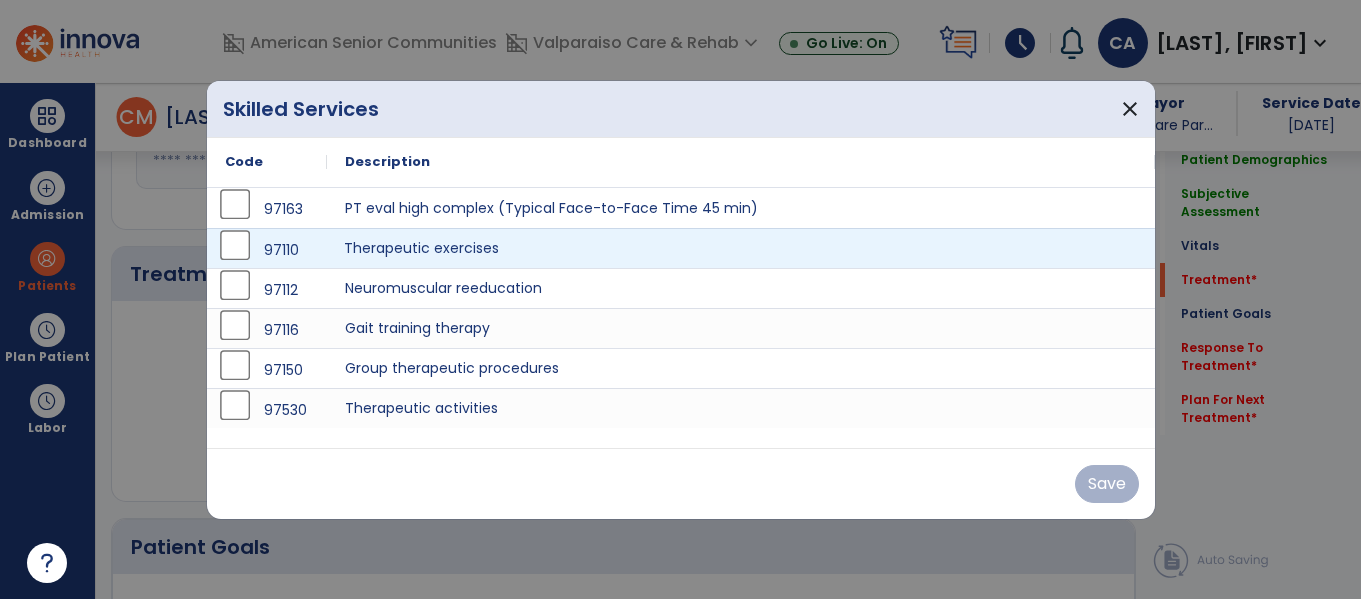 click on "Therapeutic exercises" at bounding box center (741, 248) 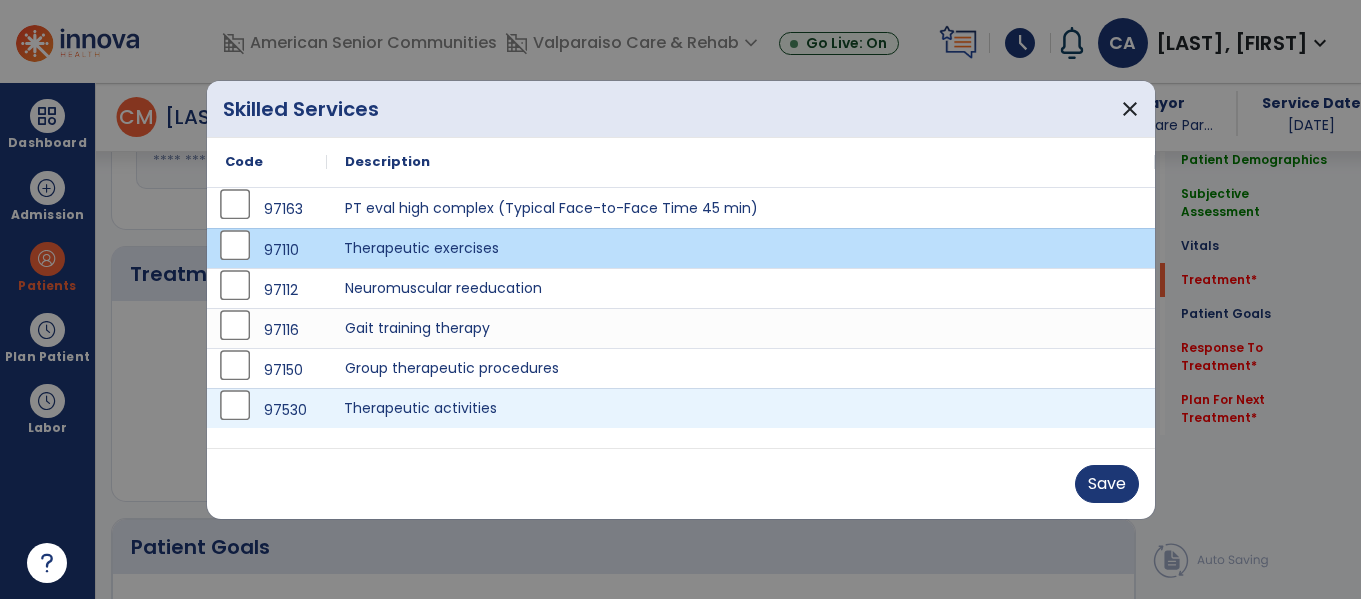 click on "Therapeutic activities" at bounding box center [741, 408] 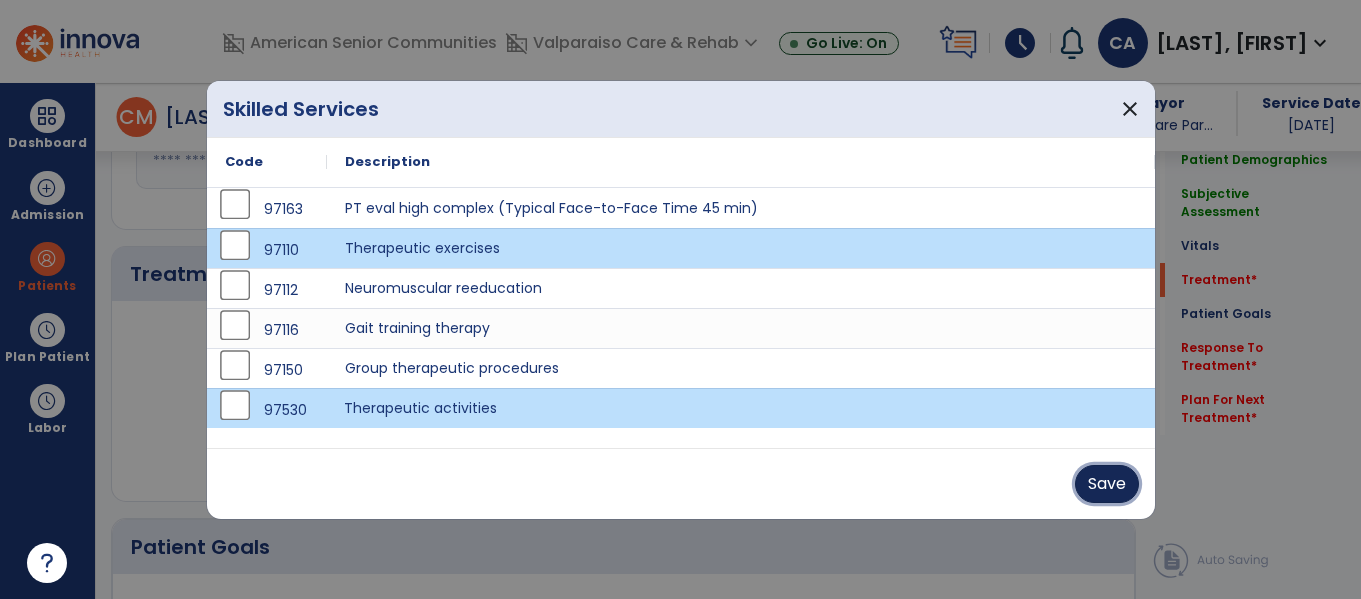 click on "Save" at bounding box center [1107, 484] 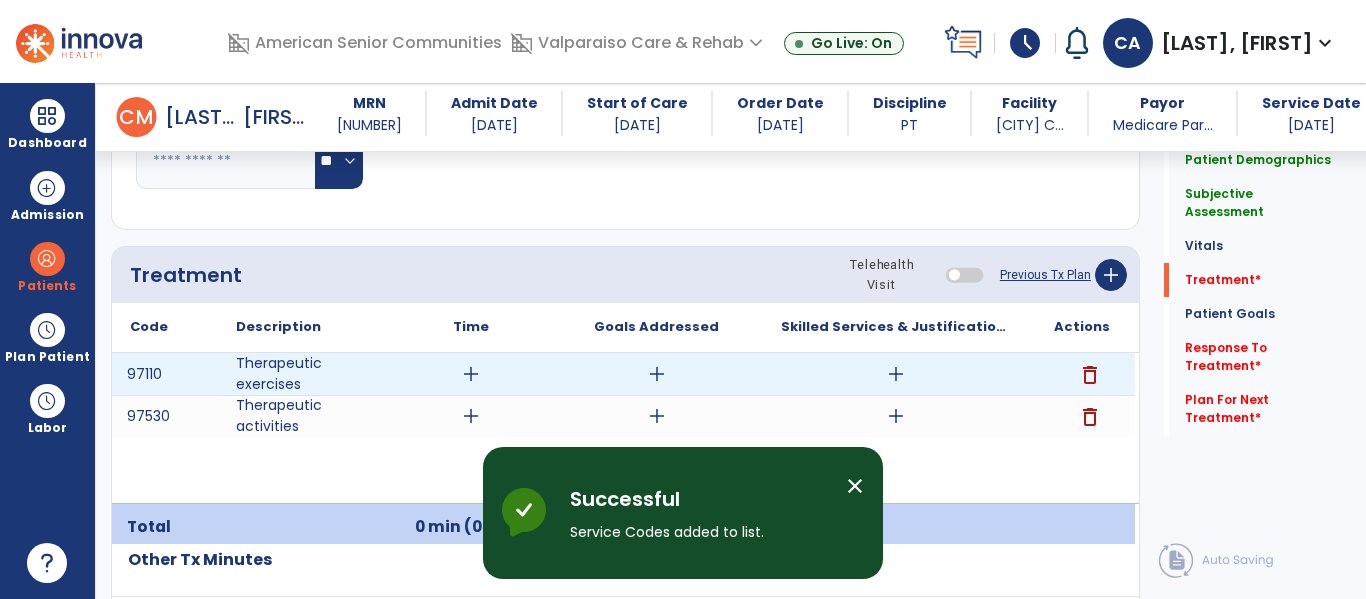 click on "add" at bounding box center [471, 374] 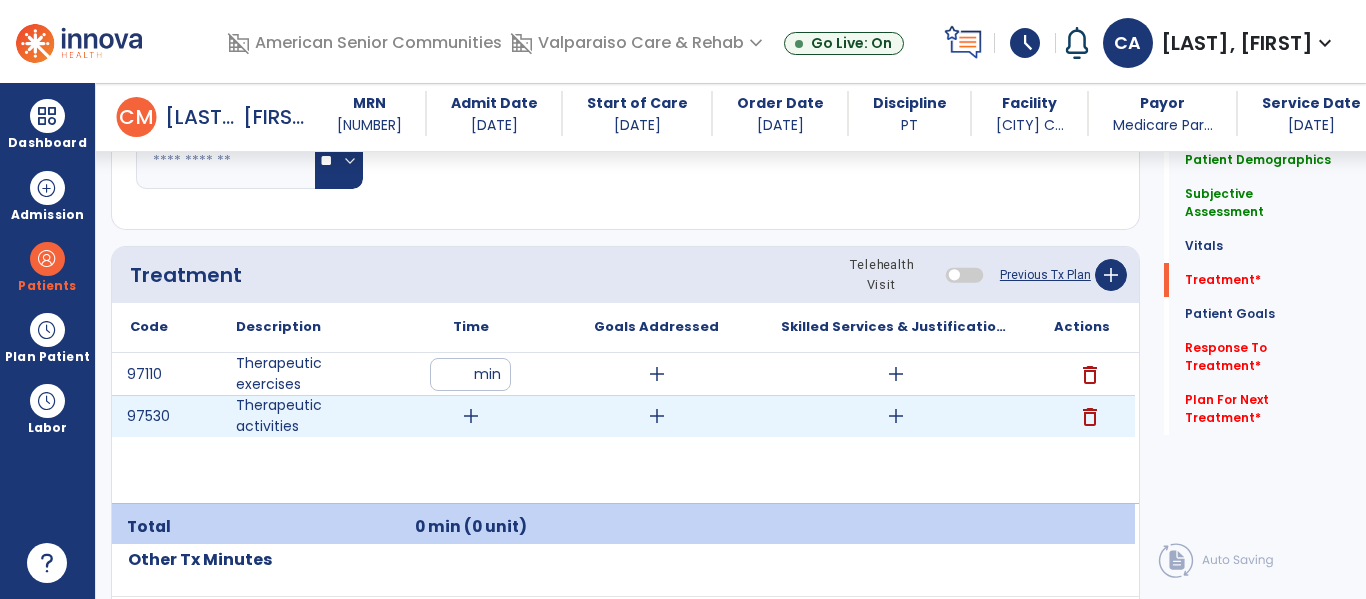 type on "**" 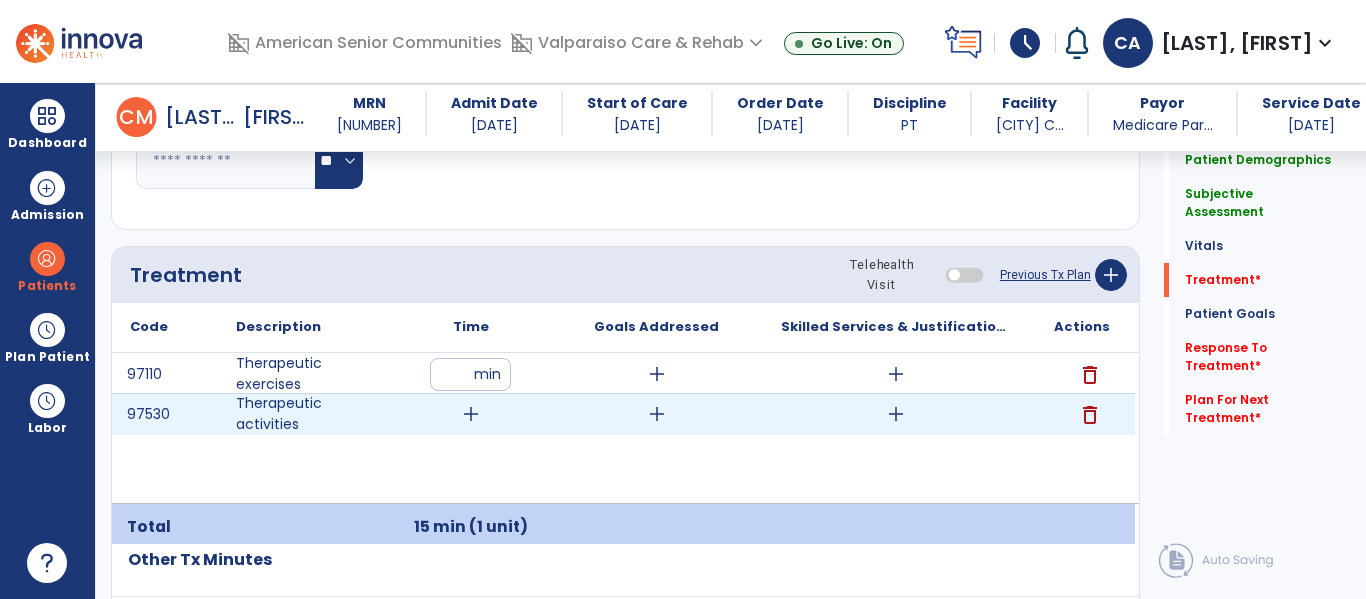 click on "add" at bounding box center [471, 414] 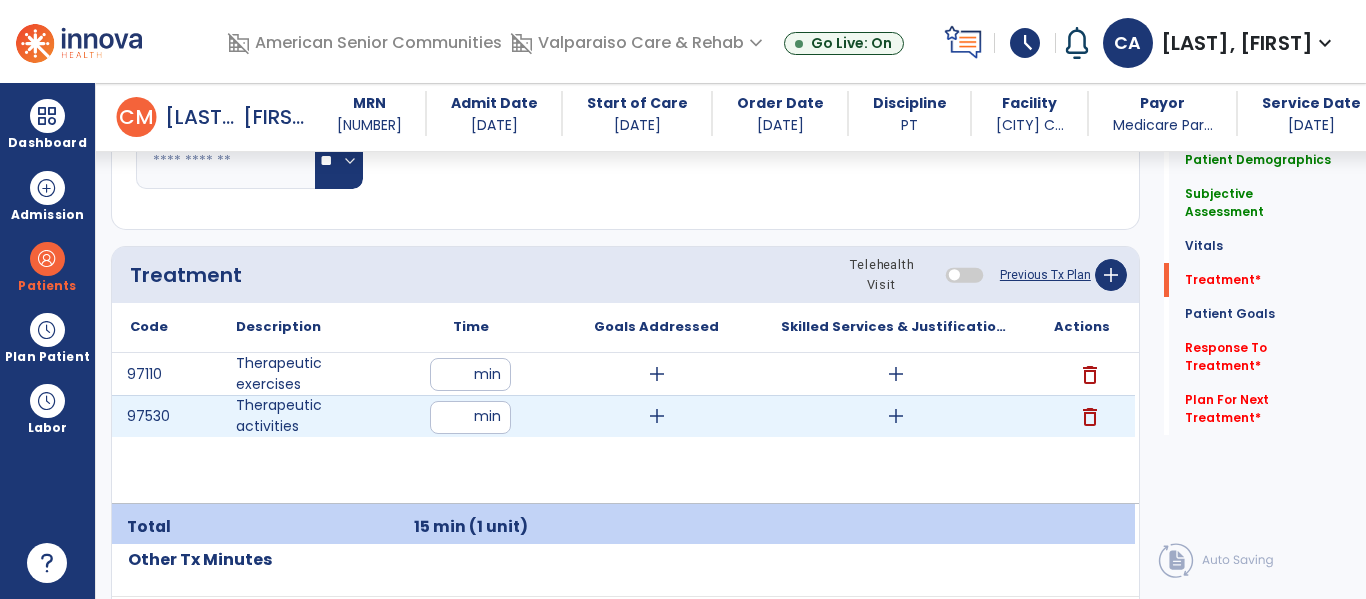 type on "**" 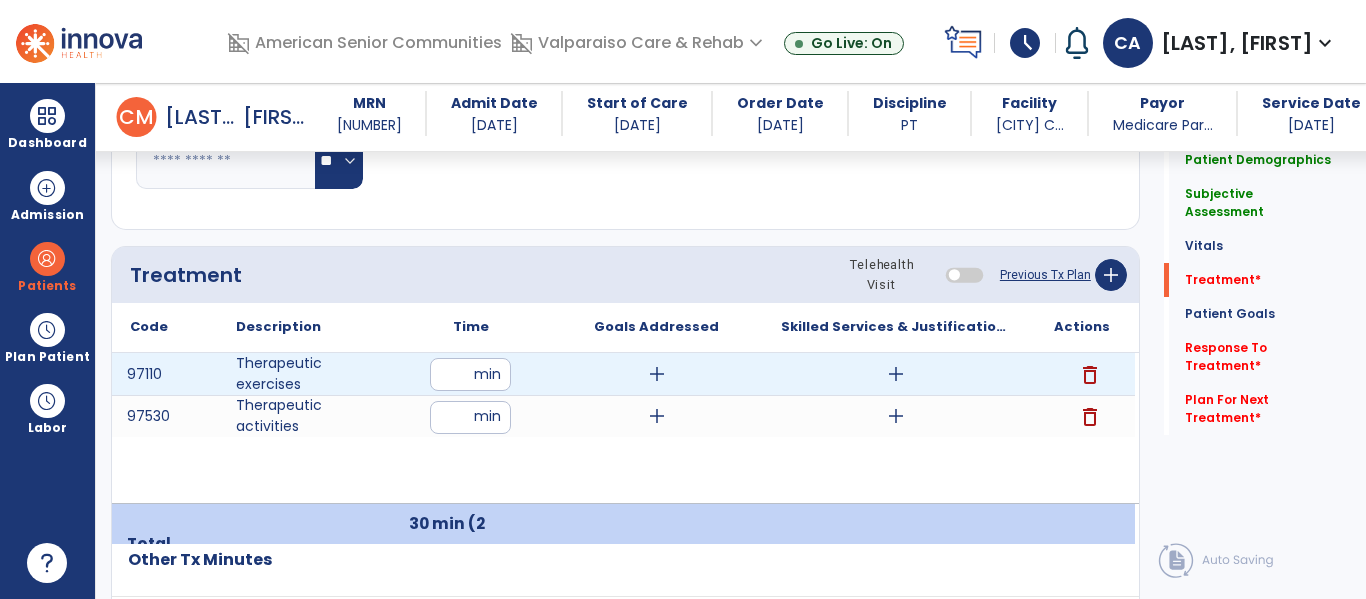 click on "add" at bounding box center (896, 374) 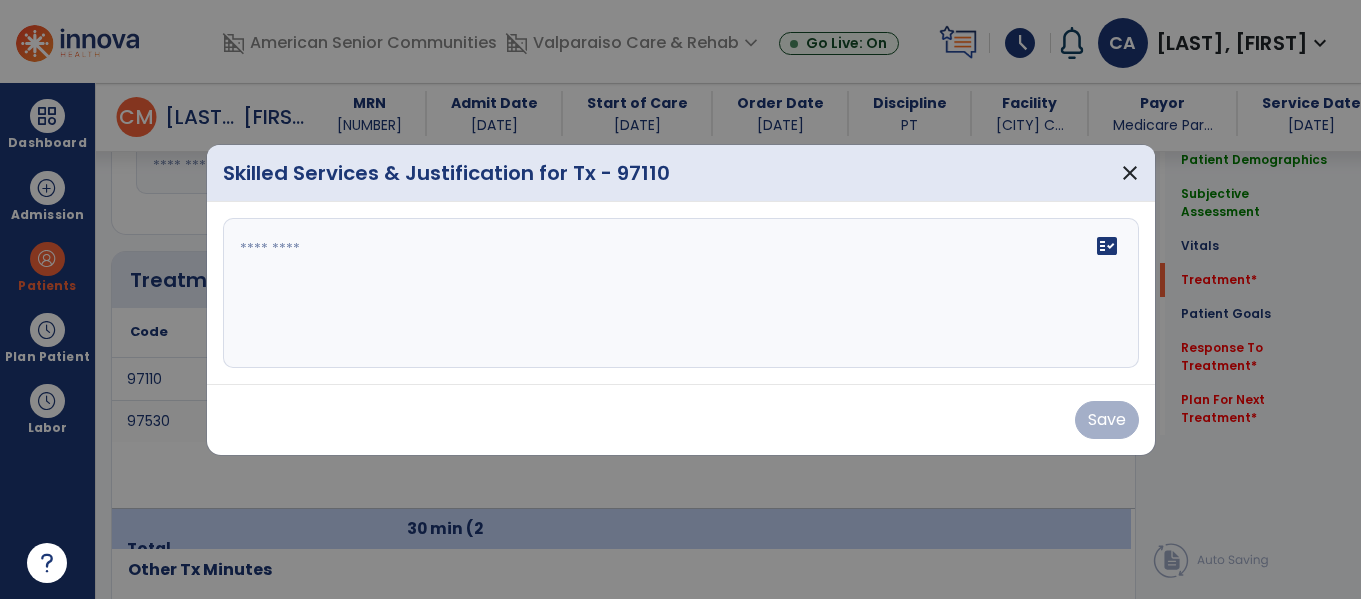 scroll, scrollTop: 1723, scrollLeft: 0, axis: vertical 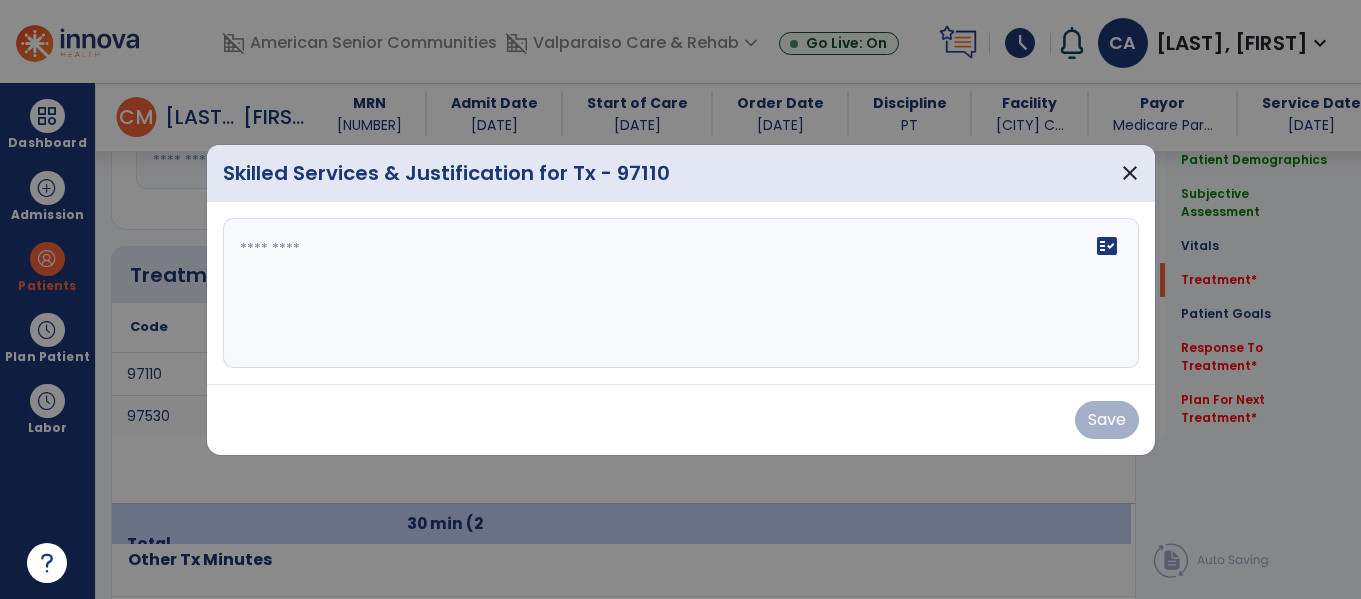 click on "fact_check" at bounding box center (681, 293) 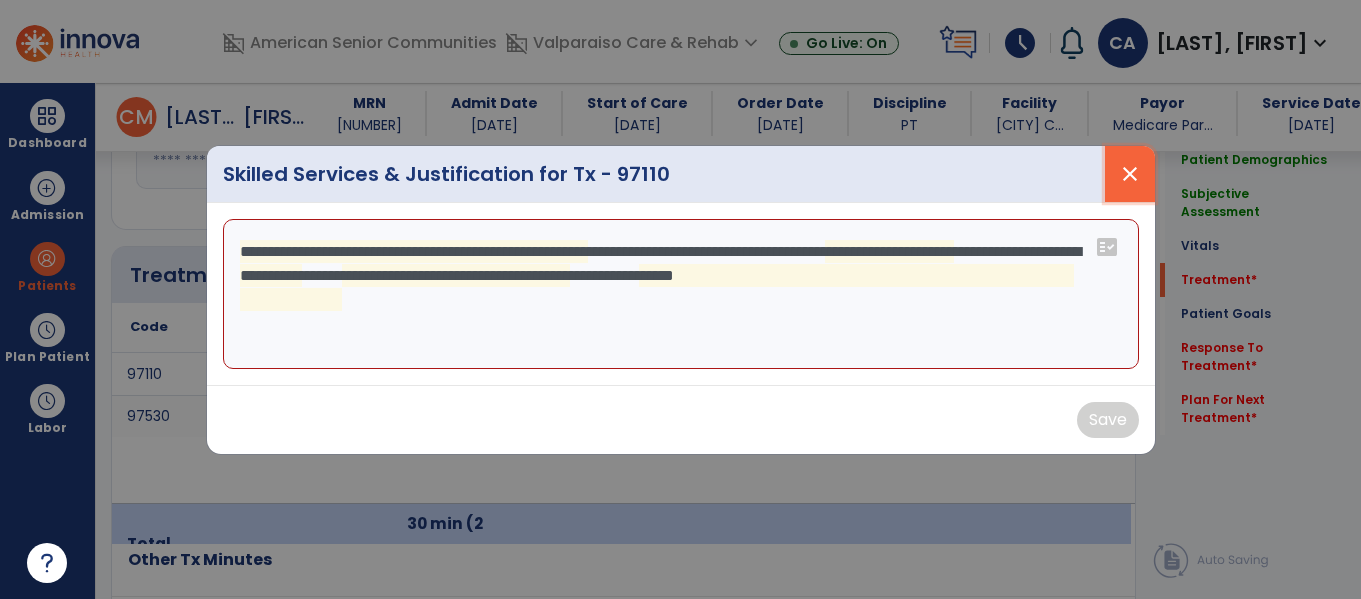 click on "close" at bounding box center [1130, 174] 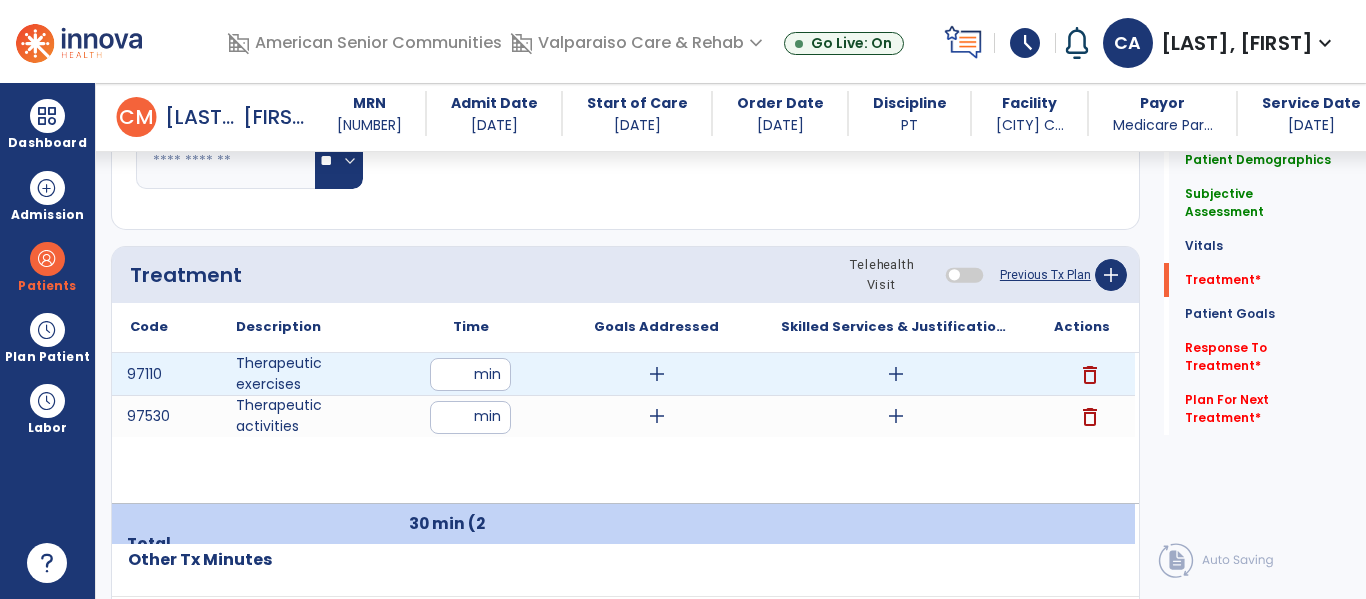 click on "add" at bounding box center [896, 374] 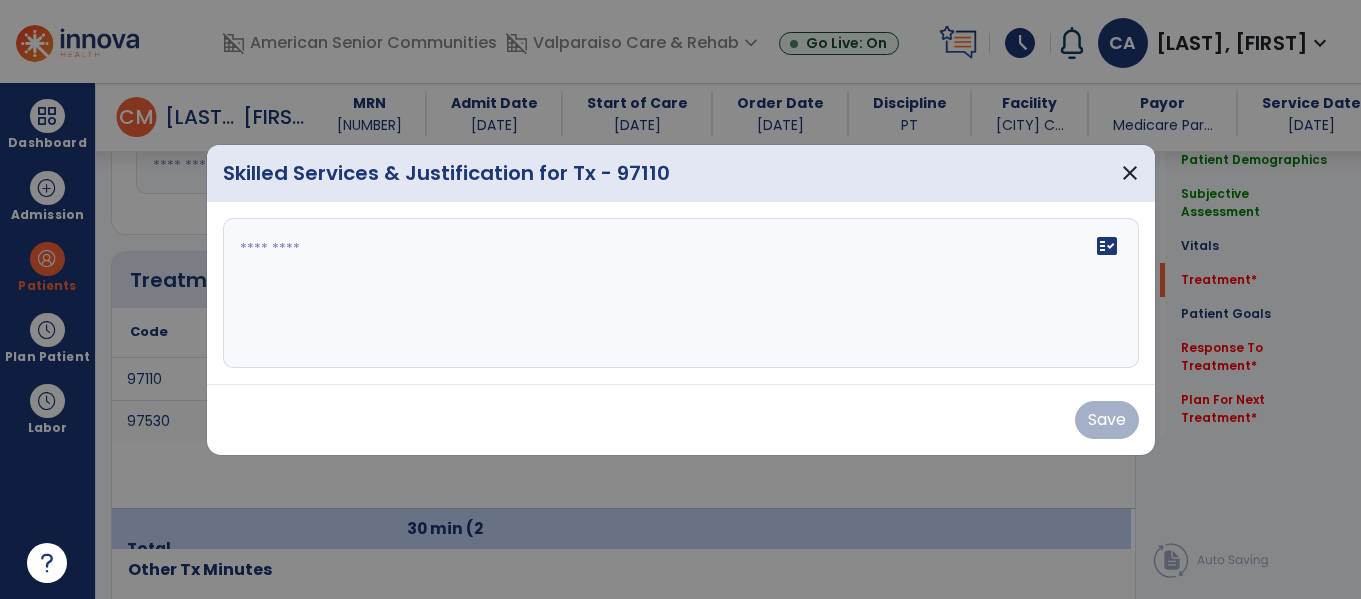 scroll, scrollTop: 1723, scrollLeft: 0, axis: vertical 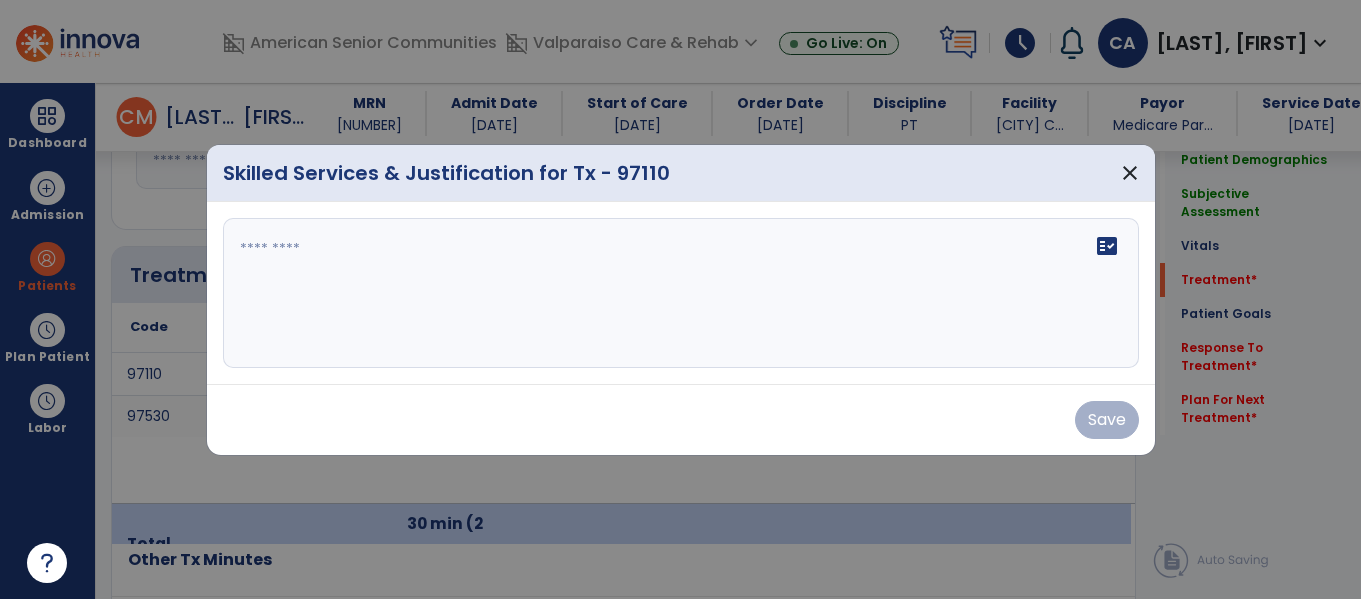 click on "fact_check" at bounding box center [681, 293] 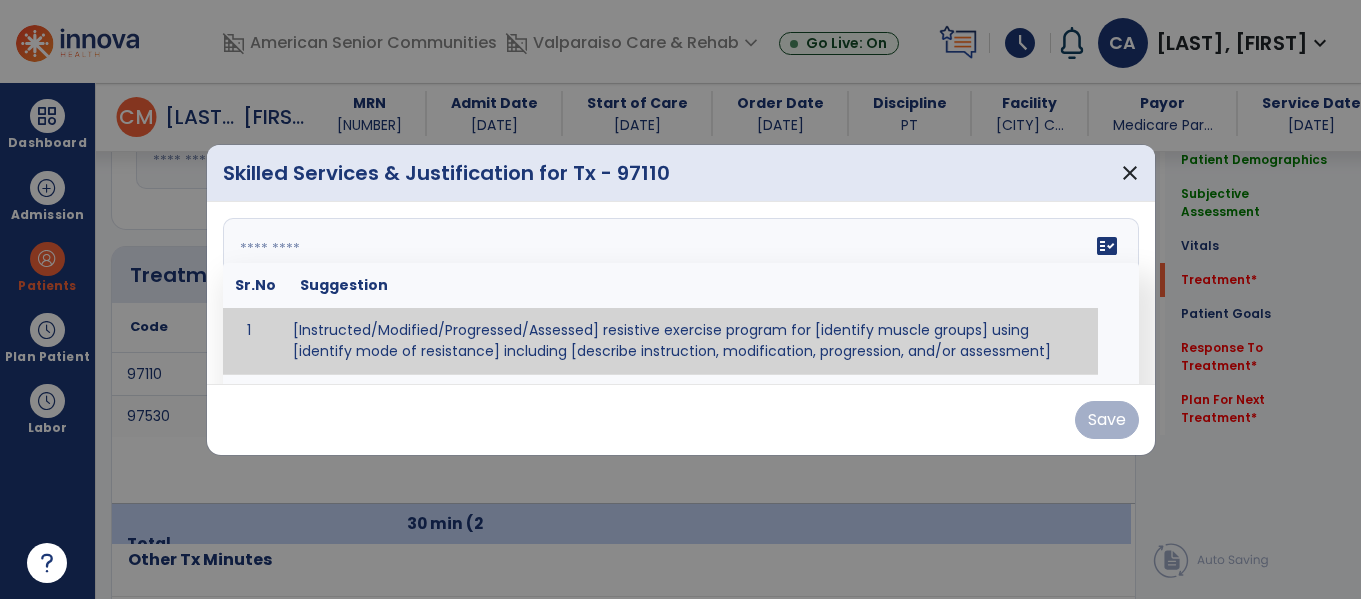 paste on "**********" 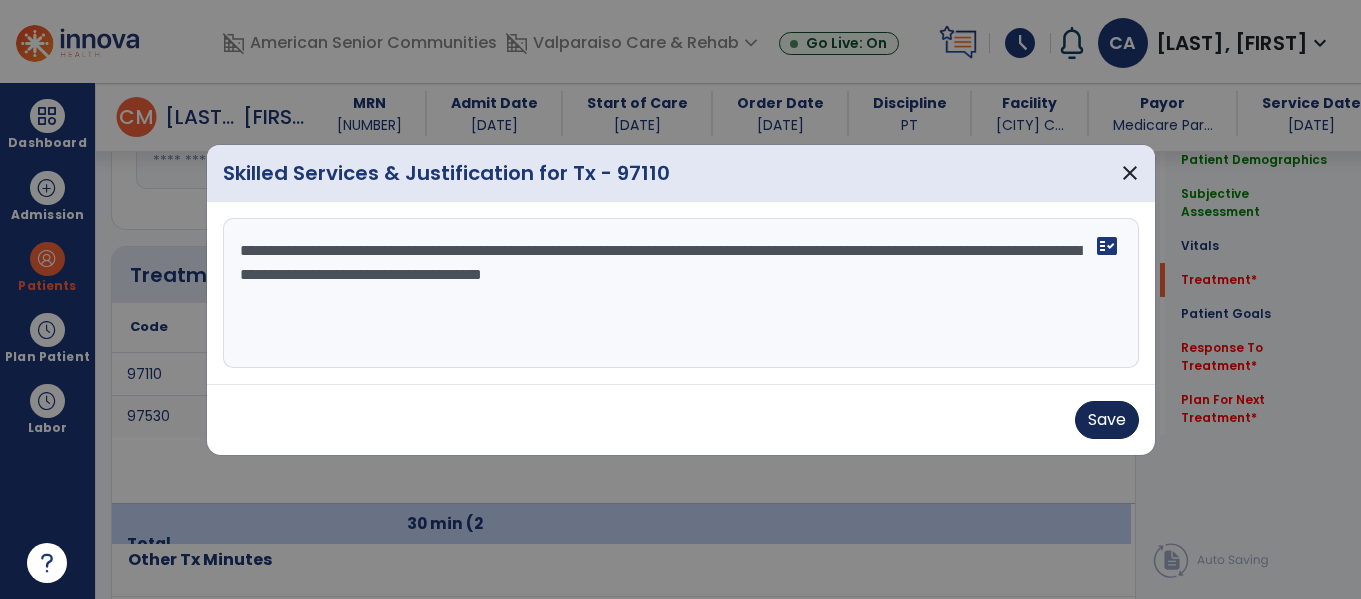 type on "**********" 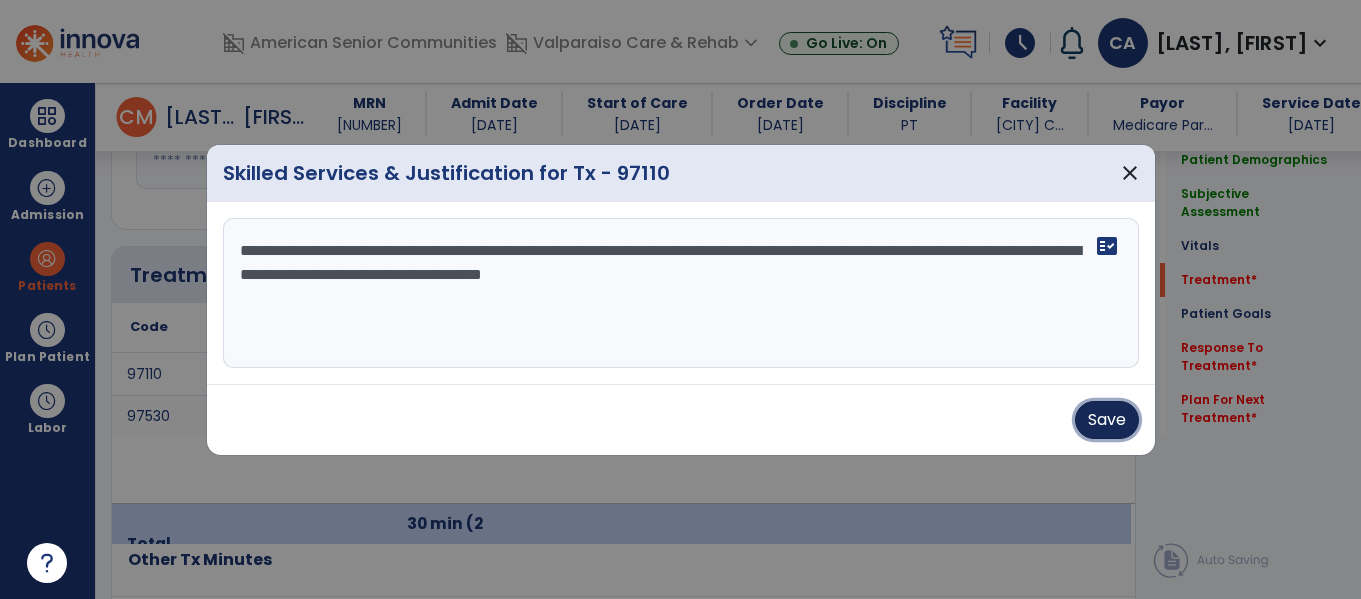 click on "Save" at bounding box center [1107, 420] 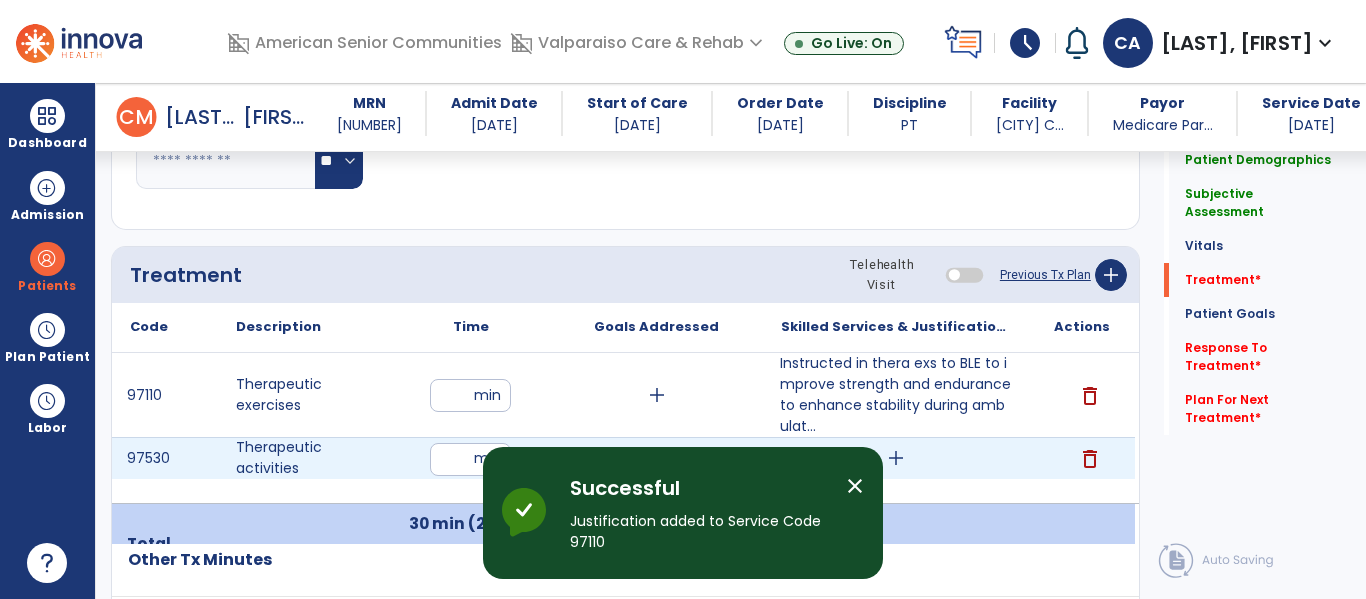 click on "add" at bounding box center [896, 458] 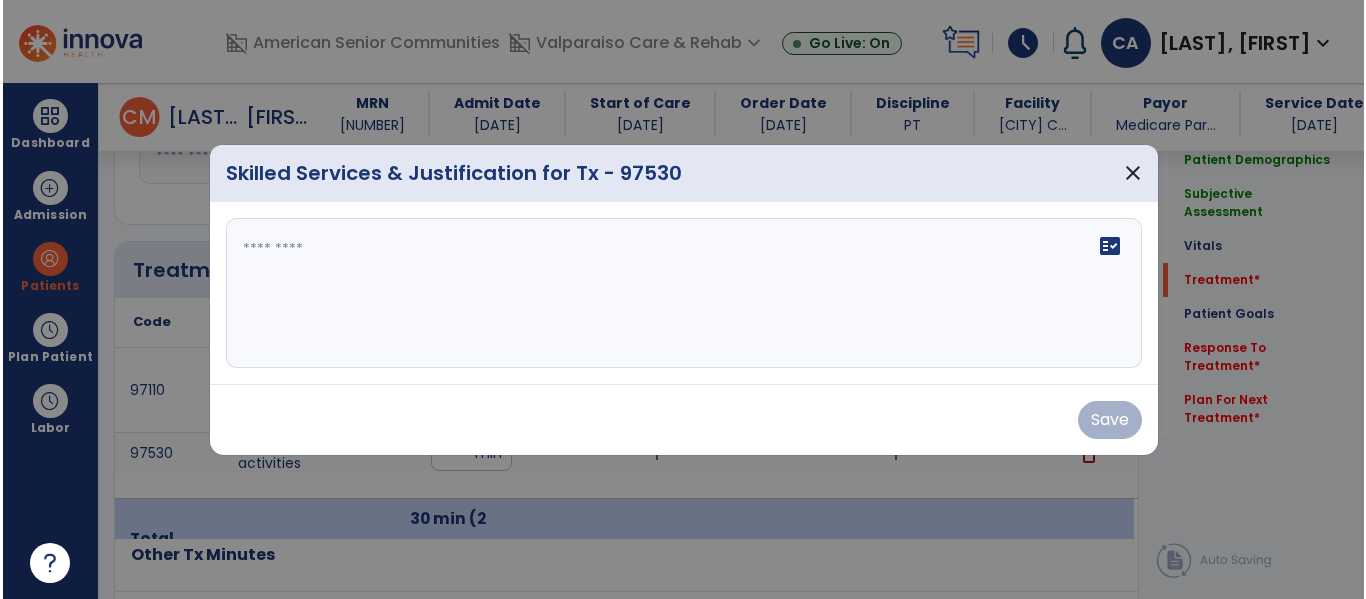 scroll, scrollTop: 1723, scrollLeft: 0, axis: vertical 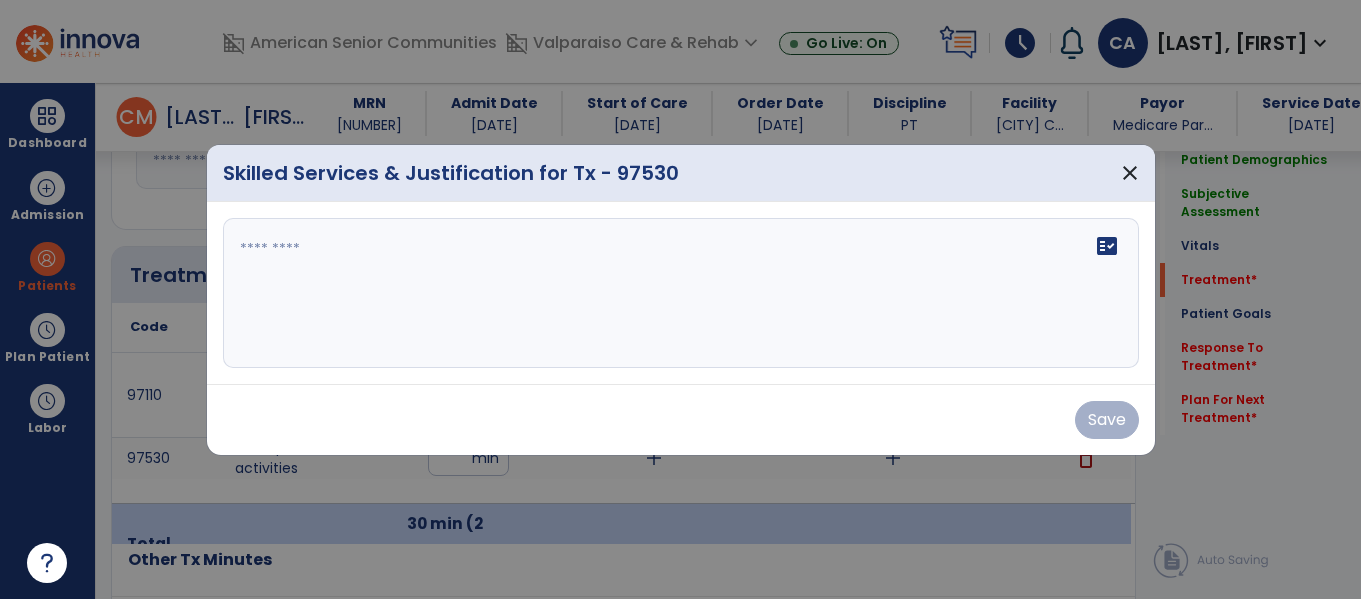 click on "fact_check" at bounding box center (681, 293) 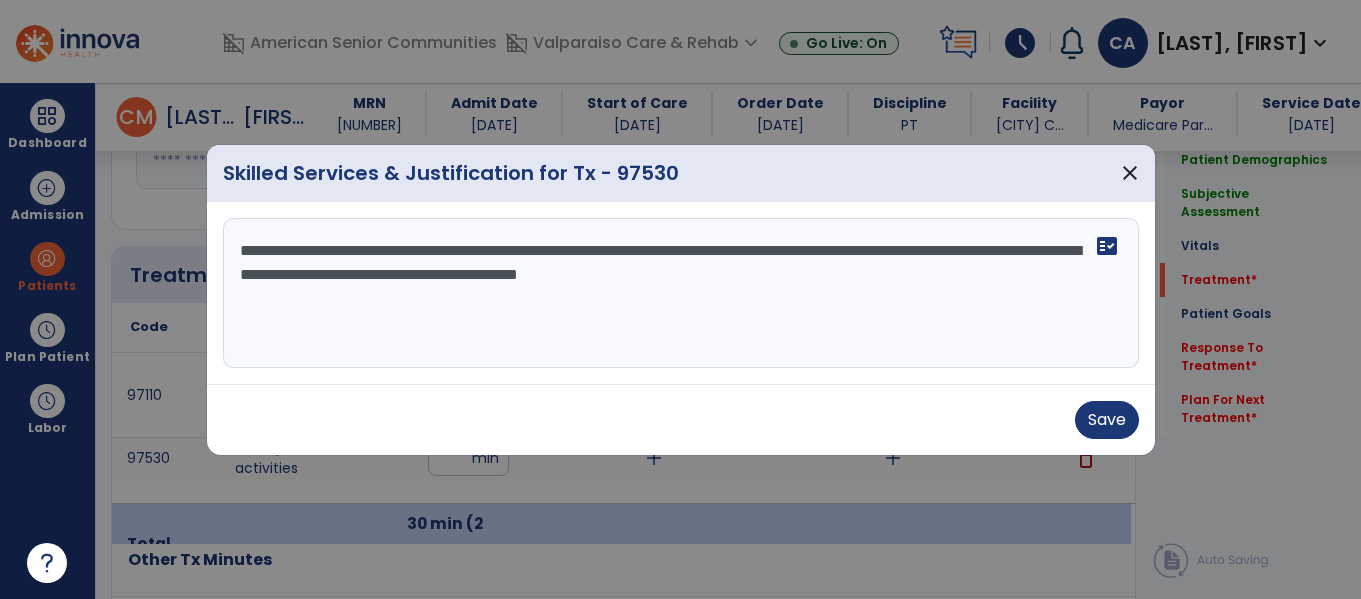 type on "**********" 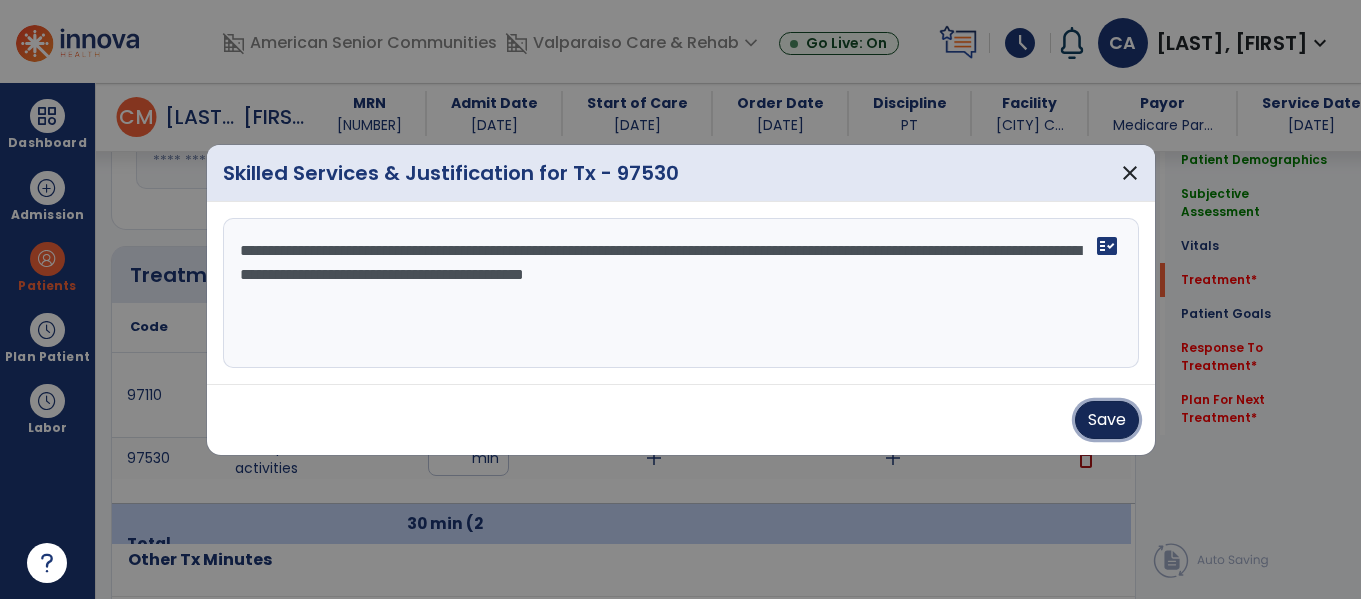 click on "Save" at bounding box center (1107, 420) 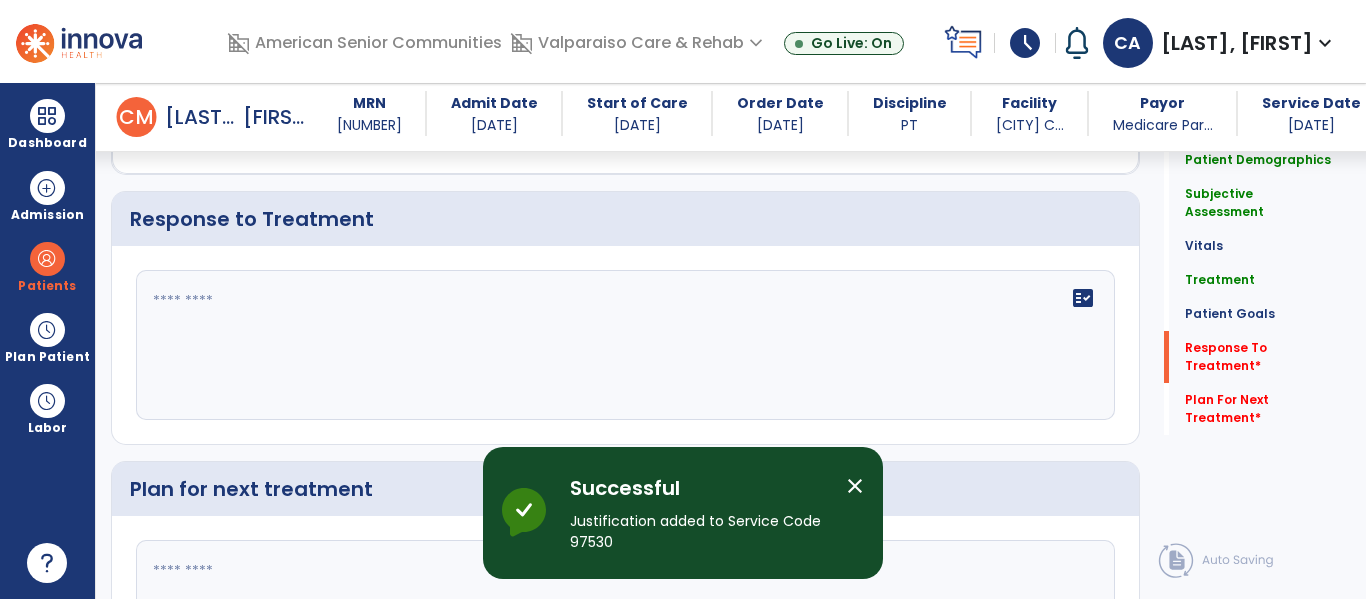 scroll, scrollTop: 4101, scrollLeft: 0, axis: vertical 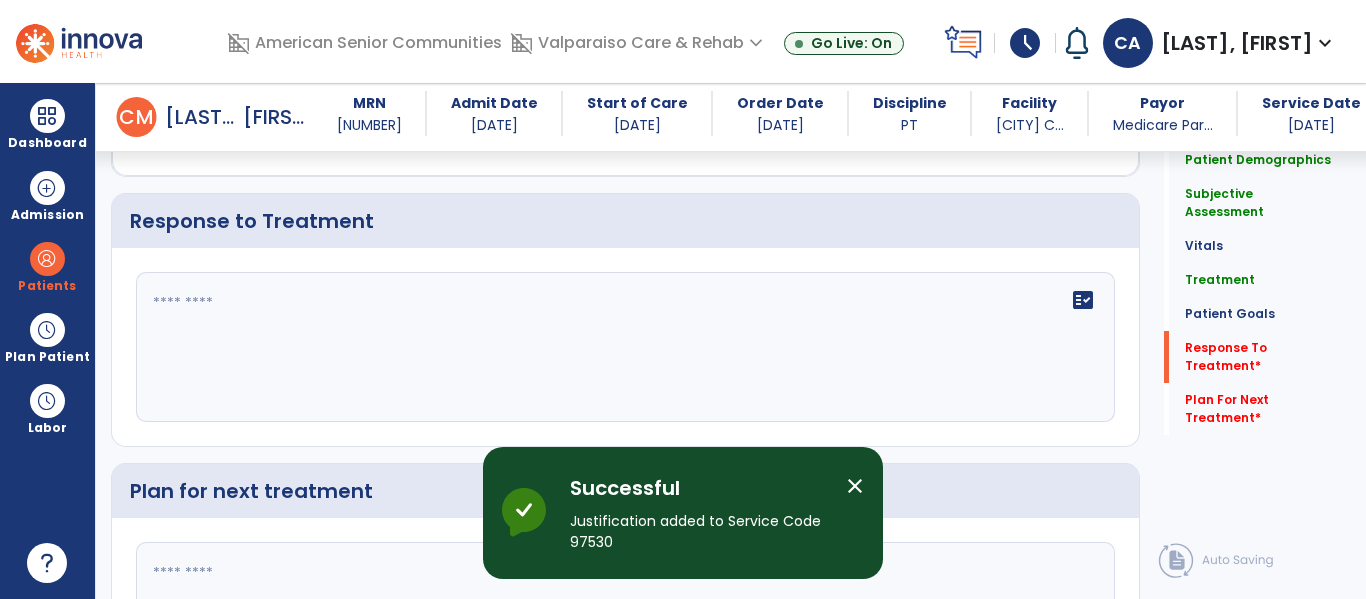 click on "fact_check" 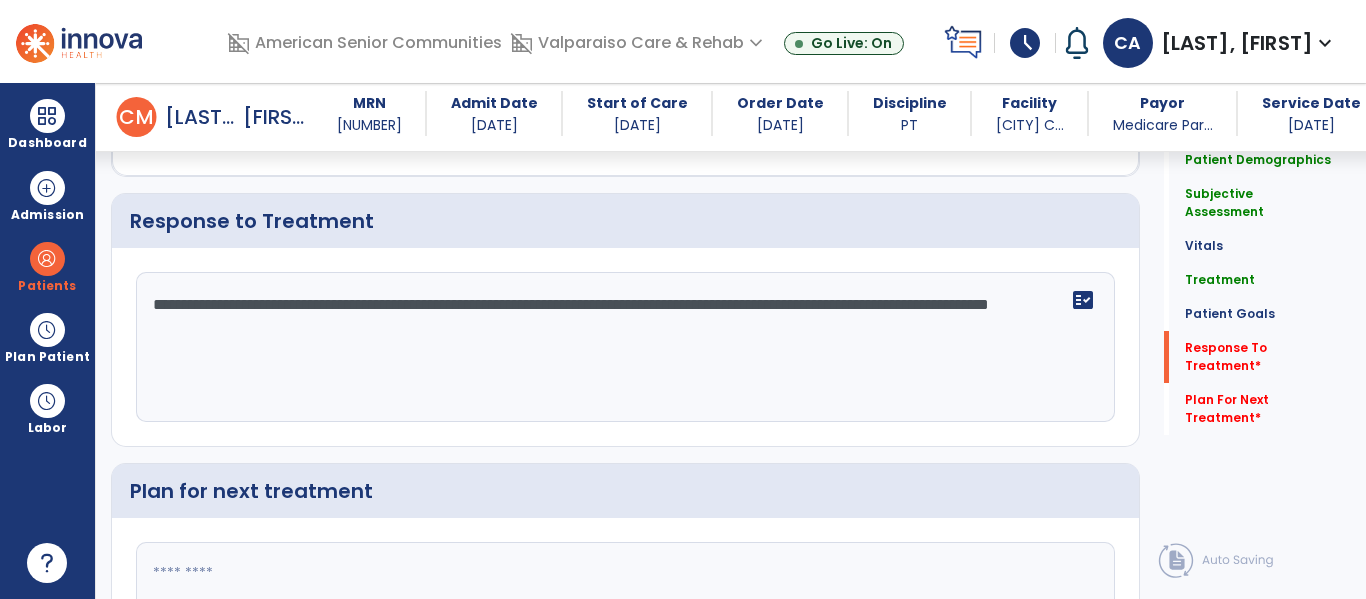 scroll, scrollTop: 4285, scrollLeft: 0, axis: vertical 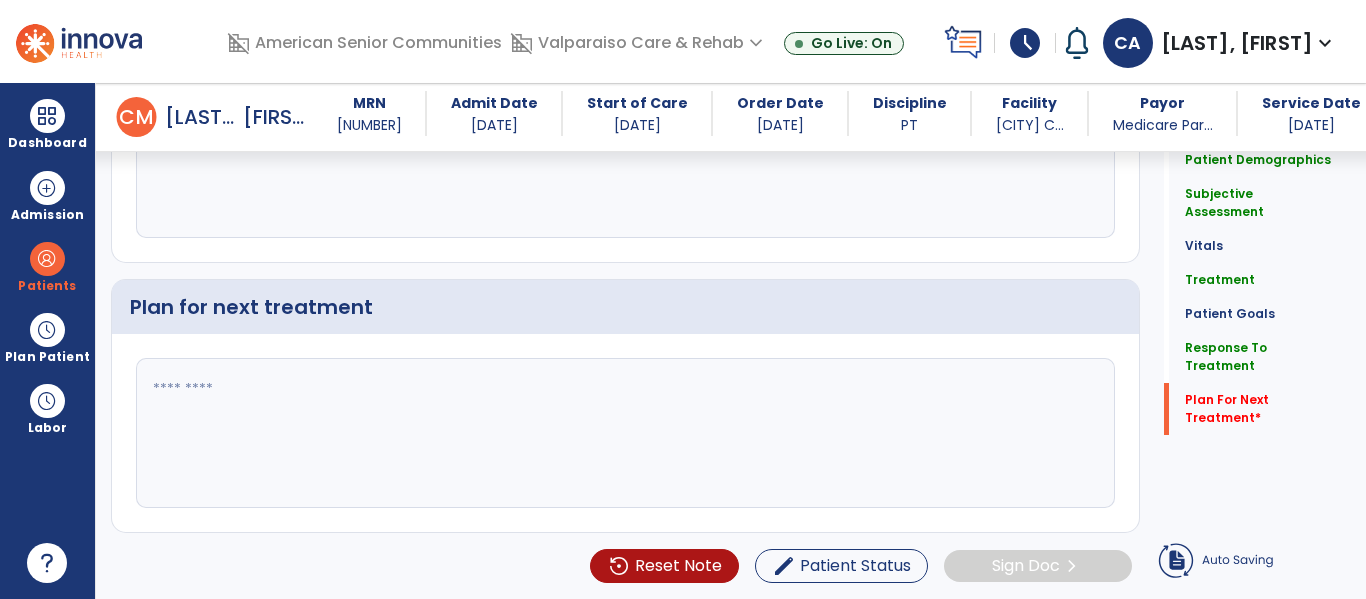 type on "**********" 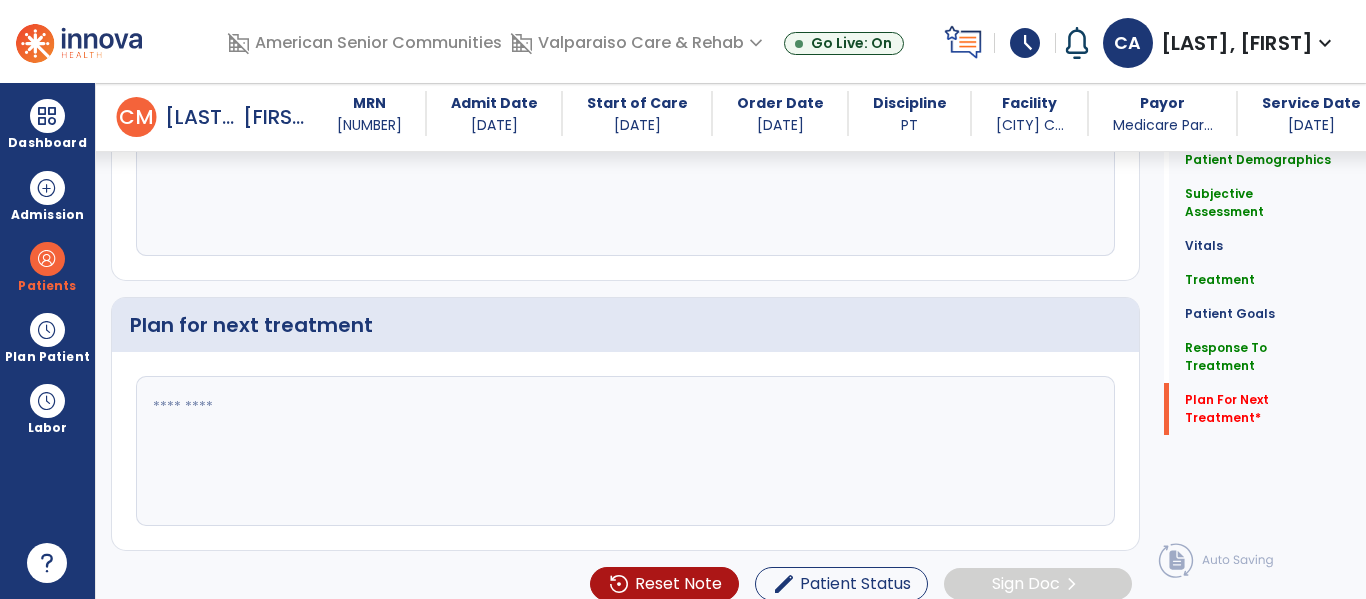 scroll, scrollTop: 4285, scrollLeft: 0, axis: vertical 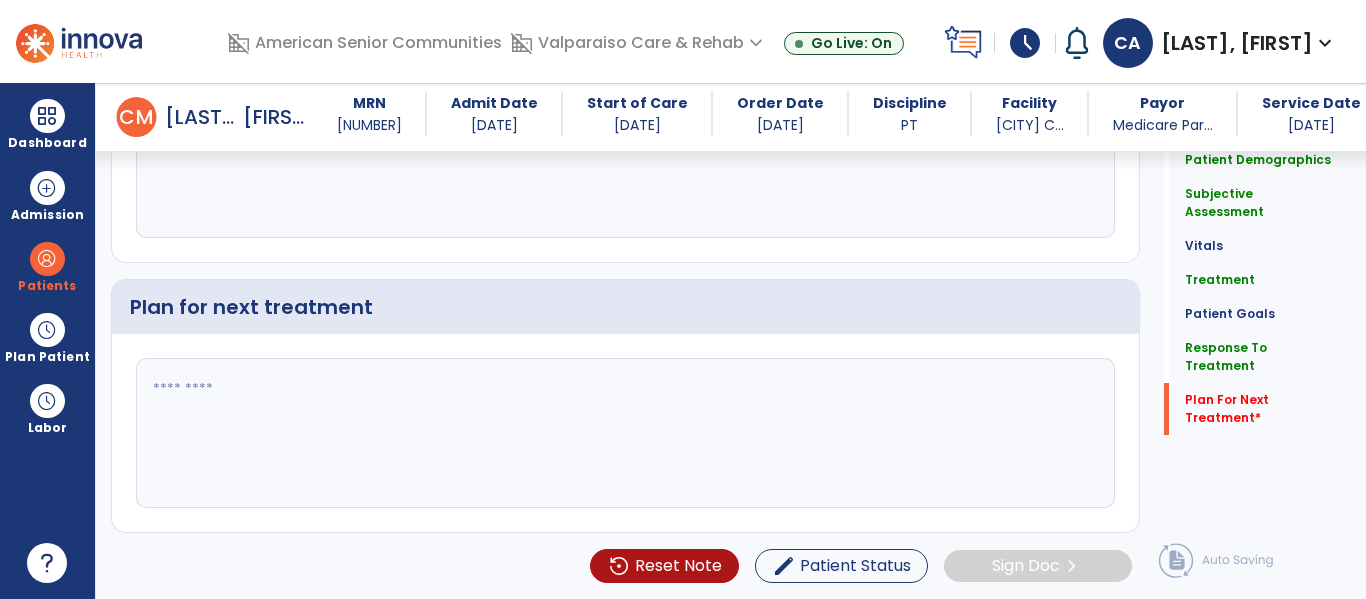 click 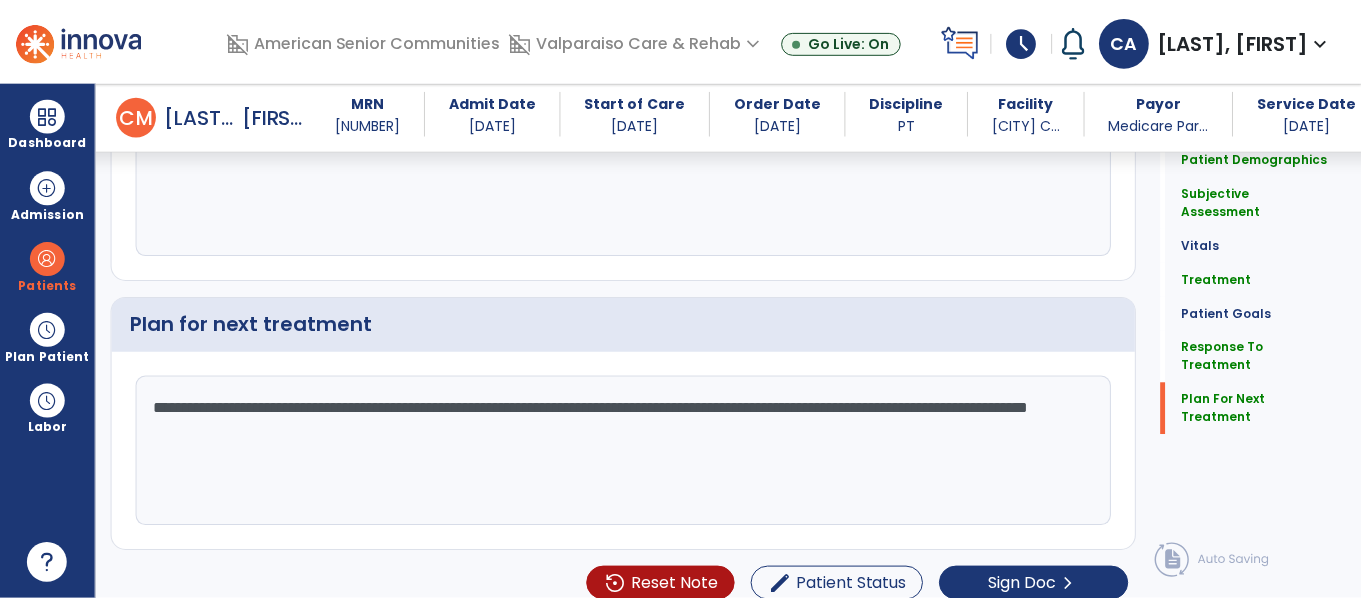 scroll, scrollTop: 4285, scrollLeft: 0, axis: vertical 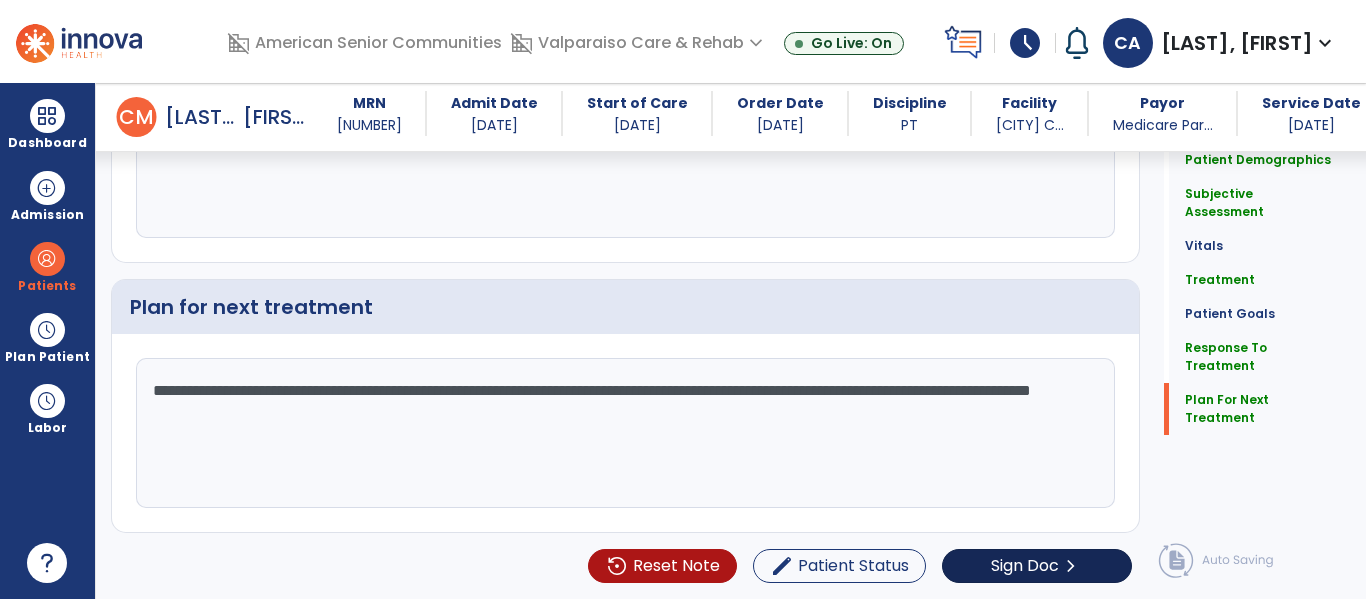 type on "**********" 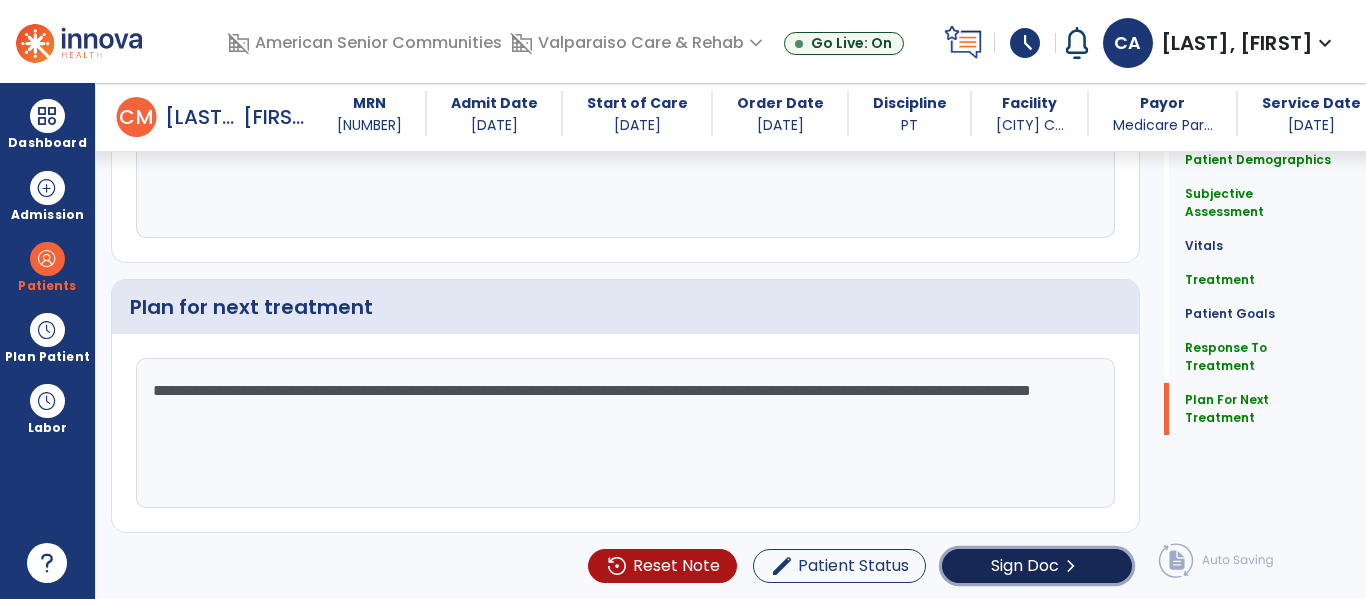 click on "Sign Doc  chevron_right" 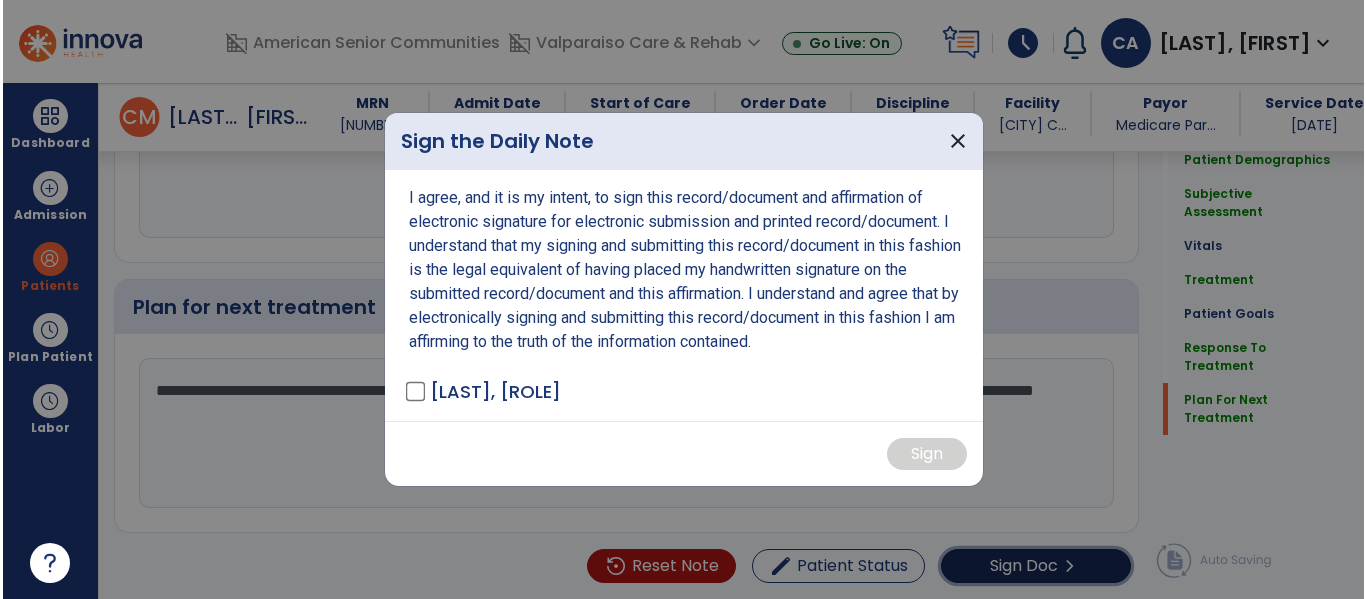 scroll, scrollTop: 4285, scrollLeft: 0, axis: vertical 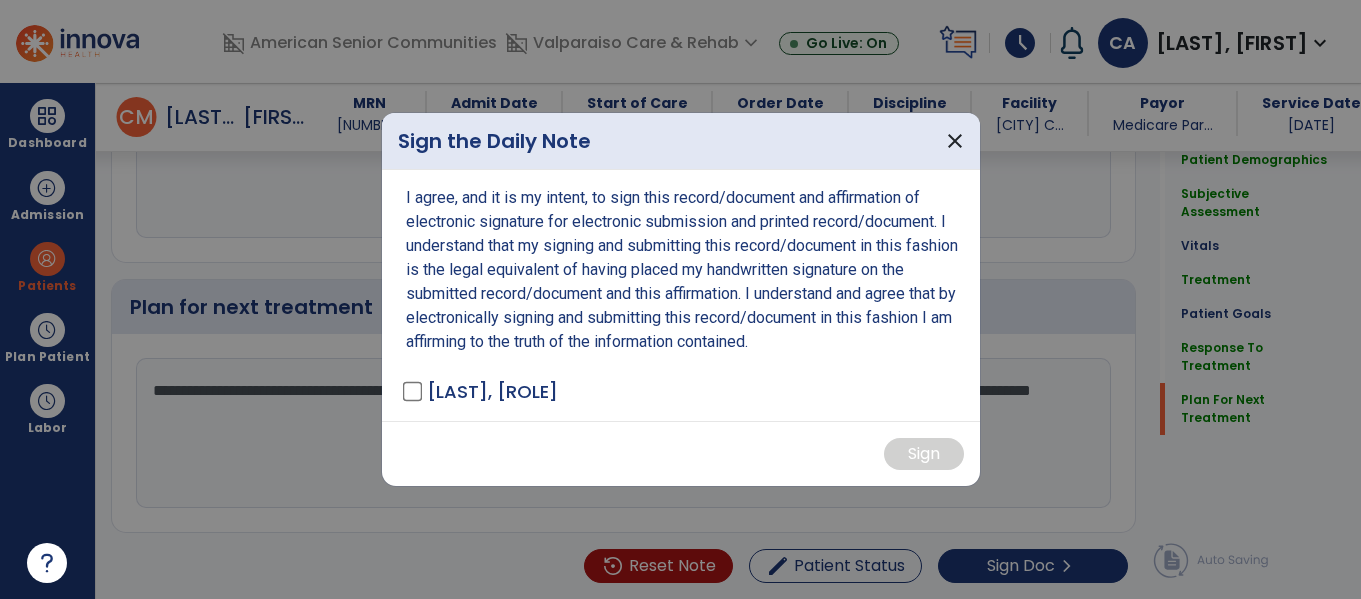 click on "[LAST], [ROLE]" at bounding box center (482, 391) 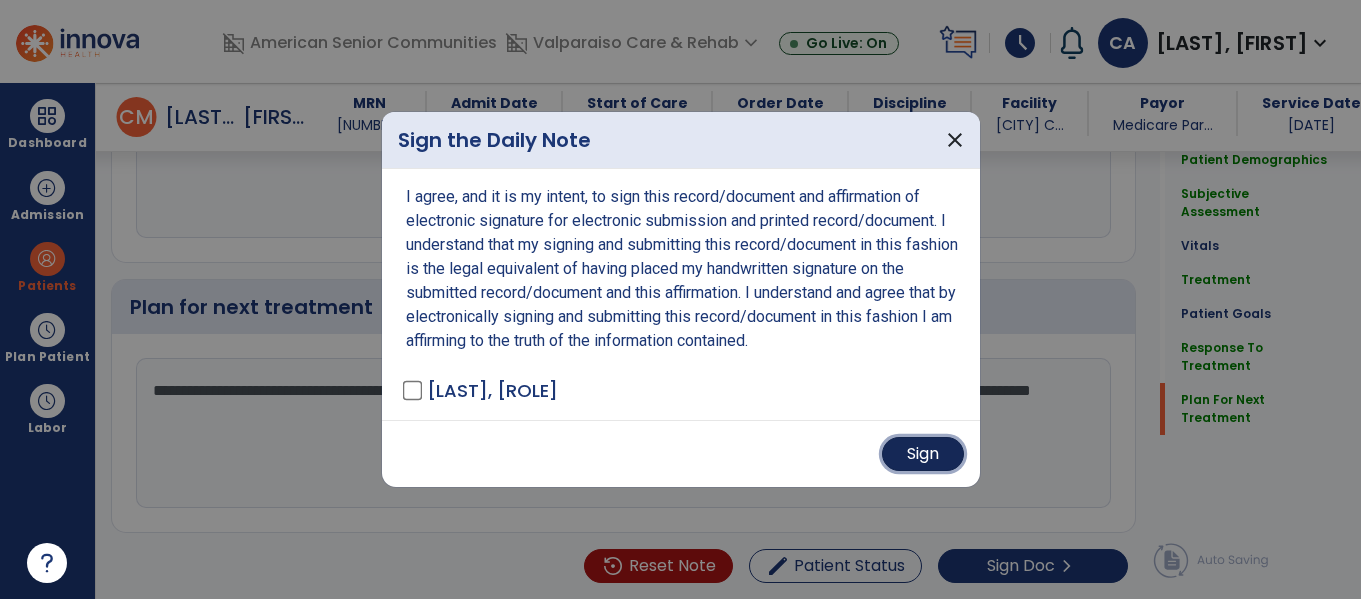 click on "Sign" at bounding box center [923, 454] 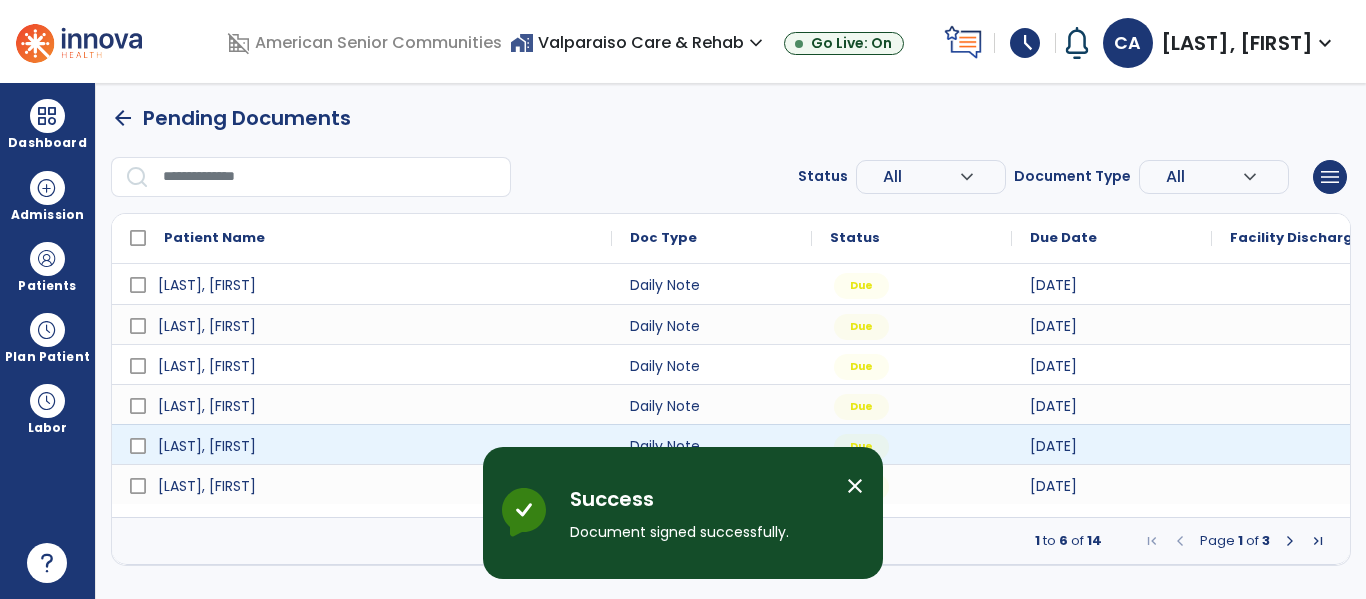 scroll, scrollTop: 0, scrollLeft: 0, axis: both 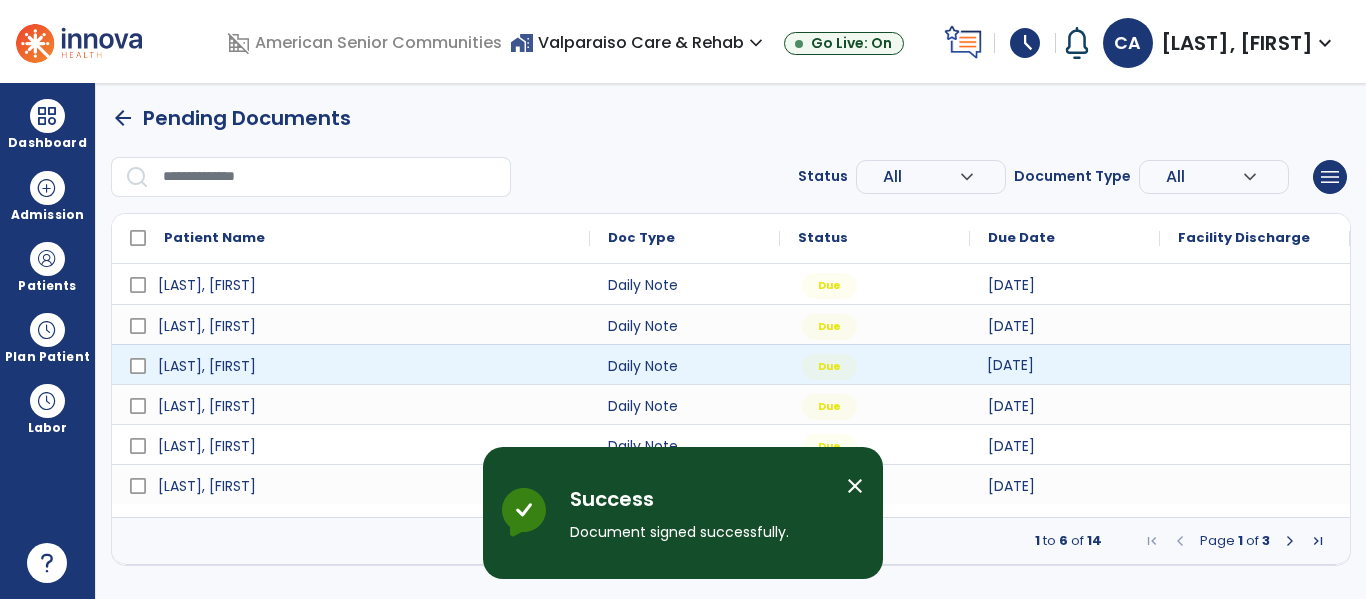 click on "[DATE]" at bounding box center [1065, 364] 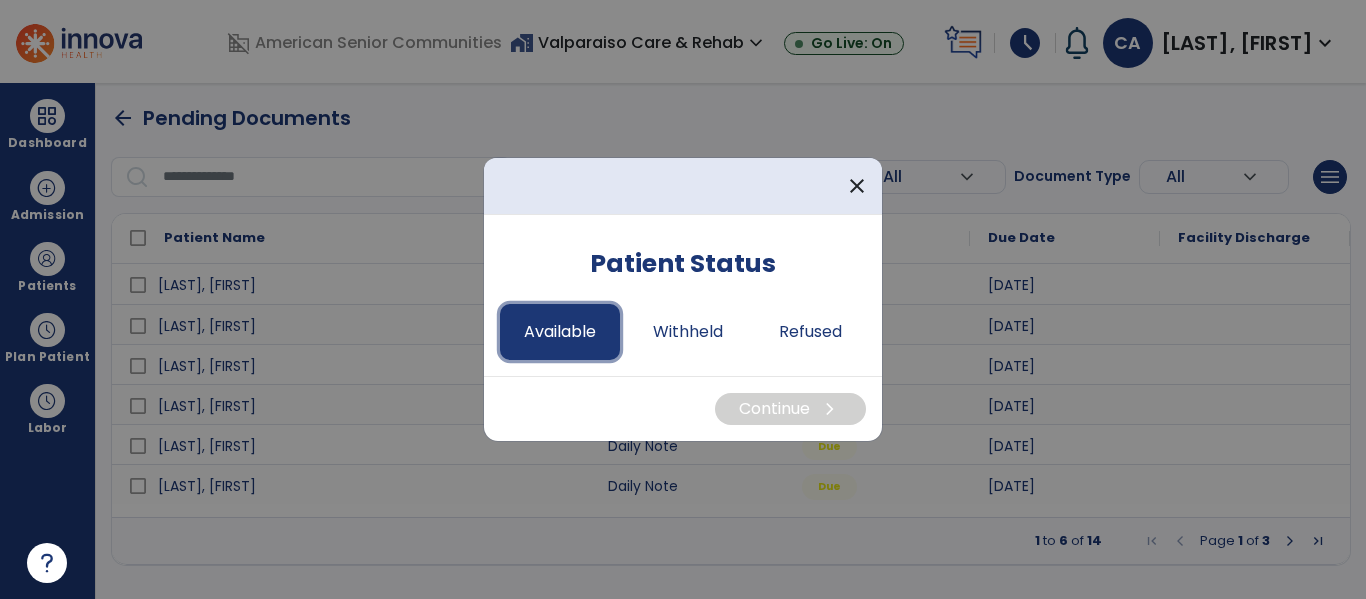 click on "Available" at bounding box center (560, 332) 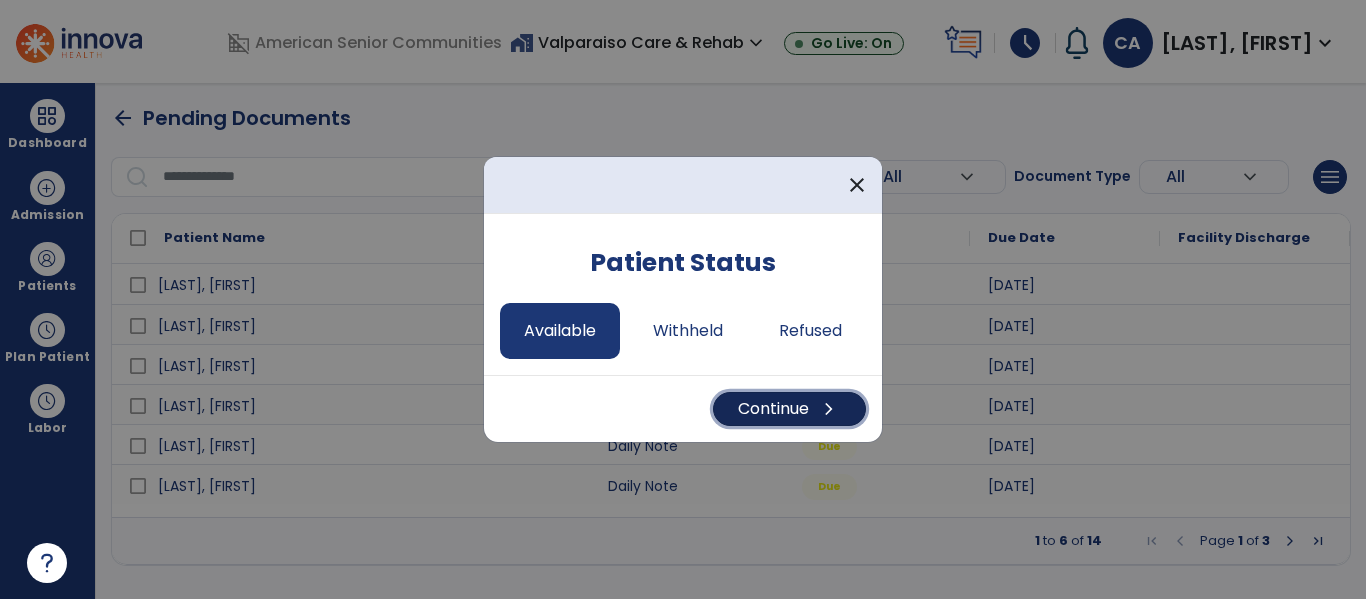 click on "Continue   chevron_right" at bounding box center (789, 409) 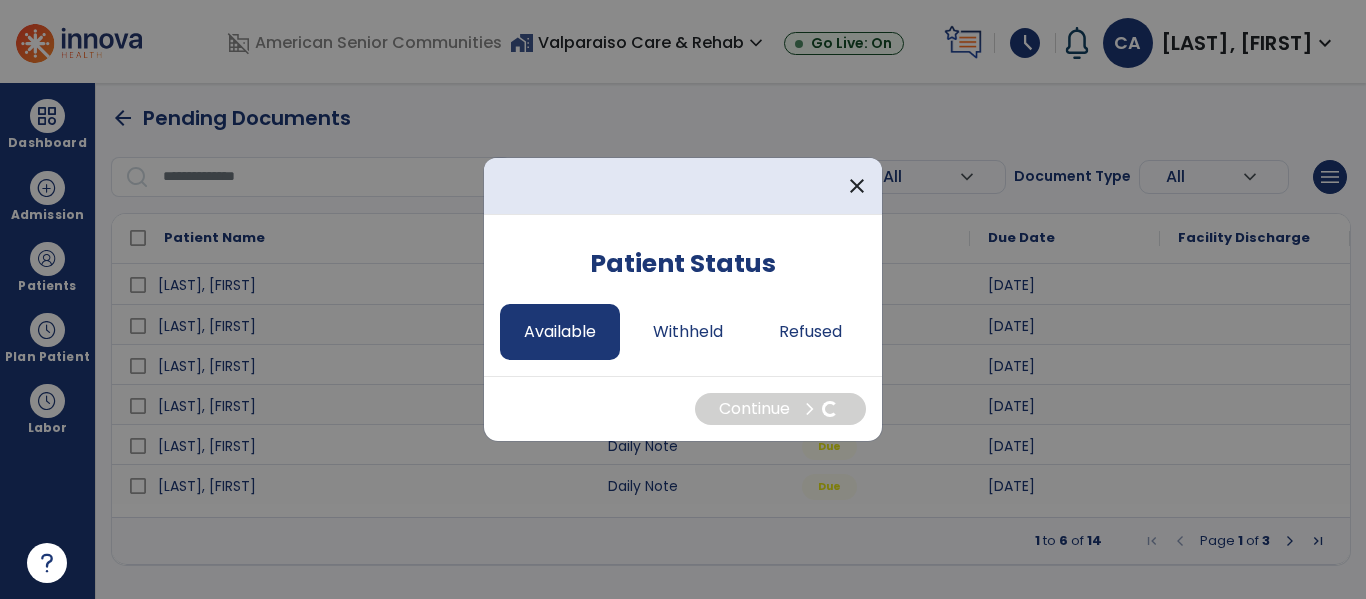 select on "*" 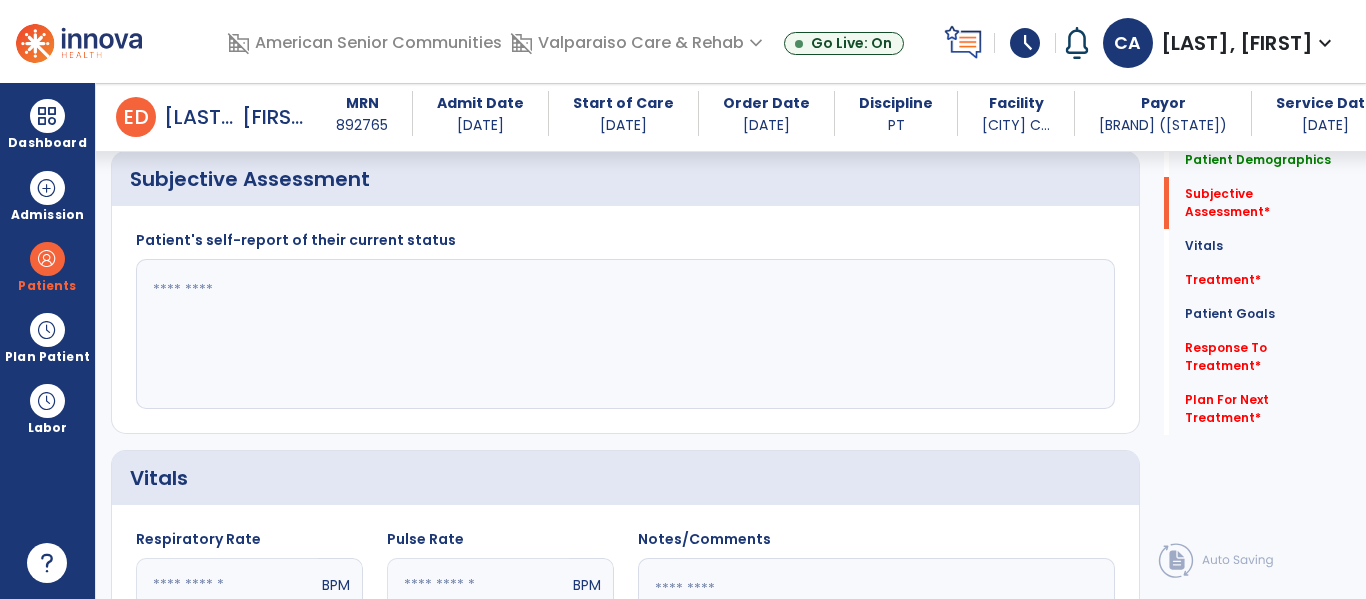 scroll, scrollTop: 787, scrollLeft: 0, axis: vertical 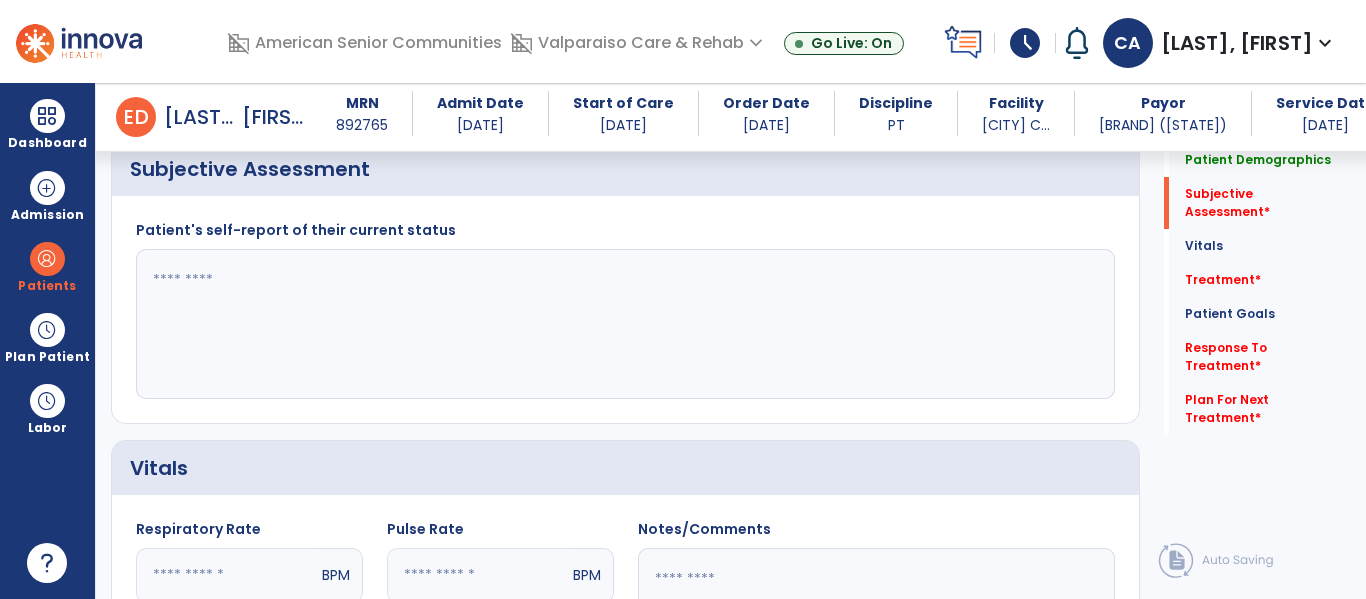 click 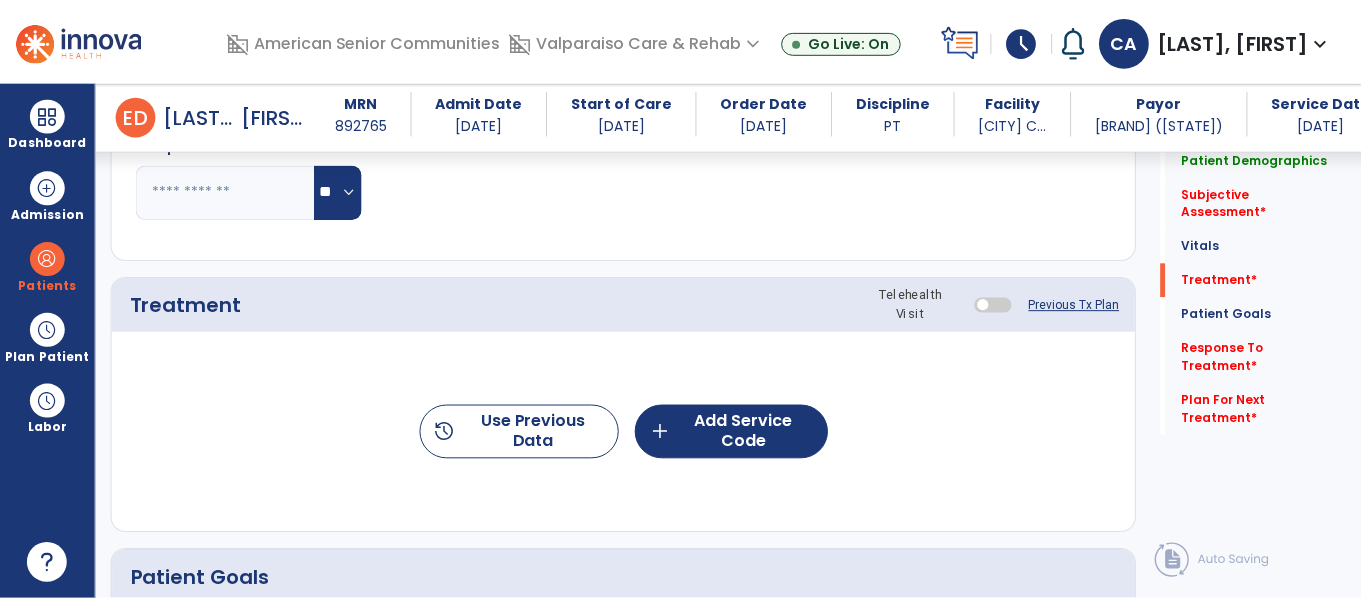 scroll, scrollTop: 1374, scrollLeft: 0, axis: vertical 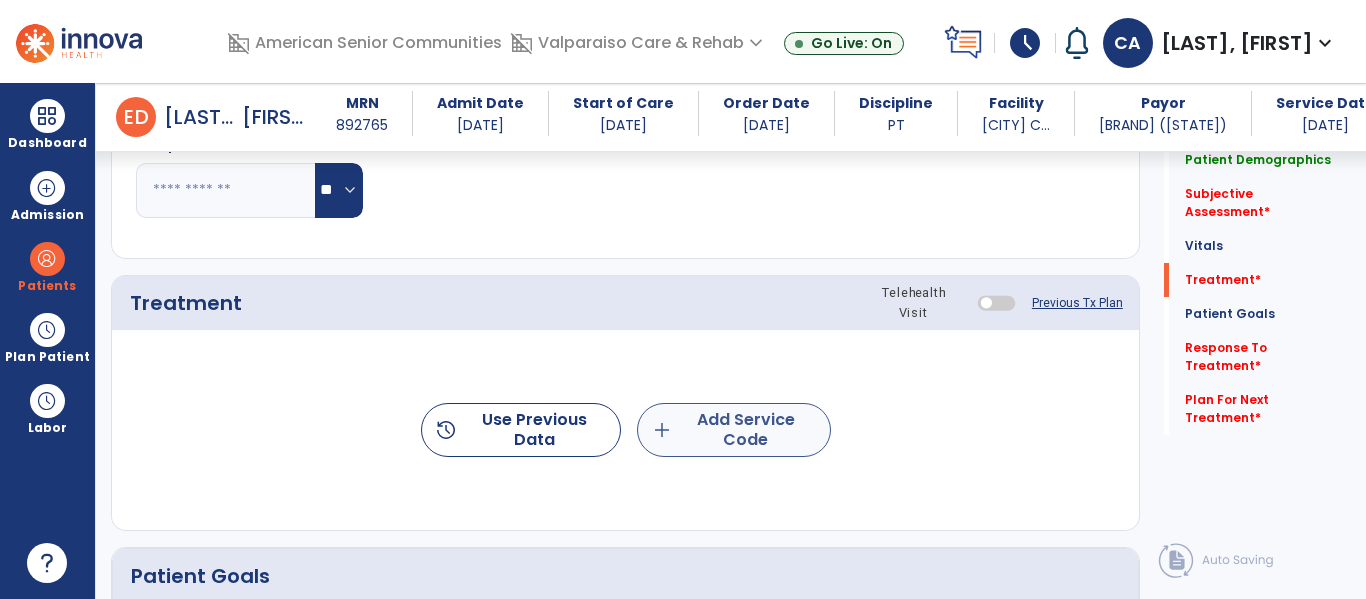 type on "**********" 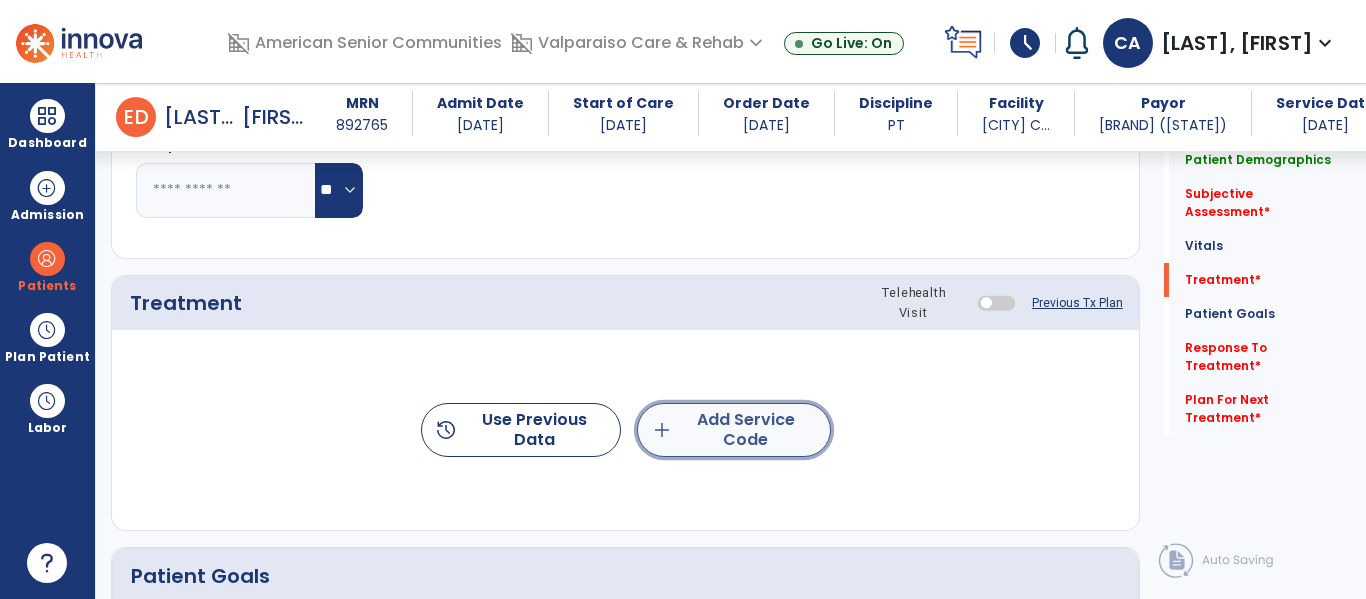 click on "add  Add Service Code" 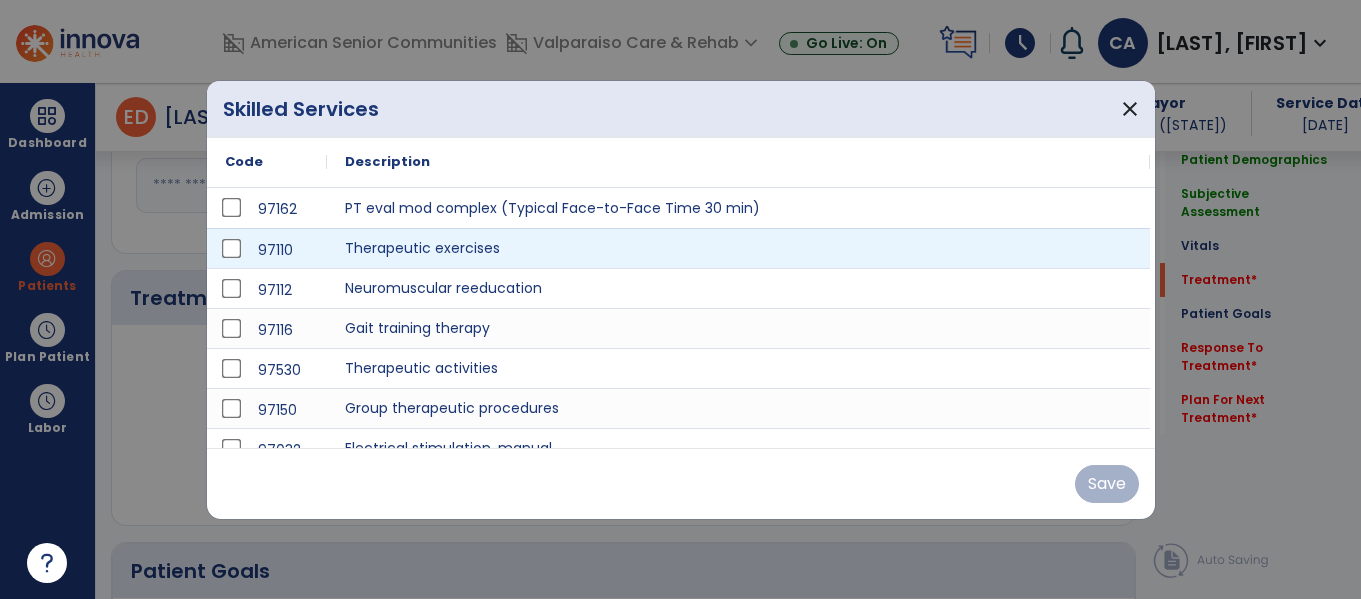 scroll, scrollTop: 1374, scrollLeft: 0, axis: vertical 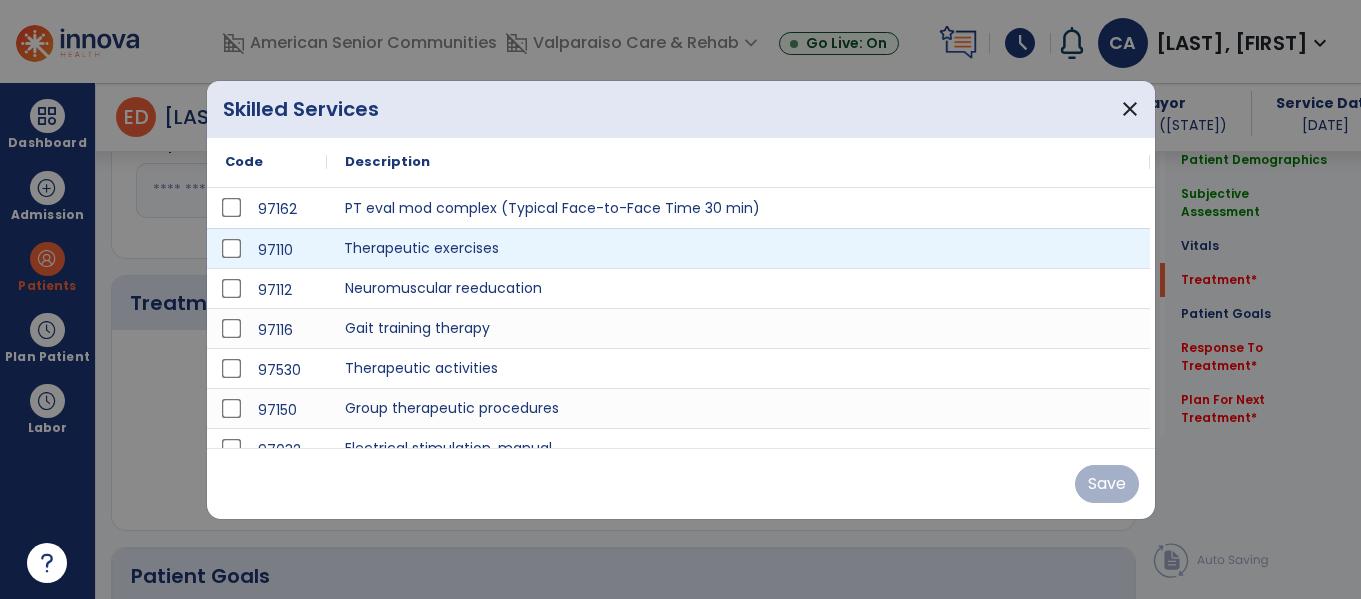 click on "Therapeutic exercises" at bounding box center [738, 248] 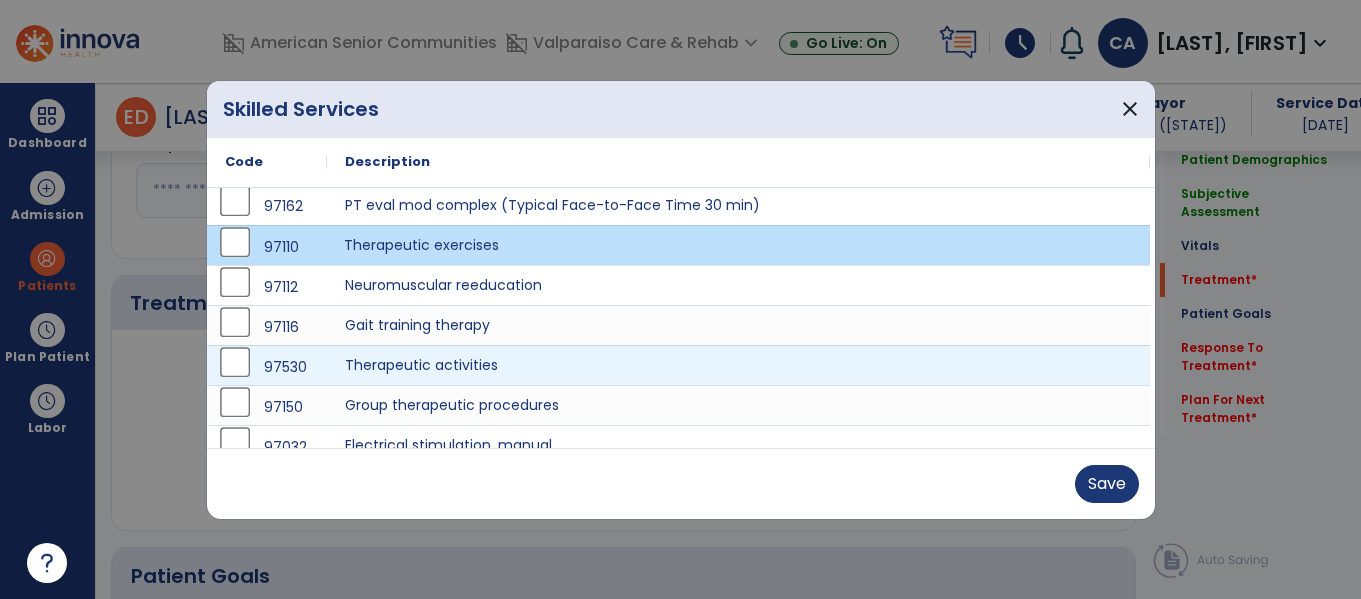 scroll, scrollTop: 0, scrollLeft: 0, axis: both 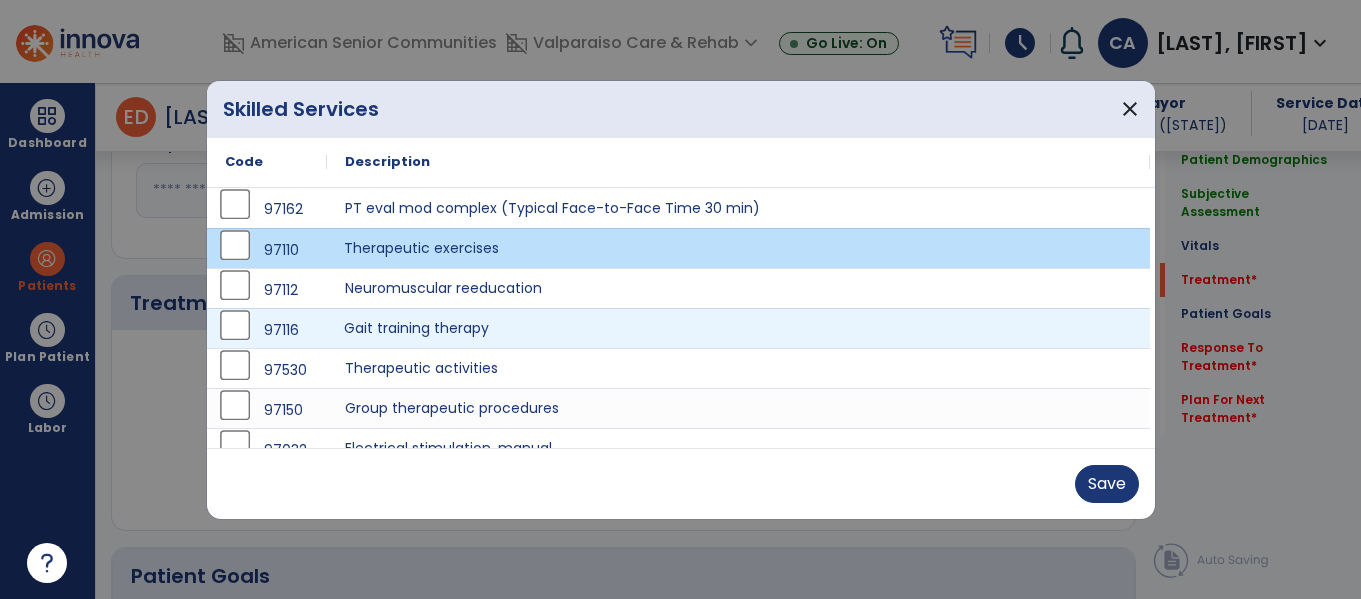 click on "Gait training therapy" at bounding box center (738, 328) 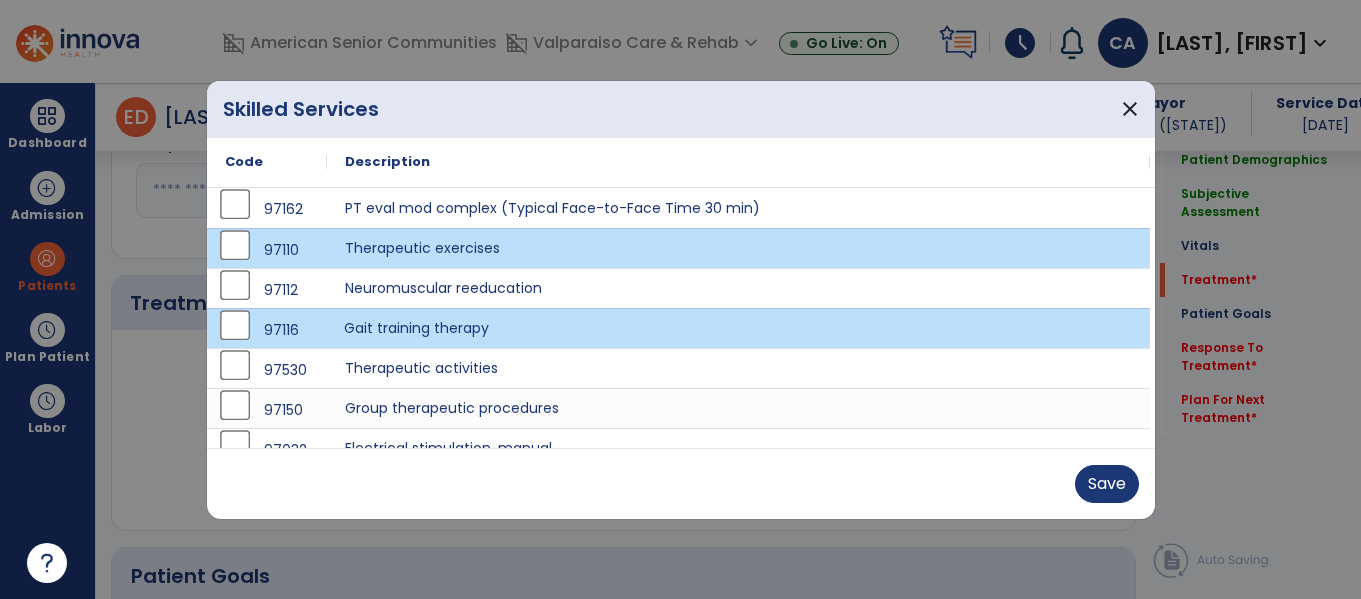 scroll, scrollTop: 60, scrollLeft: 0, axis: vertical 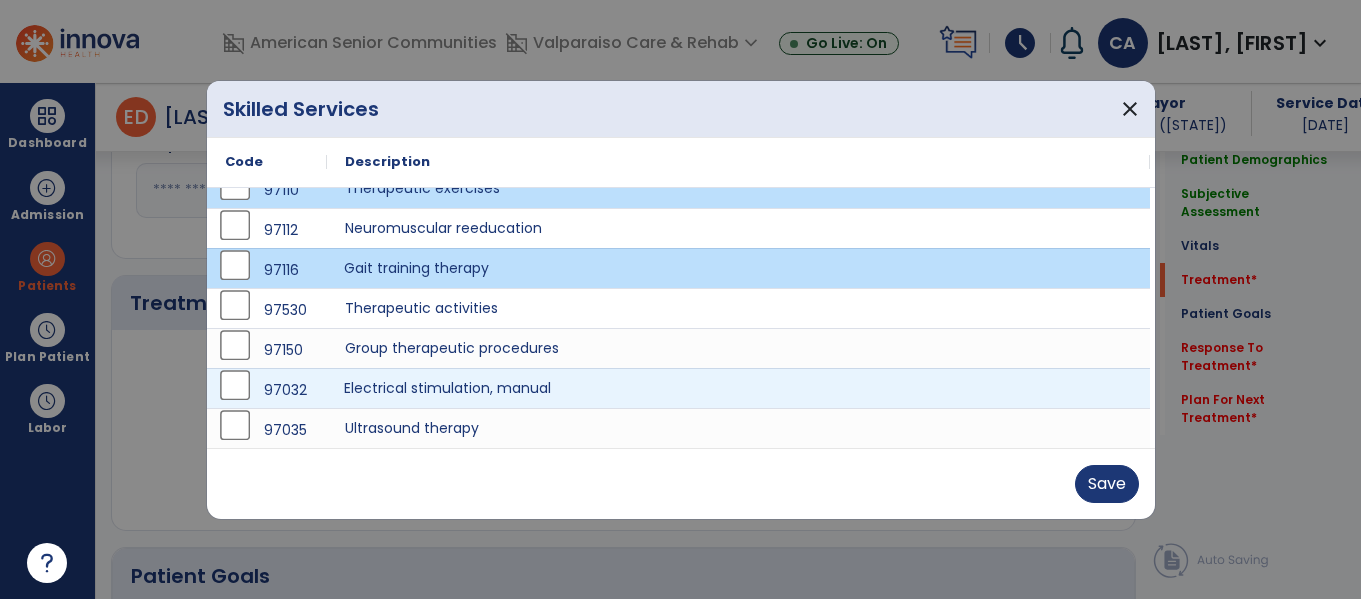 click on "Electrical stimulation, manual" at bounding box center (738, 388) 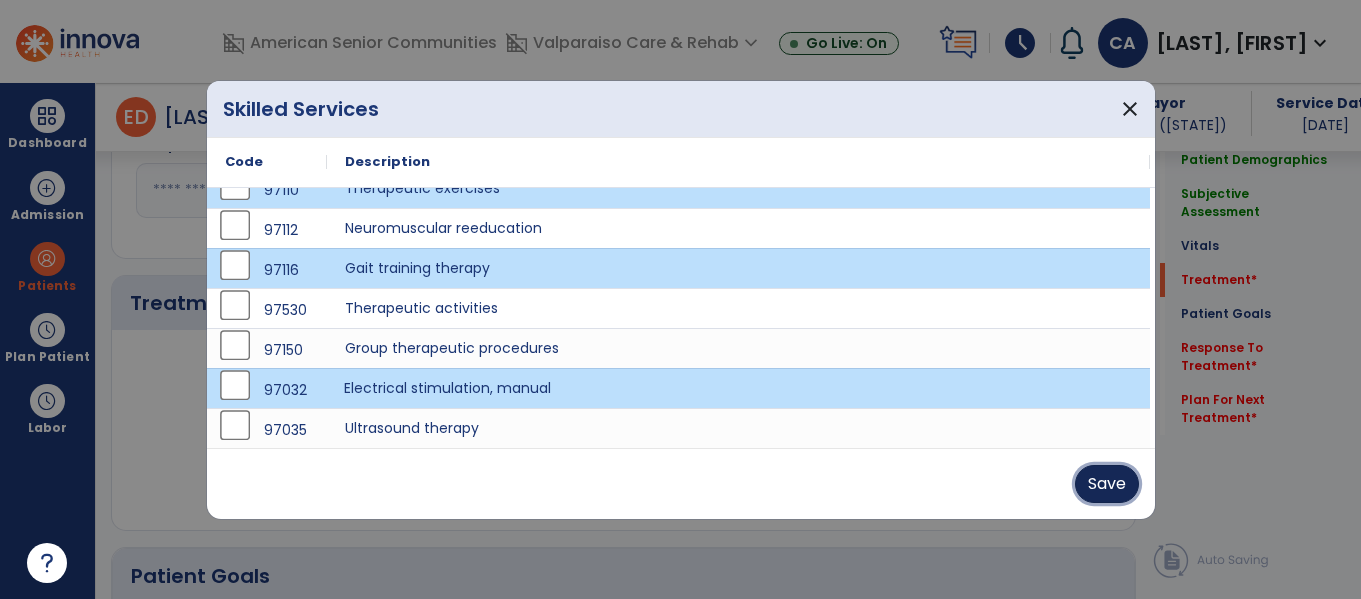 click on "Save" at bounding box center (1107, 484) 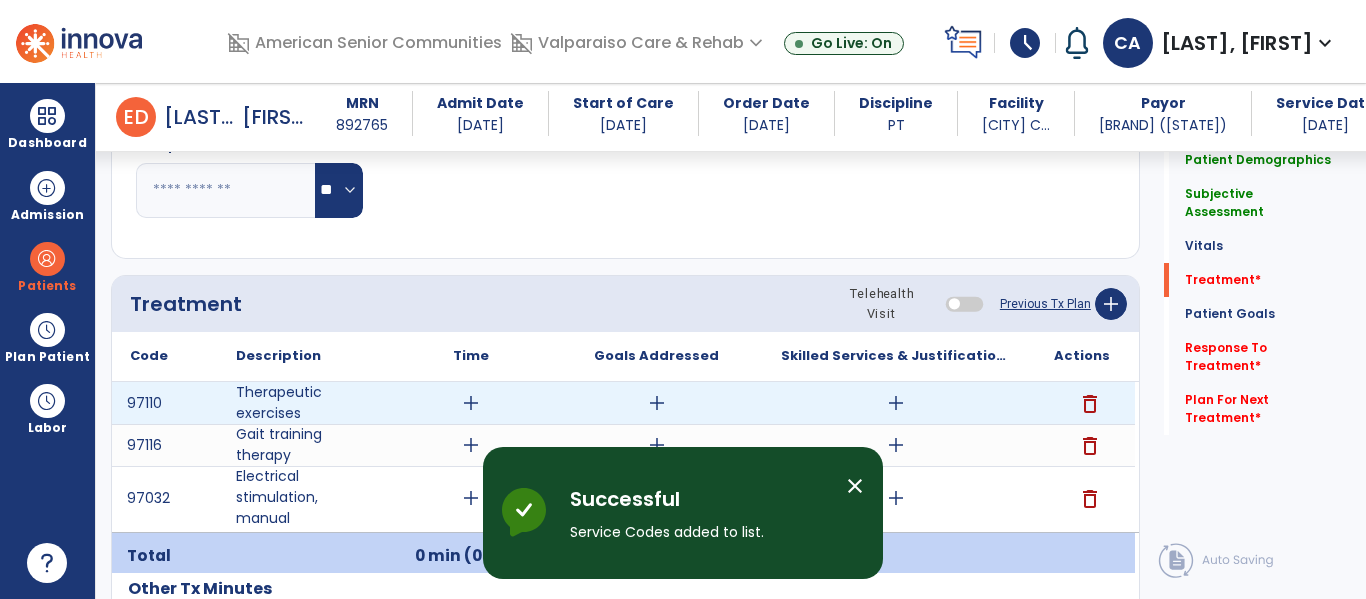click on "add" at bounding box center (470, 403) 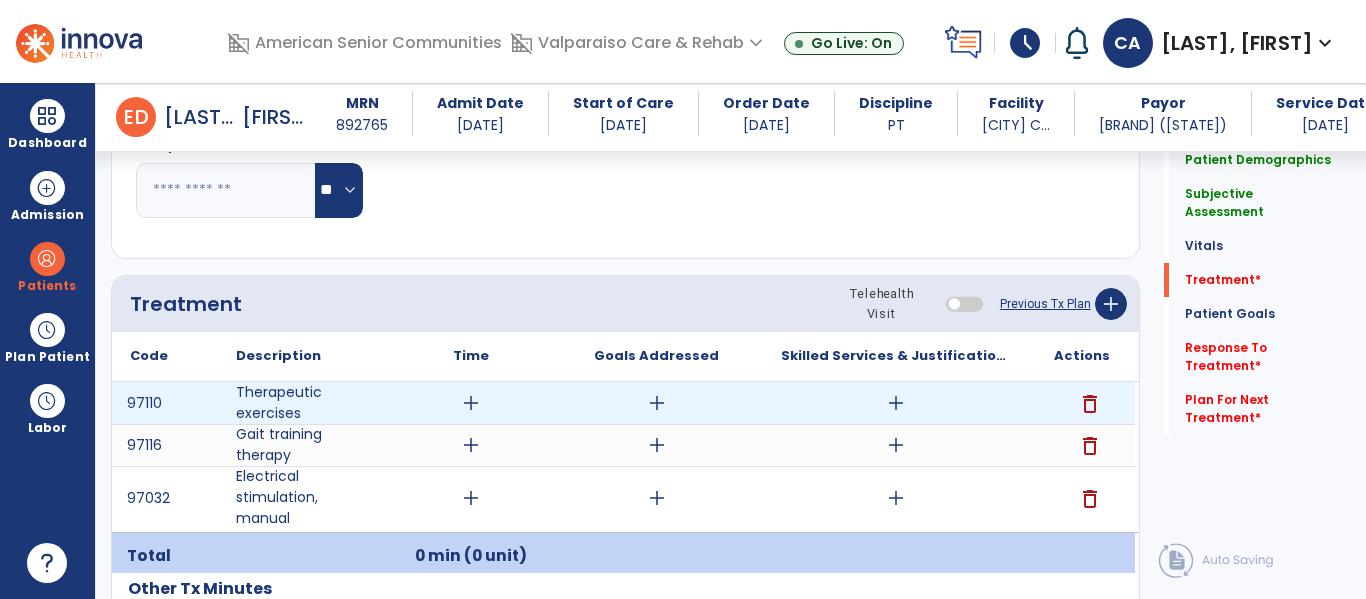 click on "add" at bounding box center (471, 403) 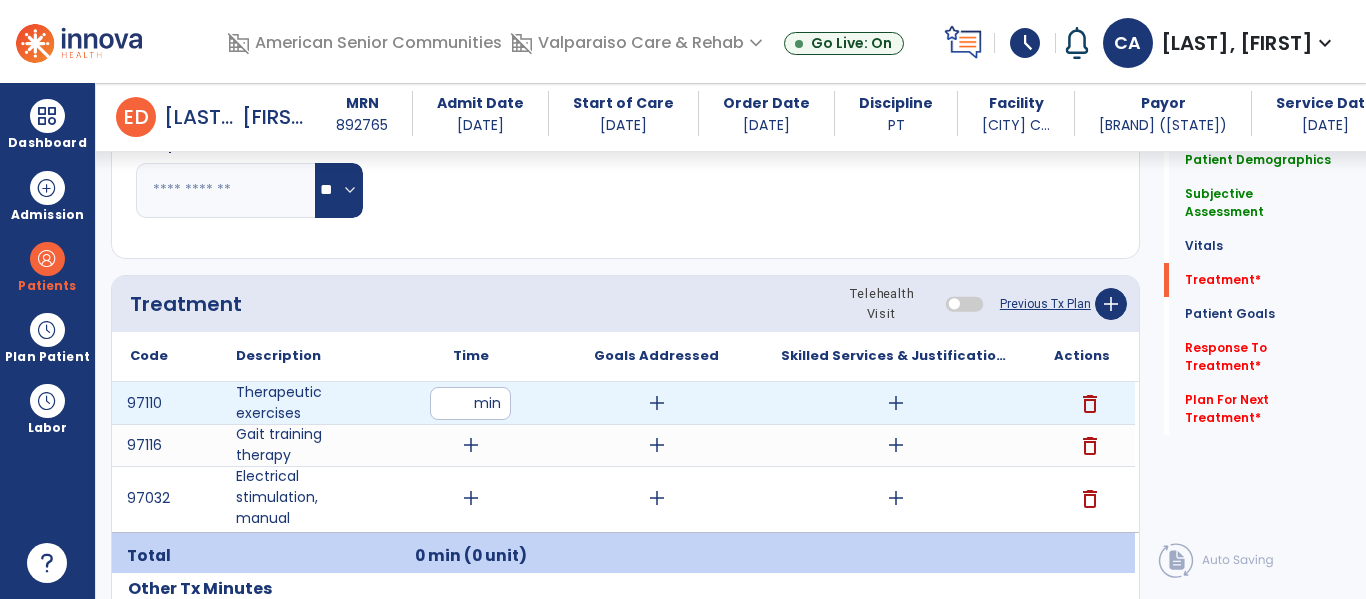 type on "**" 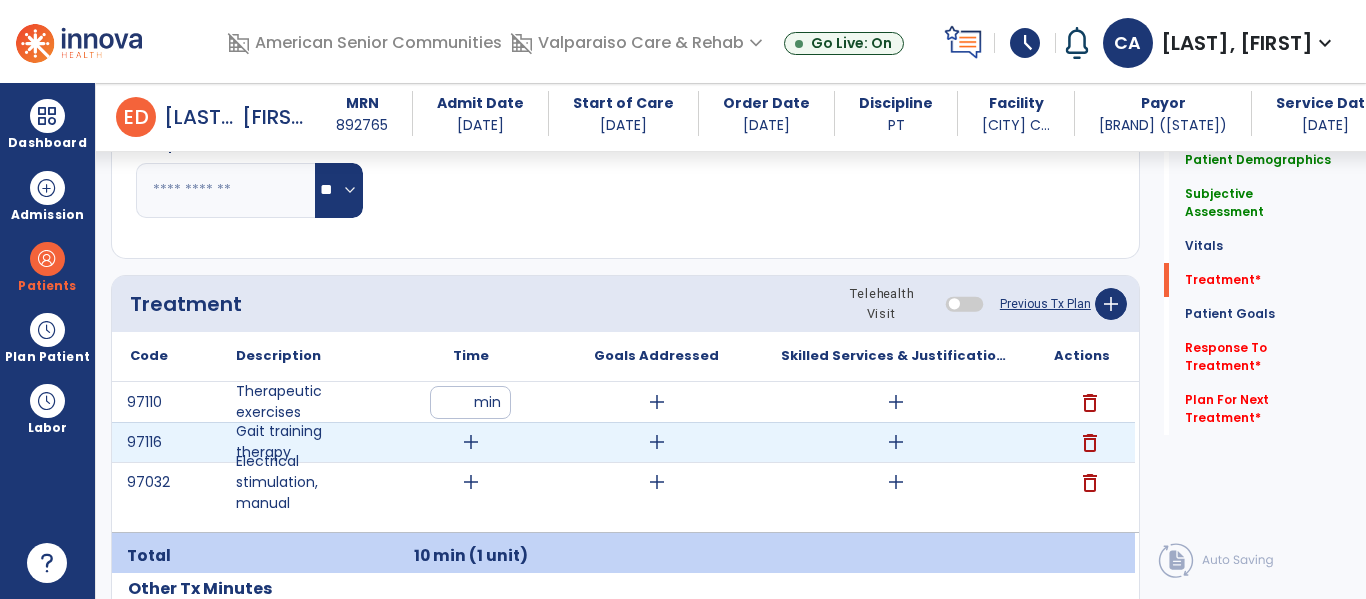 click on "add" at bounding box center [471, 442] 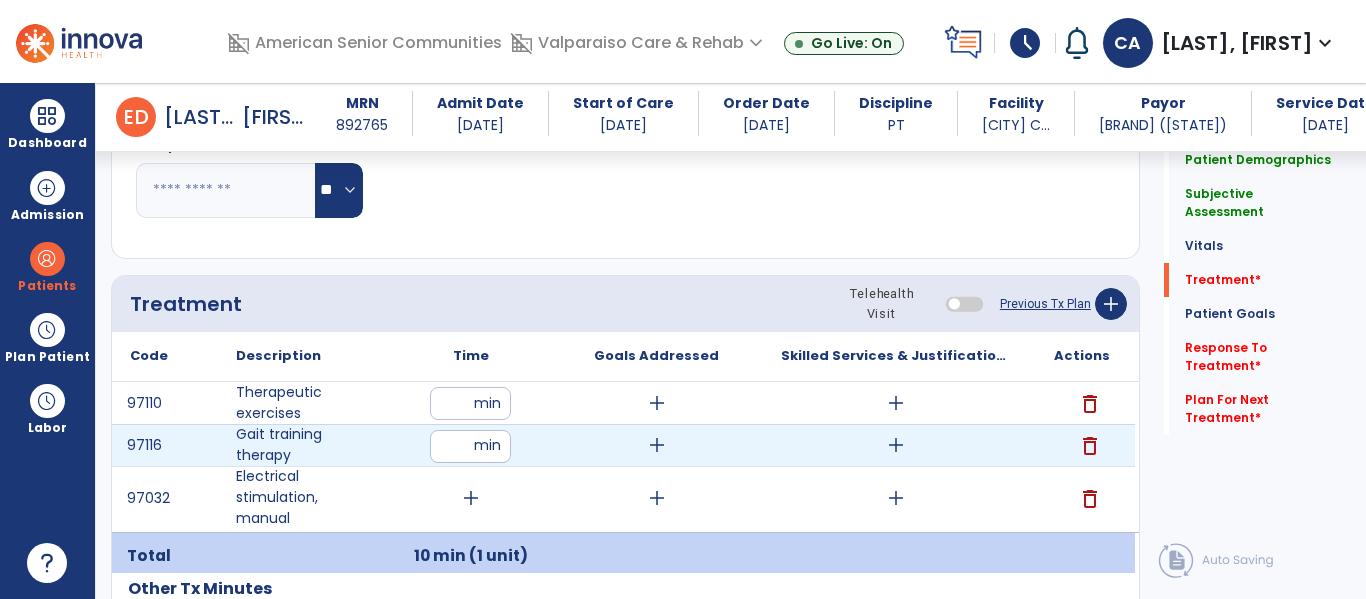 type on "**" 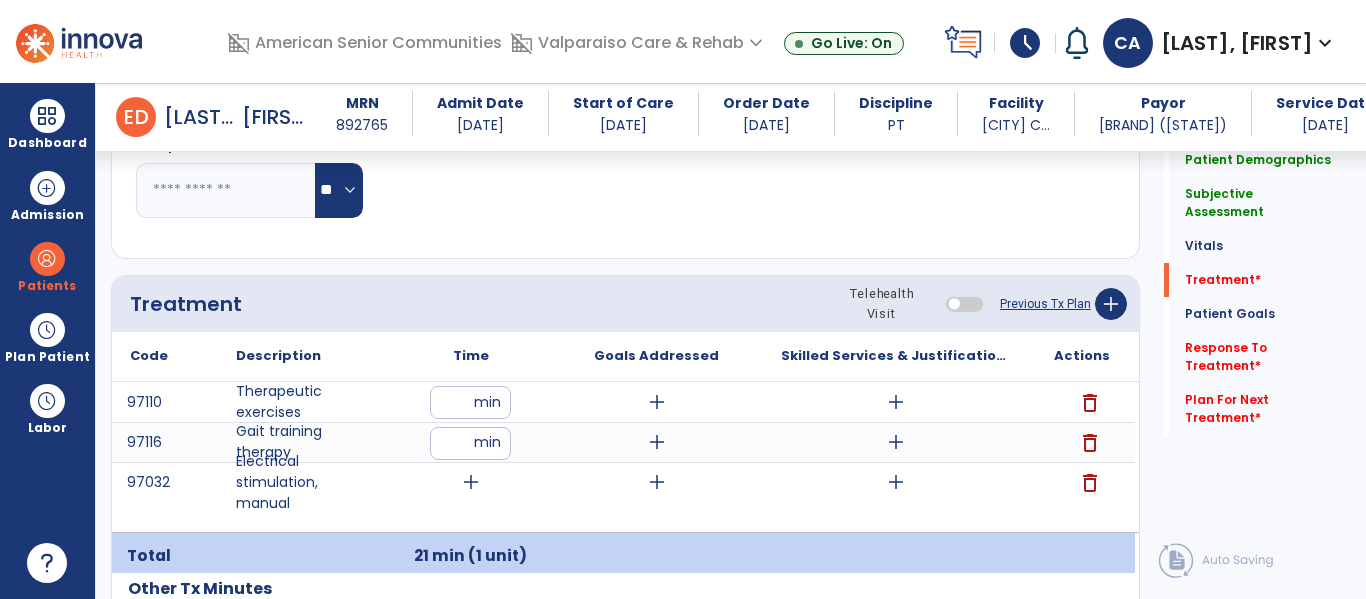 click on "97110  Therapeutic exercises  ** min add add delete 97116  Gait training therapy  ** min add add delete 97032  Electrical stimulation, manual  add add add delete" at bounding box center [623, 457] 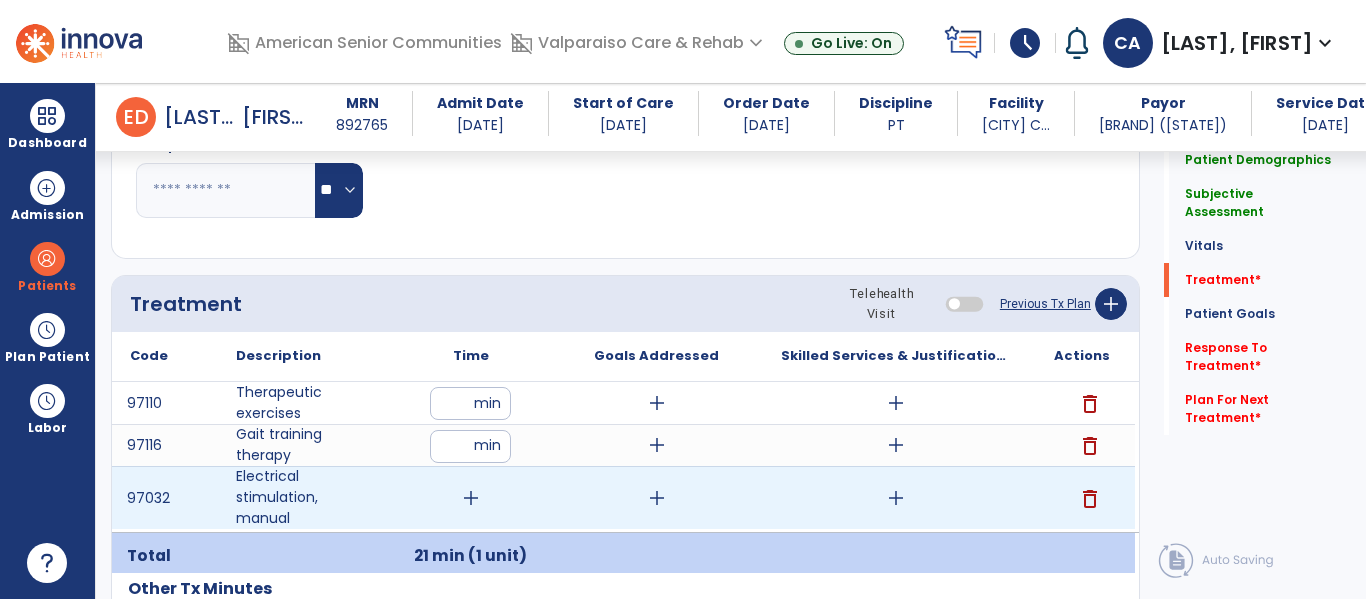 click on "add" at bounding box center (471, 498) 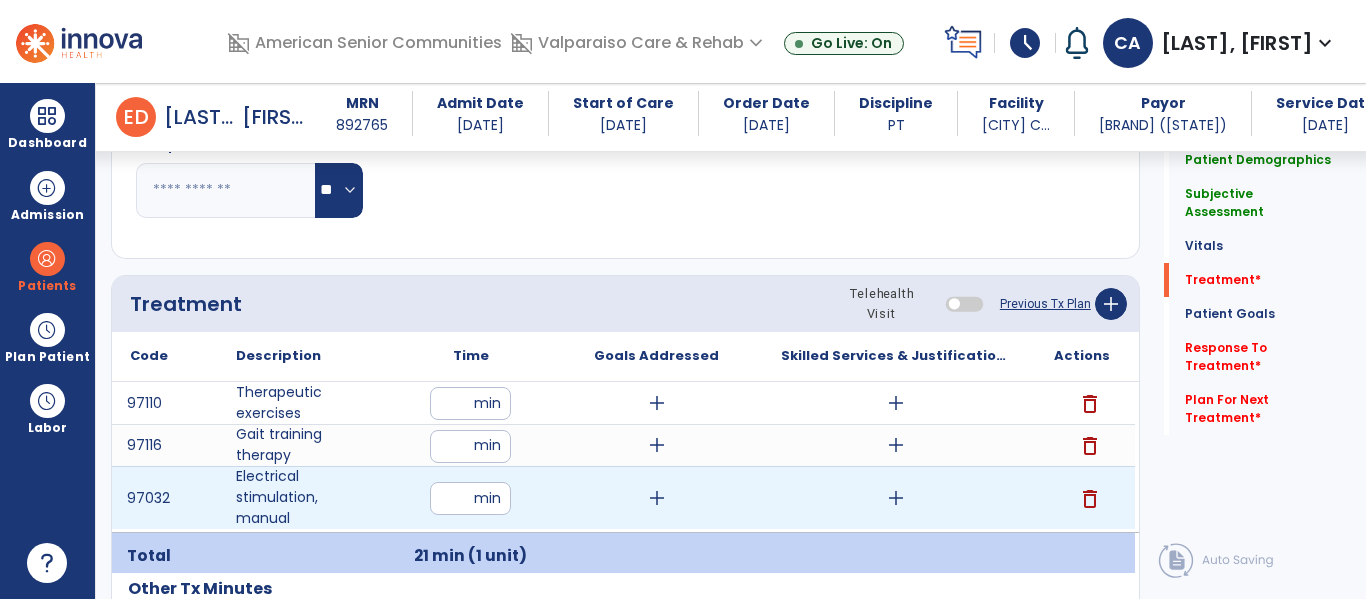 type on "**" 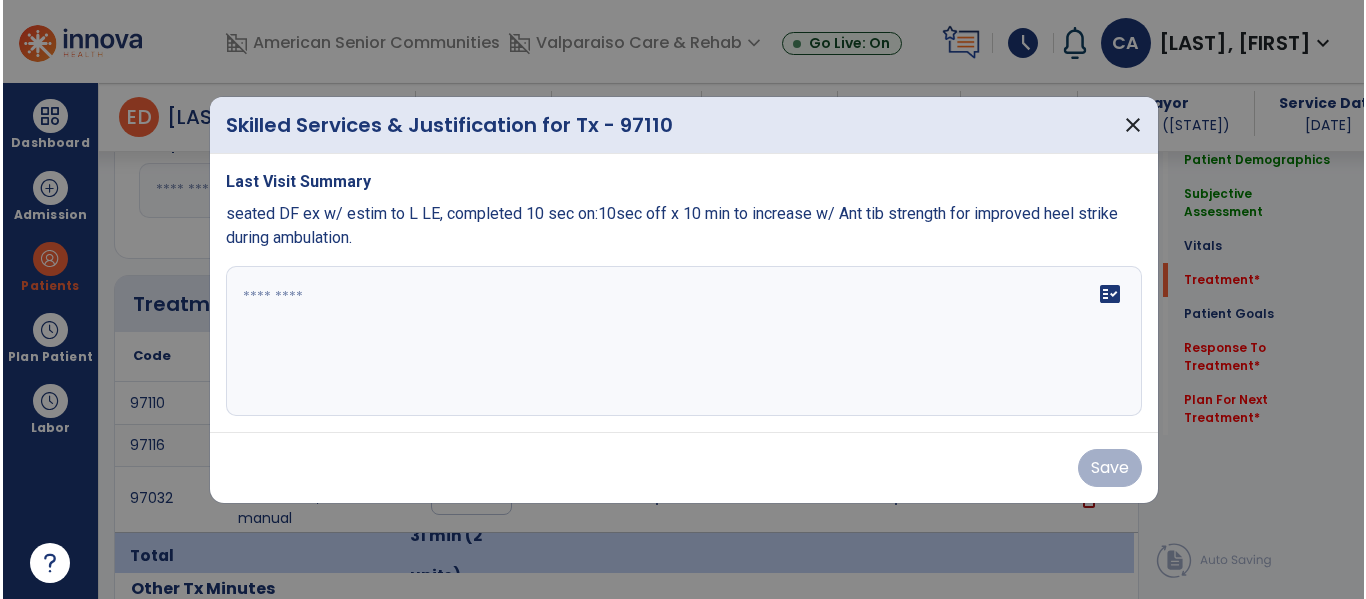 scroll, scrollTop: 1374, scrollLeft: 0, axis: vertical 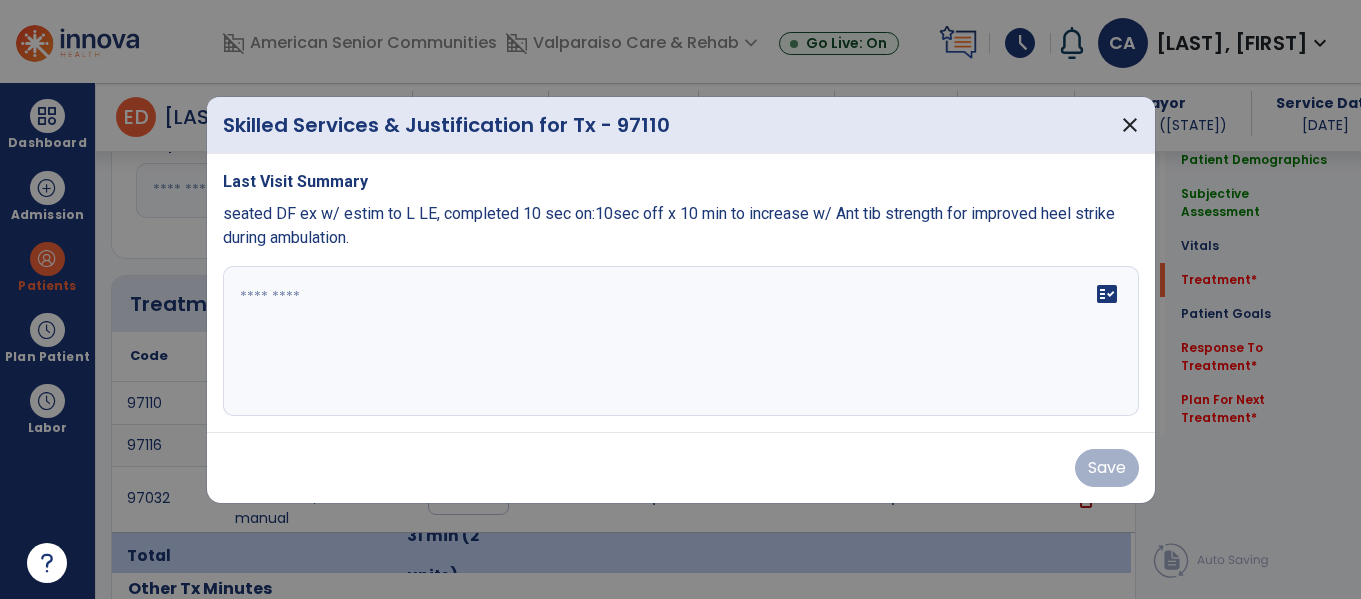 click on "fact_check" at bounding box center [681, 341] 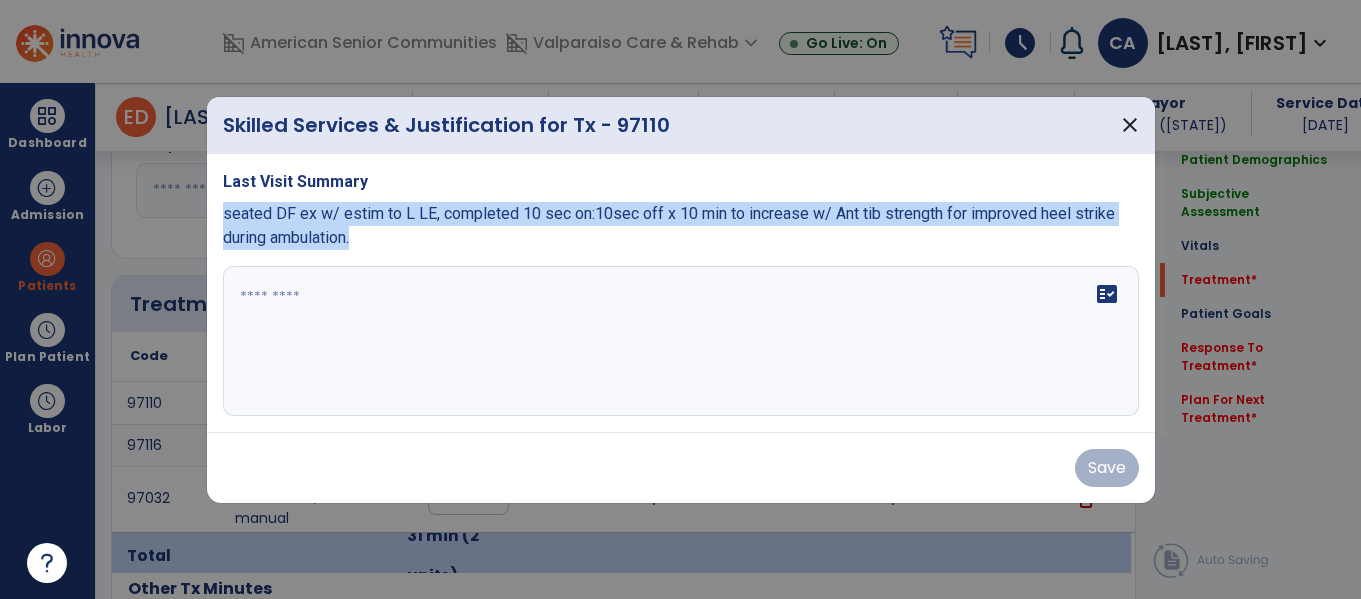 drag, startPoint x: 381, startPoint y: 239, endPoint x: 215, endPoint y: 215, distance: 167.72597 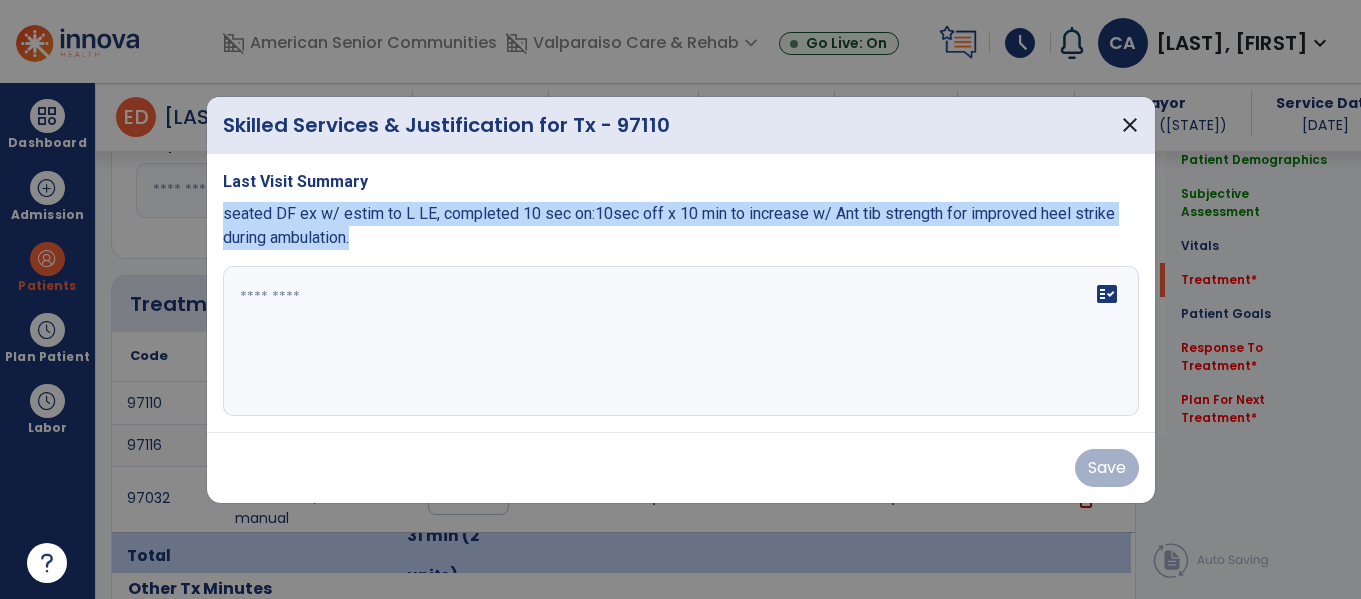 click on "Last Visit Summary seated DF ex w/ estim to L LE, completed 10 sec on:10sec off x 10 min to increase w/ Ant tib strength for improved heel strike during ambulation.   fact_check" at bounding box center [681, 293] 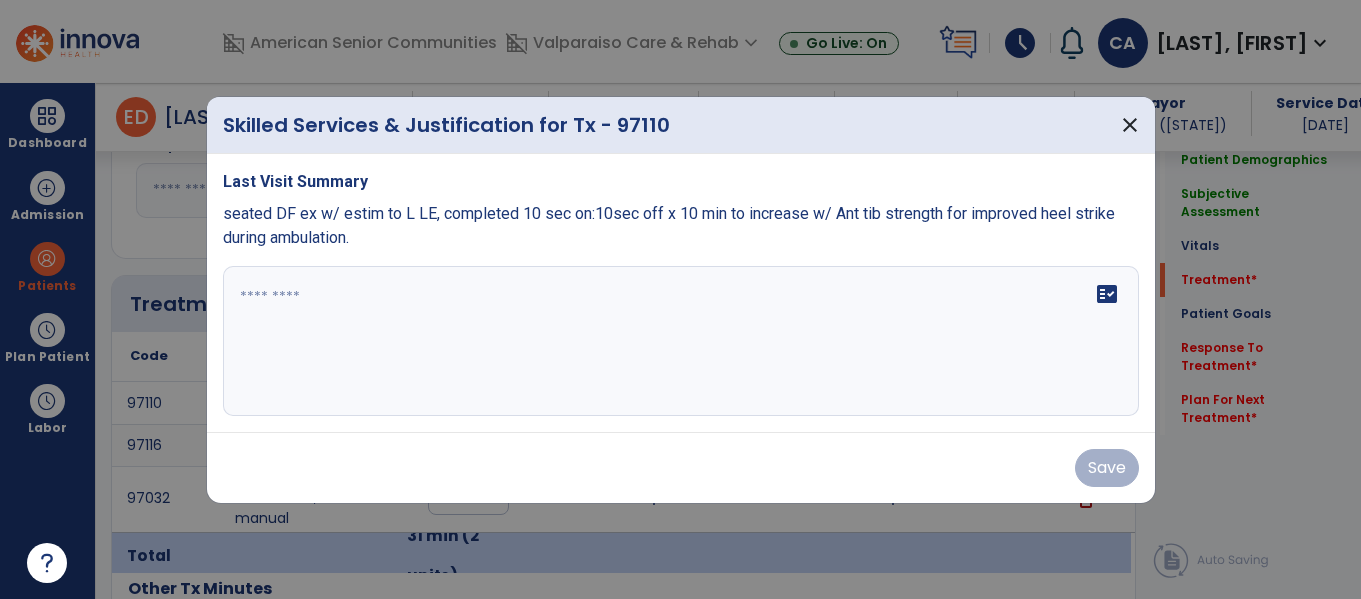 click on "Last Visit Summary seated DF ex w/ estim to L LE, completed 10 sec on:10sec off x 10 min to increase w/ Ant tib strength for improved heel strike during ambulation.   fact_check" at bounding box center [681, 293] 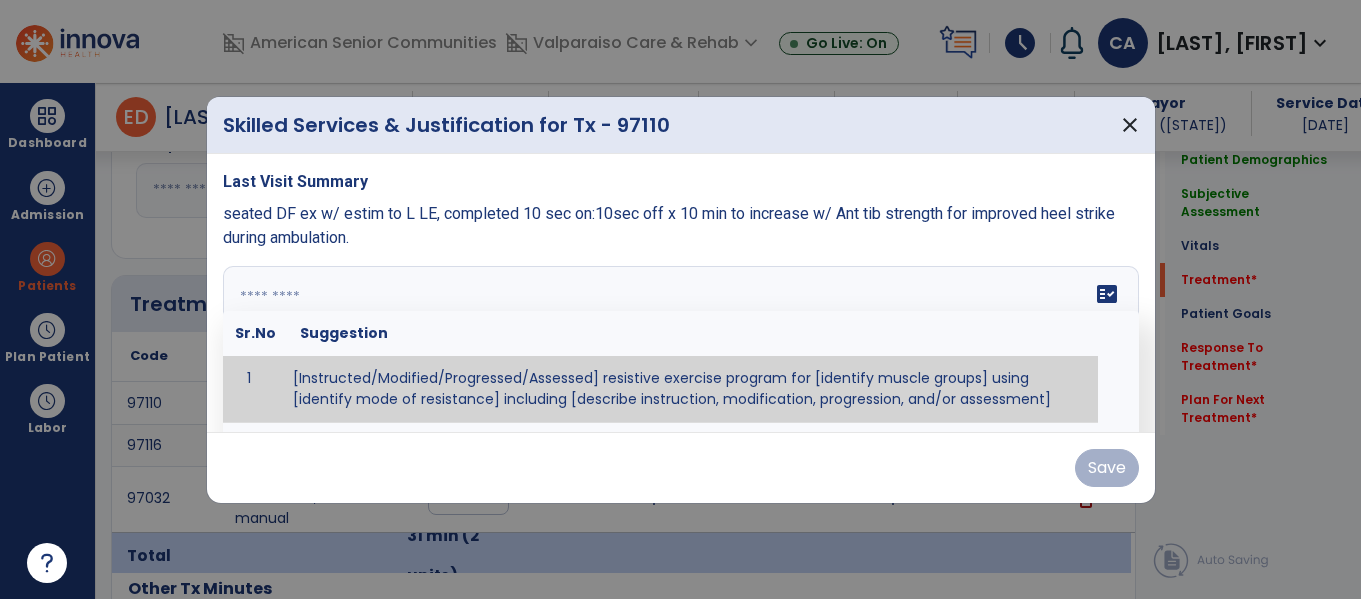paste on "**********" 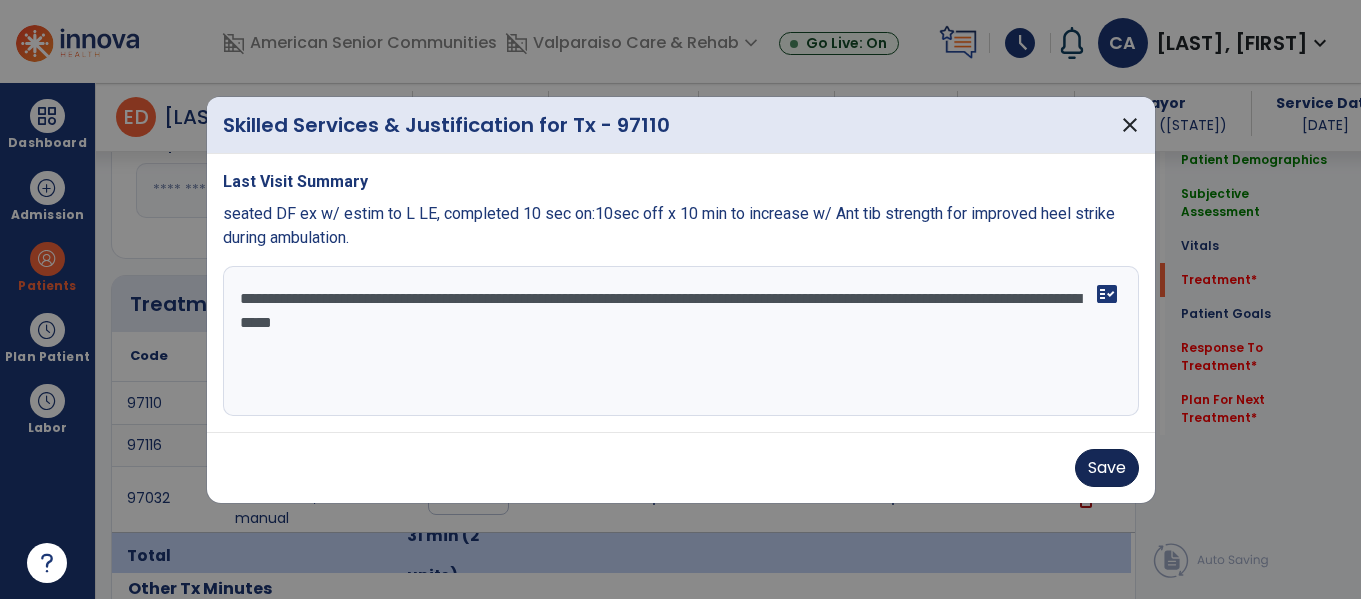 type on "**********" 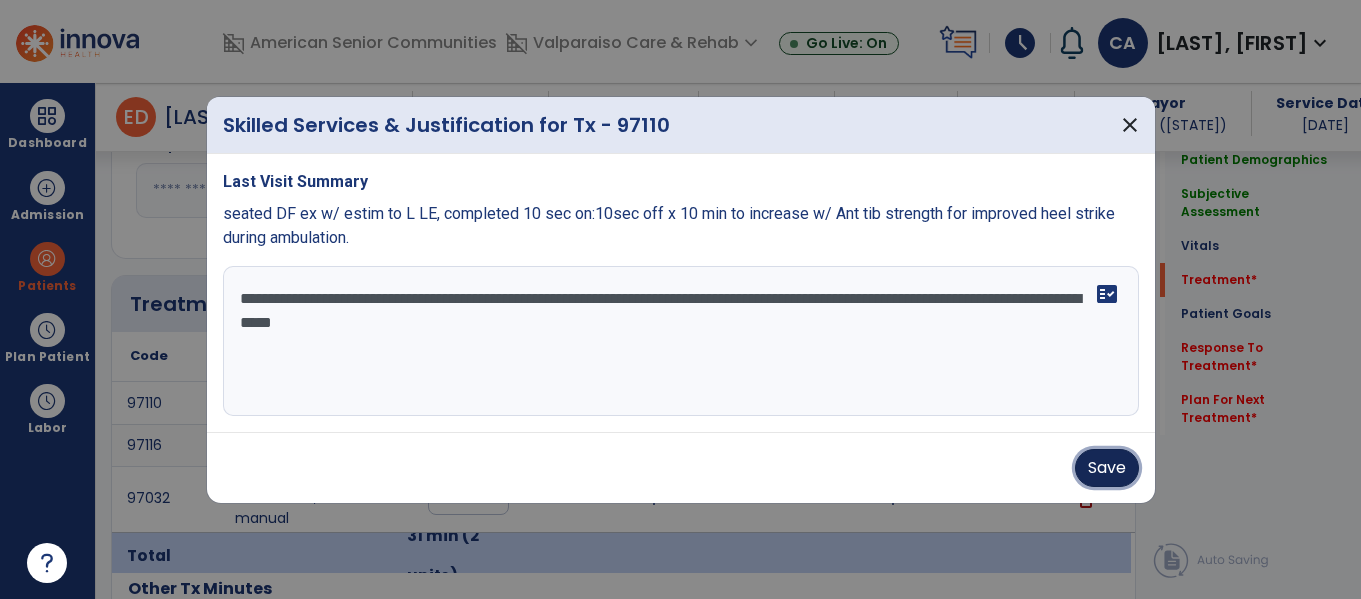 click on "Save" at bounding box center [1107, 468] 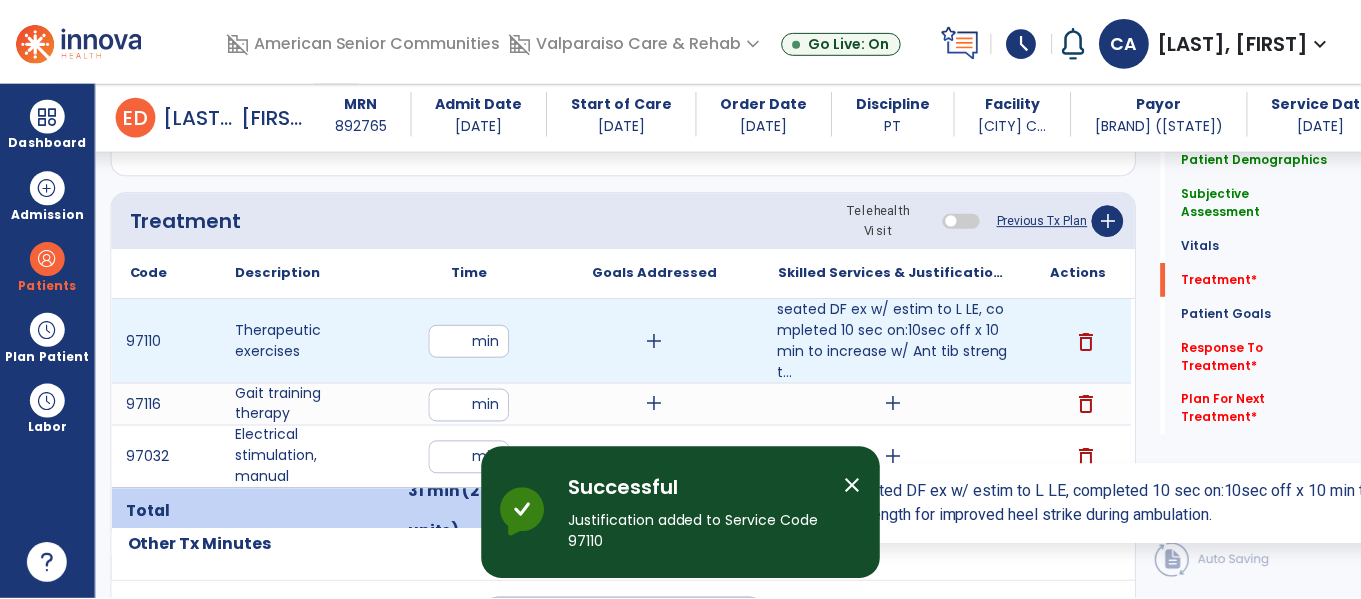 scroll, scrollTop: 1461, scrollLeft: 0, axis: vertical 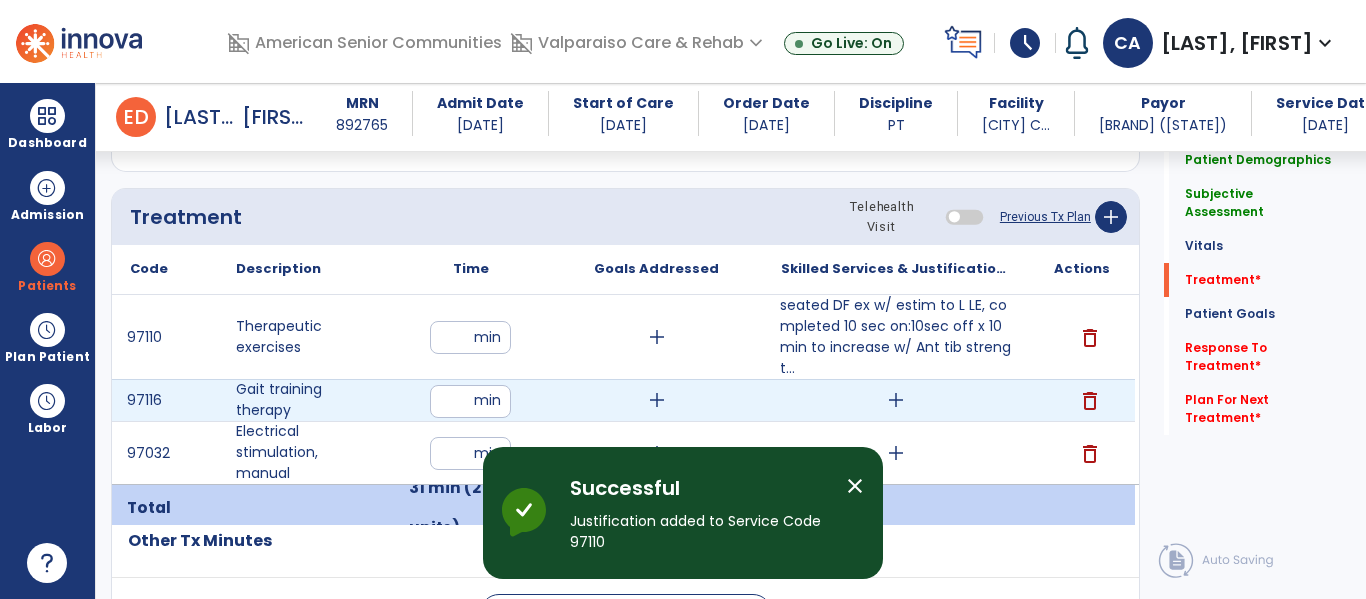 click on "add" at bounding box center [896, 400] 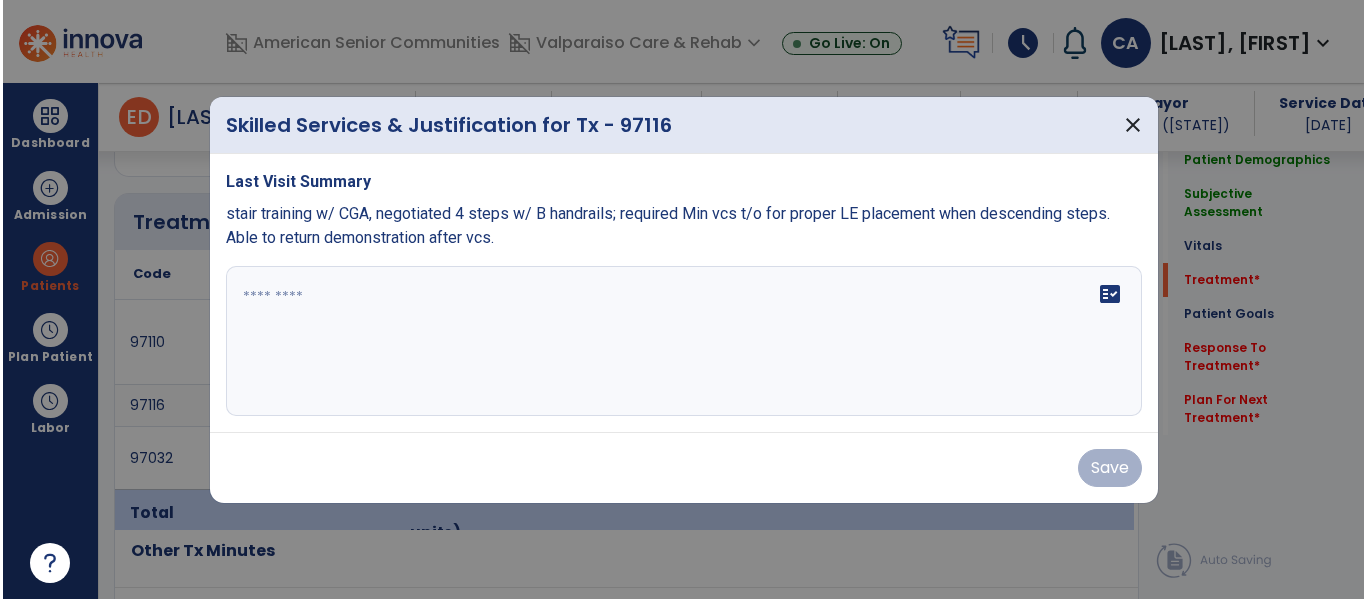scroll, scrollTop: 1461, scrollLeft: 0, axis: vertical 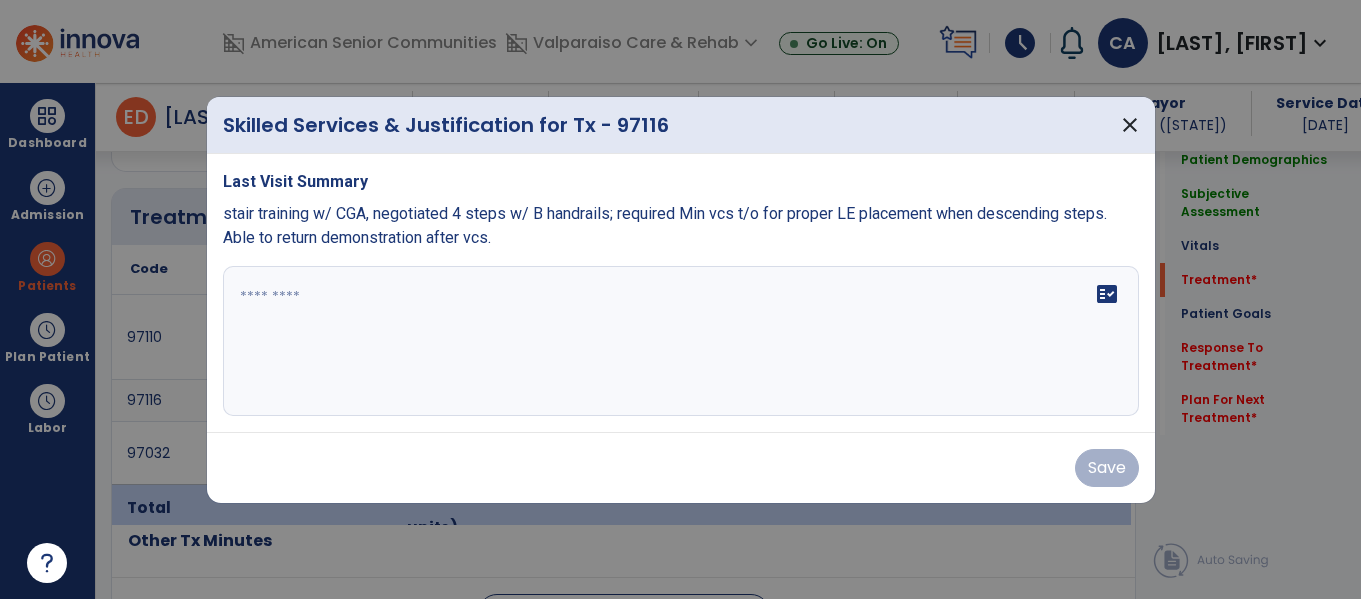 click at bounding box center [681, 341] 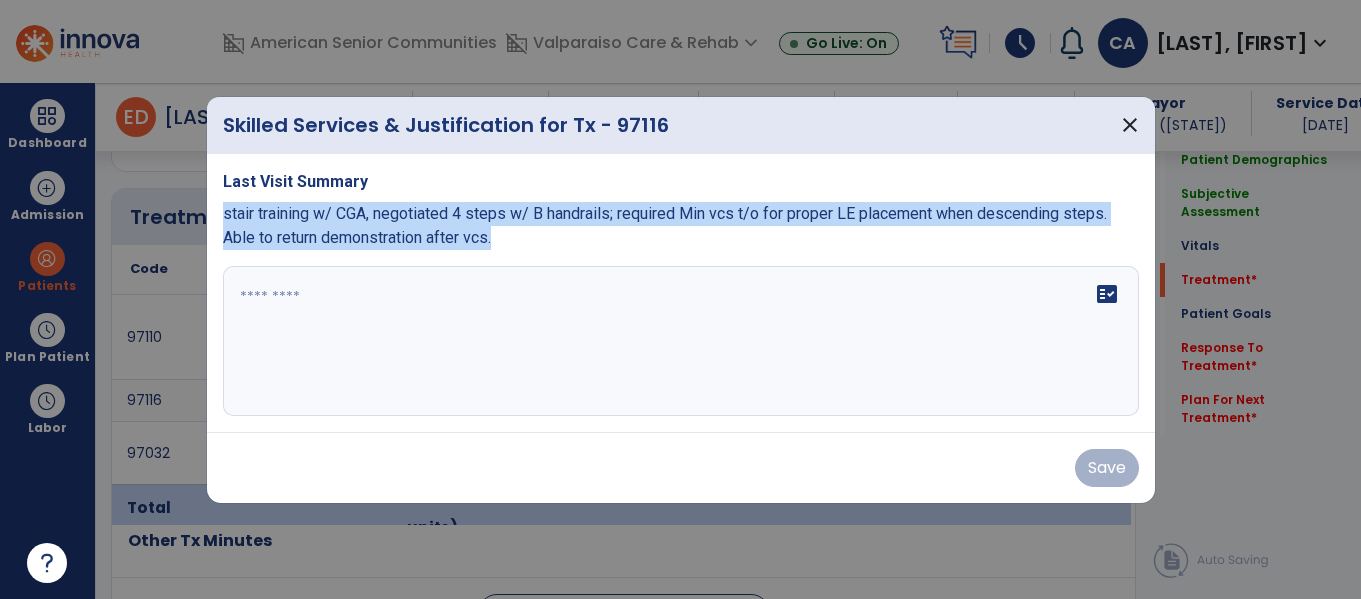 drag, startPoint x: 521, startPoint y: 245, endPoint x: 212, endPoint y: 223, distance: 309.7822 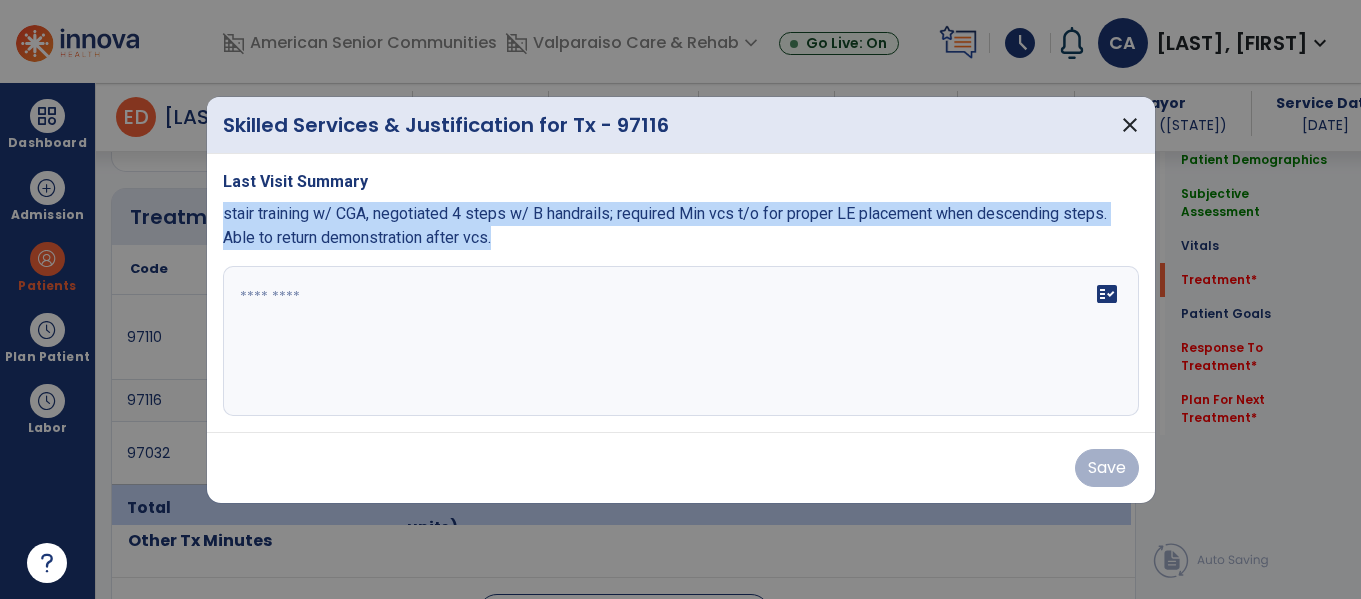 click on "Last Visit Summary stair training w/ CGA, negotiated 4 steps w/ B handrails; required Min vcs t/o for proper LE placement when descending steps. Able to return demonstration after vcs.    fact_check" at bounding box center (681, 293) 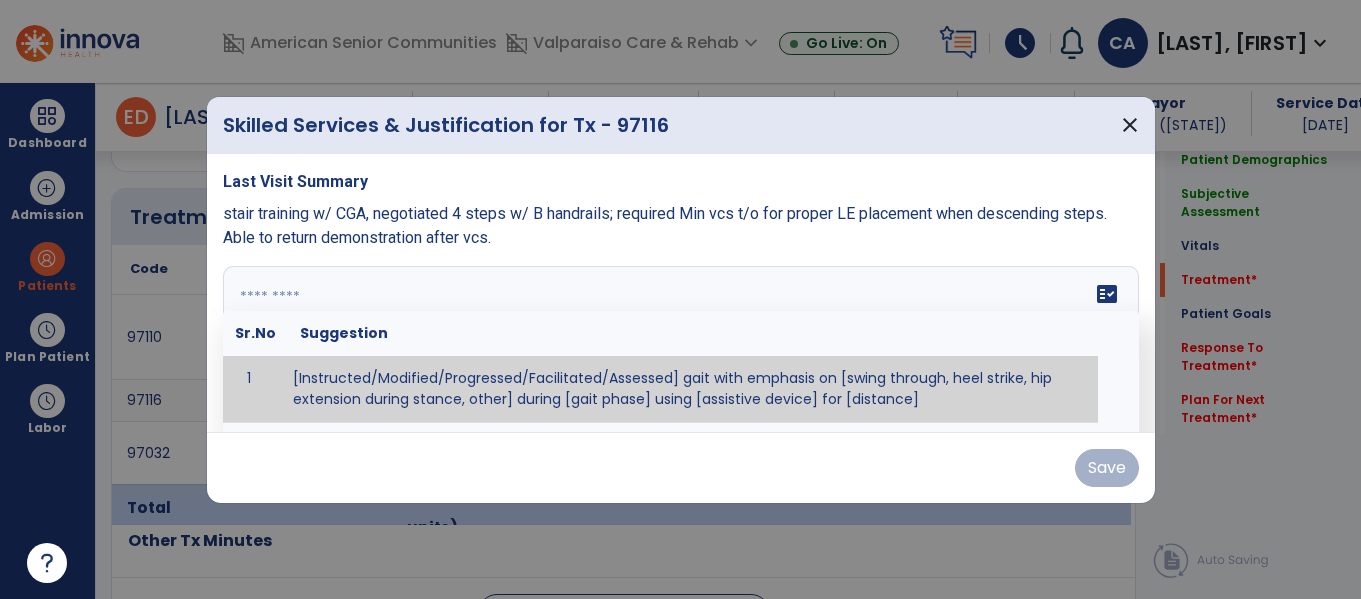 paste on "**********" 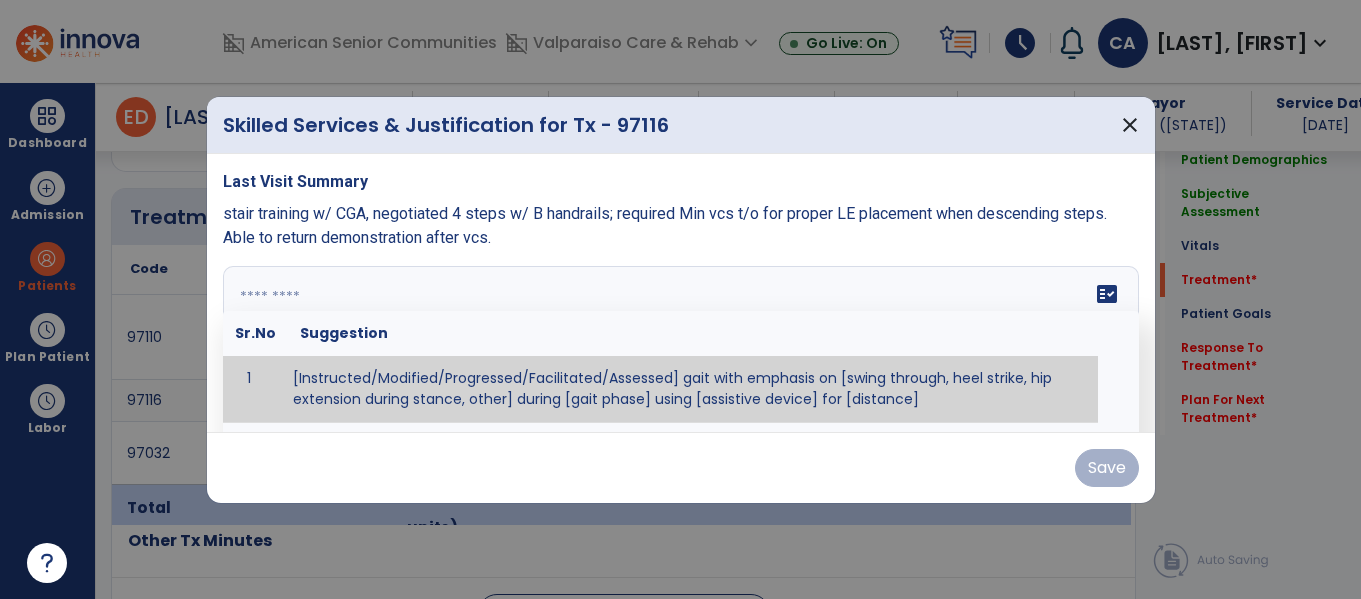type on "**********" 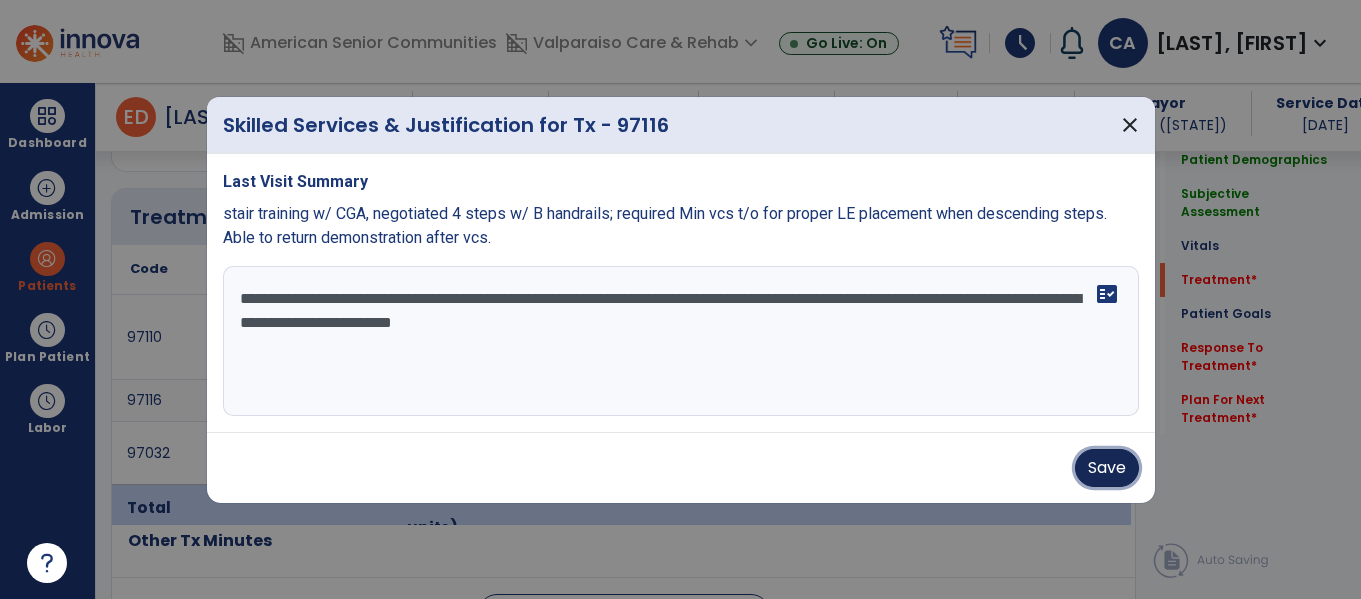 click on "Save" at bounding box center [1107, 468] 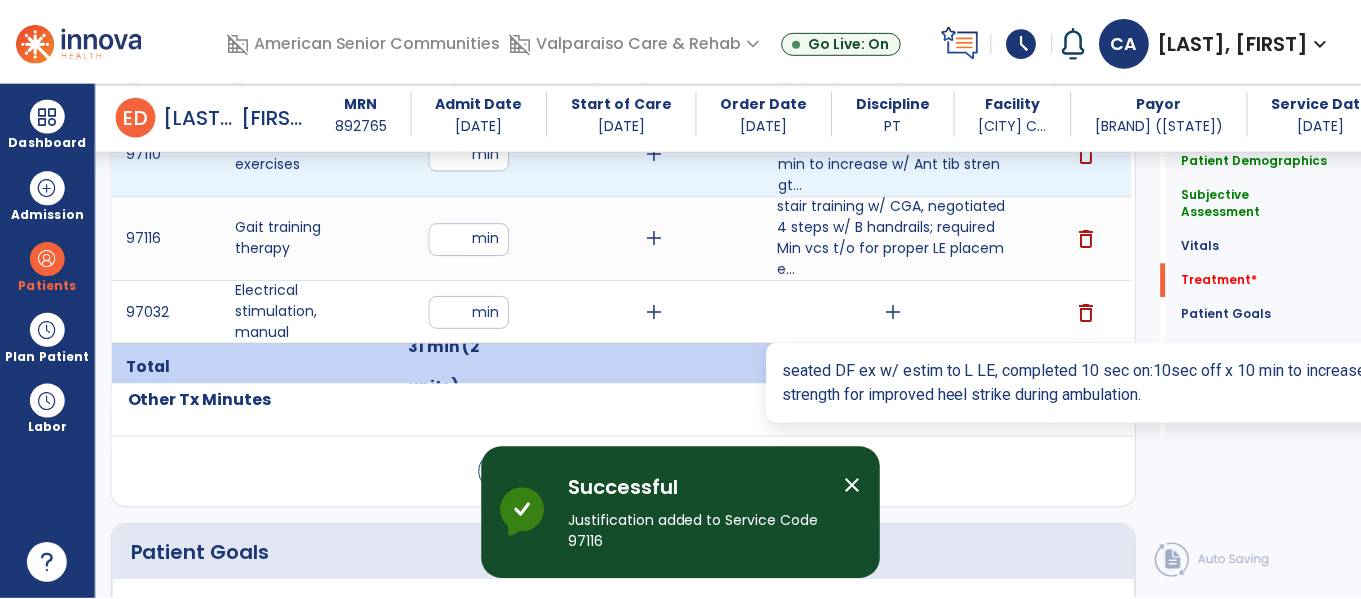 scroll, scrollTop: 1651, scrollLeft: 0, axis: vertical 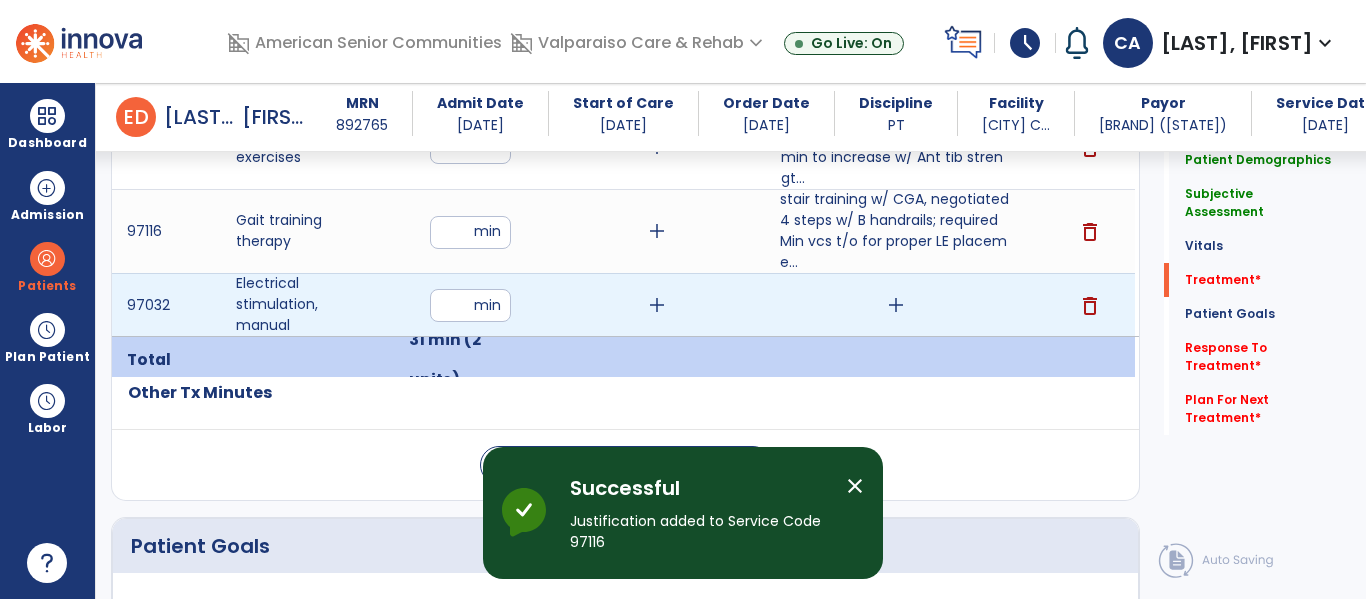 click on "add" at bounding box center [896, 305] 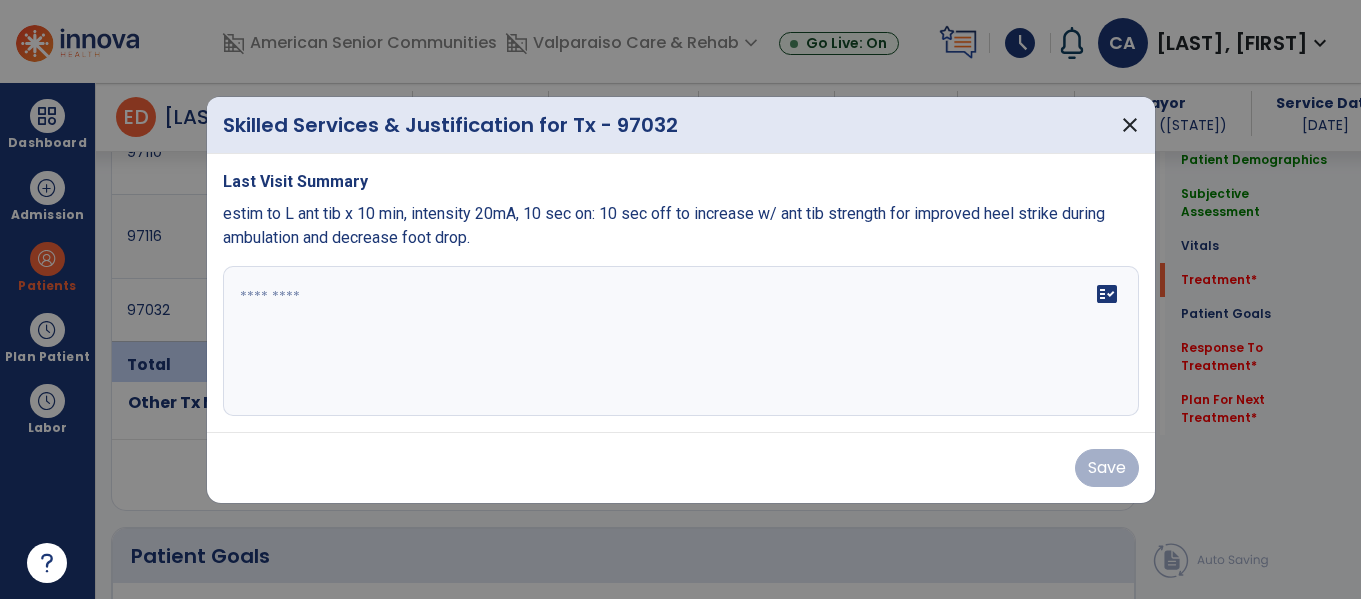 scroll, scrollTop: 1651, scrollLeft: 0, axis: vertical 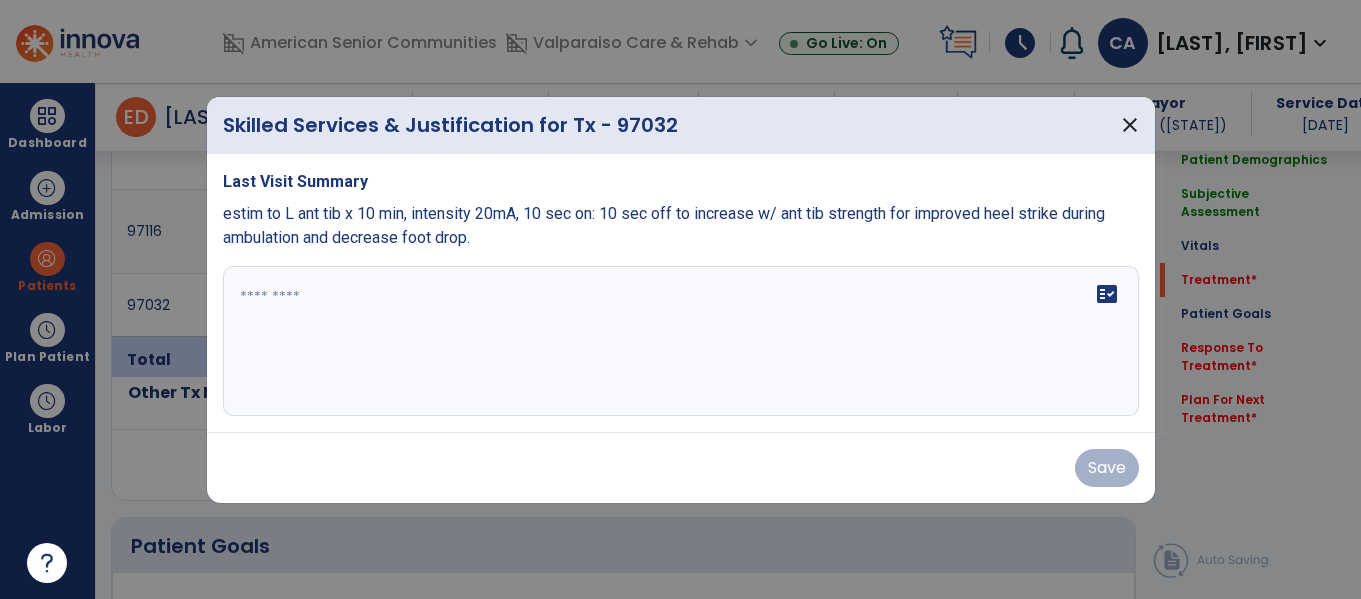 click on "Last Visit Summary estim to L ant tib x 10 min, intensity 20mA, 10 sec on: 10 sec off to increase w/ ant tib strength for improved heel strike during ambulation and decrease foot drop.   fact_check" at bounding box center [681, 293] 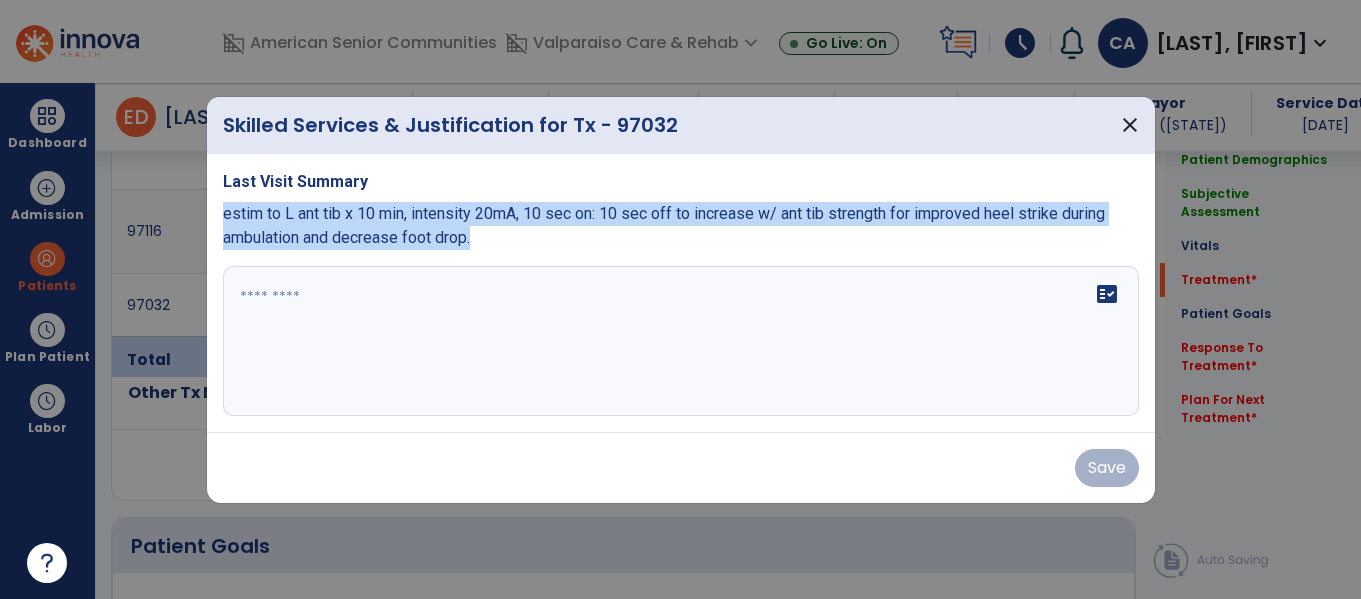 drag, startPoint x: 536, startPoint y: 243, endPoint x: 220, endPoint y: 221, distance: 316.7649 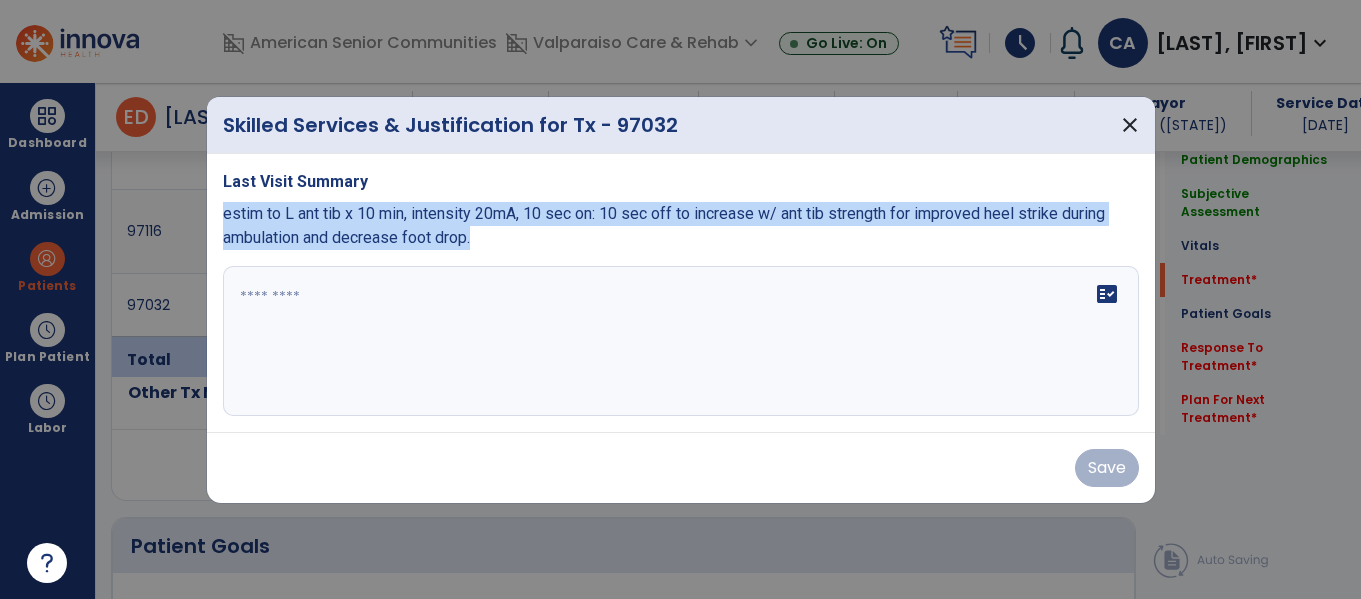 click on "Last Visit Summary estim to L ant tib x 10 min, intensity 20mA, 10 sec on: 10 sec off to increase w/ ant tib strength for improved heel strike during ambulation and decrease foot drop.   fact_check" at bounding box center (681, 293) 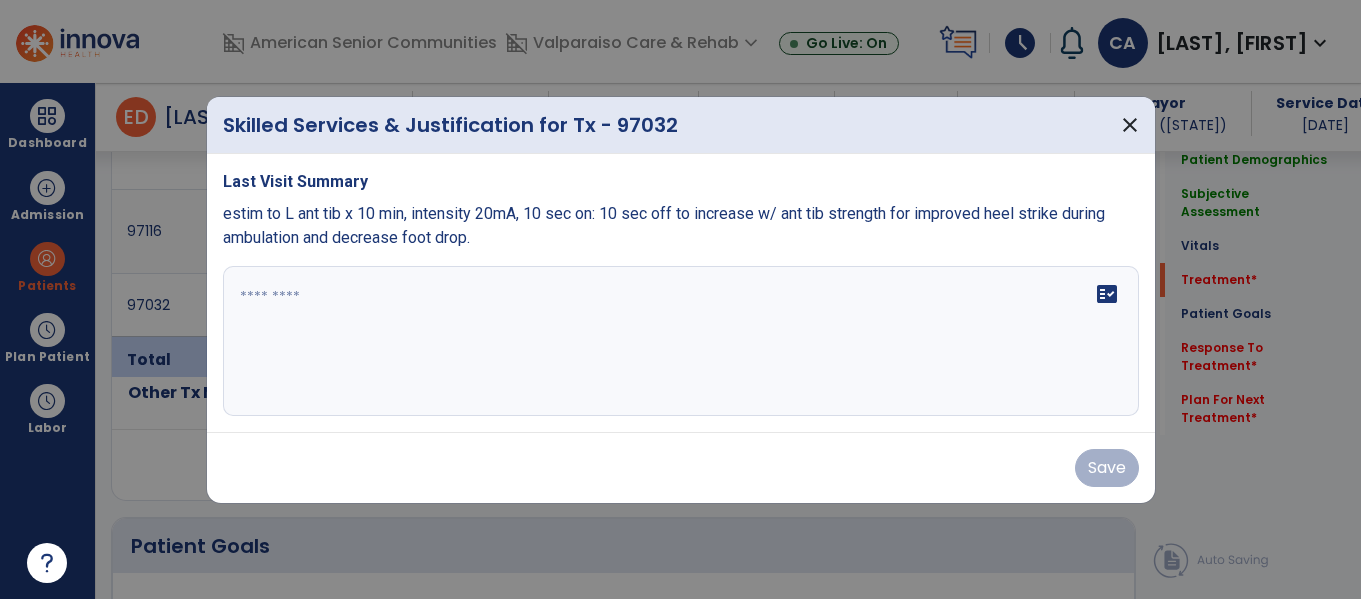 paste on "**********" 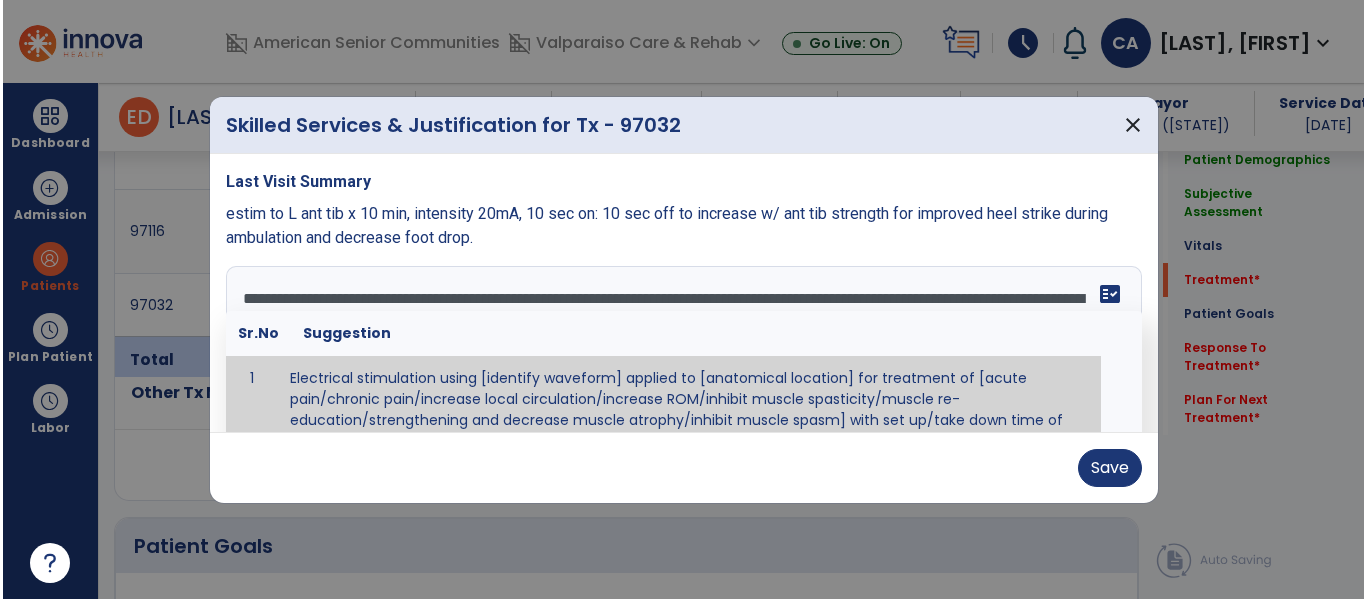 scroll, scrollTop: 0, scrollLeft: 0, axis: both 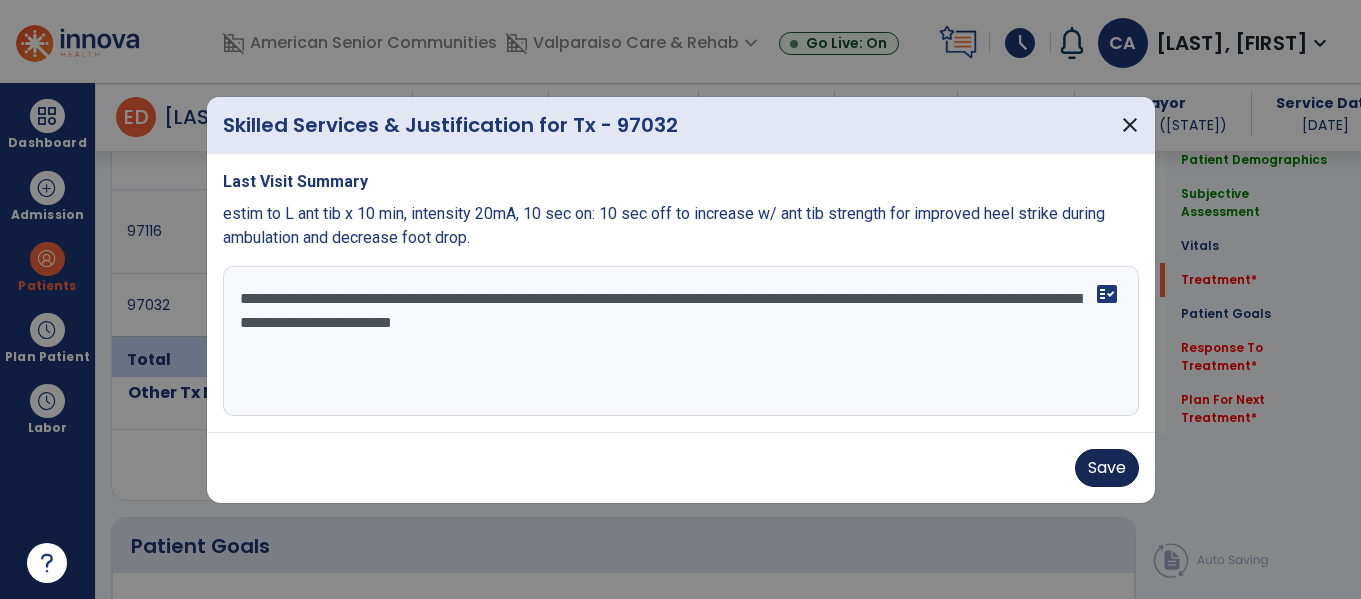 type on "**********" 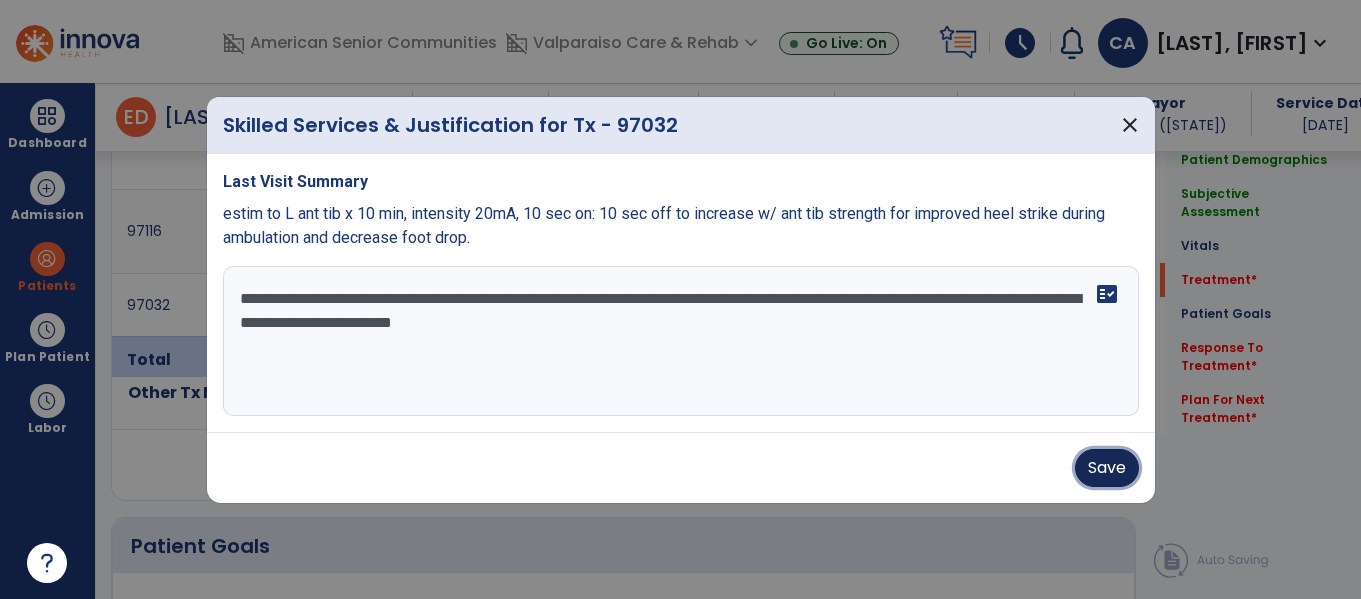 click on "Save" at bounding box center [1107, 468] 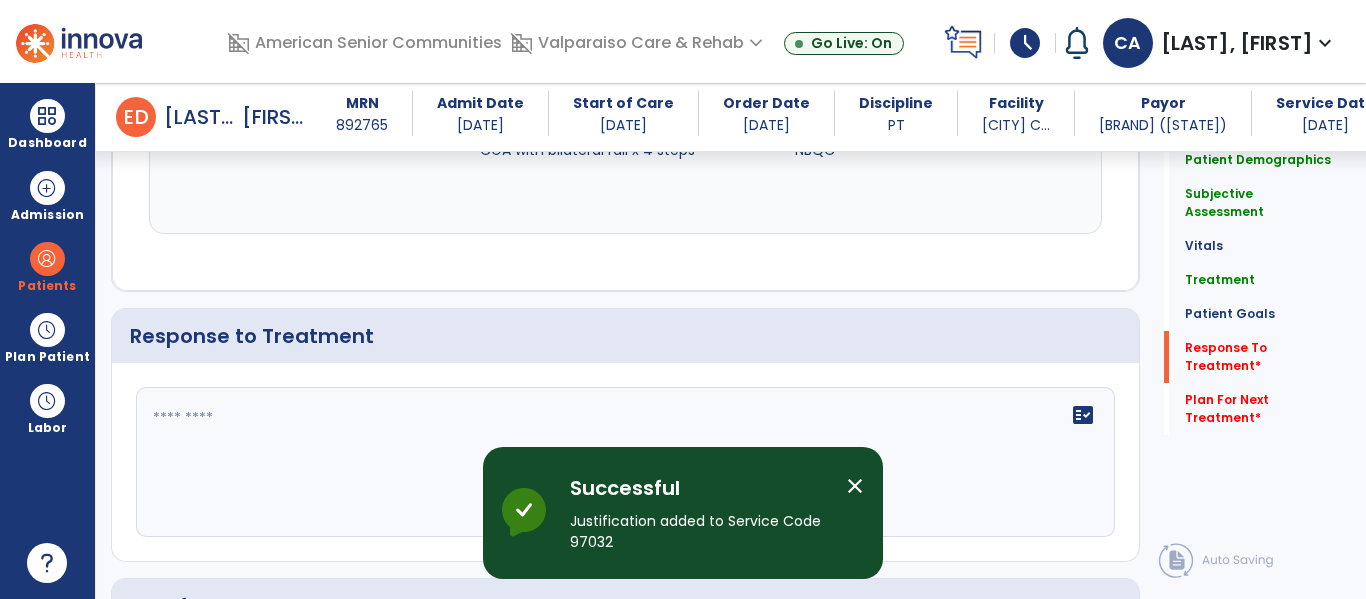 scroll, scrollTop: 4225, scrollLeft: 0, axis: vertical 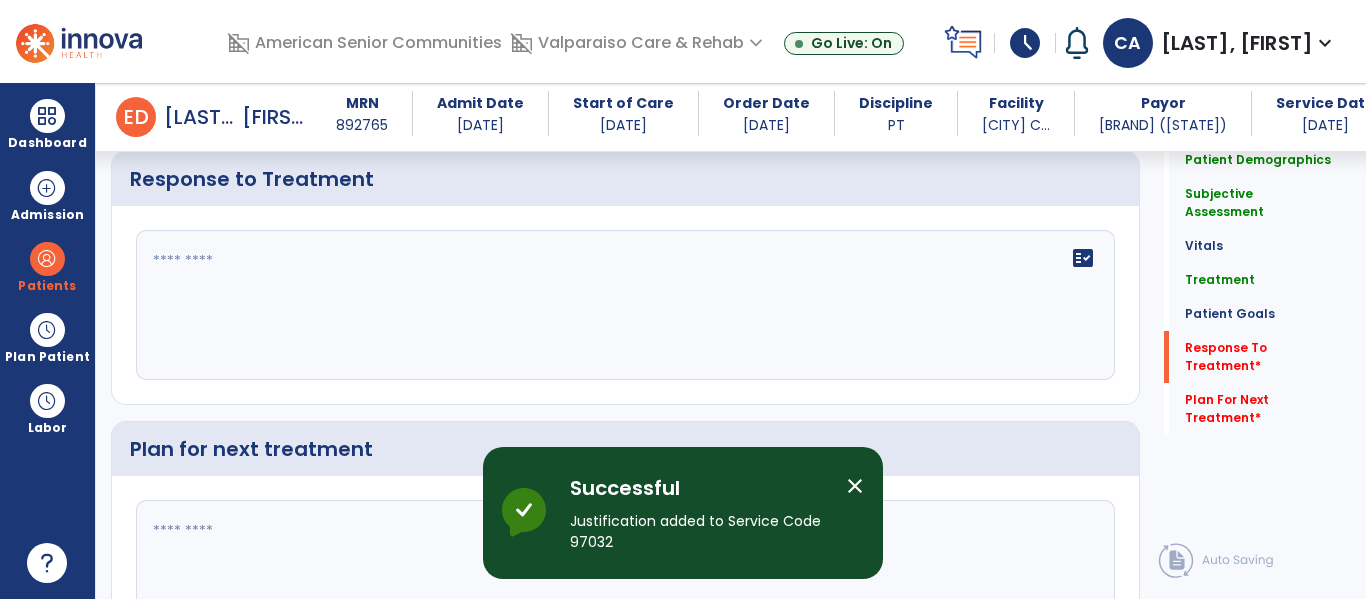 click on "fact_check" 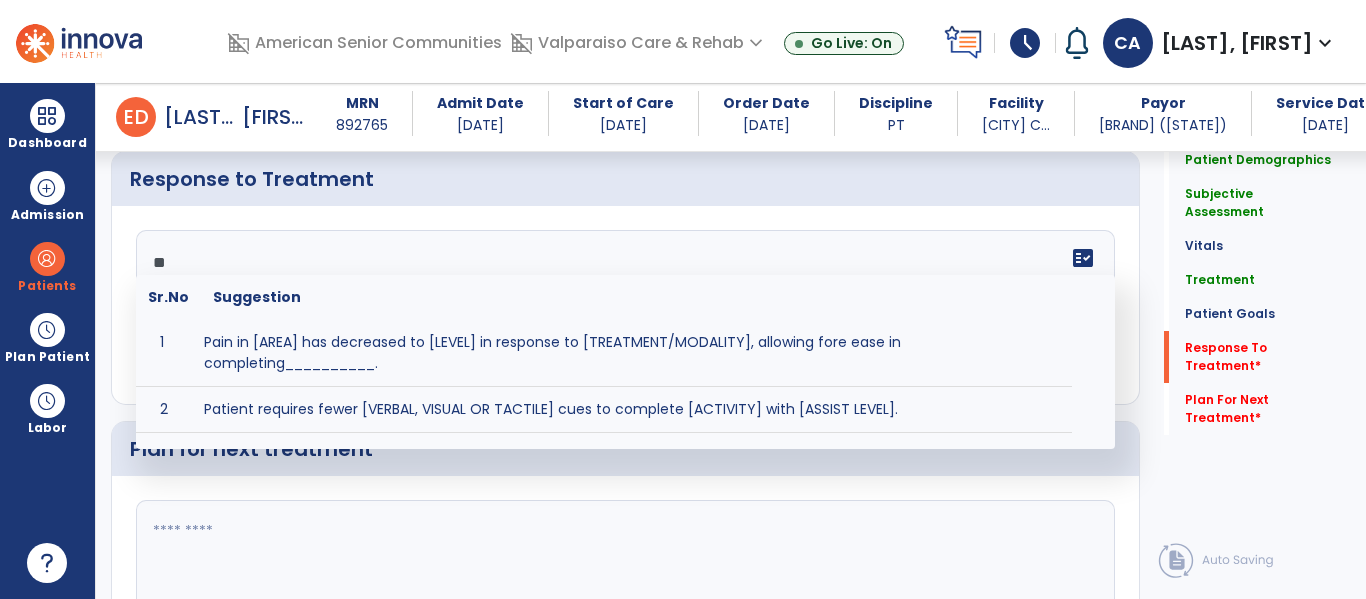 type on "*" 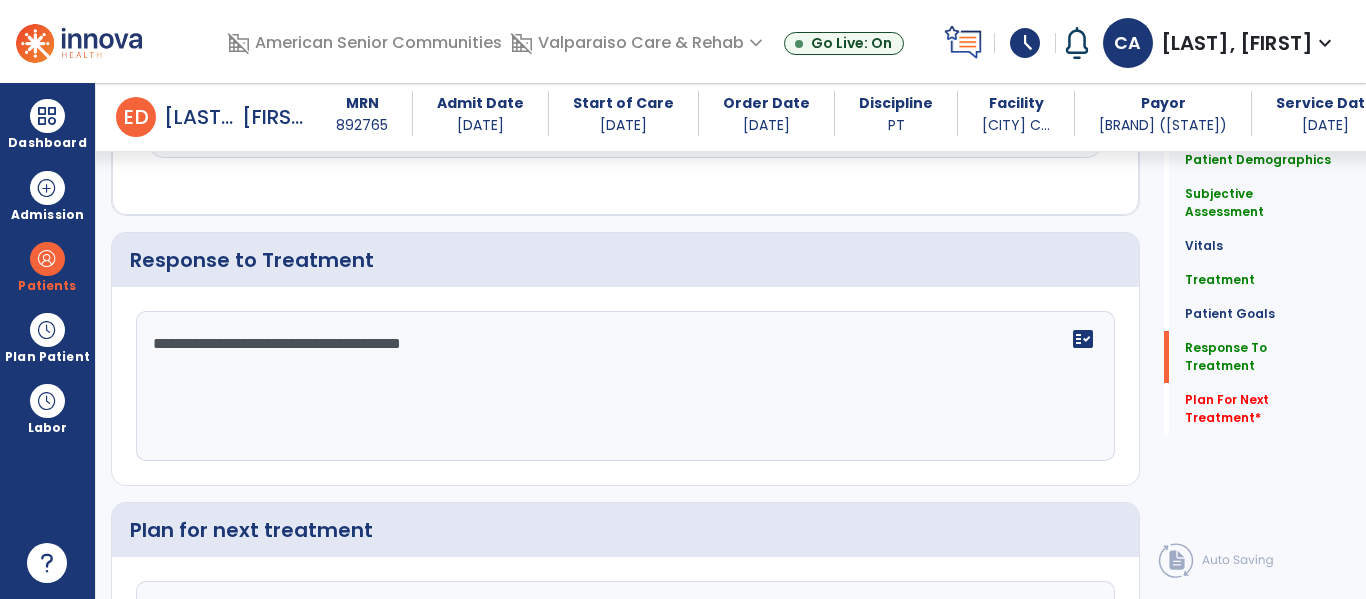 scroll, scrollTop: 4225, scrollLeft: 0, axis: vertical 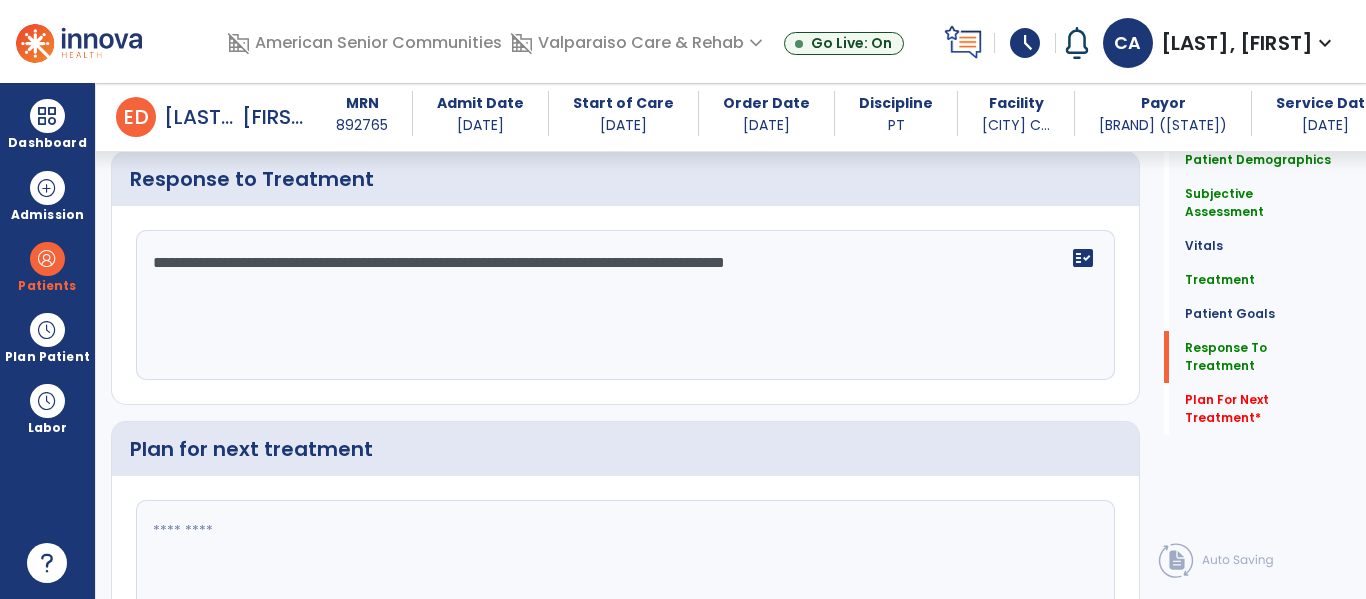 drag, startPoint x: 452, startPoint y: 236, endPoint x: 95, endPoint y: 224, distance: 357.20163 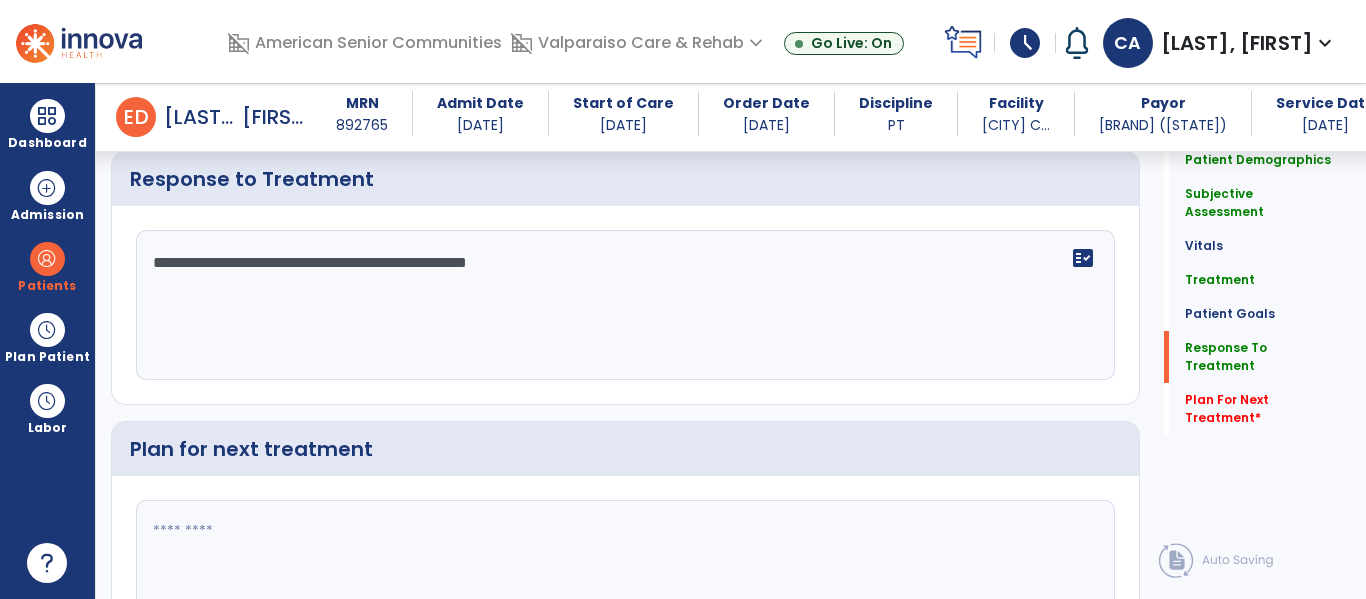 scroll, scrollTop: 4367, scrollLeft: 0, axis: vertical 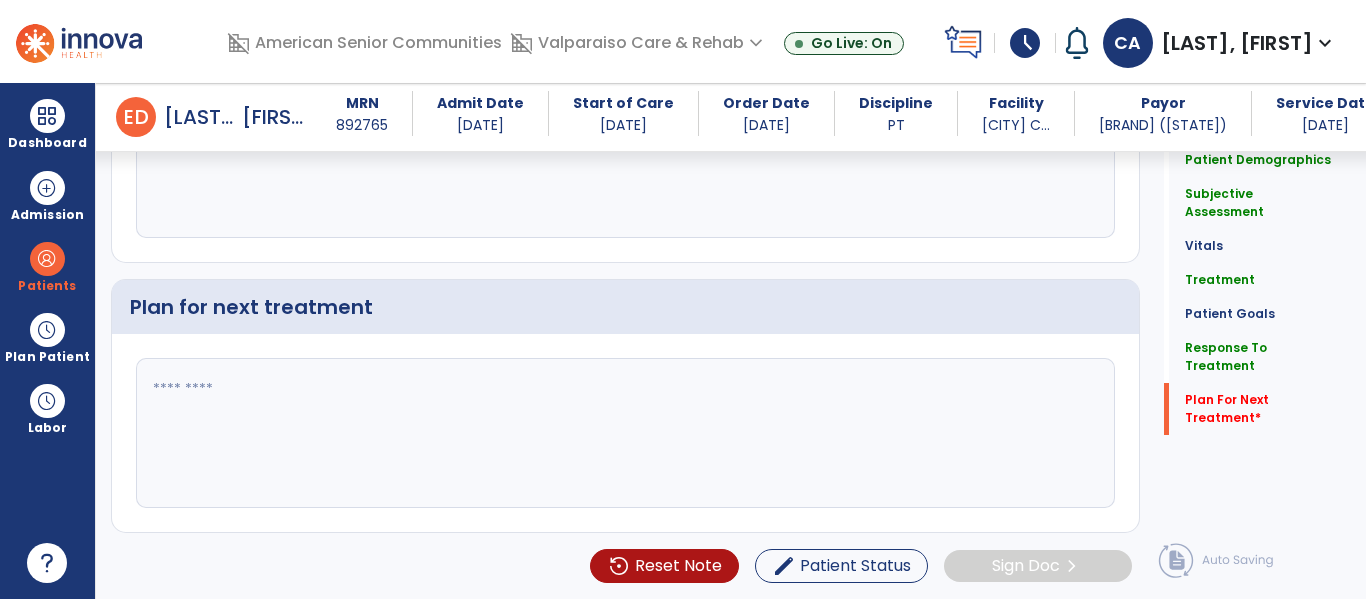 type on "**********" 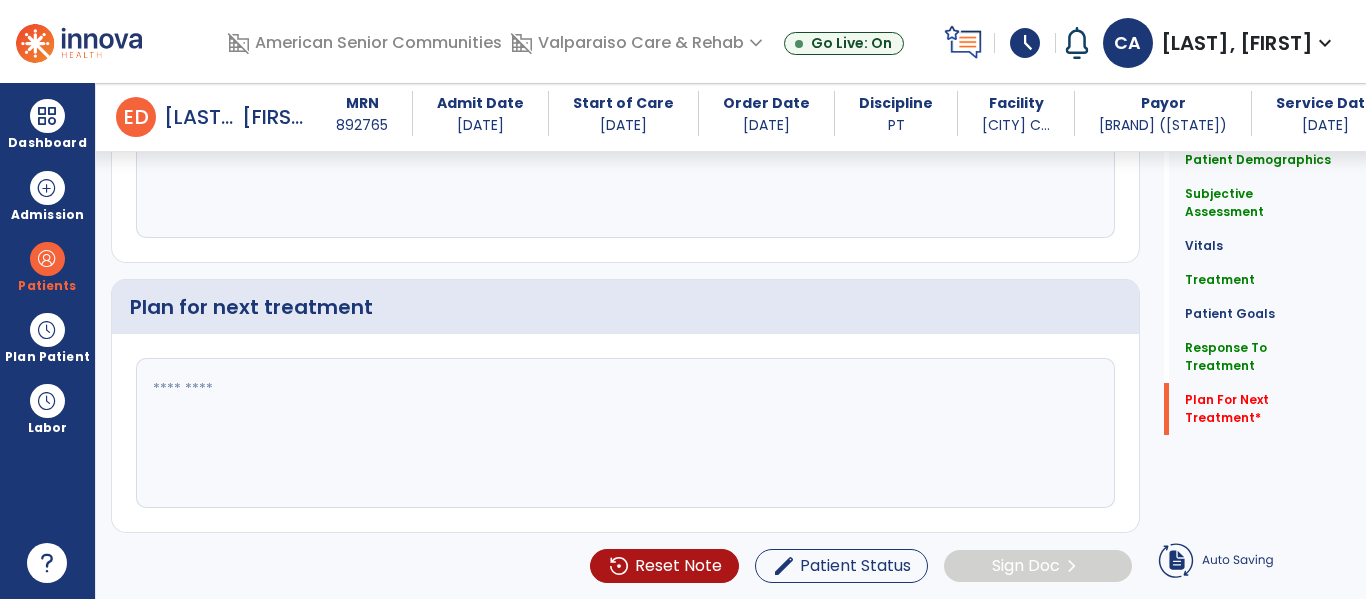 click 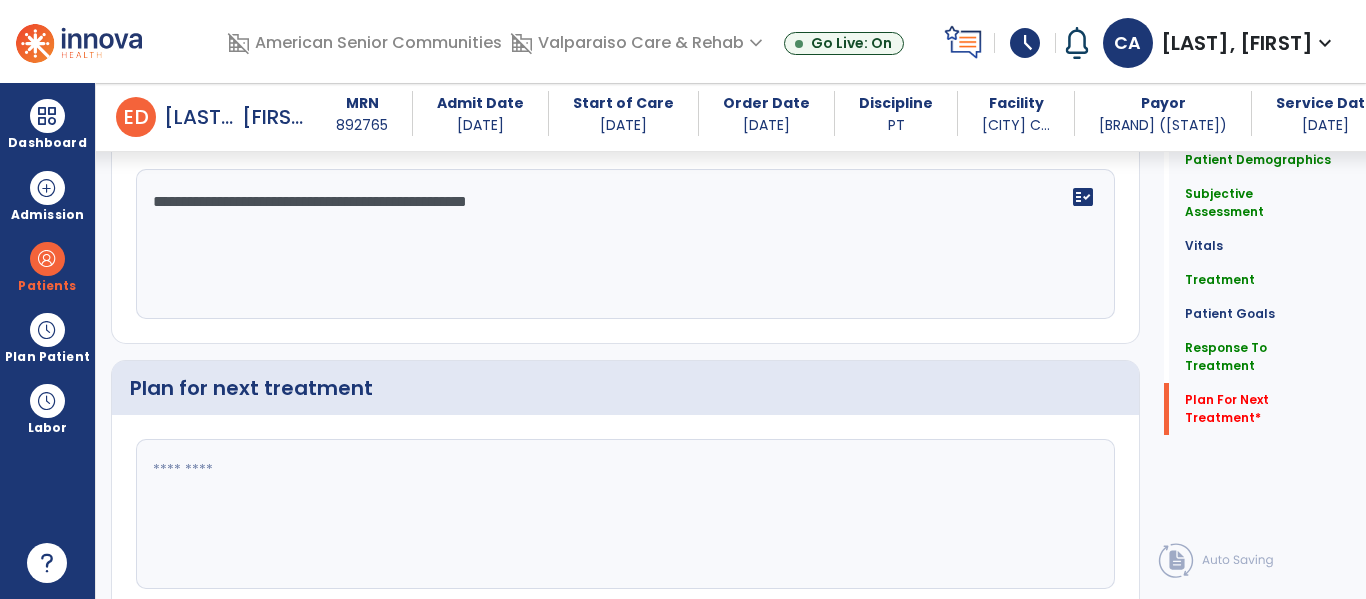 scroll, scrollTop: 4367, scrollLeft: 0, axis: vertical 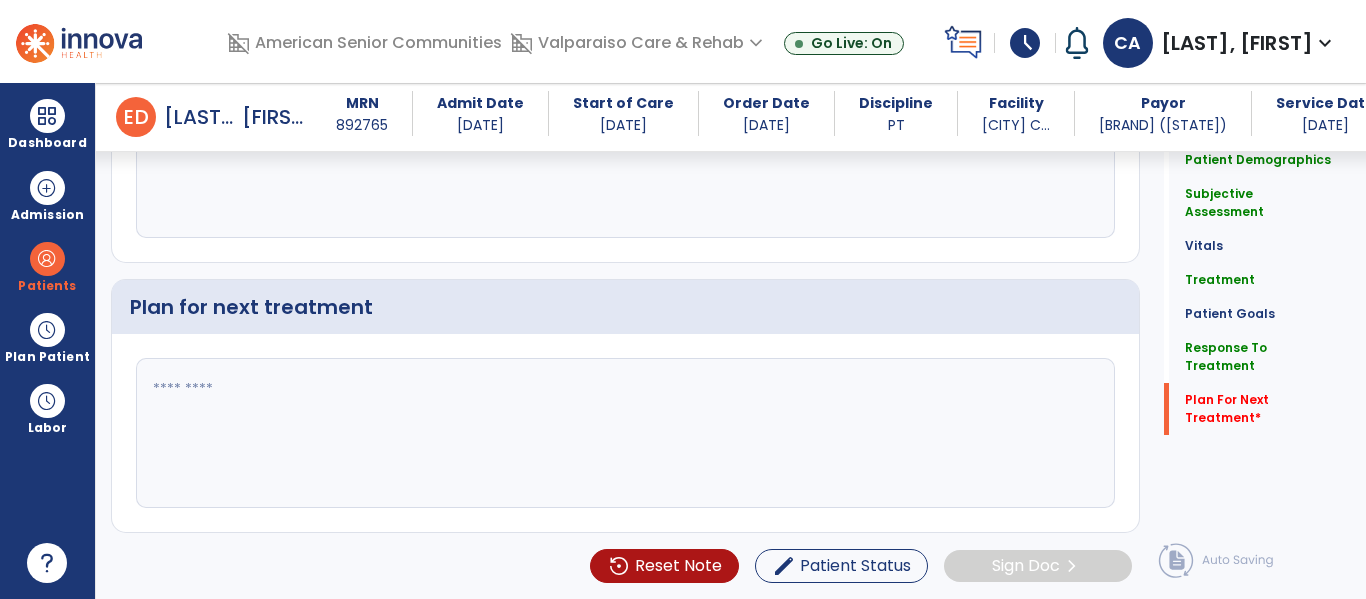 click 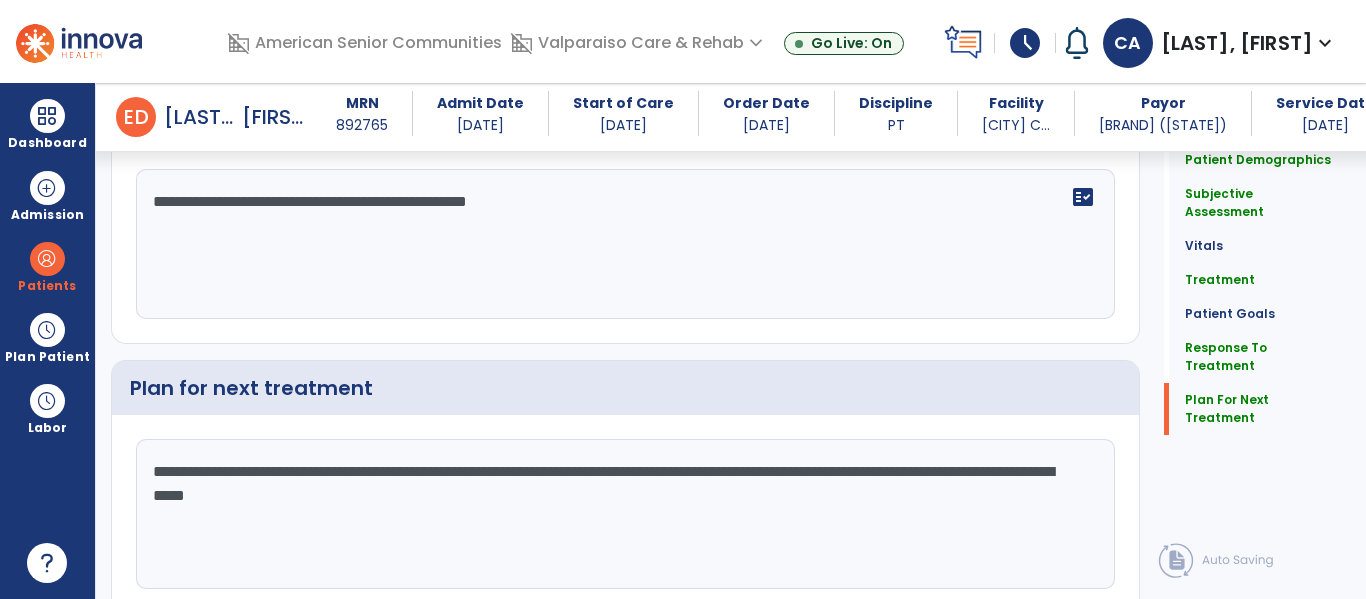 type on "**********" 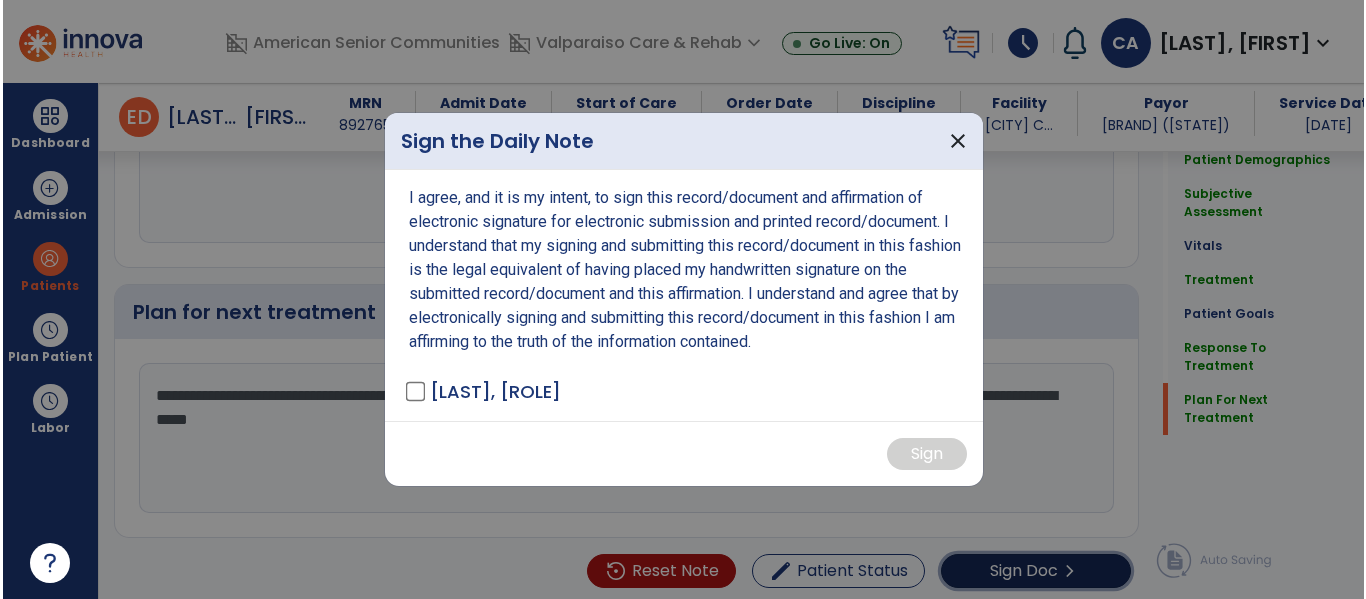 scroll, scrollTop: 4367, scrollLeft: 0, axis: vertical 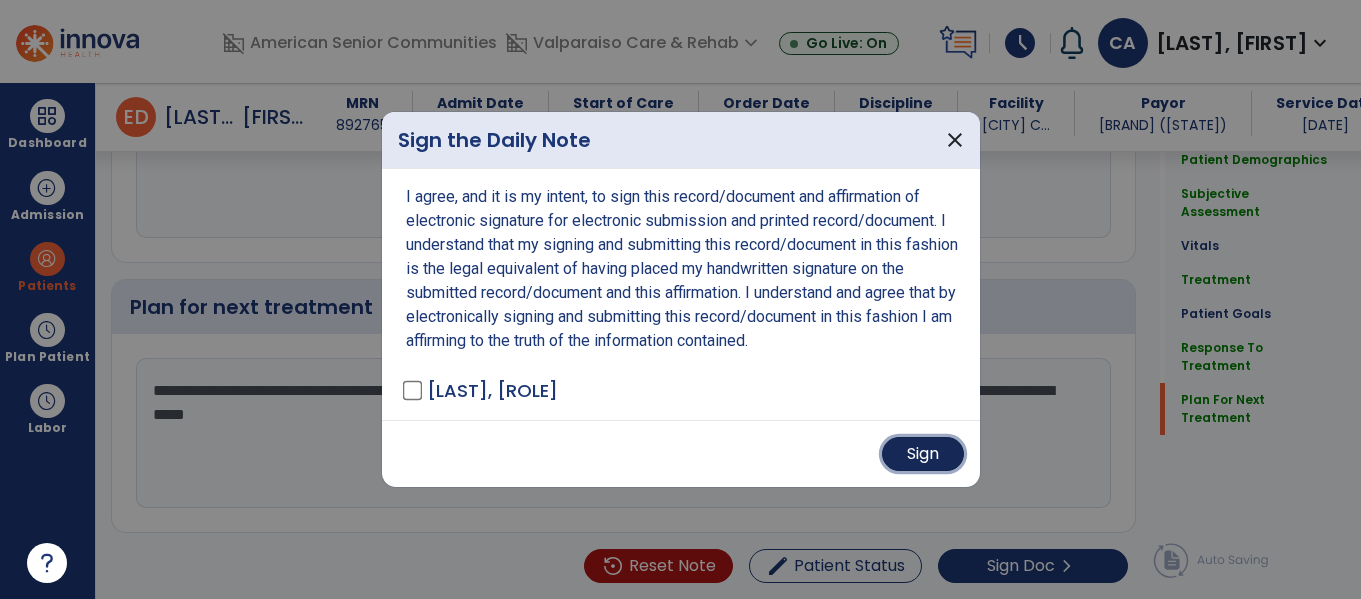 click on "Sign" at bounding box center [923, 454] 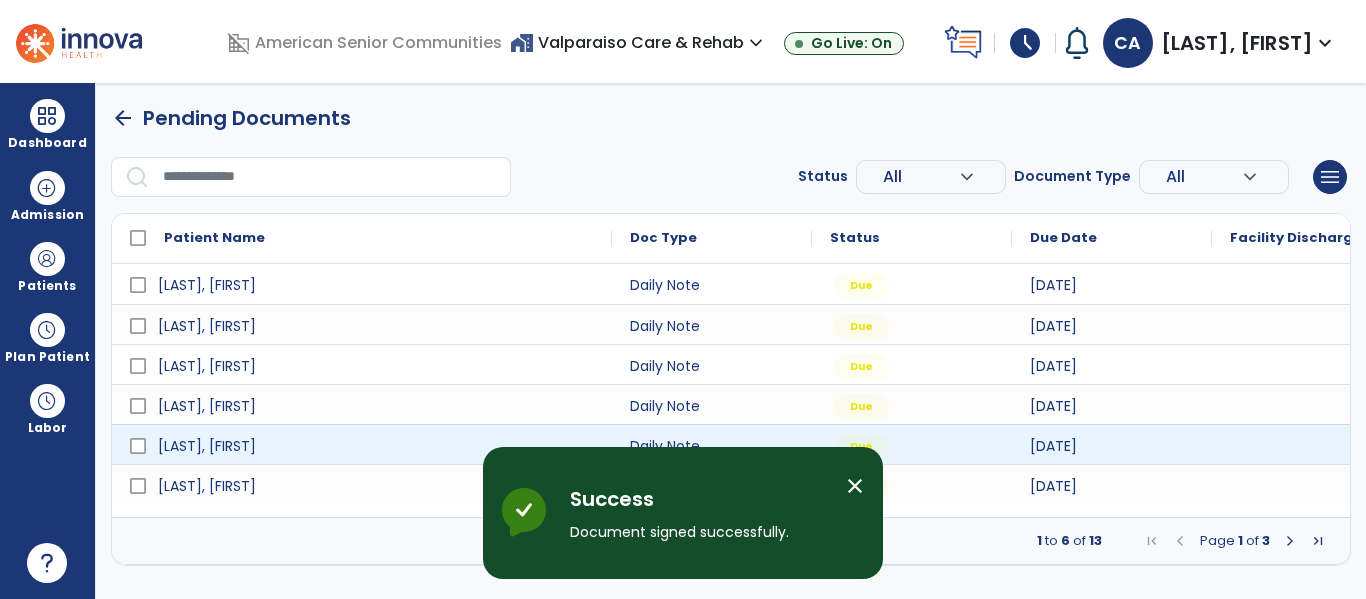 scroll, scrollTop: 0, scrollLeft: 0, axis: both 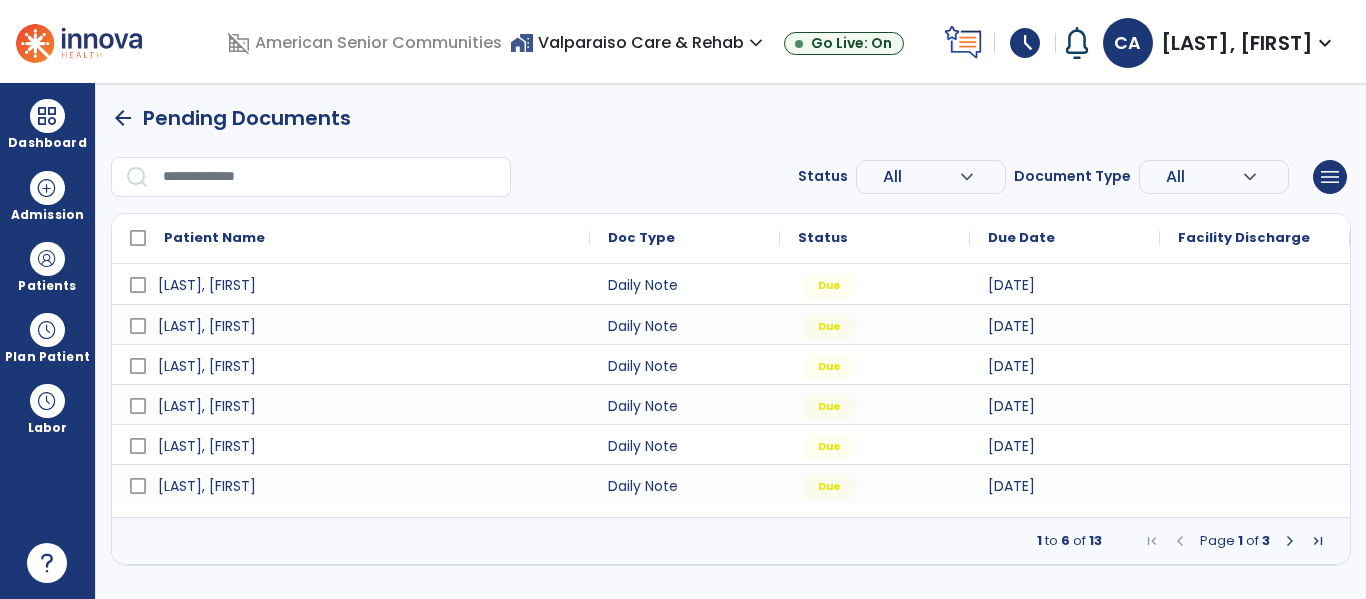 click at bounding box center [1290, 541] 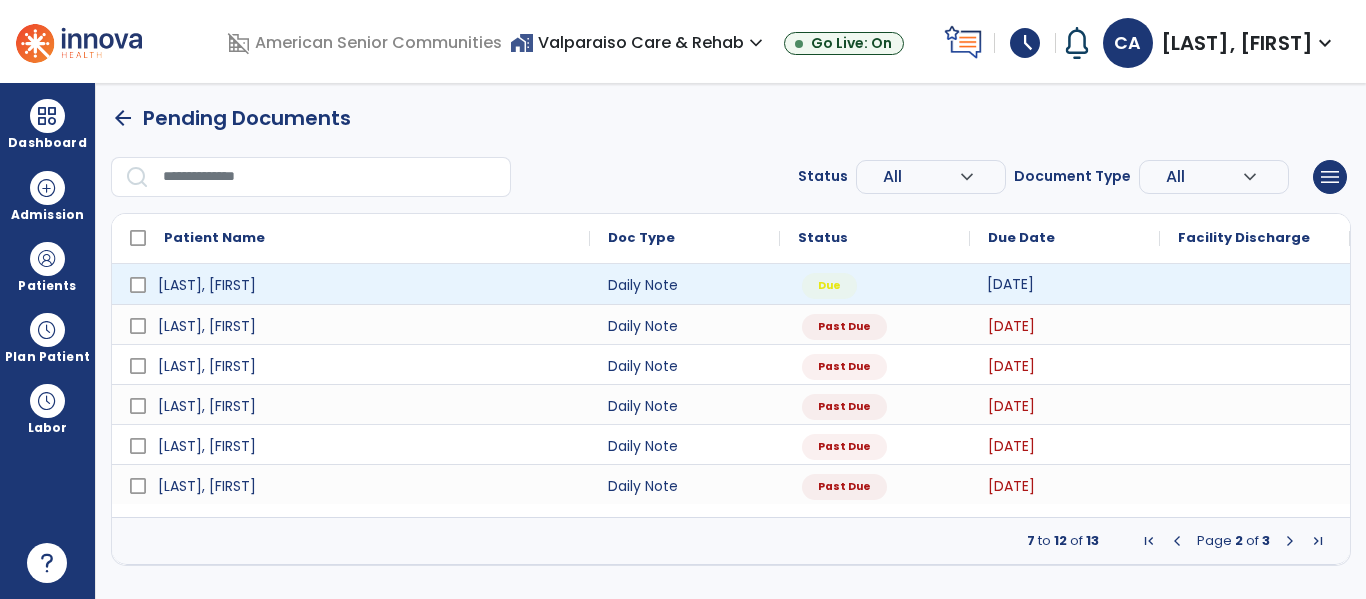 click on "[DATE]" at bounding box center [1010, 284] 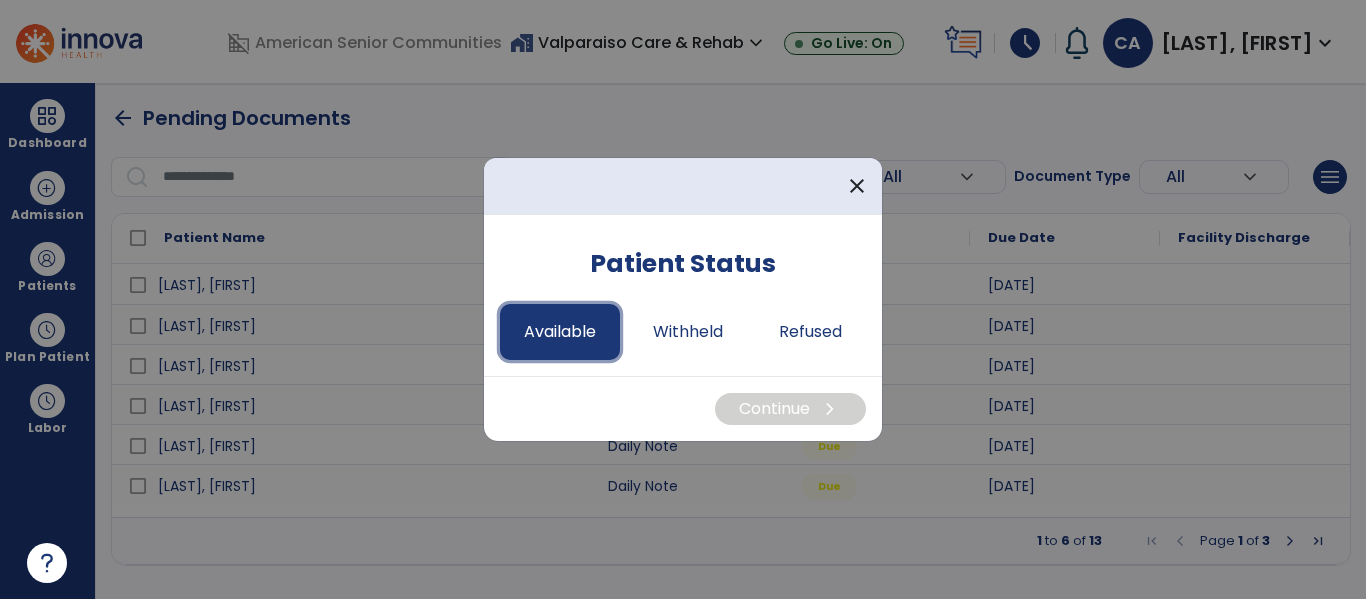 click on "Available" at bounding box center (560, 332) 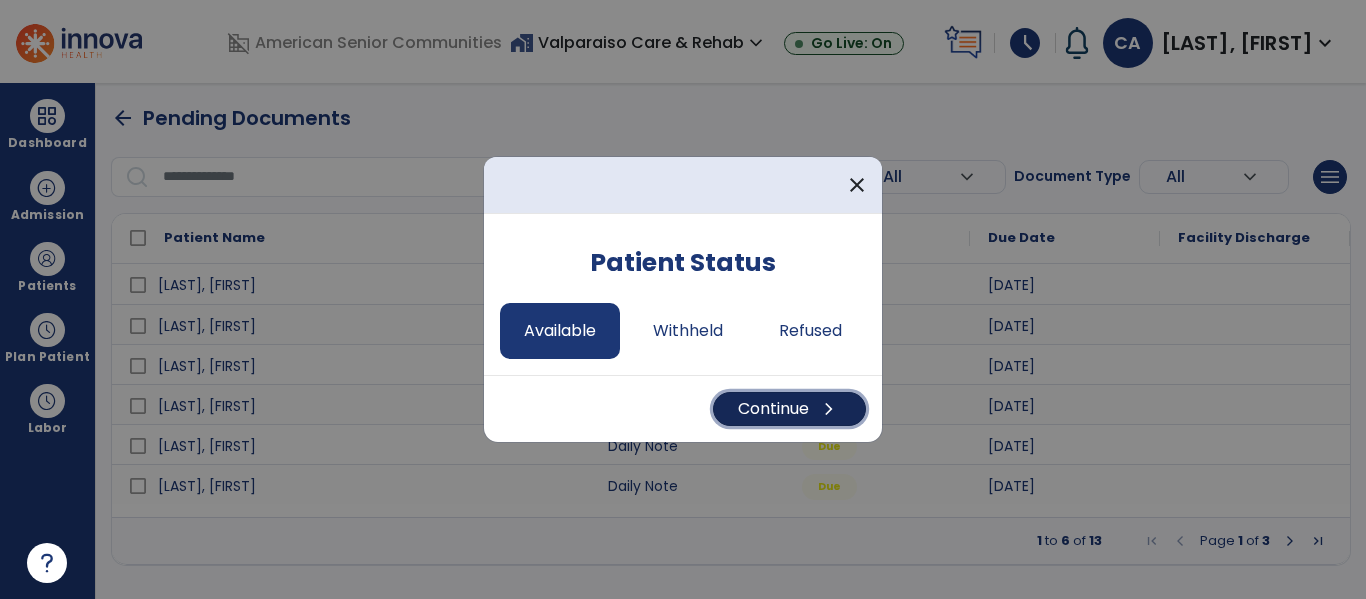 click on "Continue   chevron_right" at bounding box center [789, 409] 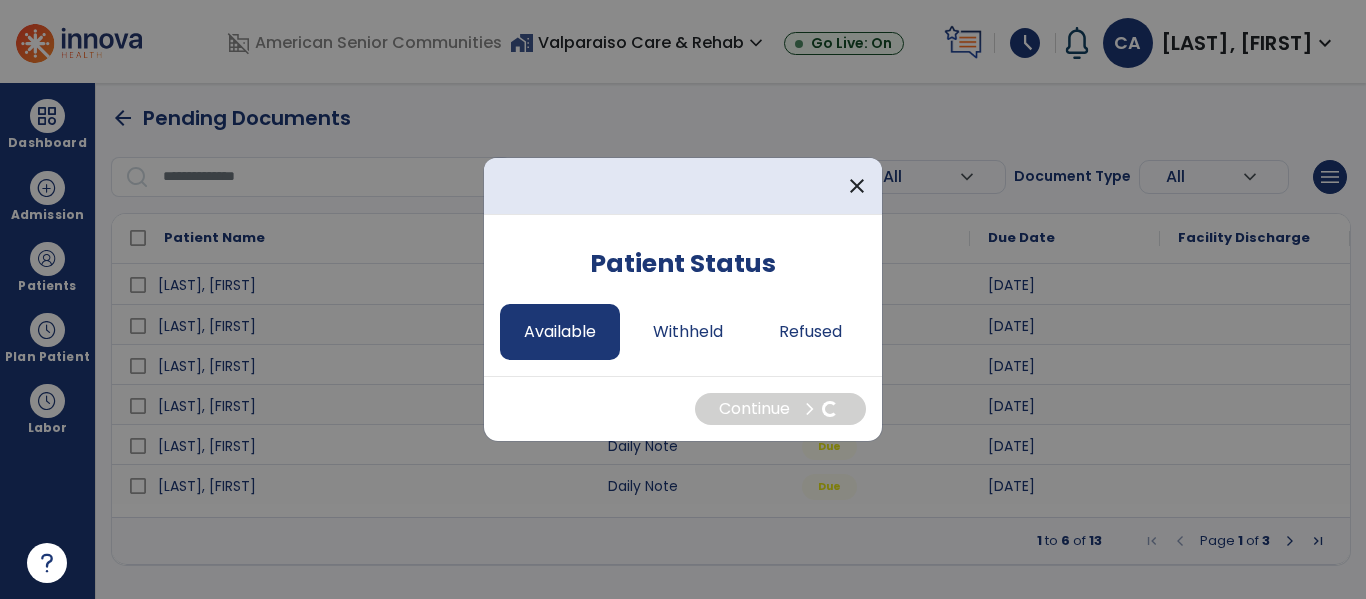 select on "*" 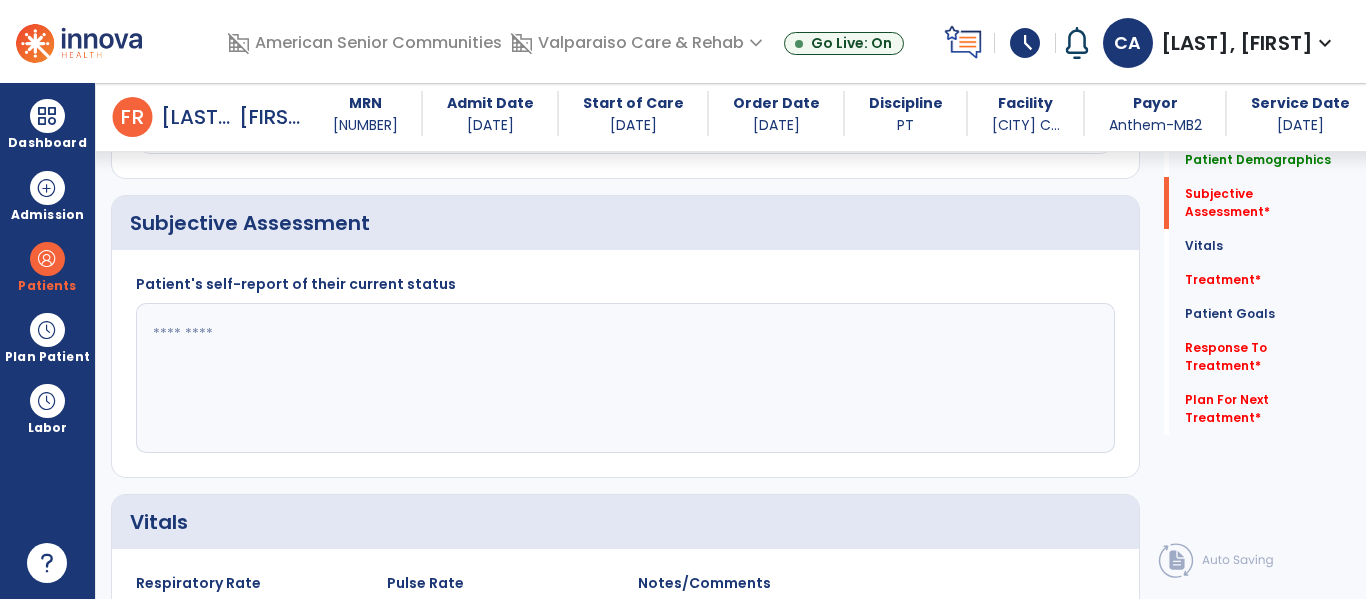 scroll, scrollTop: 1172, scrollLeft: 0, axis: vertical 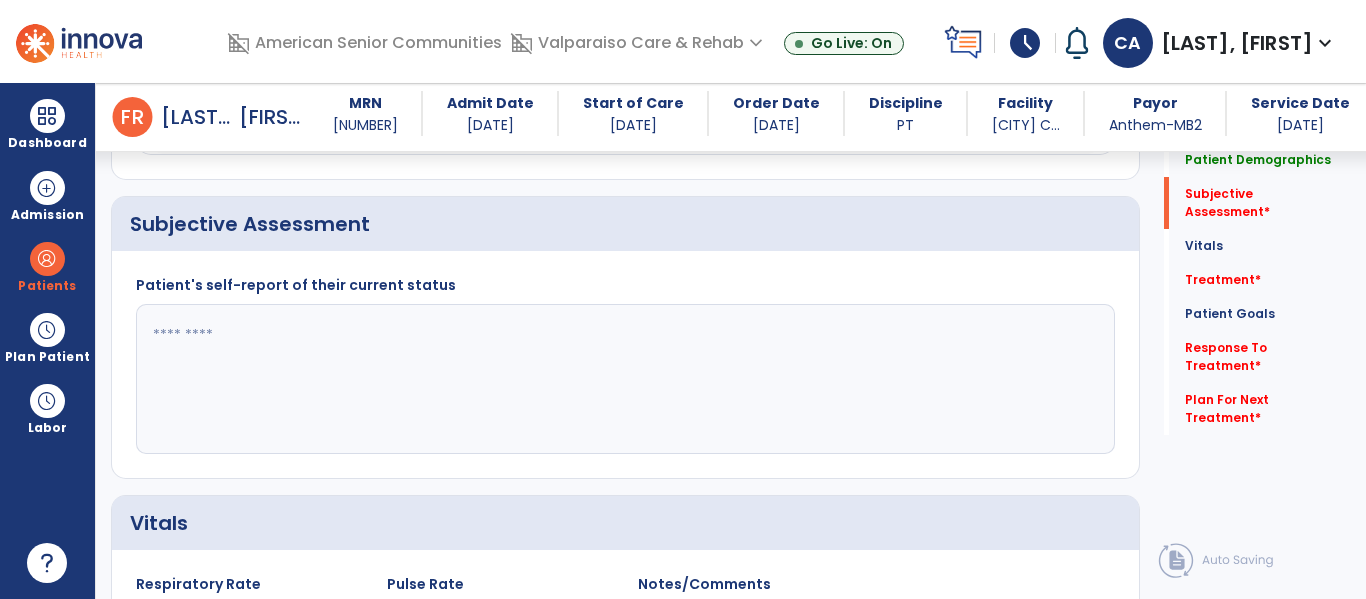 click 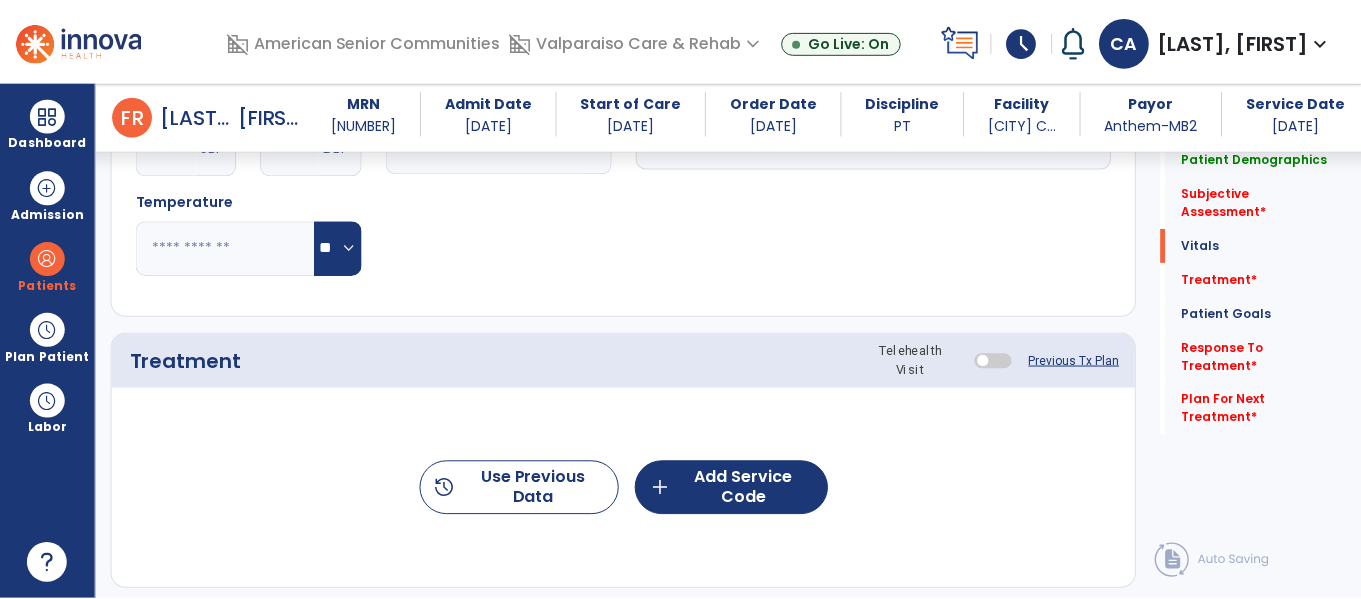 scroll, scrollTop: 1763, scrollLeft: 0, axis: vertical 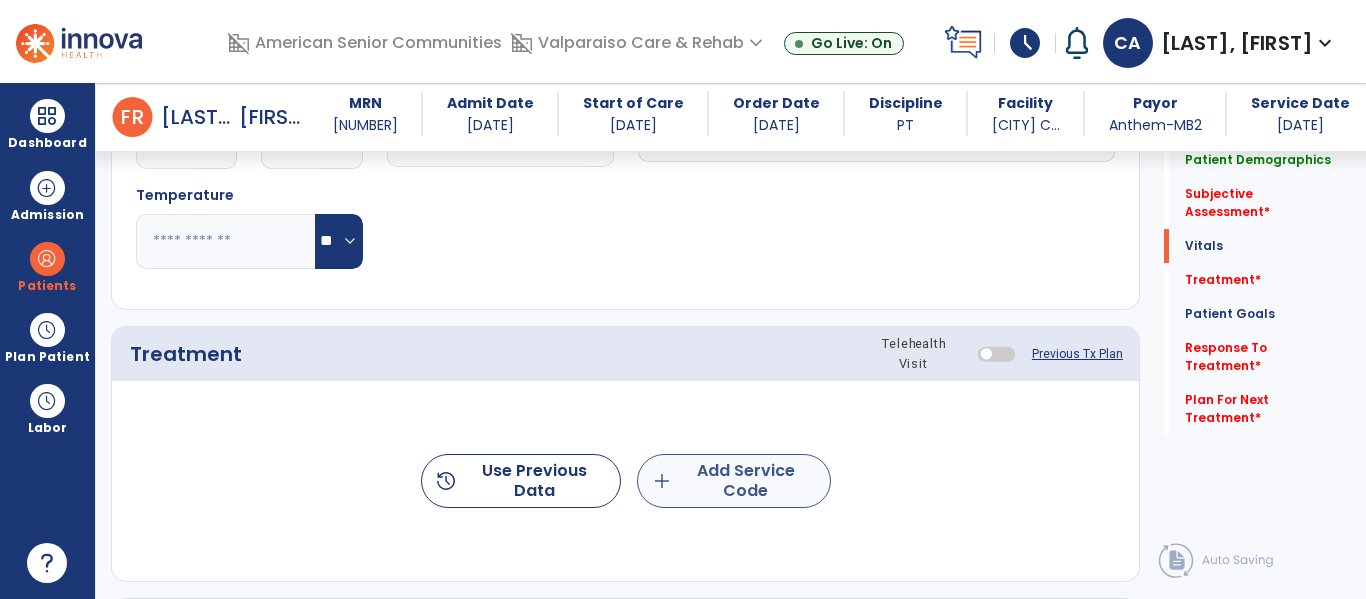 type on "**********" 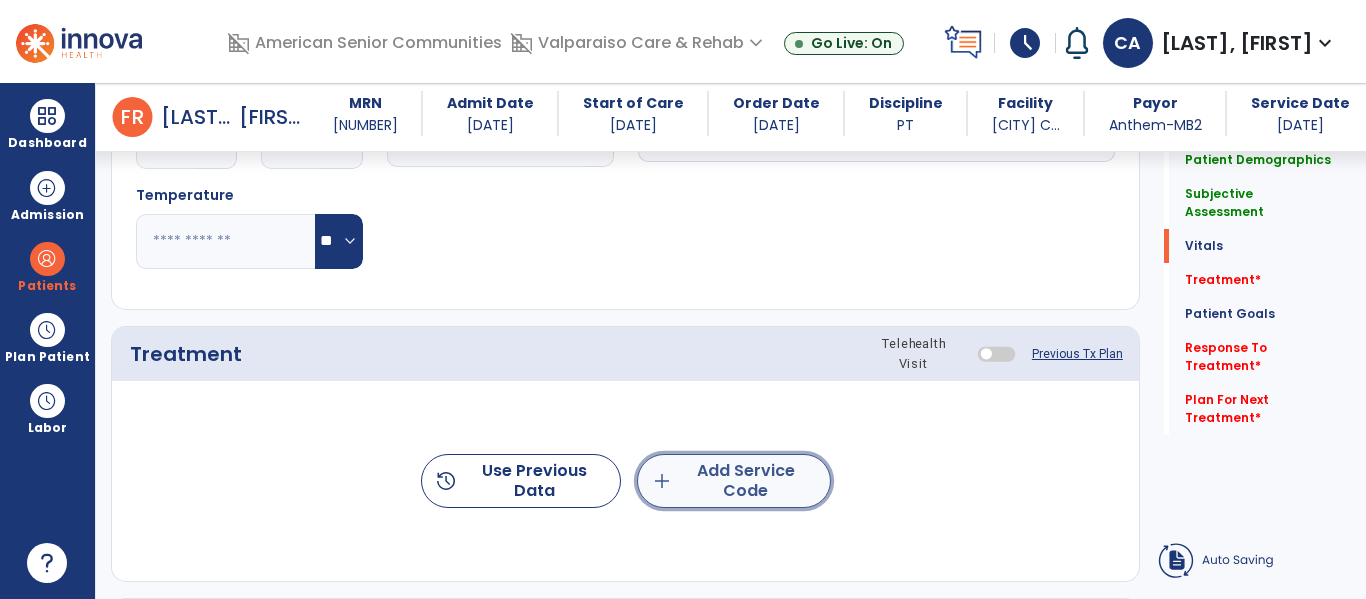 click on "add  Add Service Code" 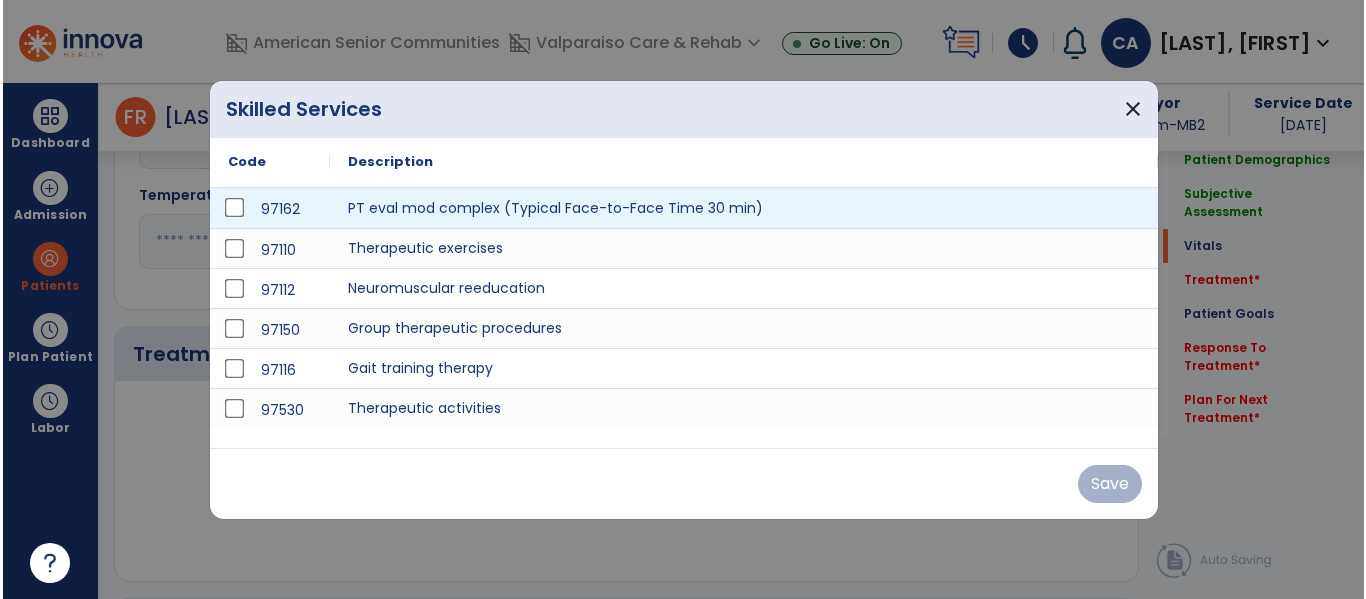 scroll, scrollTop: 1763, scrollLeft: 0, axis: vertical 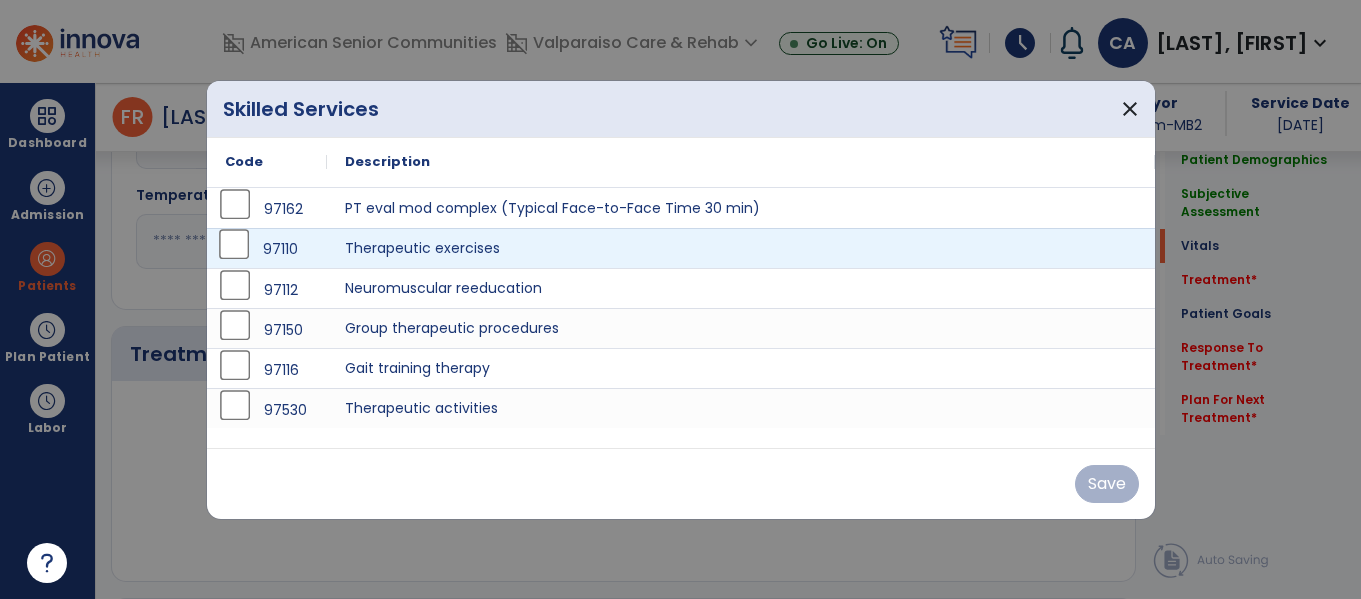 click on "97110" at bounding box center [280, 249] 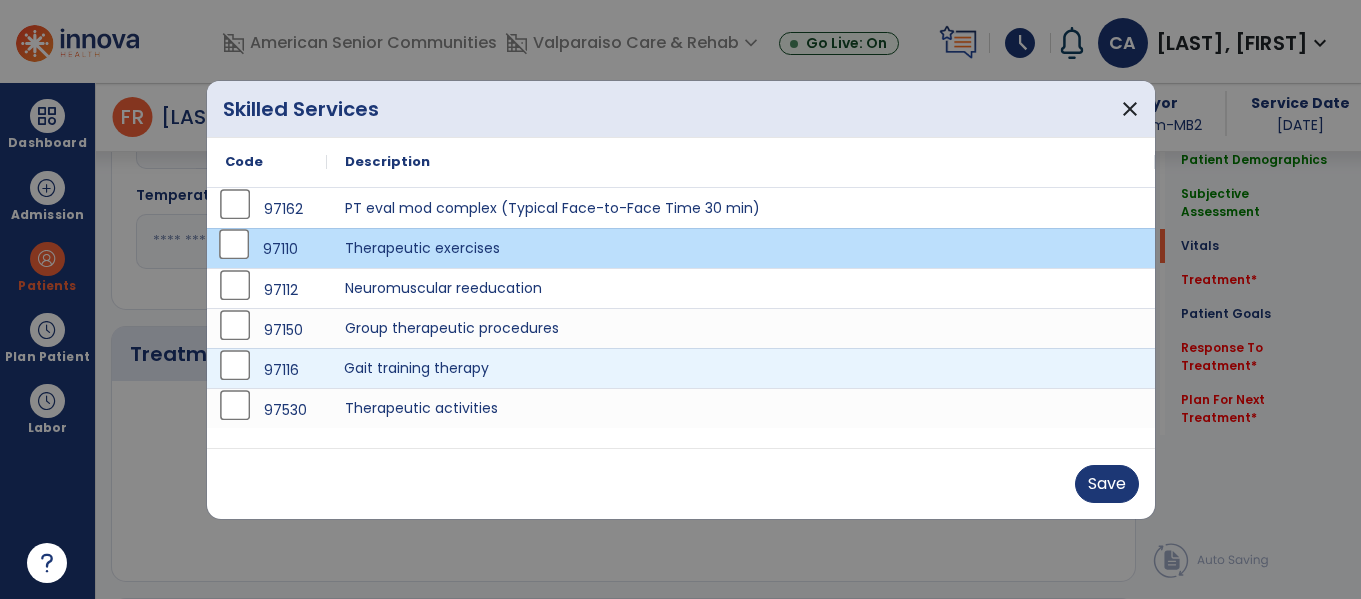 click on "Gait training therapy" at bounding box center [741, 368] 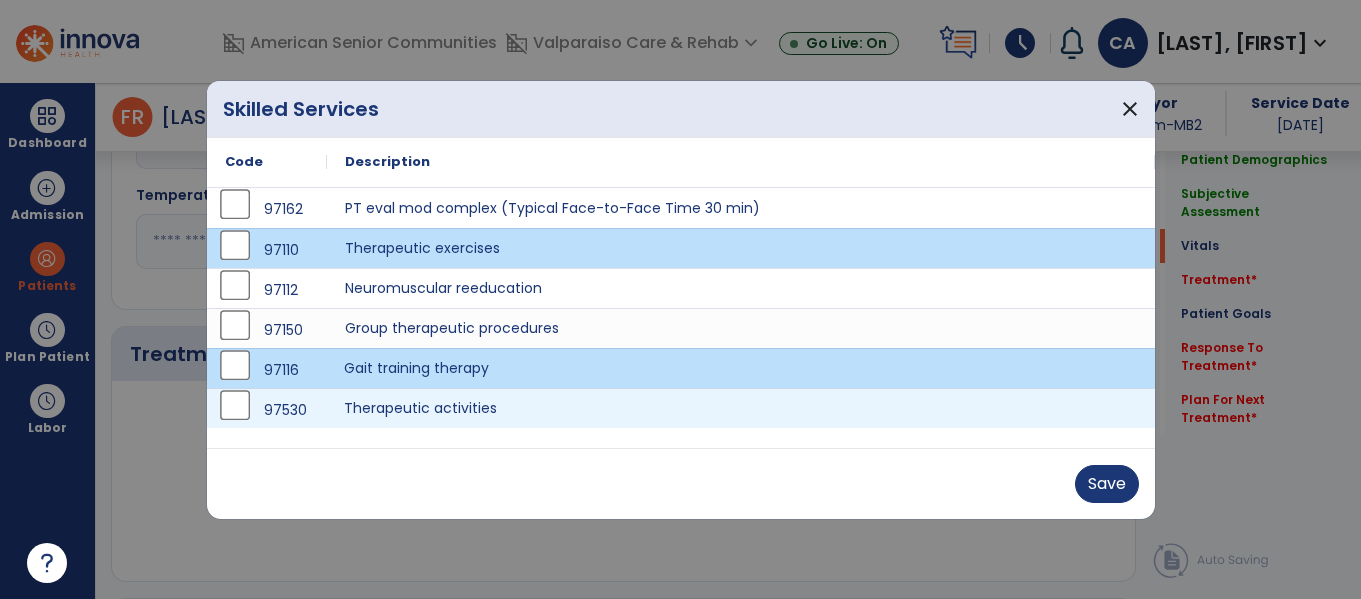 click on "Therapeutic activities" at bounding box center (741, 408) 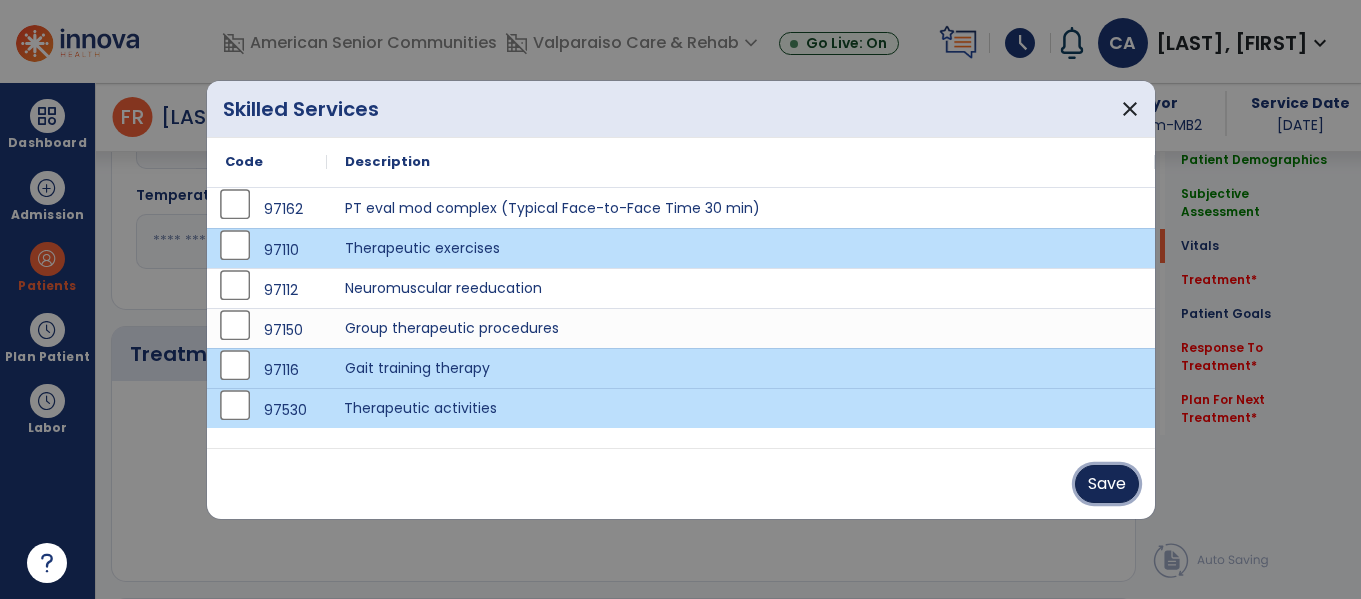 click on "Save" at bounding box center [1107, 484] 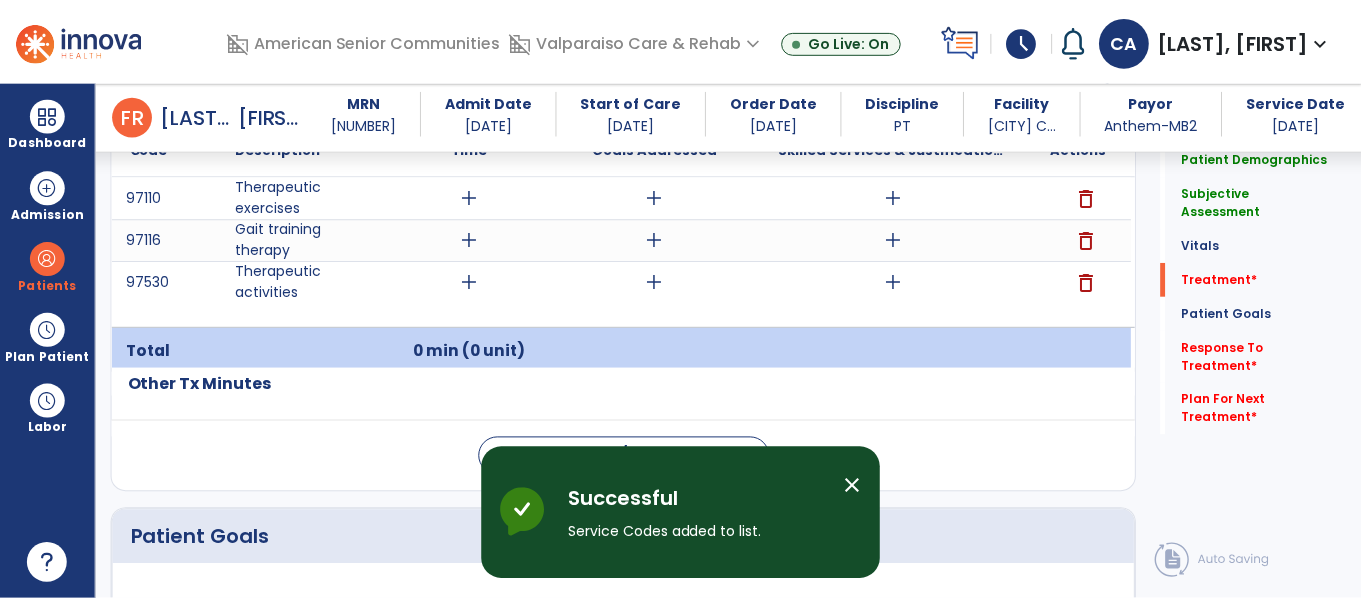 scroll, scrollTop: 2026, scrollLeft: 0, axis: vertical 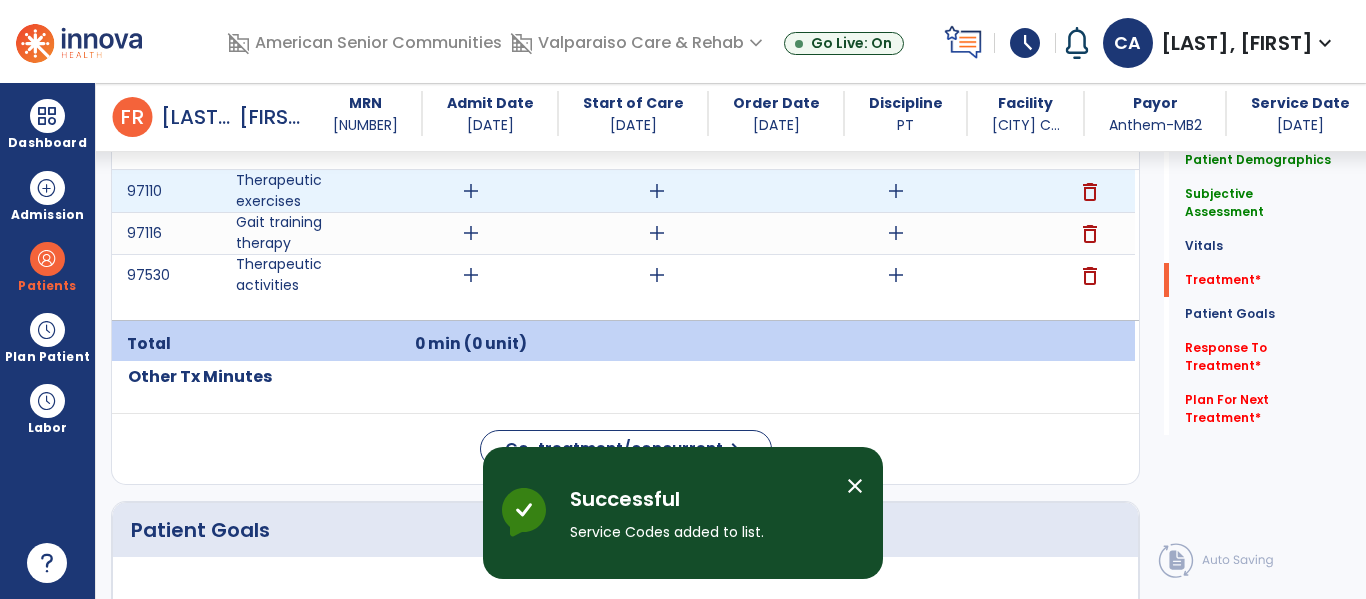 click on "add" at bounding box center (471, 191) 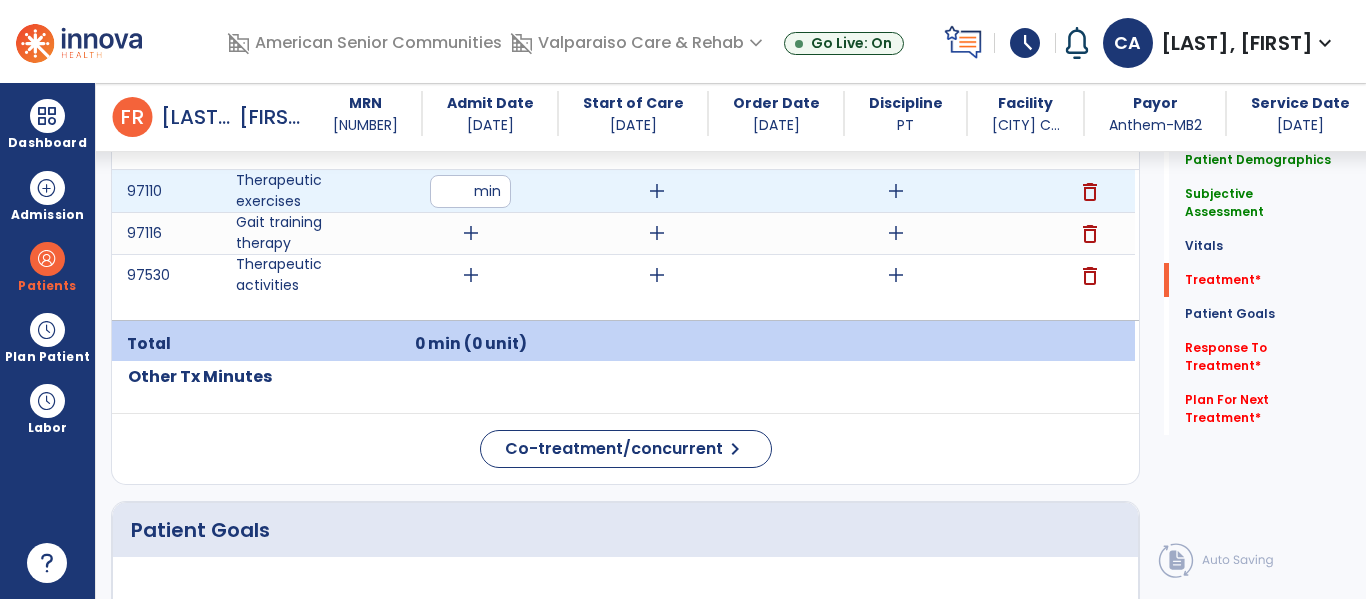 type on "**" 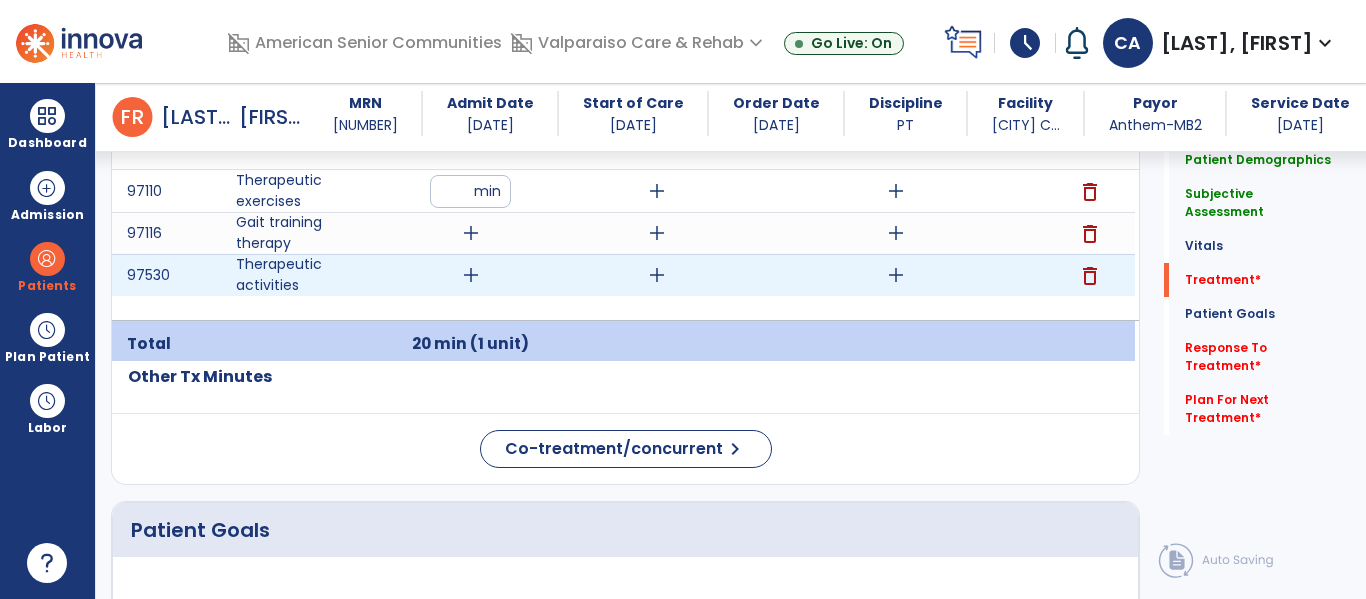 click on "delete" at bounding box center (1090, 276) 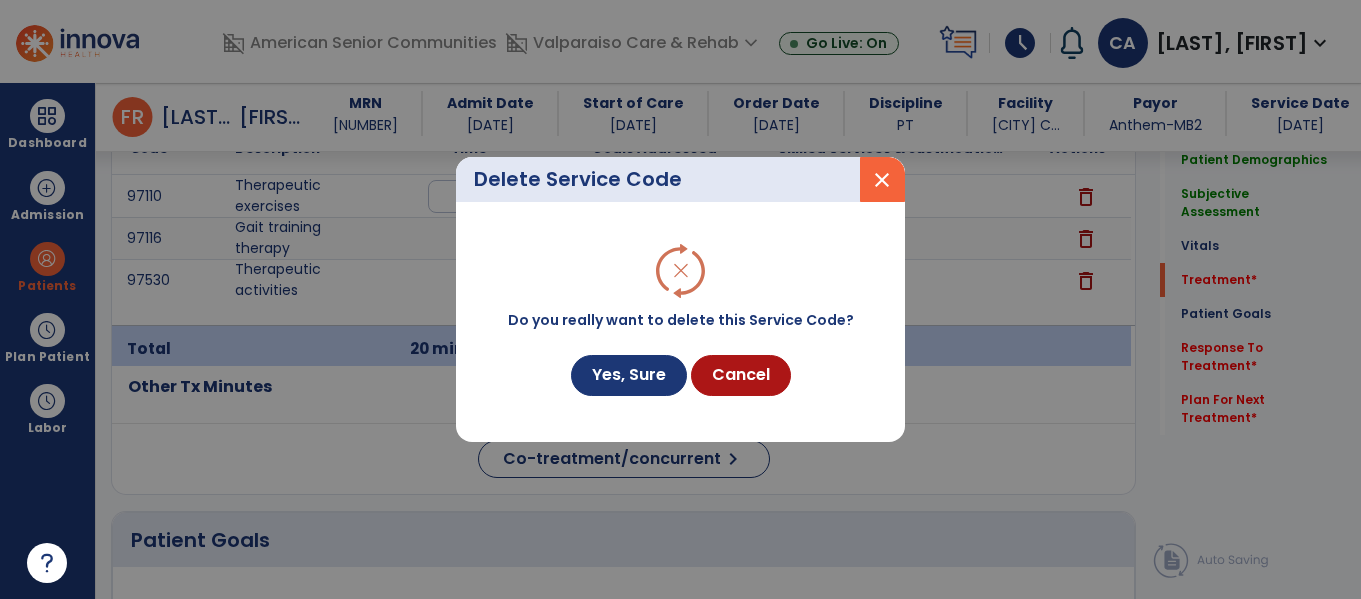 scroll, scrollTop: 2026, scrollLeft: 0, axis: vertical 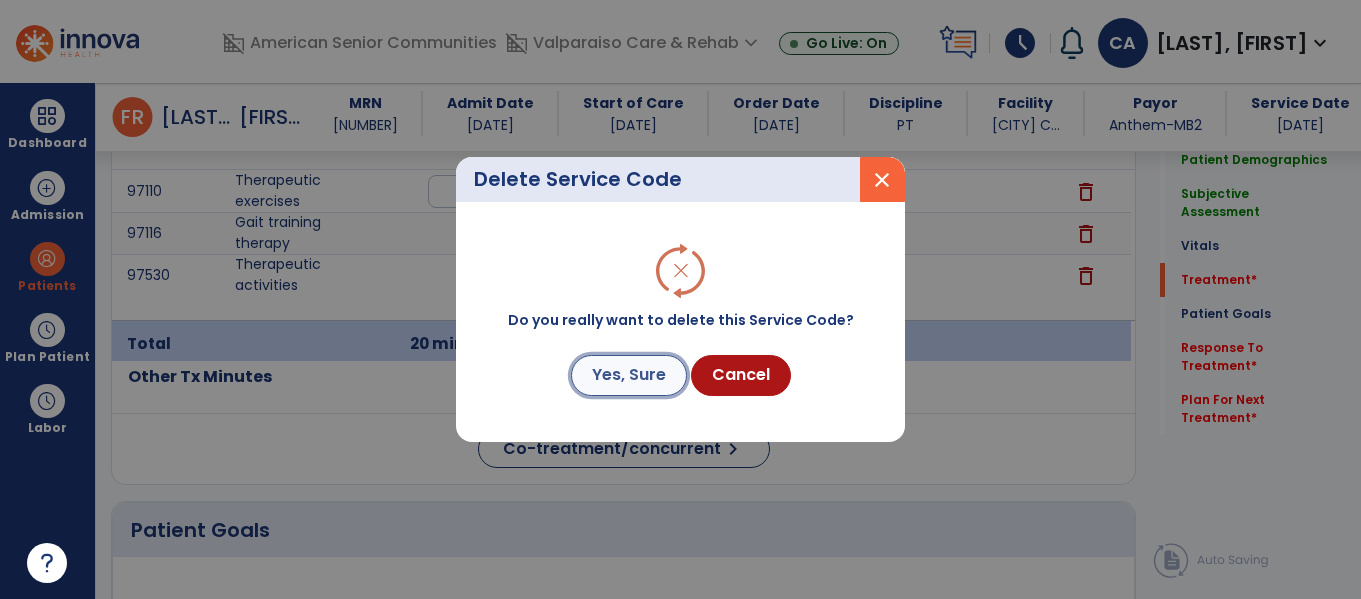 click on "Yes, Sure" at bounding box center (629, 375) 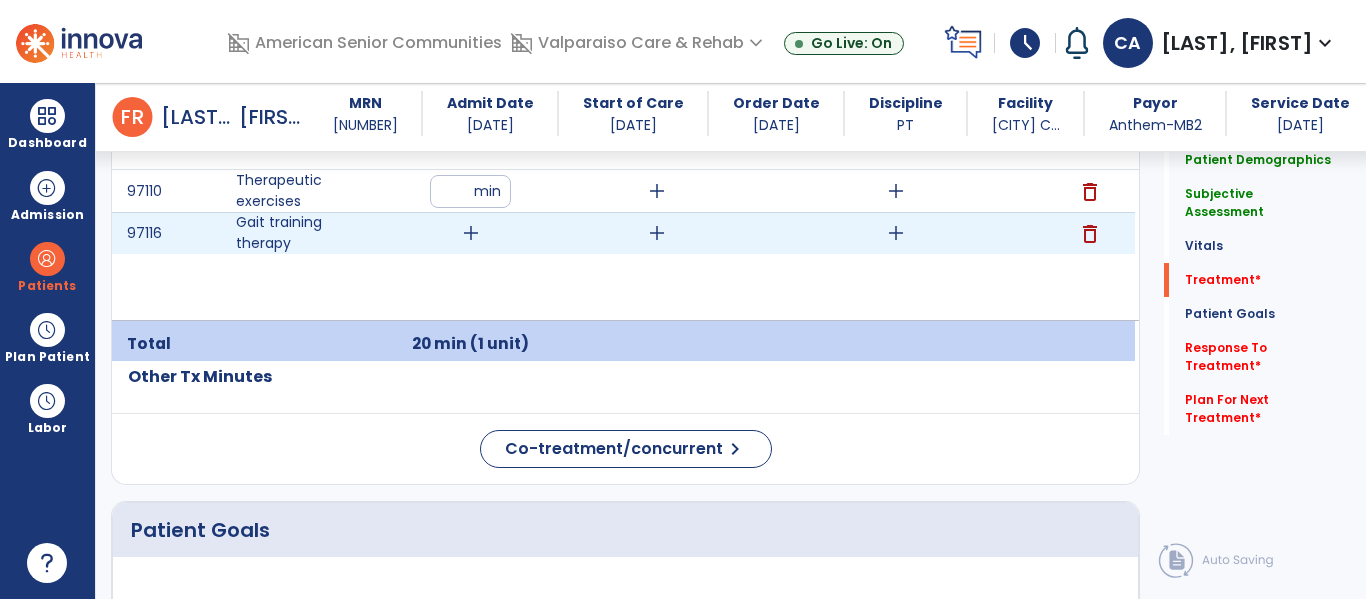 click on "add" at bounding box center [471, 233] 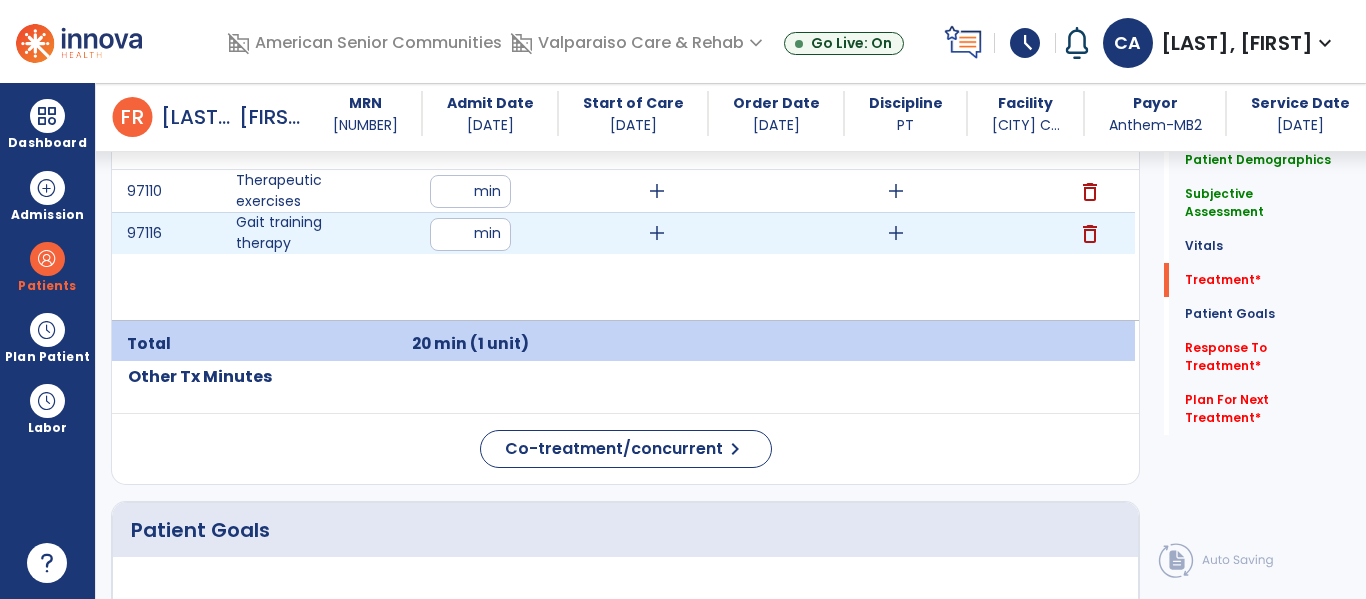 type on "**" 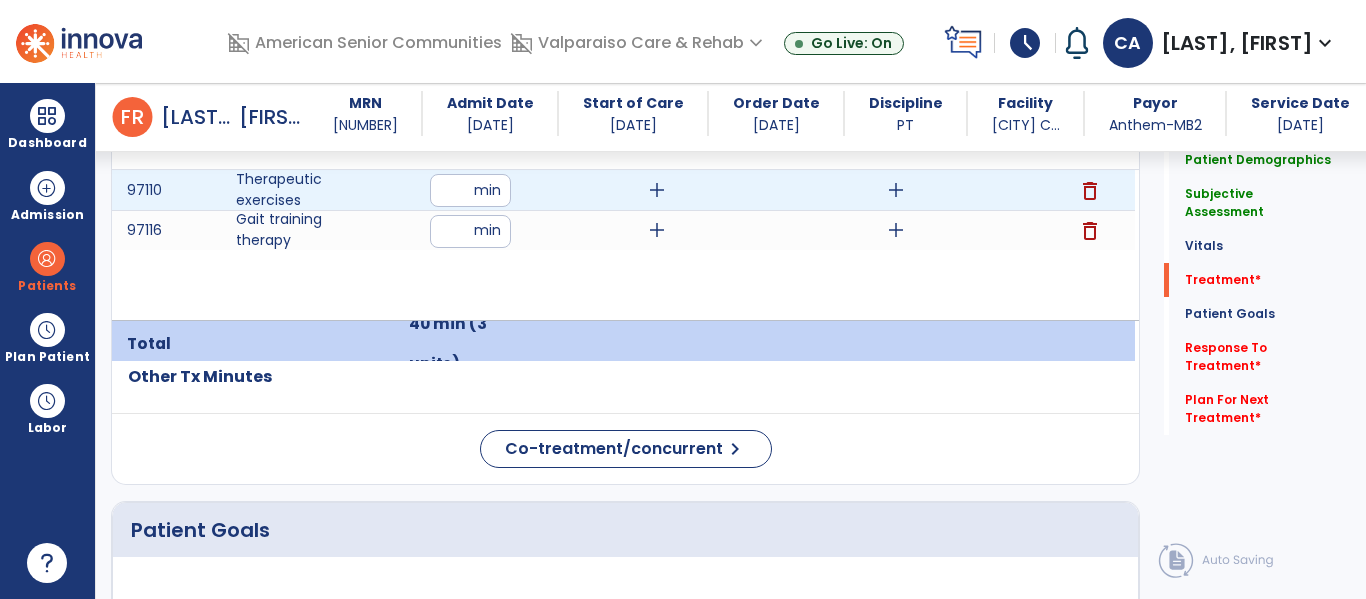 click on "add" at bounding box center [896, 190] 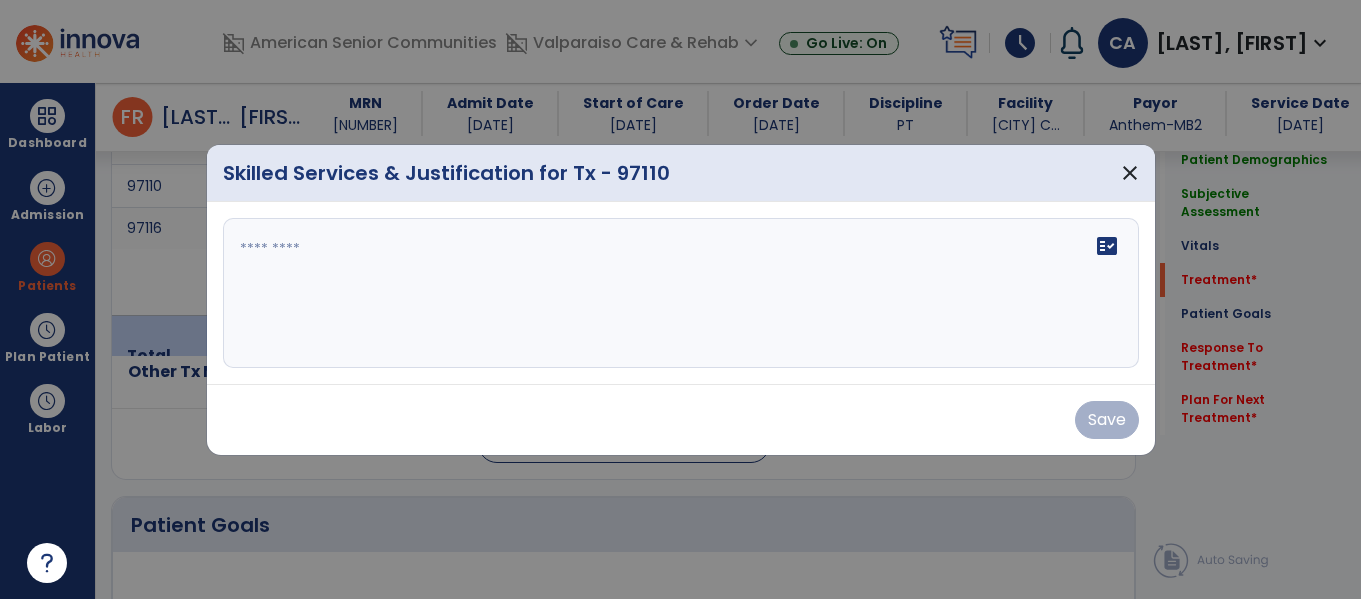 scroll, scrollTop: 2026, scrollLeft: 0, axis: vertical 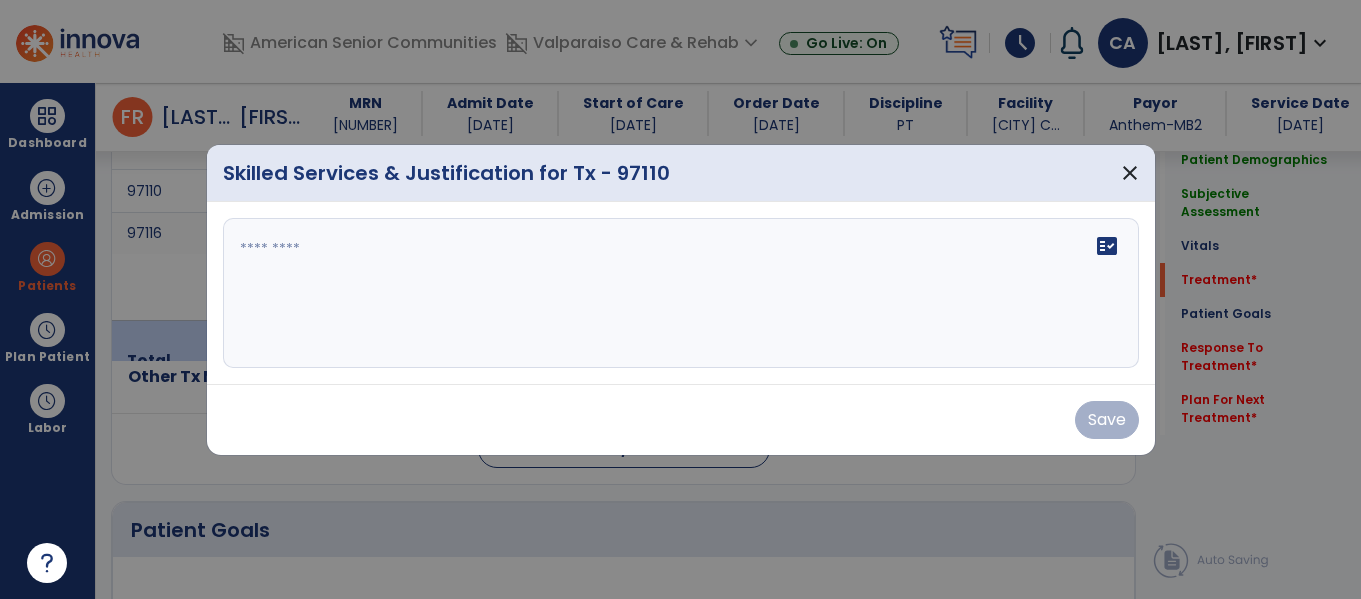click on "fact_check" at bounding box center [681, 293] 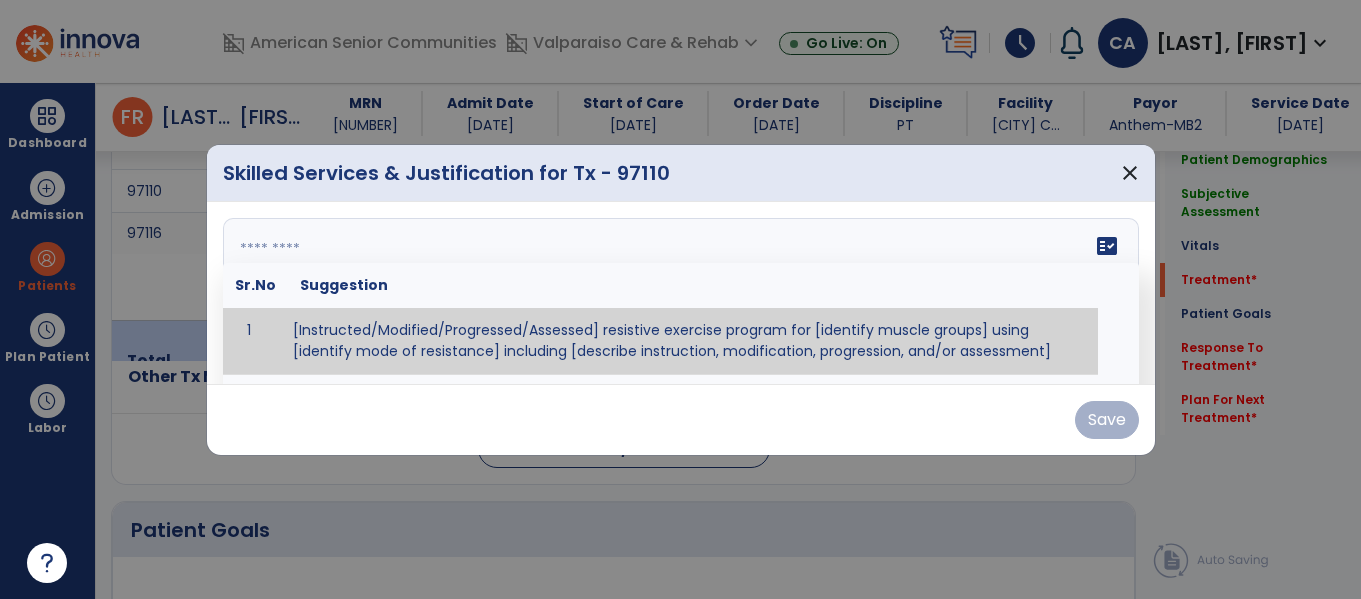 paste on "**********" 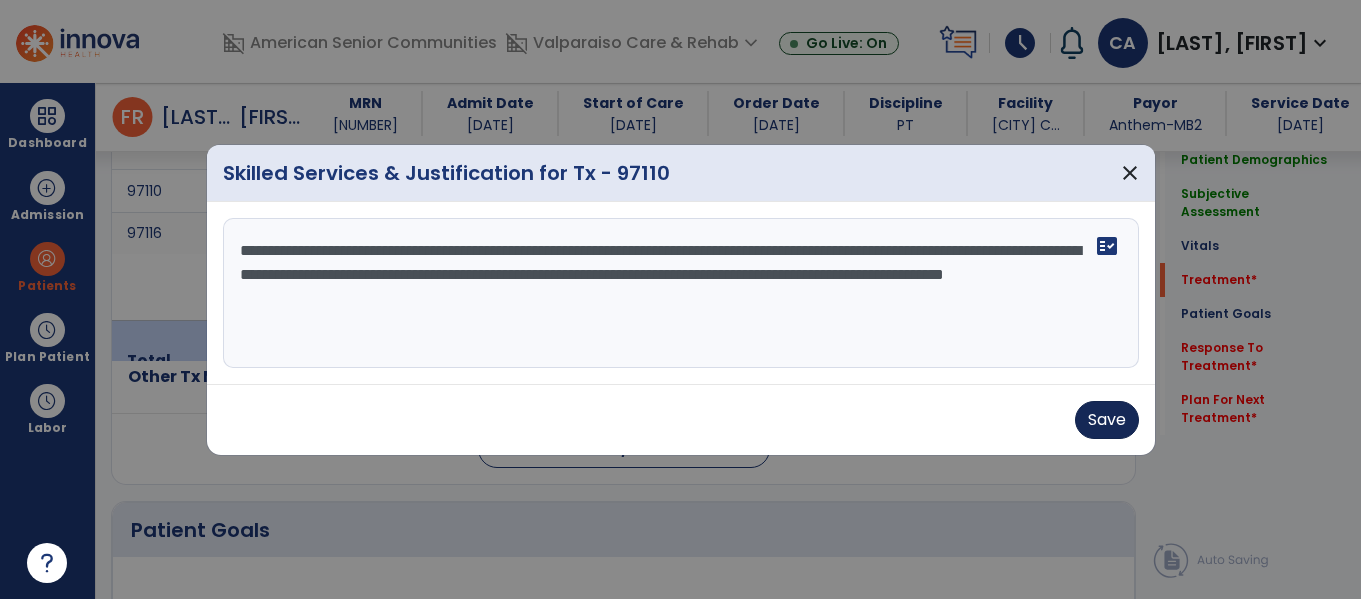 type on "**********" 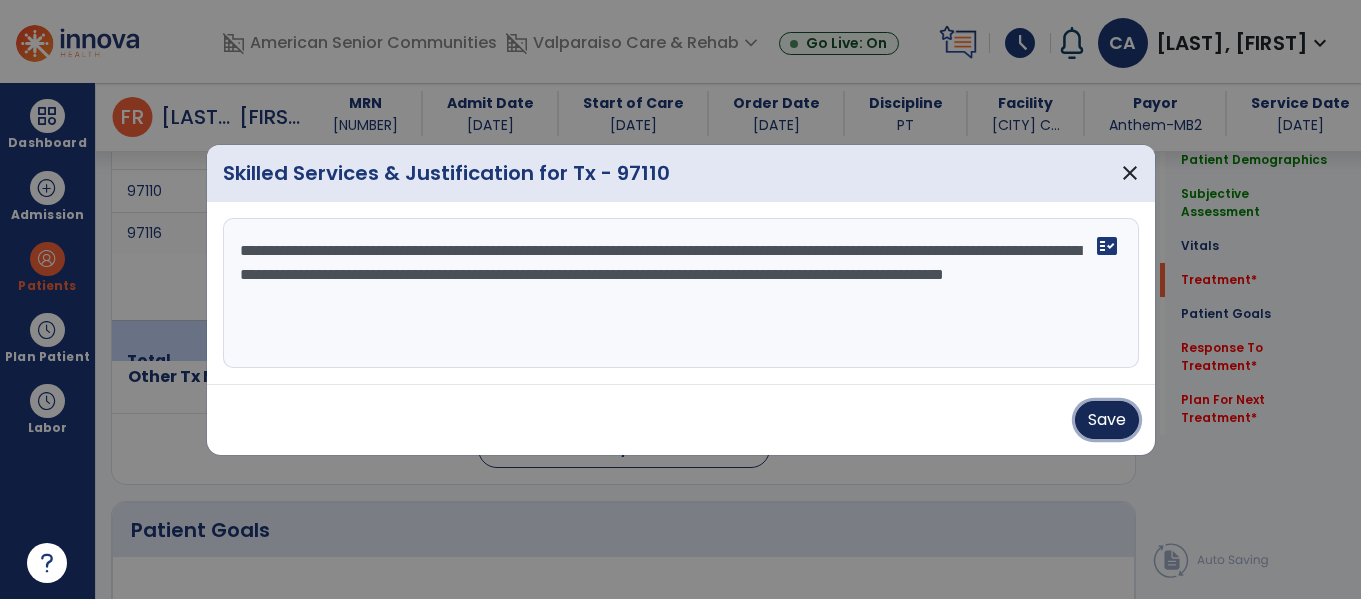 click on "Save" at bounding box center [1107, 420] 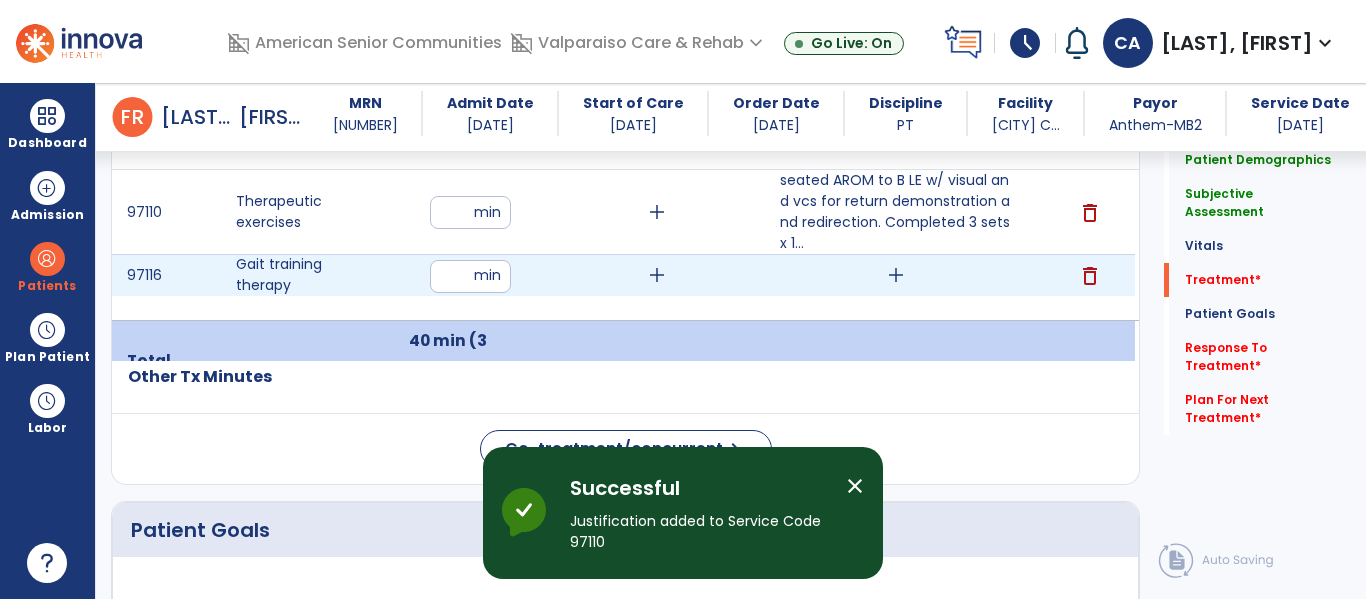 click on "add" at bounding box center (896, 275) 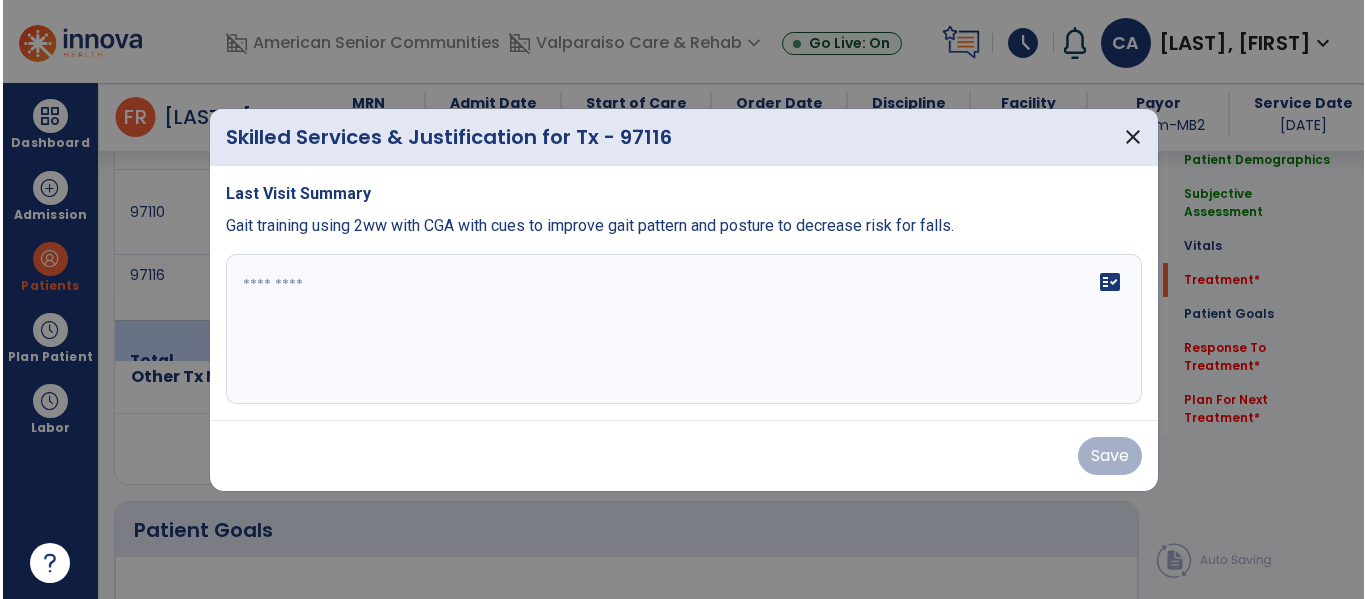 scroll, scrollTop: 2026, scrollLeft: 0, axis: vertical 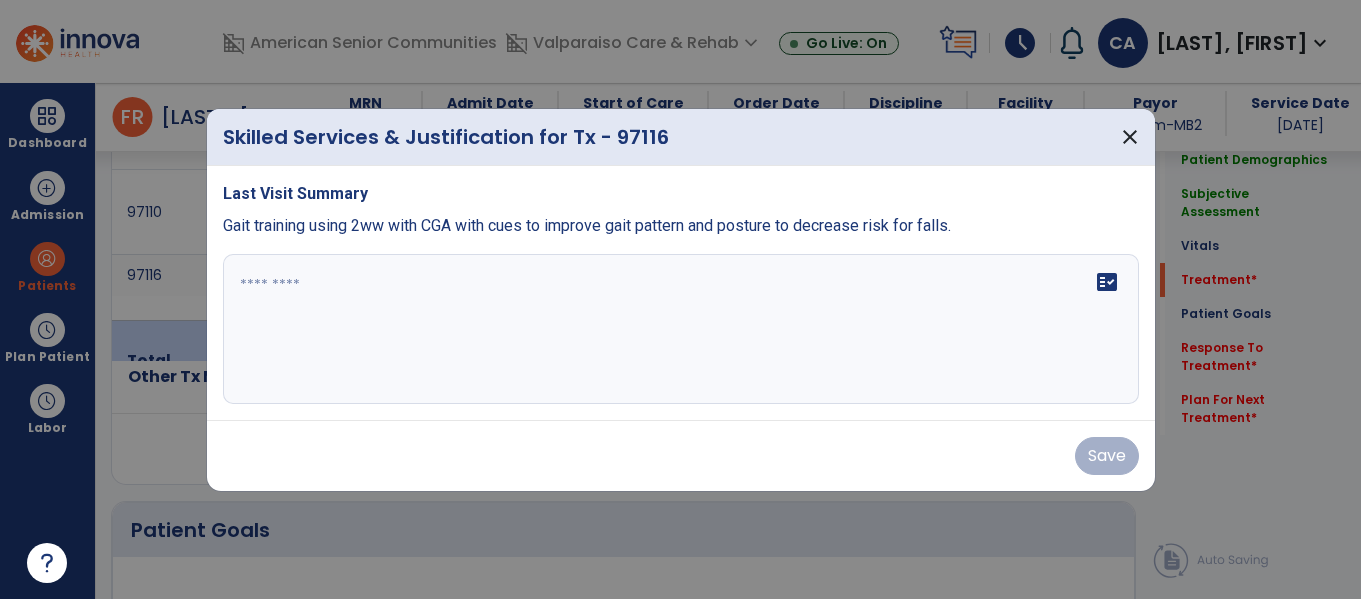 click on "Last Visit Summary Gait training using 2ww with CGA with cues to improve gait pattern and posture to decrease risk for falls.   fact_check" at bounding box center (681, 293) 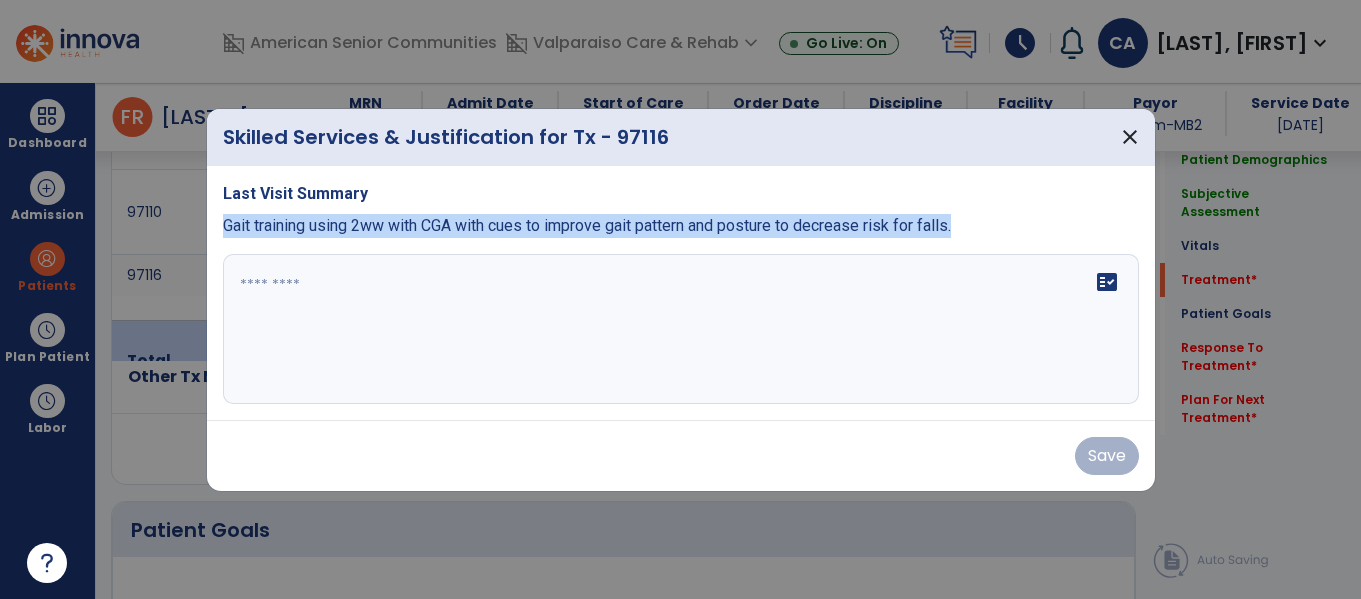 drag, startPoint x: 1035, startPoint y: 222, endPoint x: 220, endPoint y: 219, distance: 815.0055 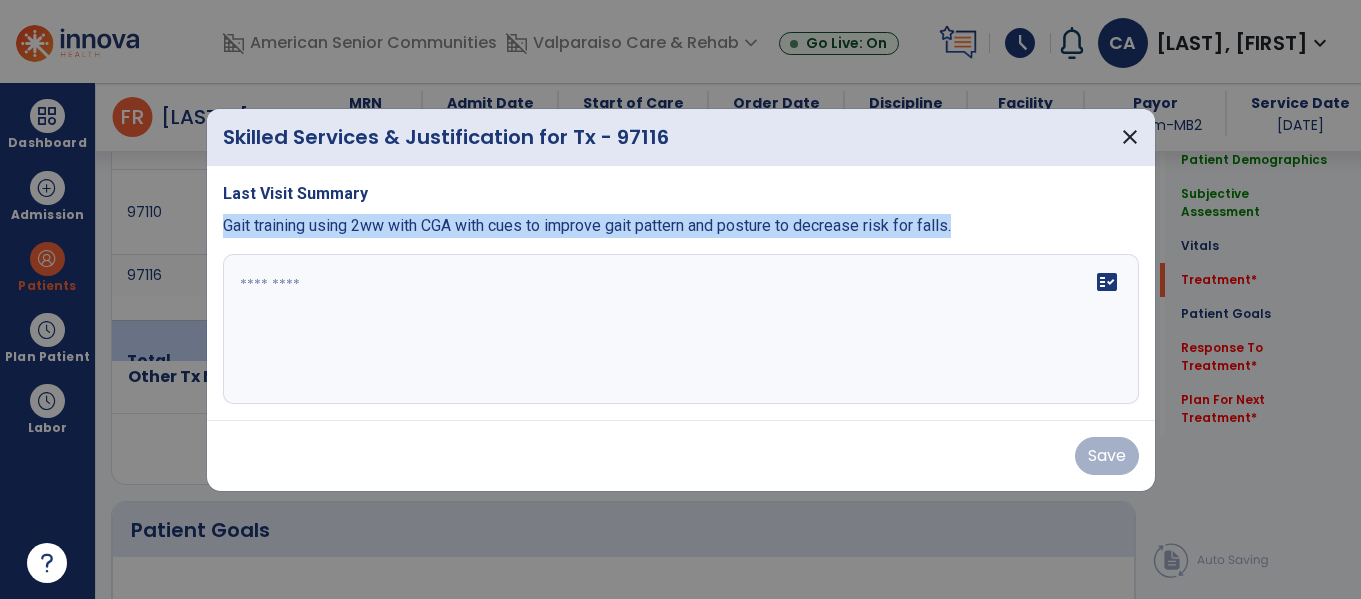 click on "Last Visit Summary Gait training using 2ww with CGA with cues to improve gait pattern and posture to decrease risk for falls.   fact_check" at bounding box center (681, 293) 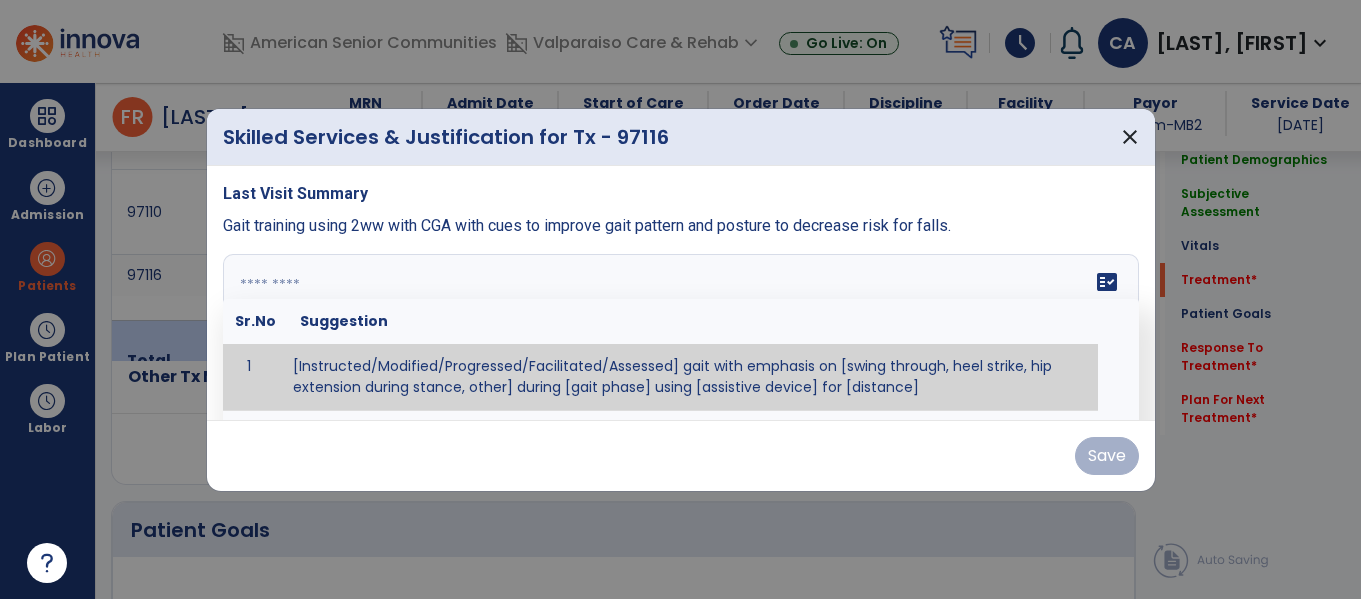 paste on "**********" 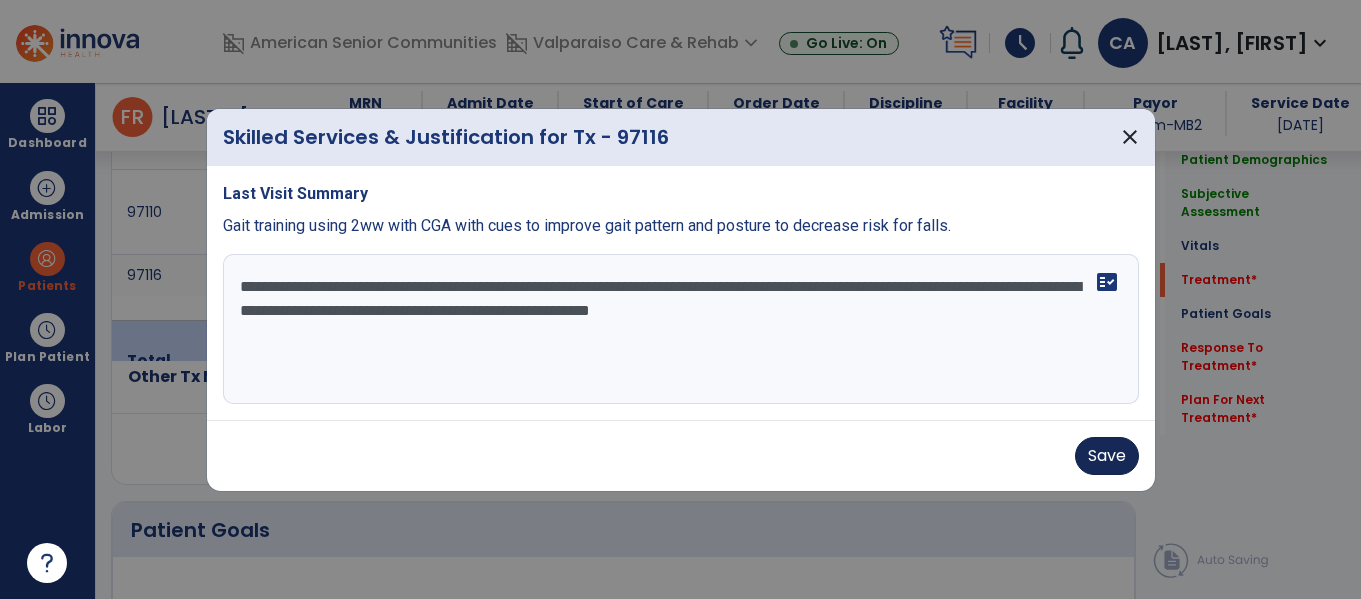 type on "**********" 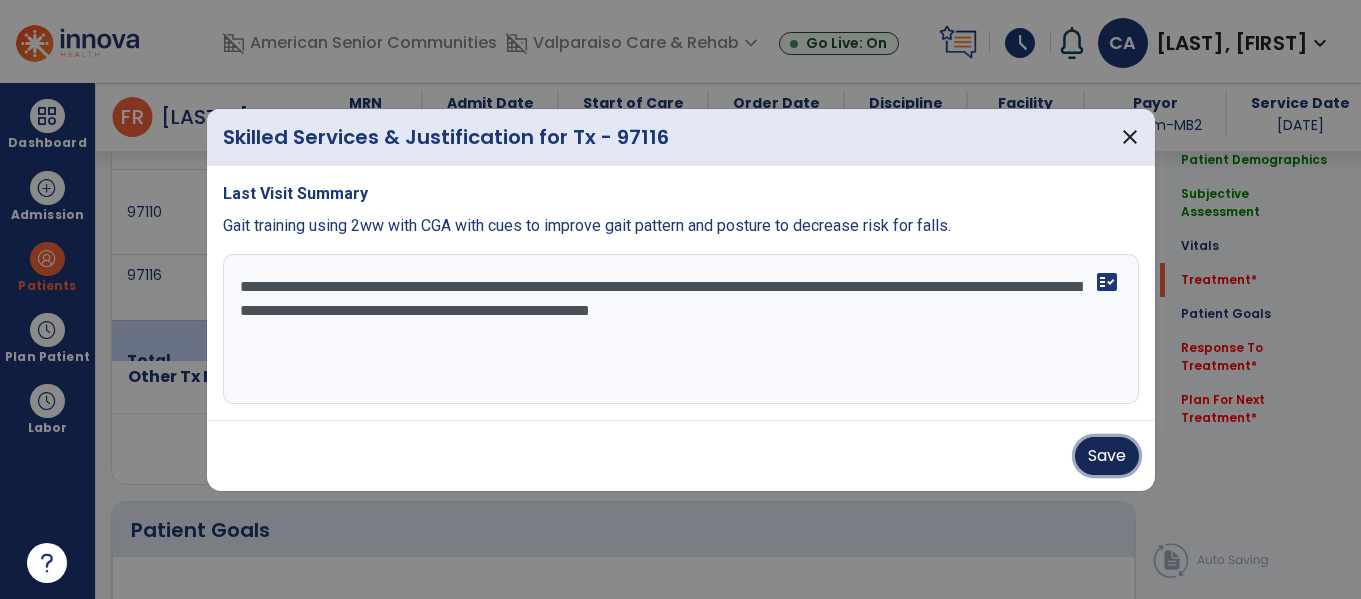 click on "Save" at bounding box center (1107, 456) 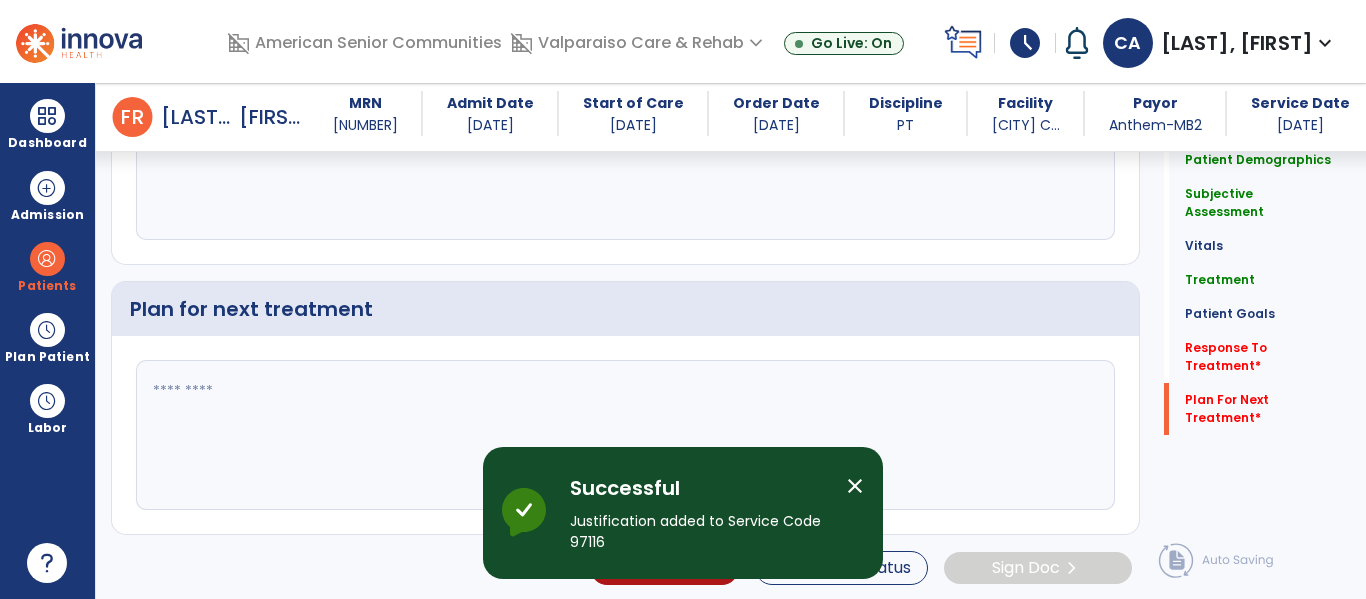 scroll, scrollTop: 4042, scrollLeft: 0, axis: vertical 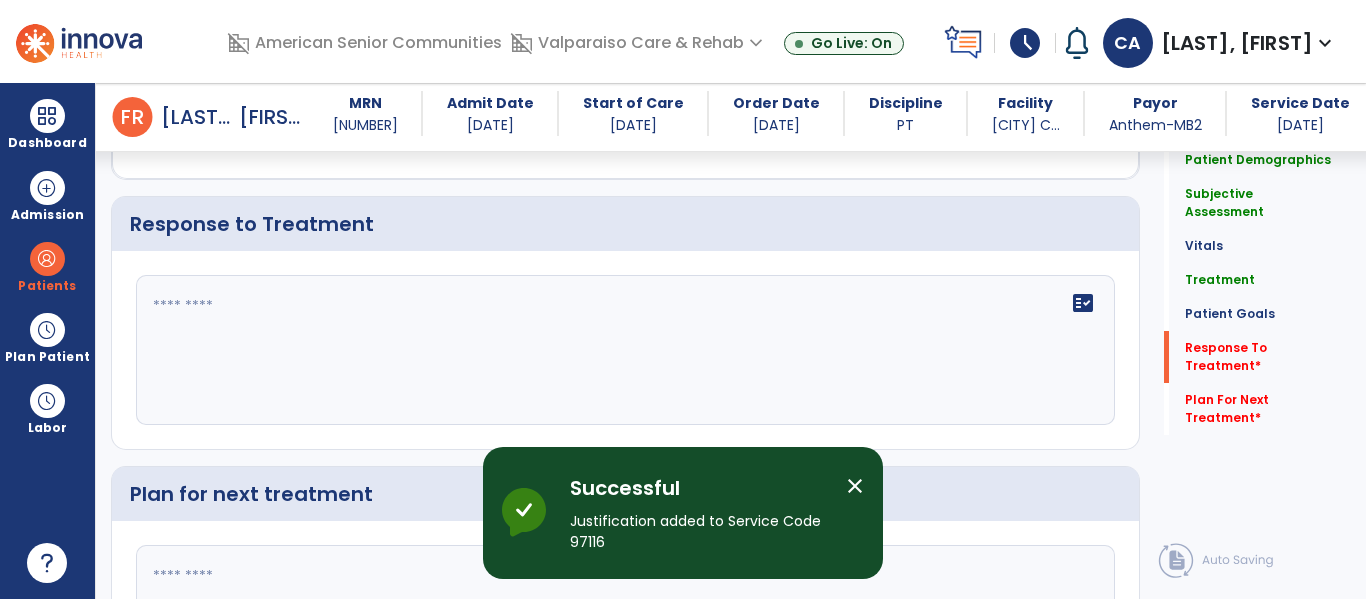 click on "fact_check" 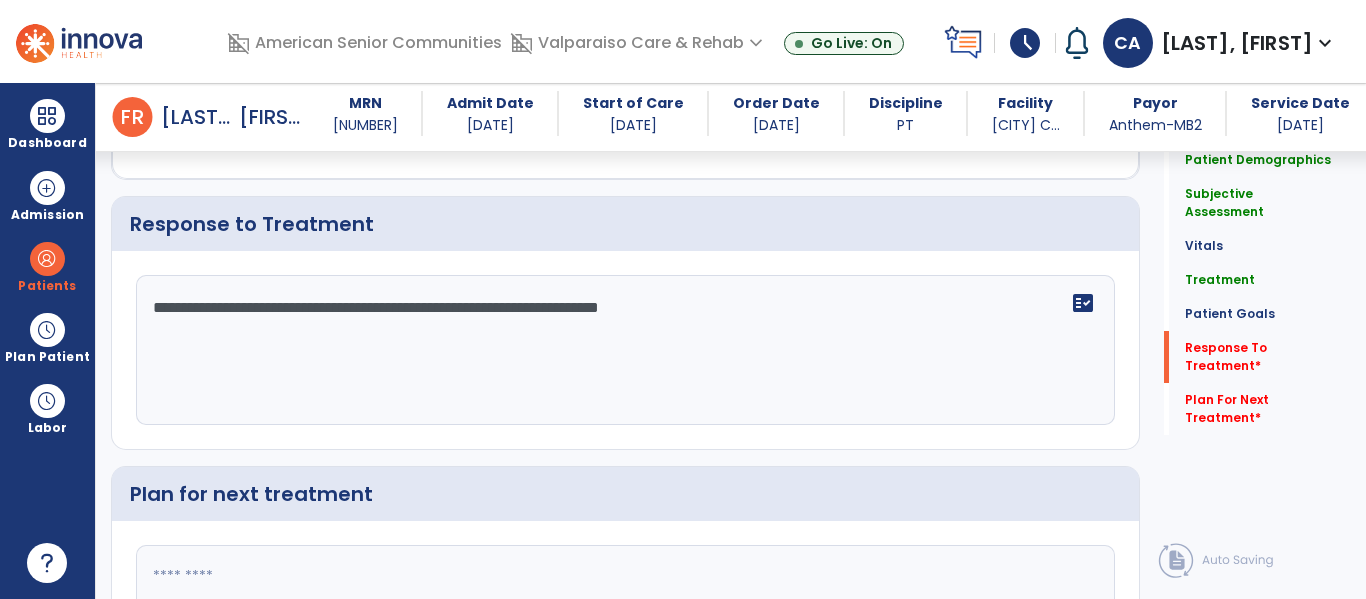 scroll, scrollTop: 4227, scrollLeft: 0, axis: vertical 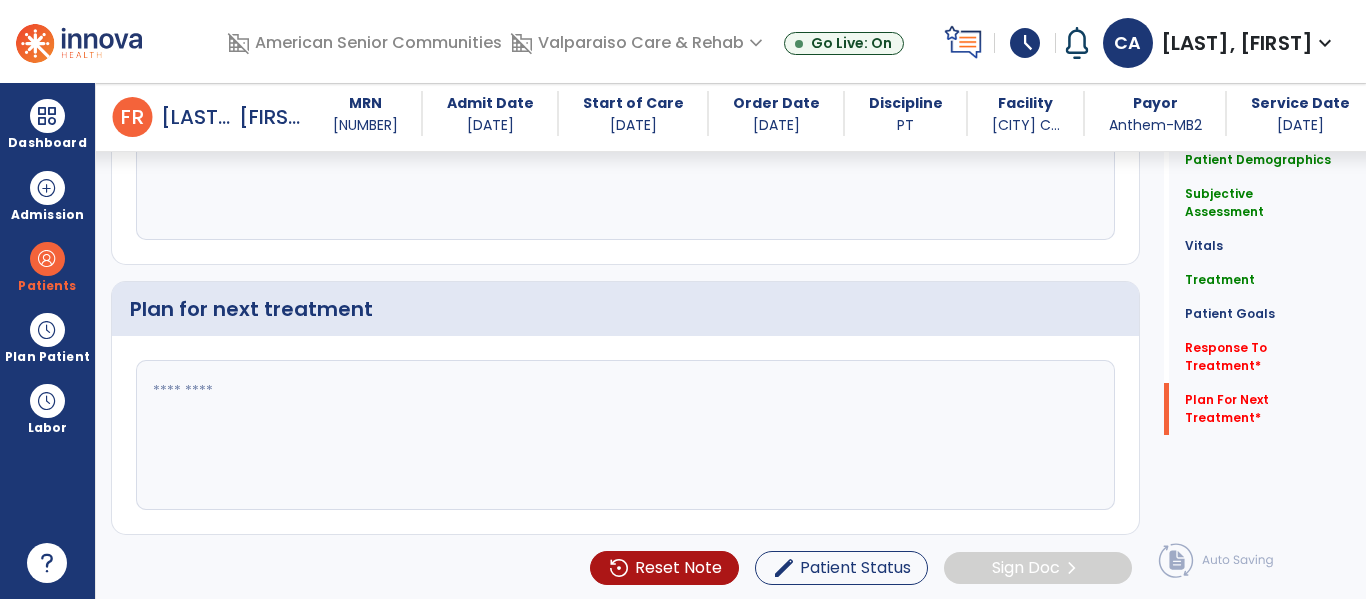 type on "**********" 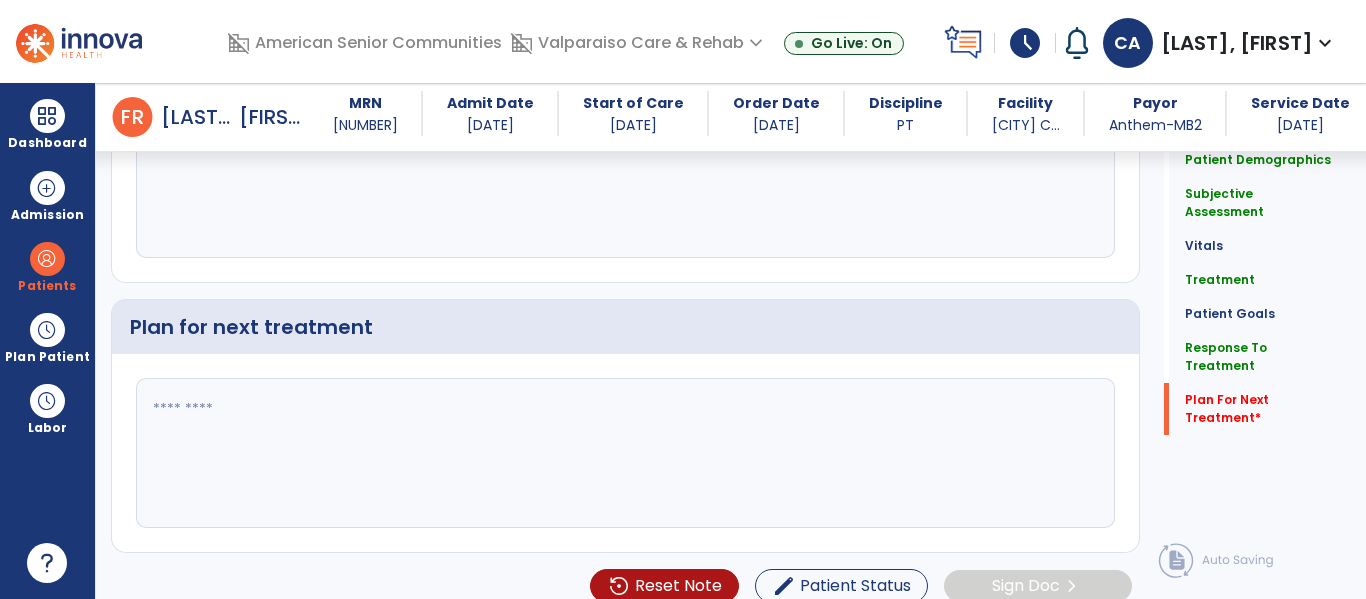 scroll, scrollTop: 4227, scrollLeft: 0, axis: vertical 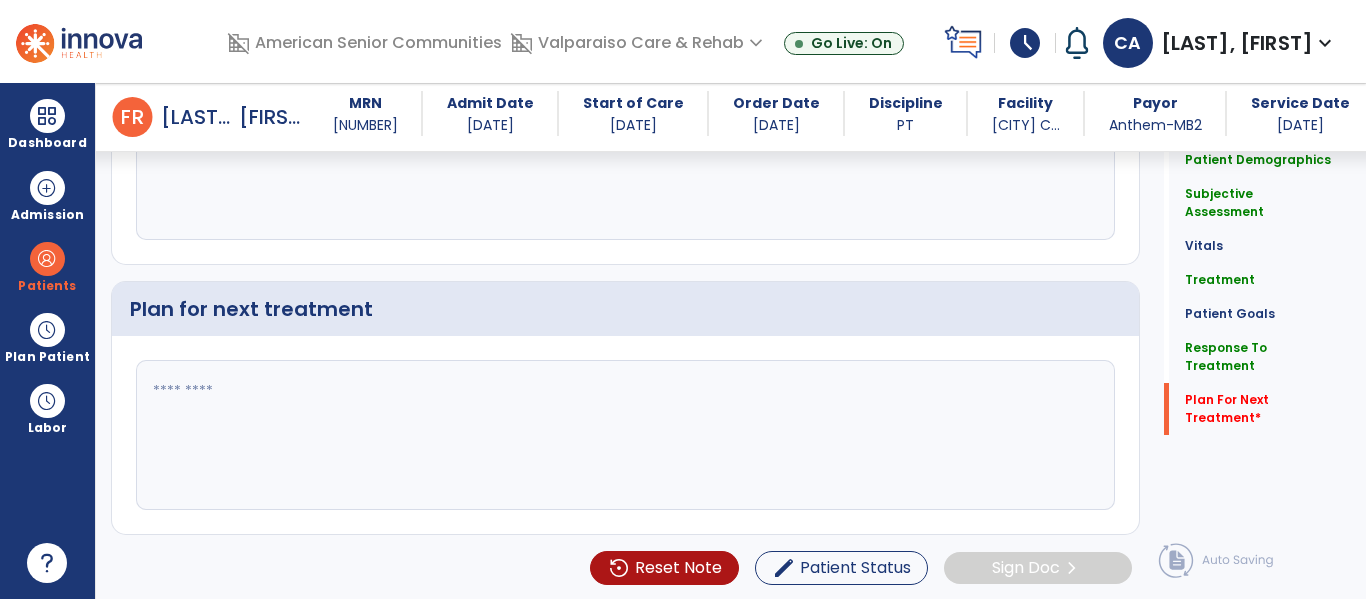 click 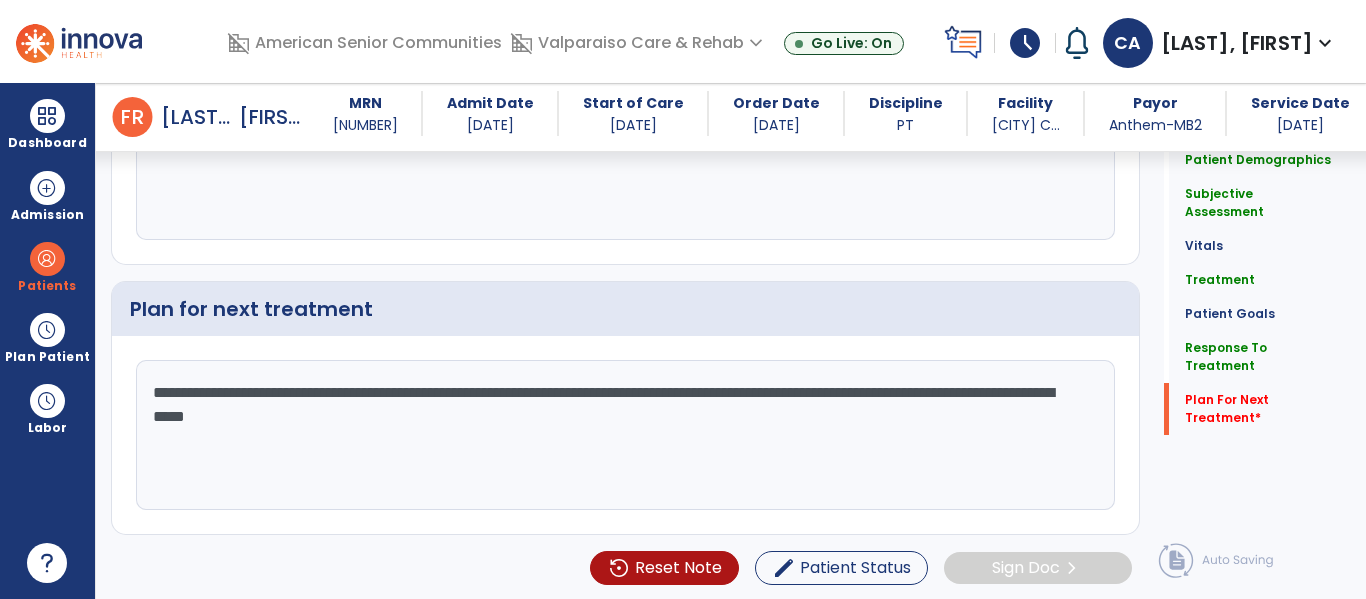 click on "**********" 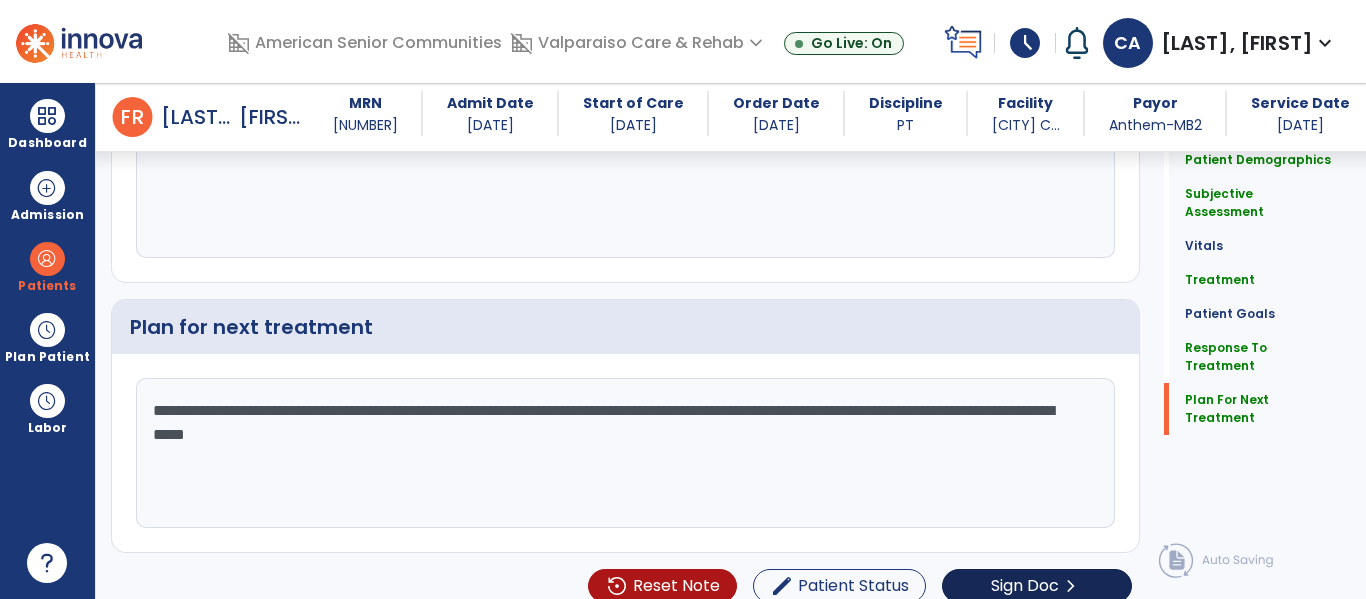 type on "**********" 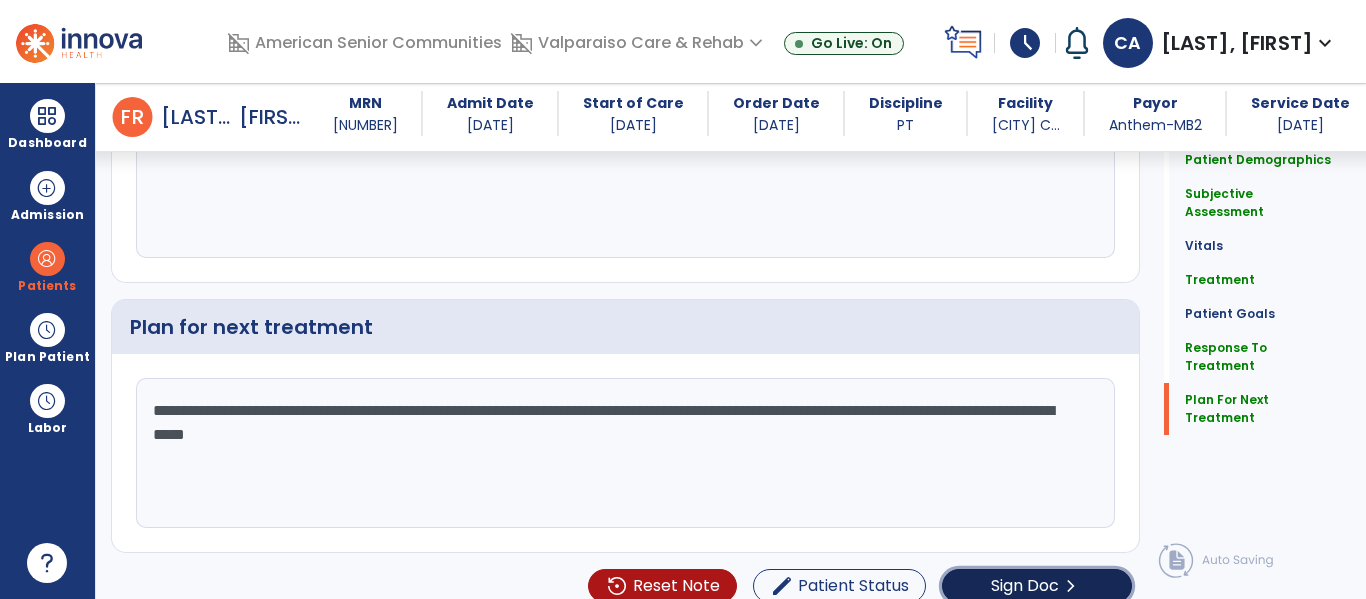 click on "Sign Doc" 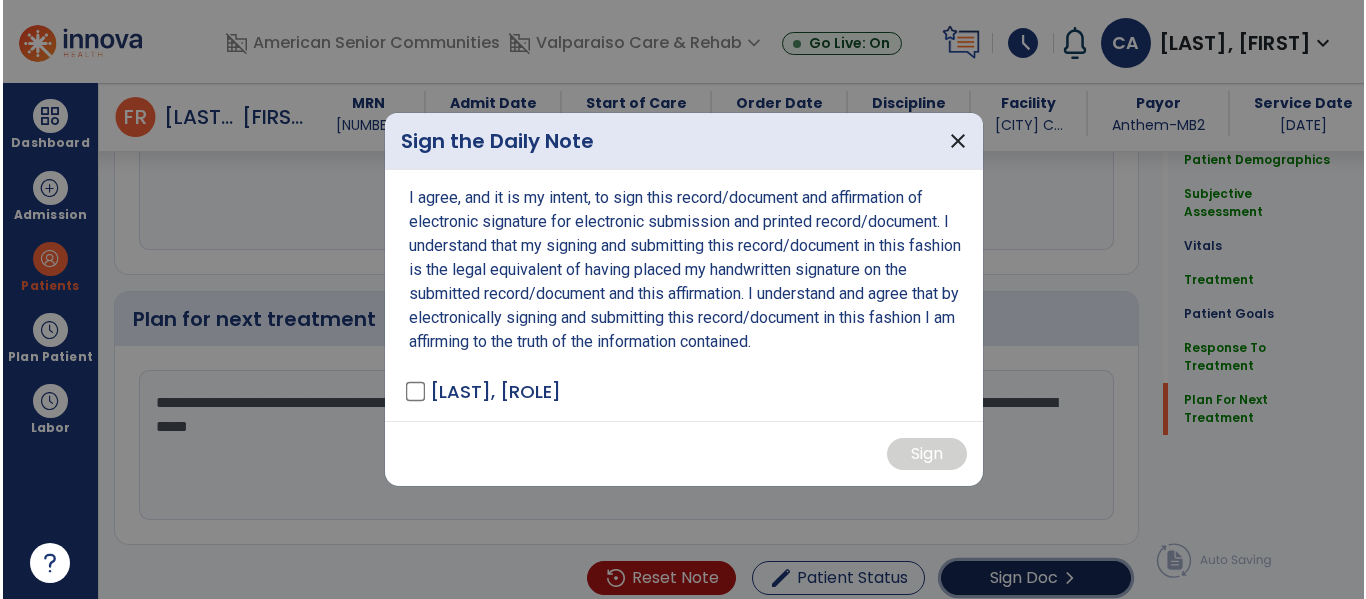 scroll, scrollTop: 4227, scrollLeft: 0, axis: vertical 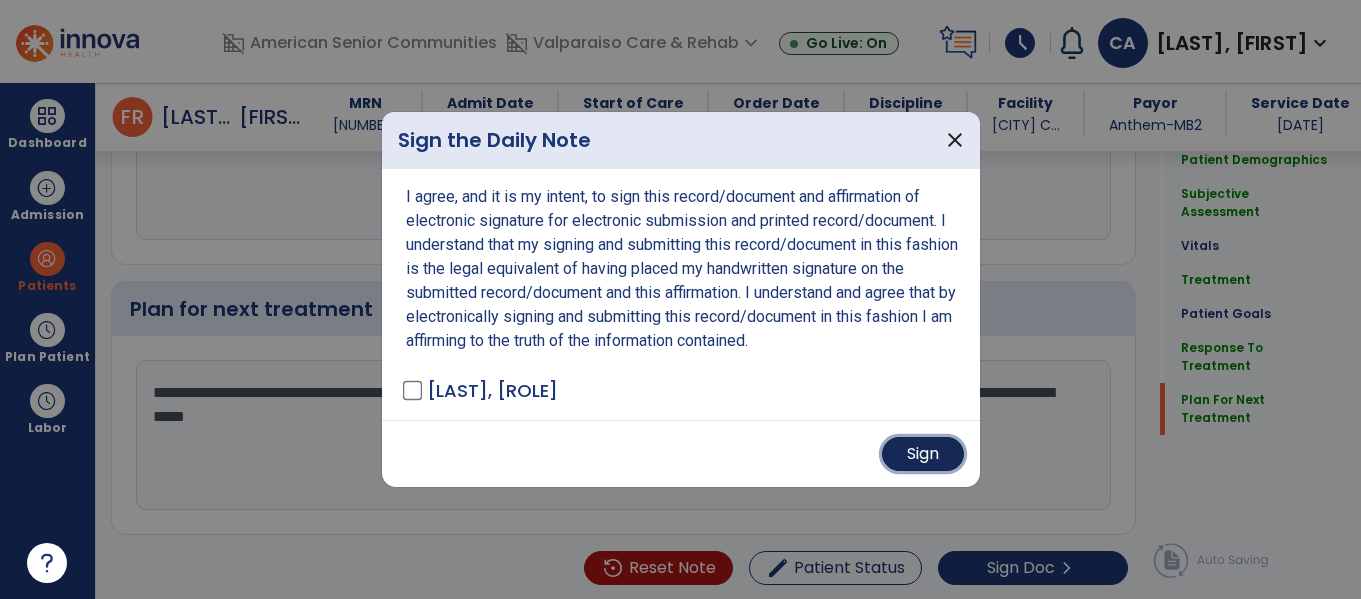 click on "Sign" at bounding box center [923, 454] 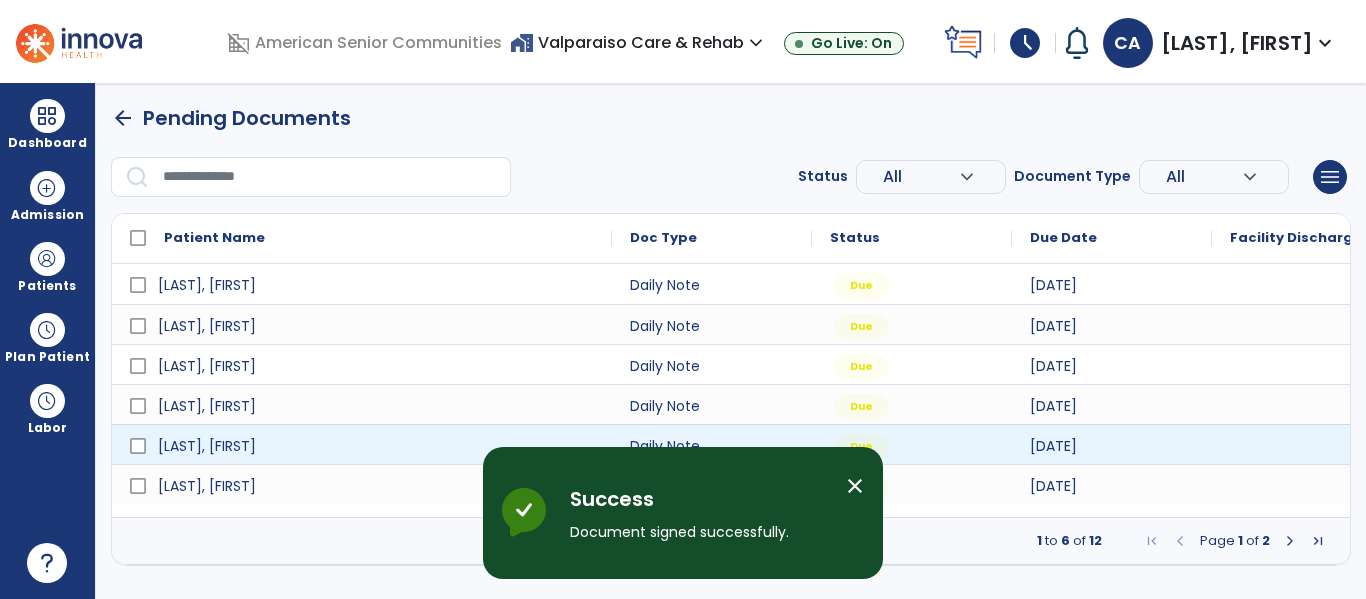 scroll, scrollTop: 0, scrollLeft: 0, axis: both 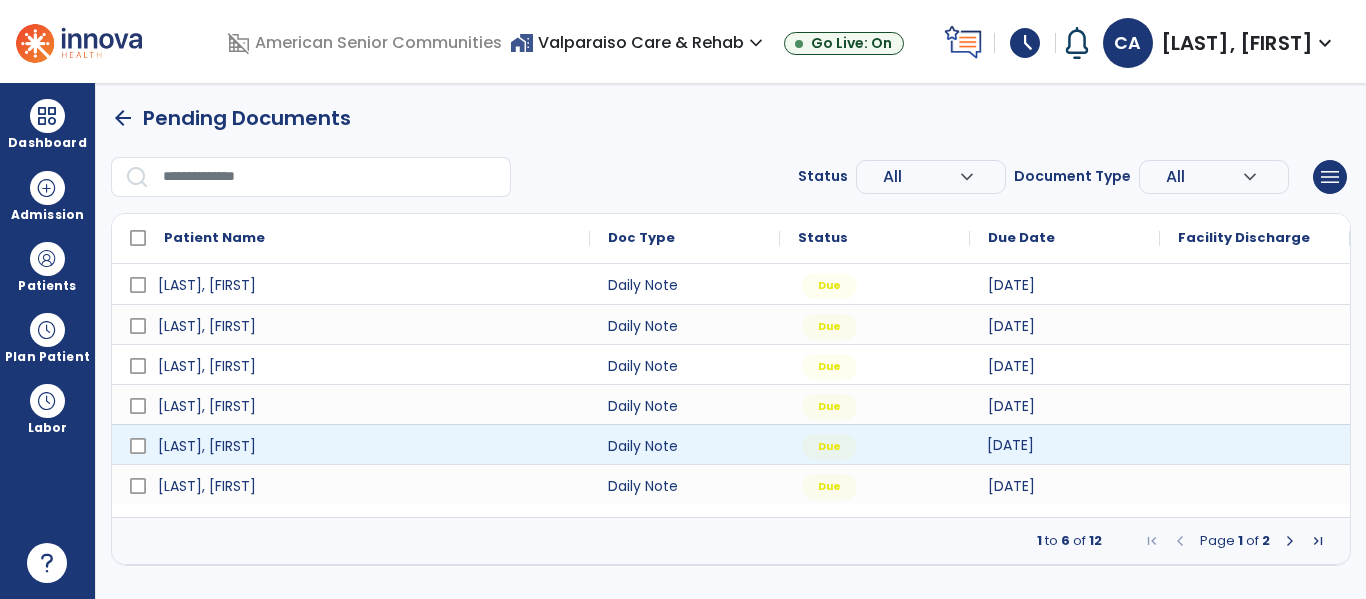 click on "[DATE]" at bounding box center [1010, 445] 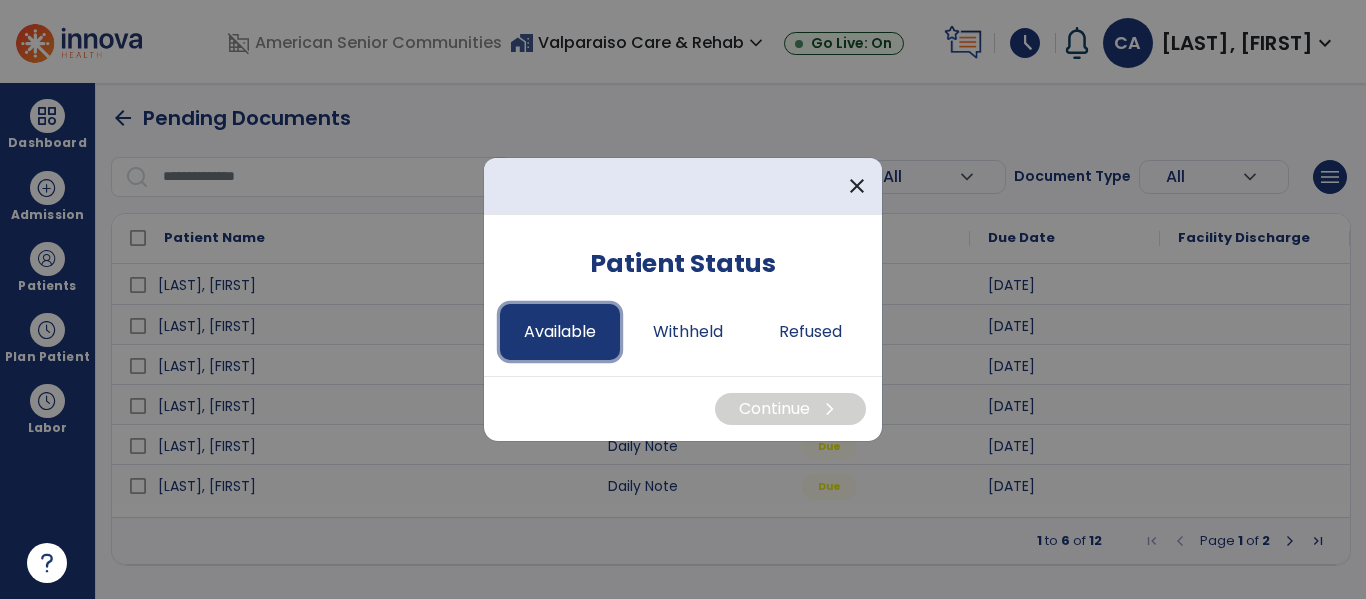 click on "Available" at bounding box center (560, 332) 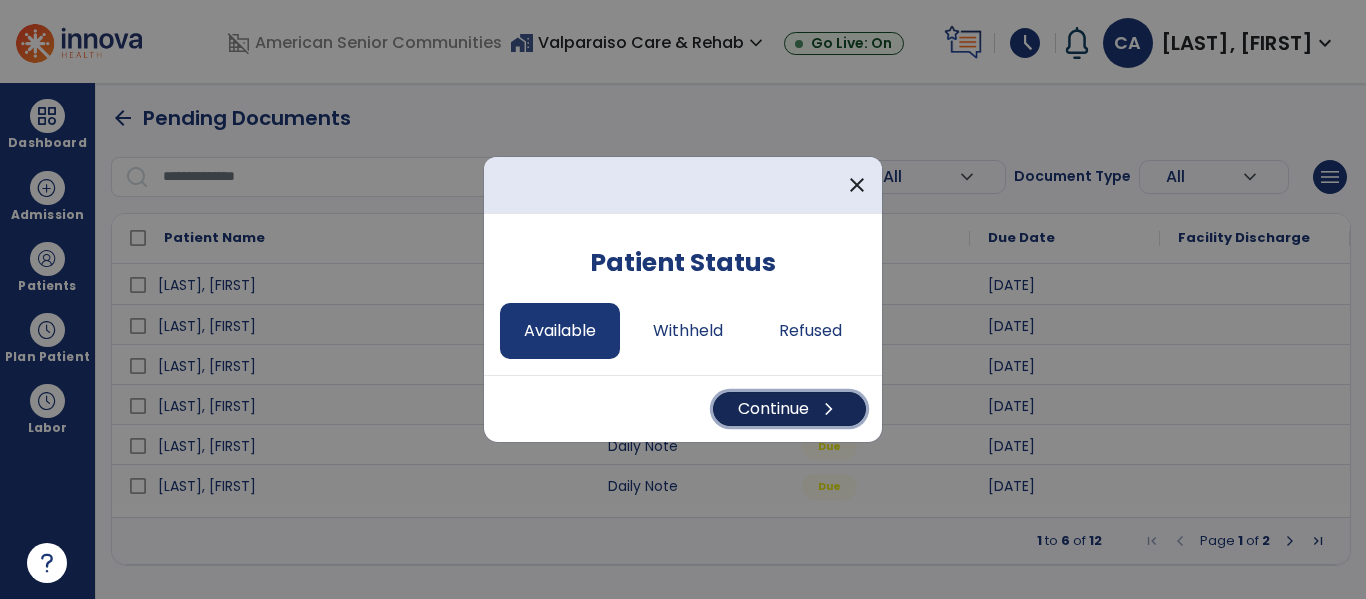 click on "chevron_right" at bounding box center [829, 409] 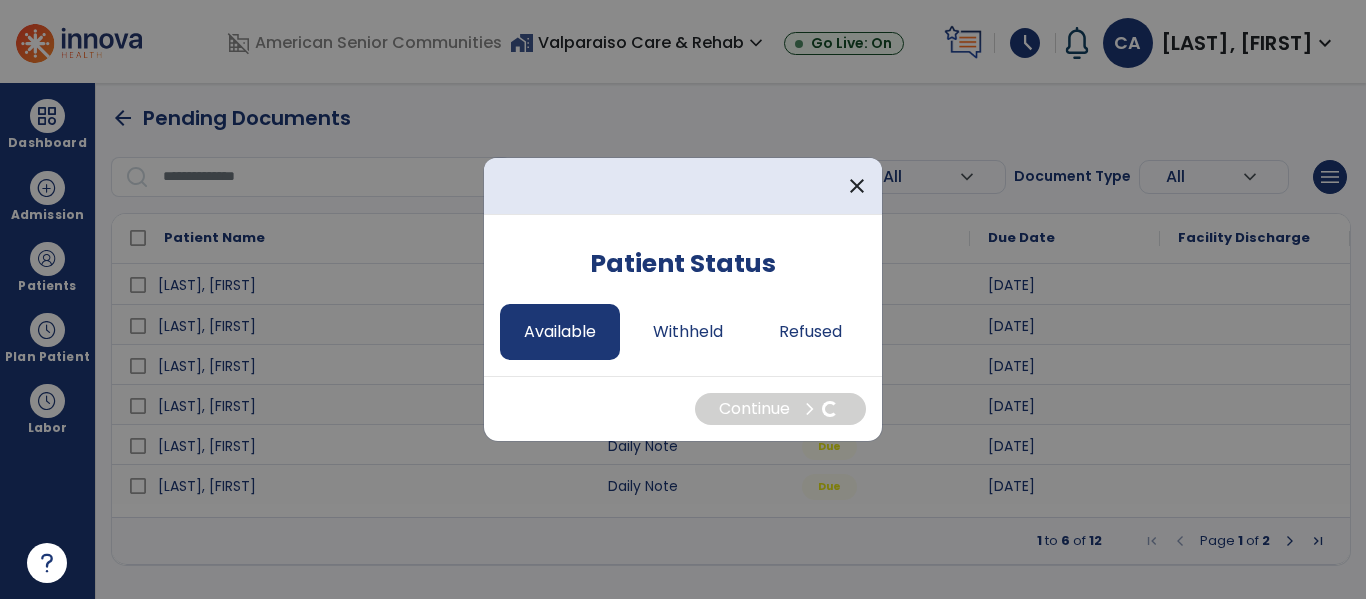 select on "*" 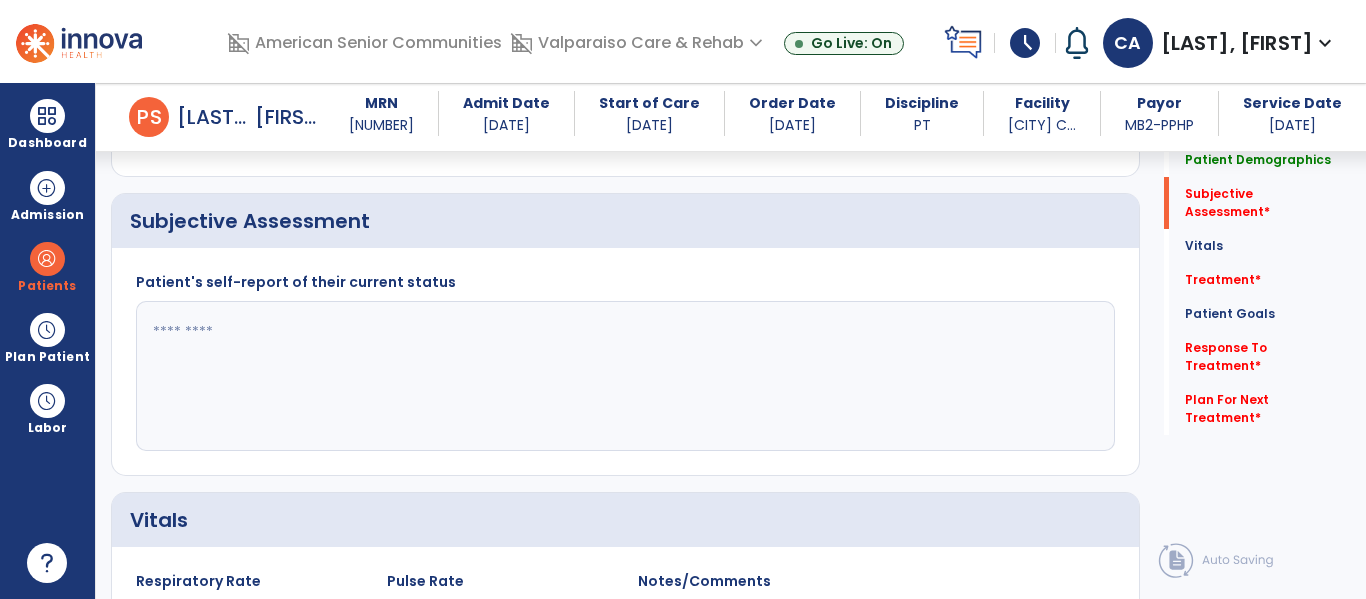 scroll, scrollTop: 442, scrollLeft: 0, axis: vertical 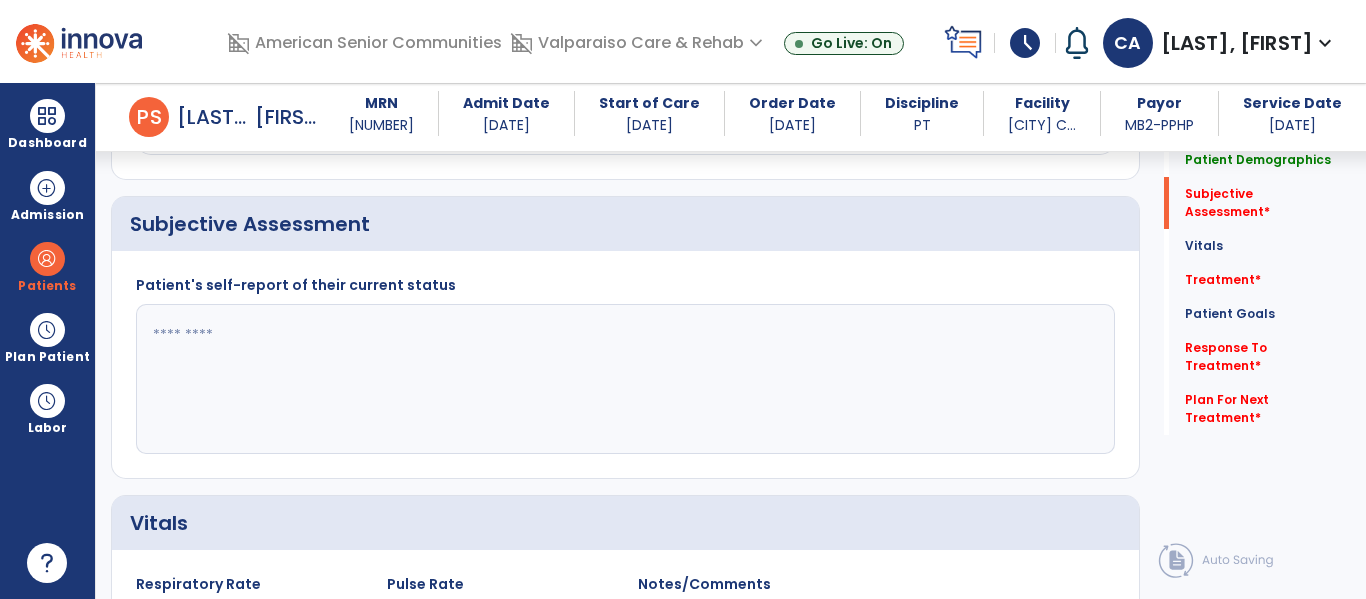 click 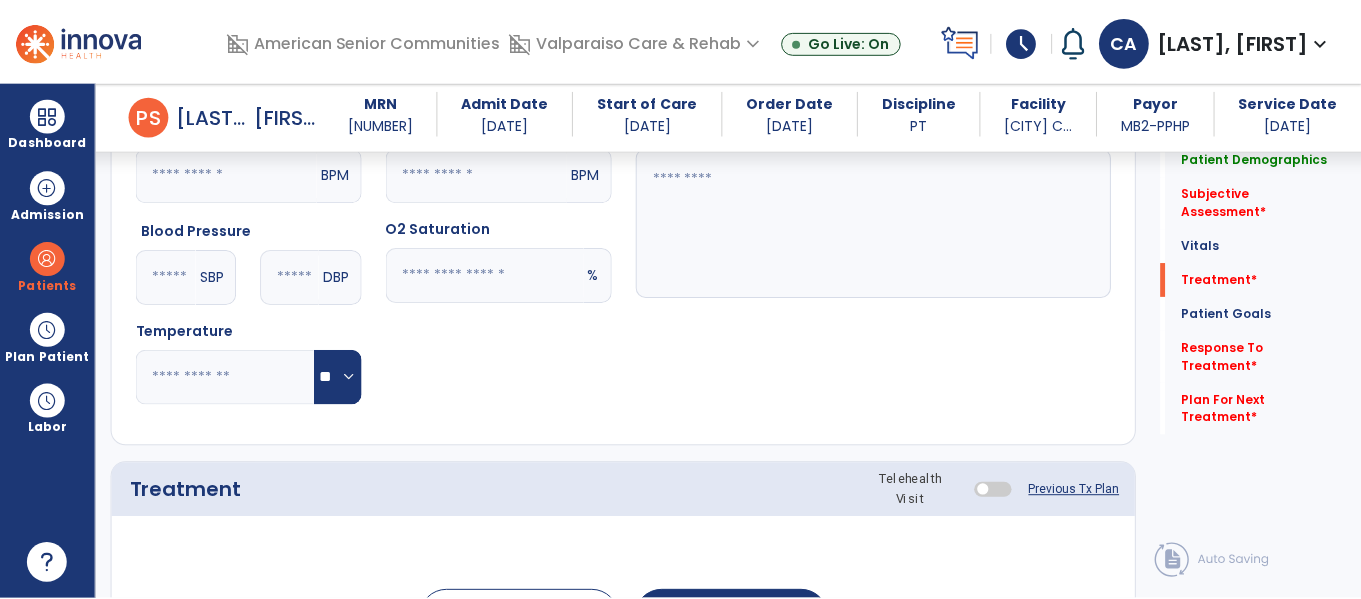 scroll, scrollTop: 1138, scrollLeft: 0, axis: vertical 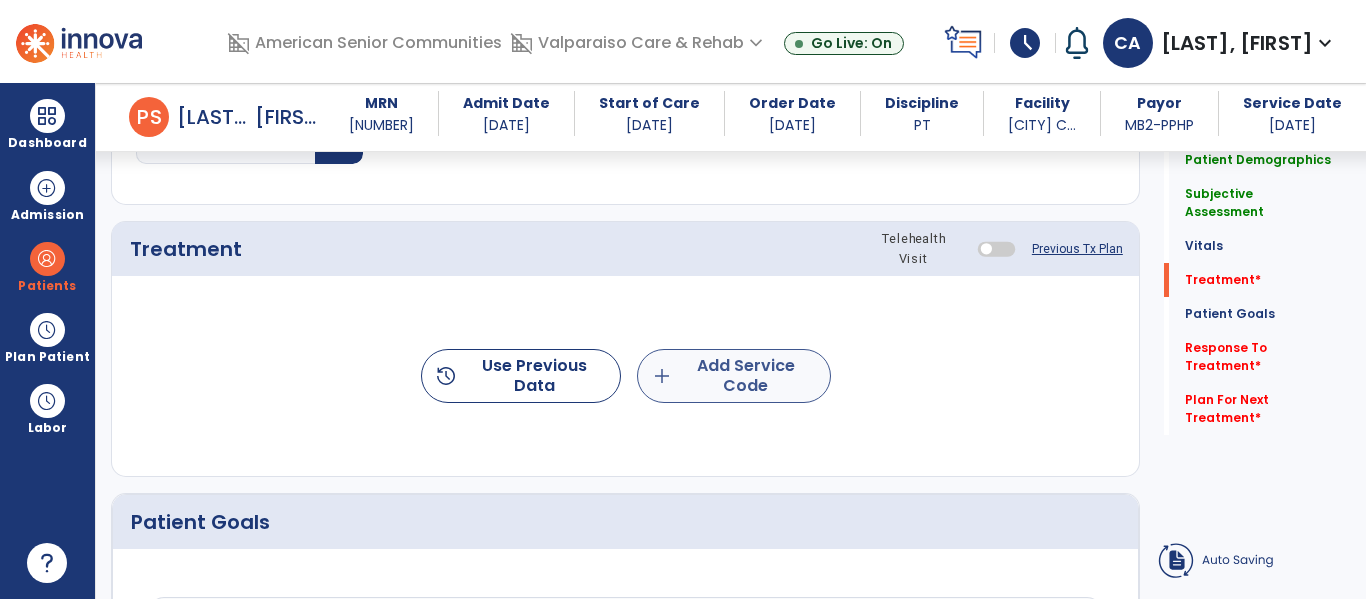 type on "**********" 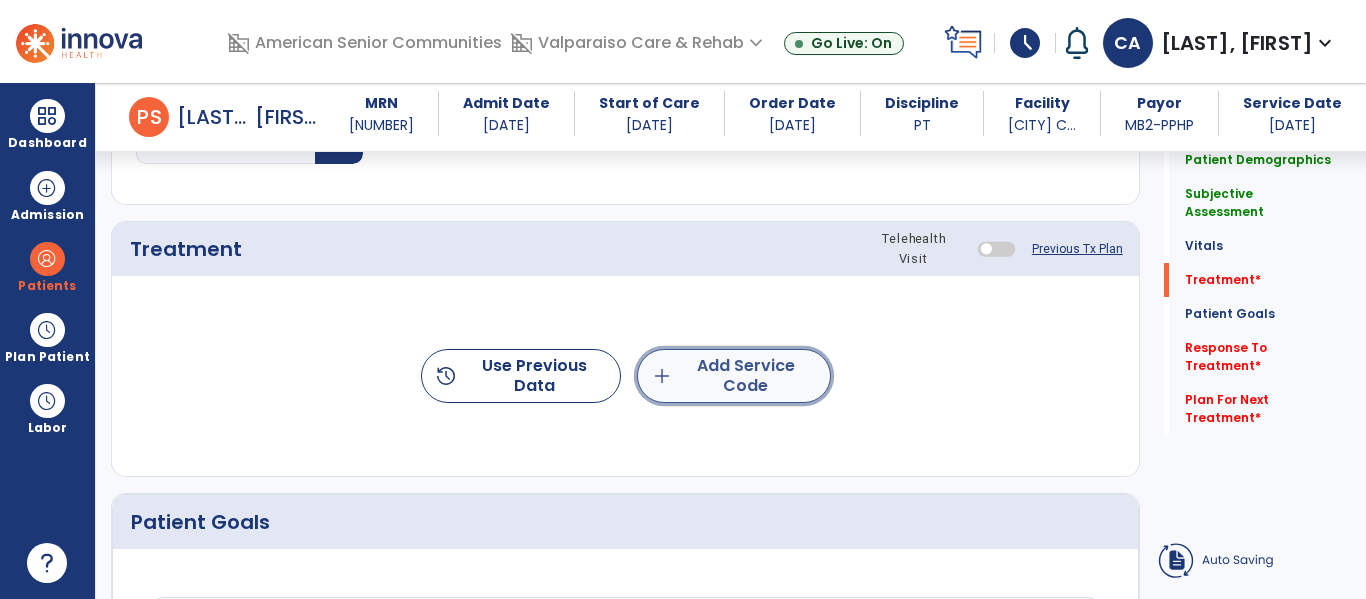 click on "add  Add Service Code" 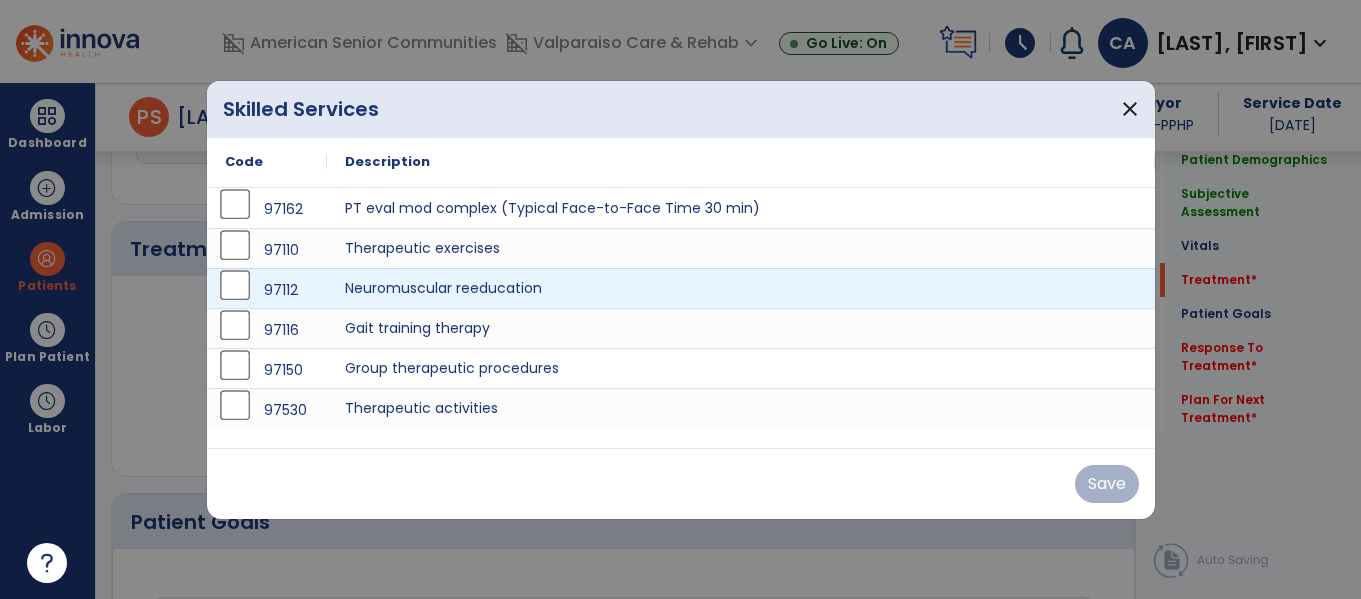 scroll, scrollTop: 1138, scrollLeft: 0, axis: vertical 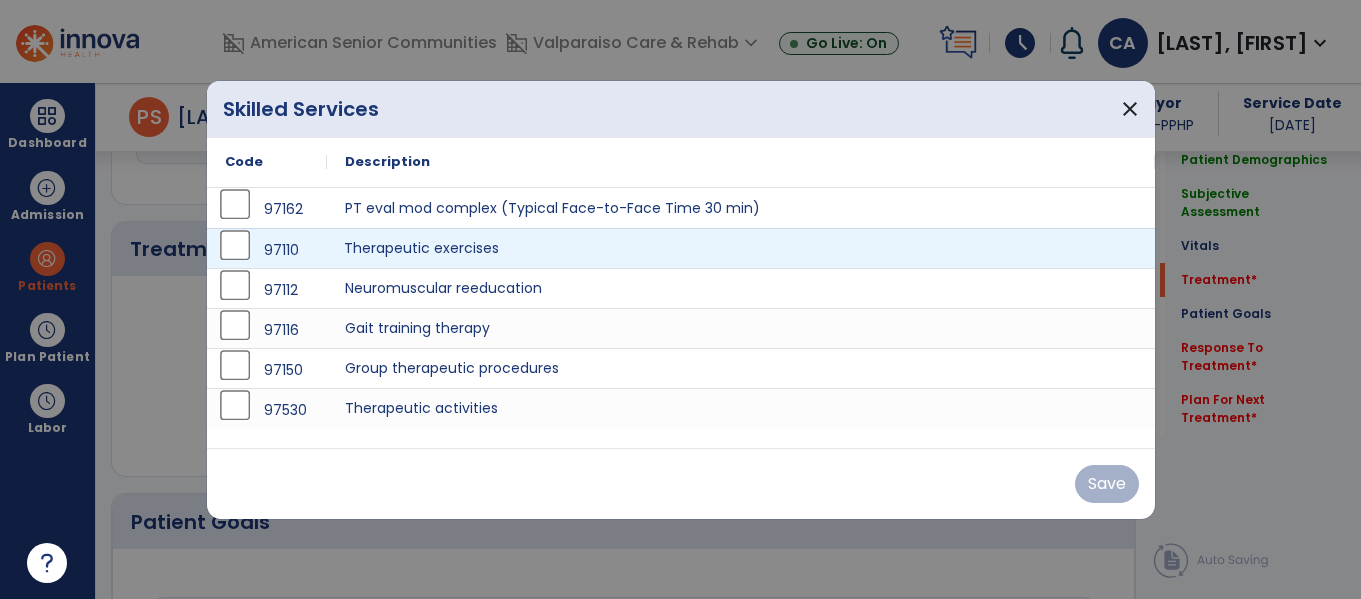 click on "Therapeutic exercises" at bounding box center [741, 248] 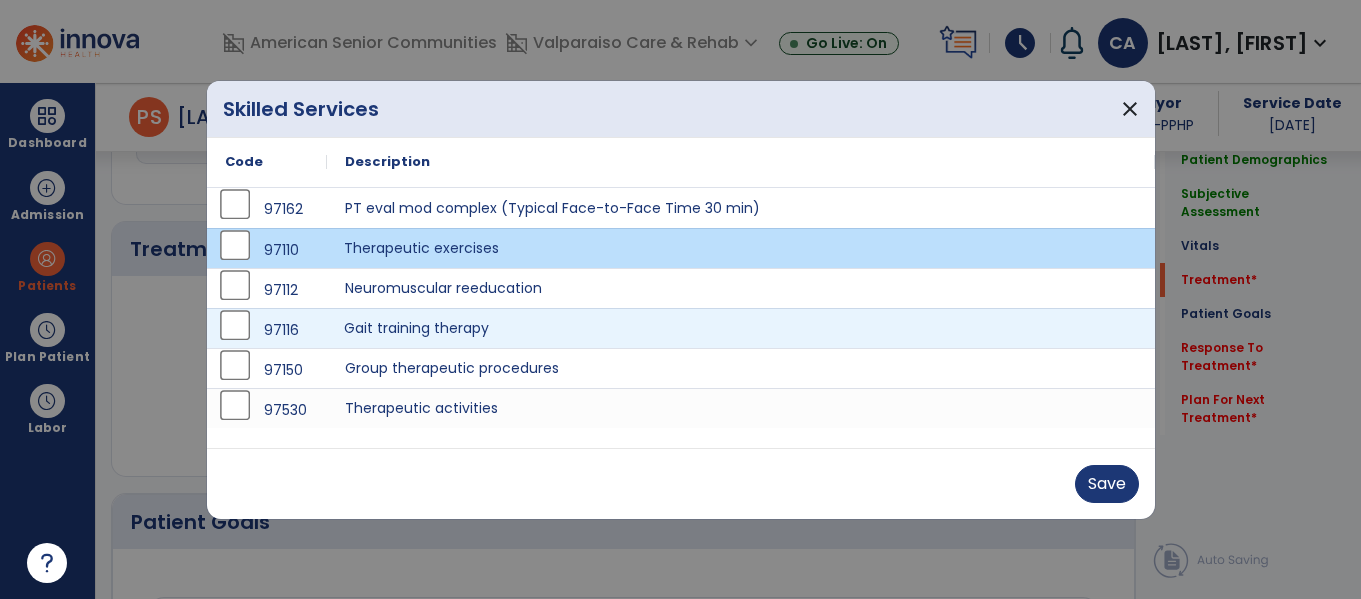 click on "Gait training therapy" at bounding box center [741, 328] 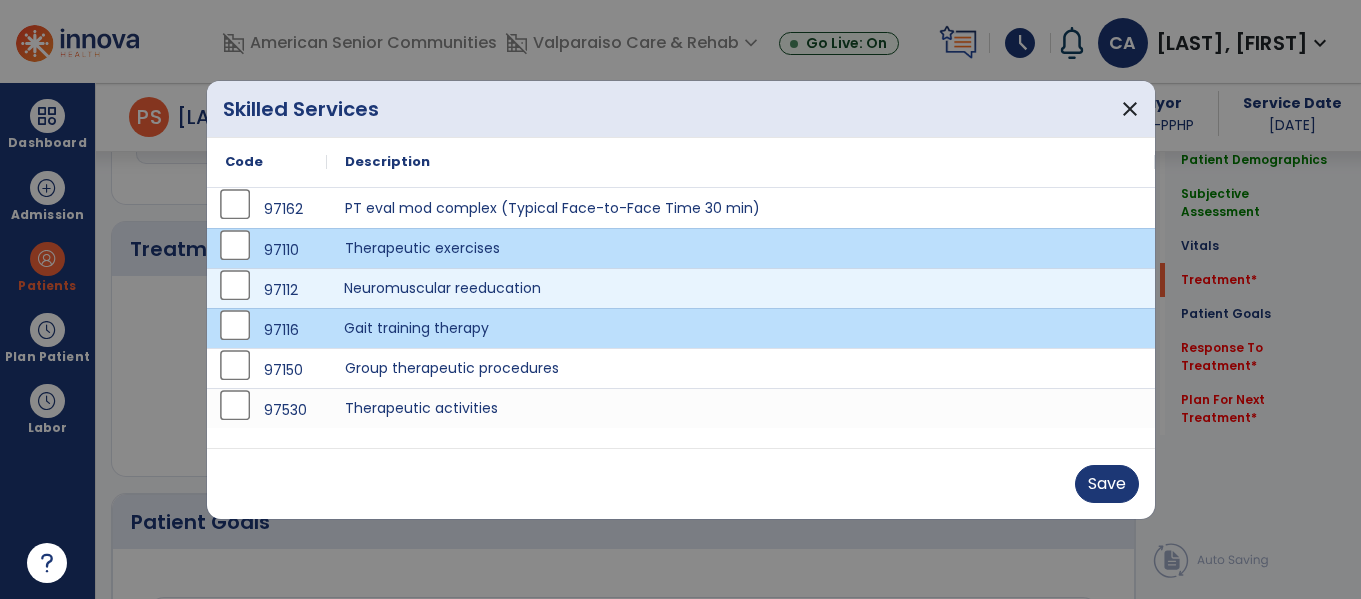 click on "Neuromuscular reeducation" at bounding box center (741, 288) 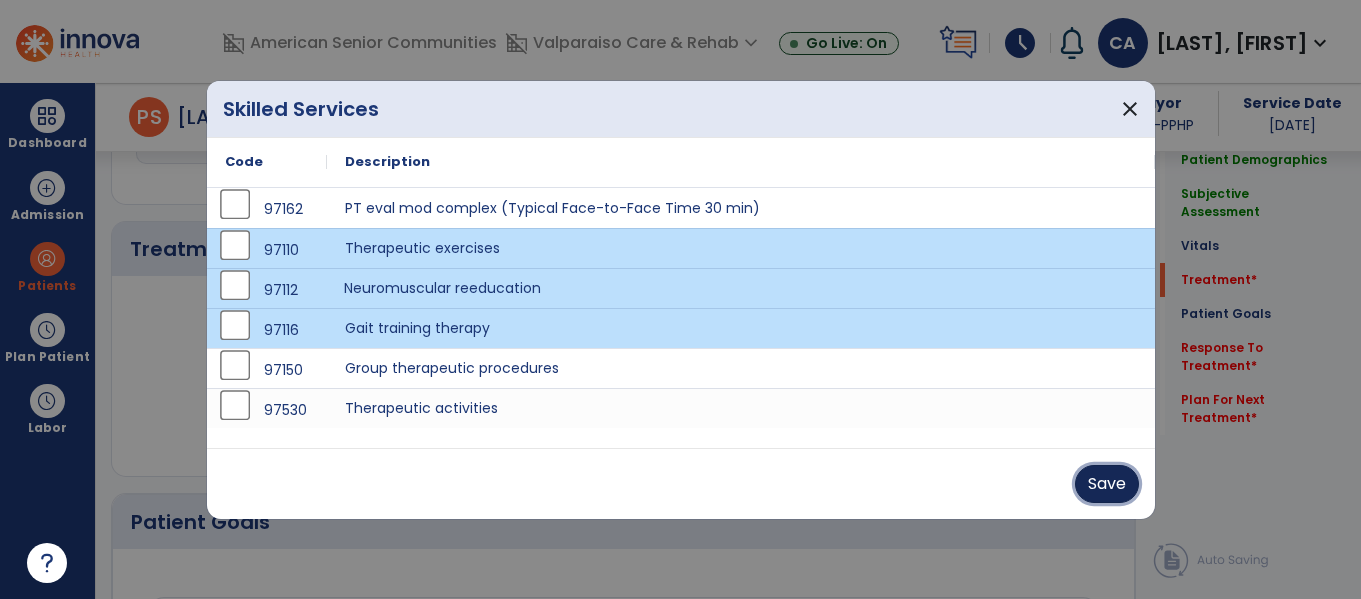 click on "Save" at bounding box center (1107, 484) 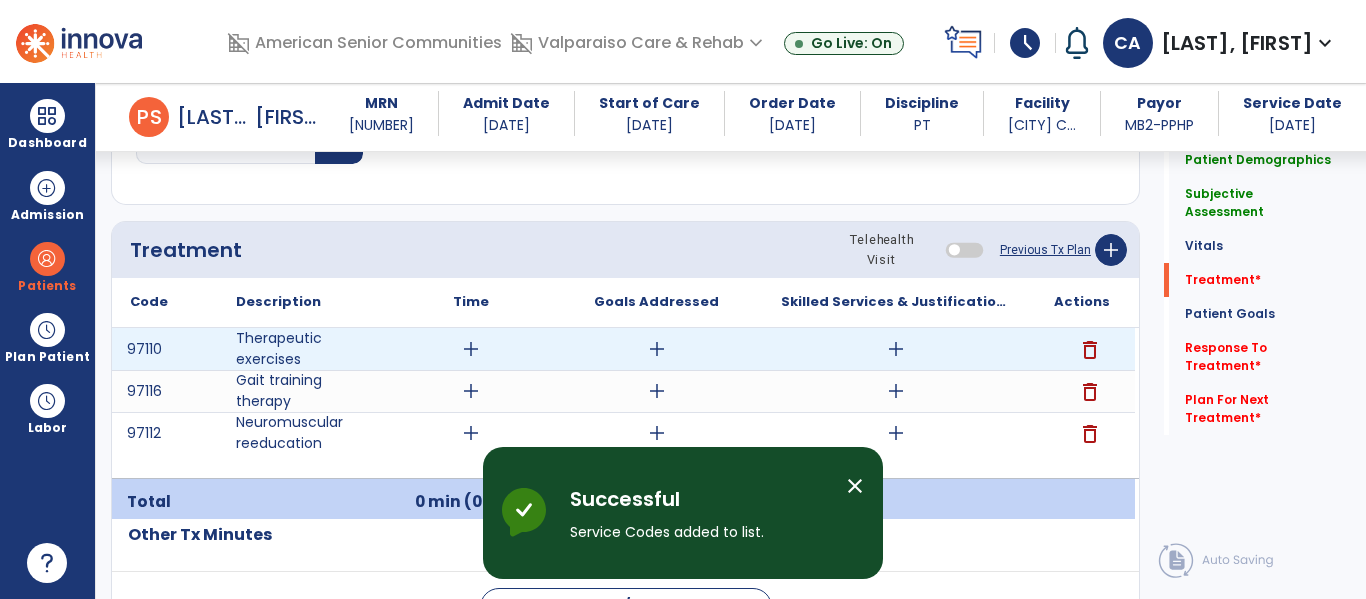 click on "add" at bounding box center [471, 349] 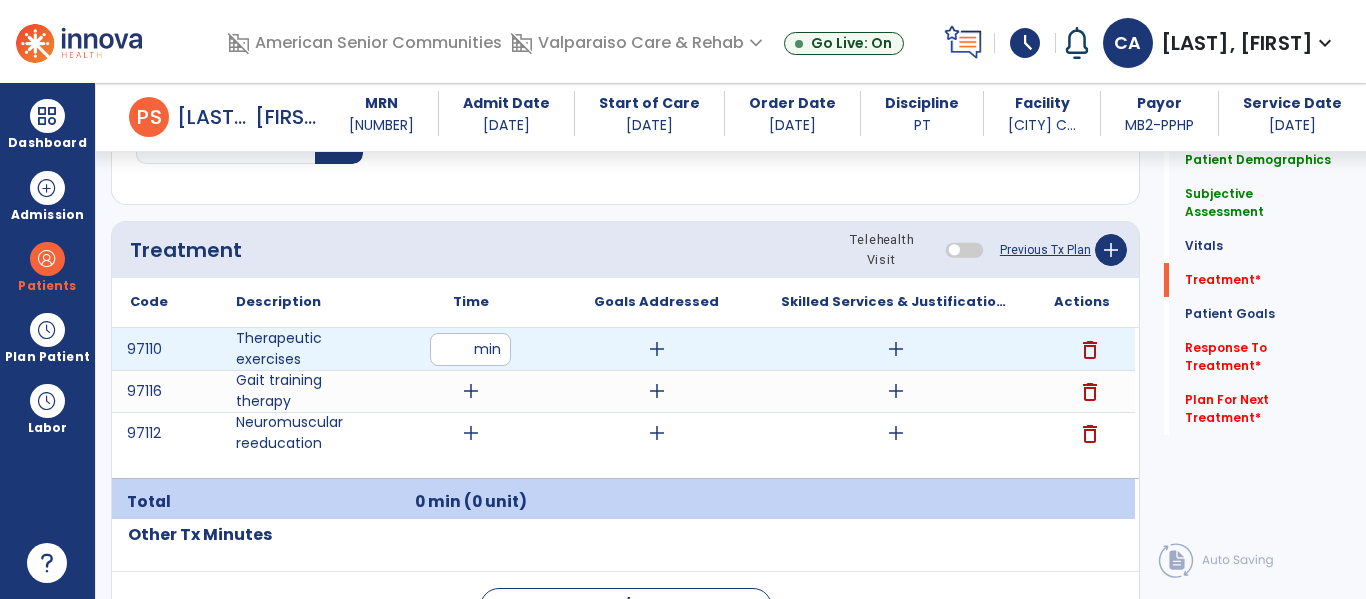 type on "**" 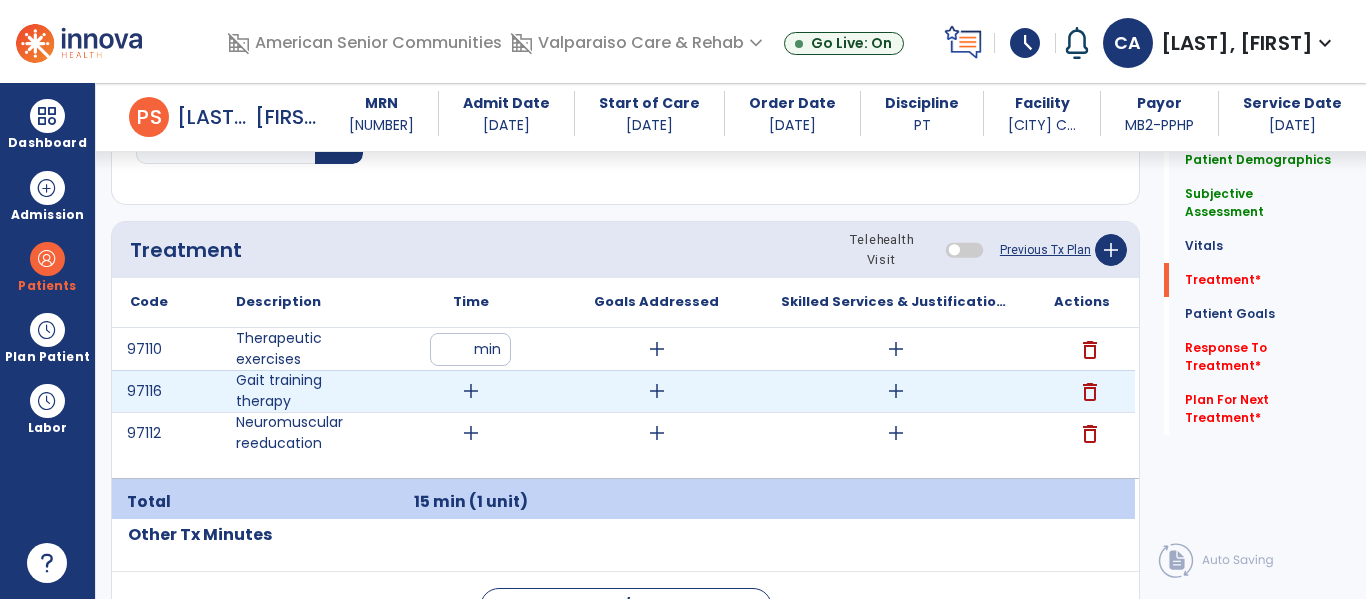 click on "add" at bounding box center (471, 391) 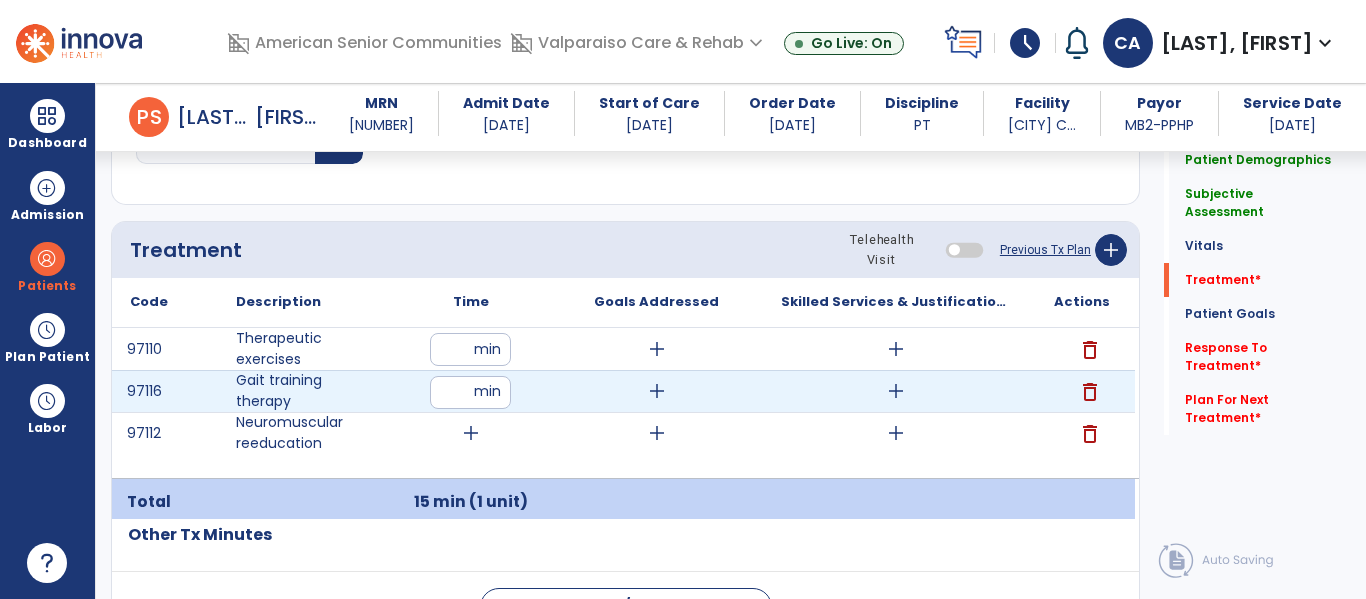 type on "**" 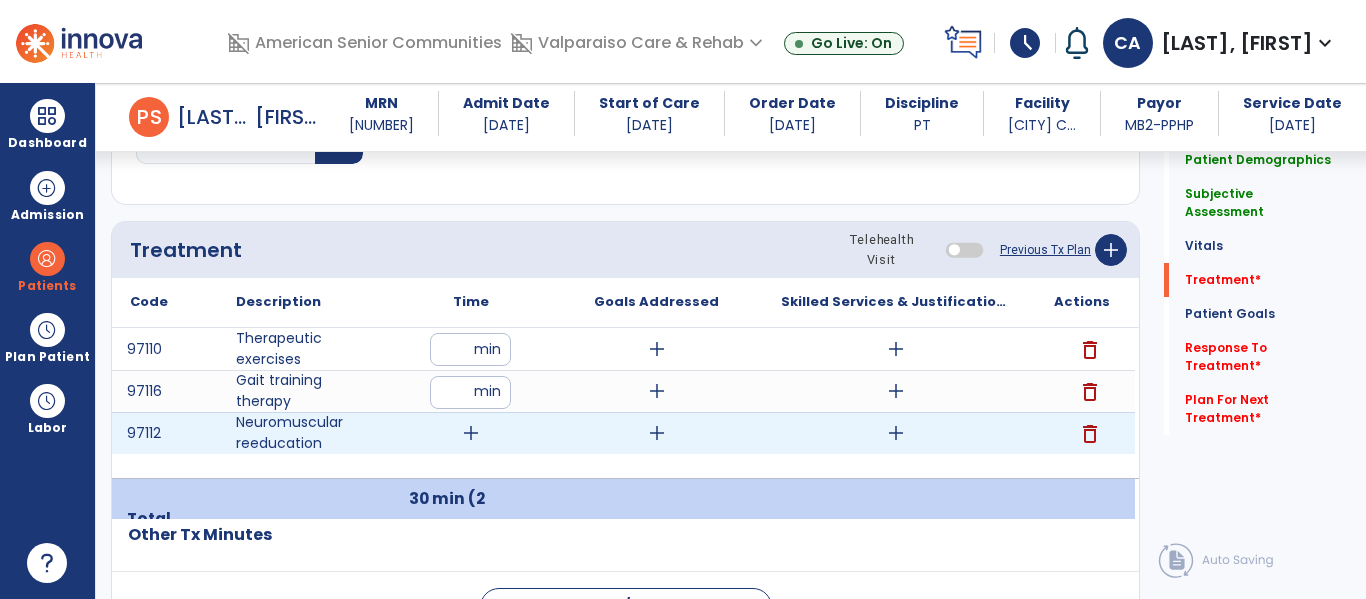 click on "add" at bounding box center (471, 433) 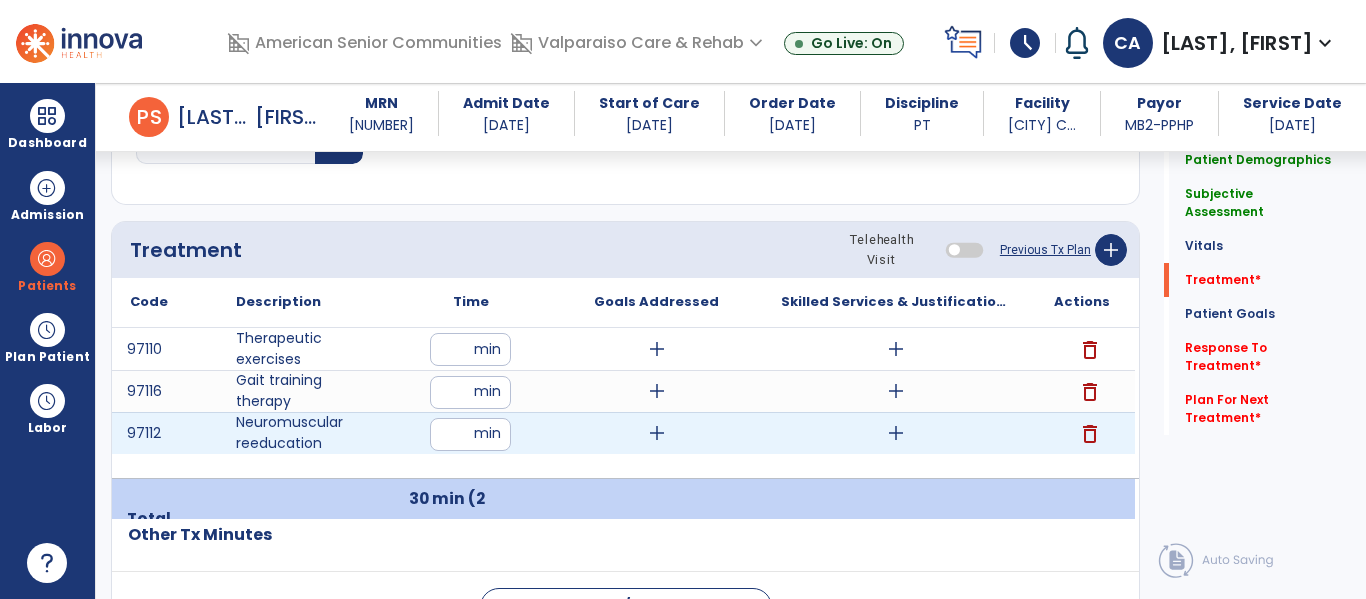 type on "**" 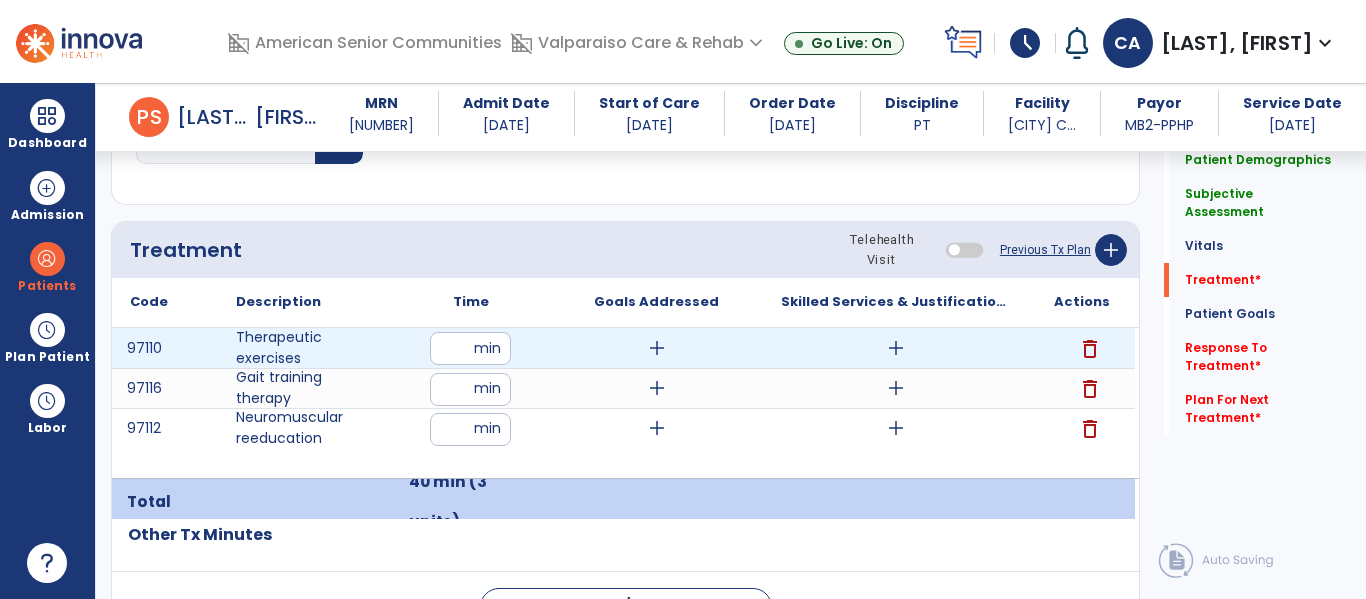 click on "add" at bounding box center (896, 348) 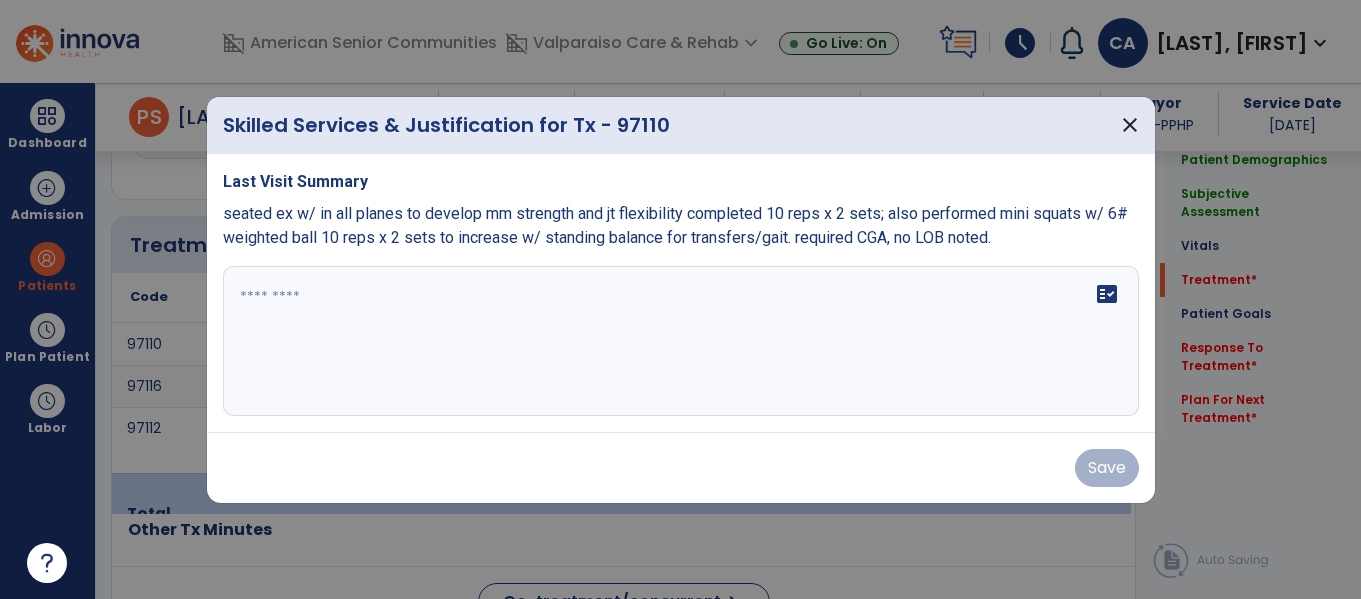 scroll, scrollTop: 1138, scrollLeft: 0, axis: vertical 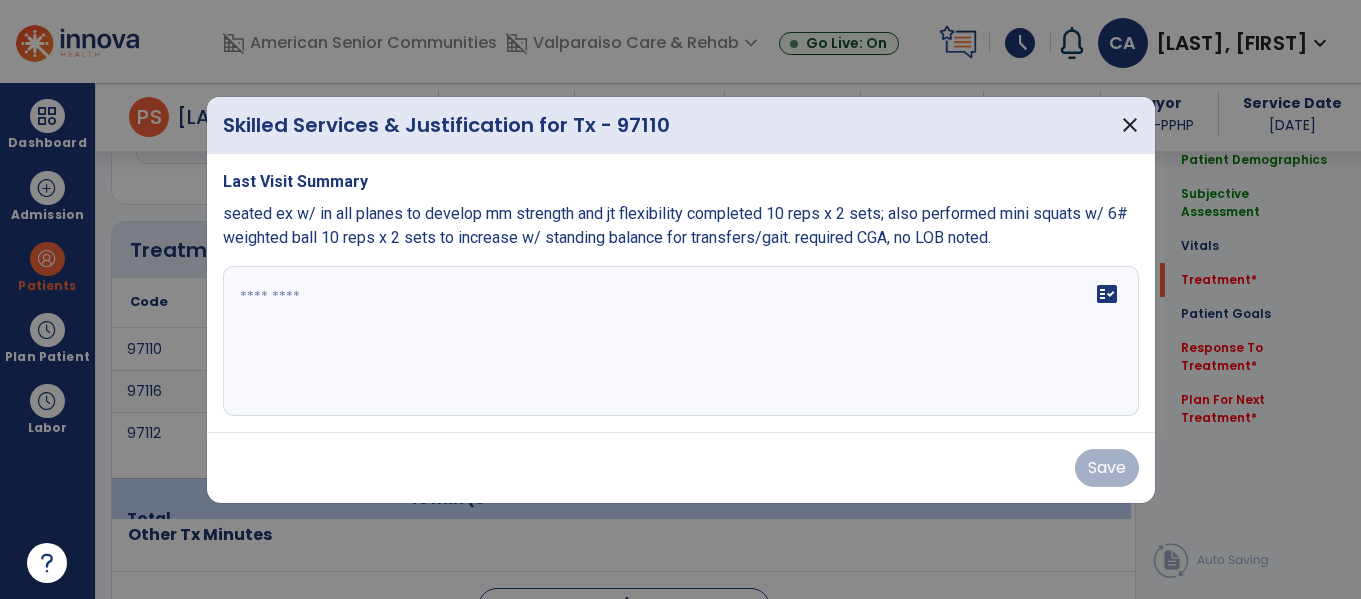 drag, startPoint x: 1020, startPoint y: 251, endPoint x: 616, endPoint y: 211, distance: 405.97537 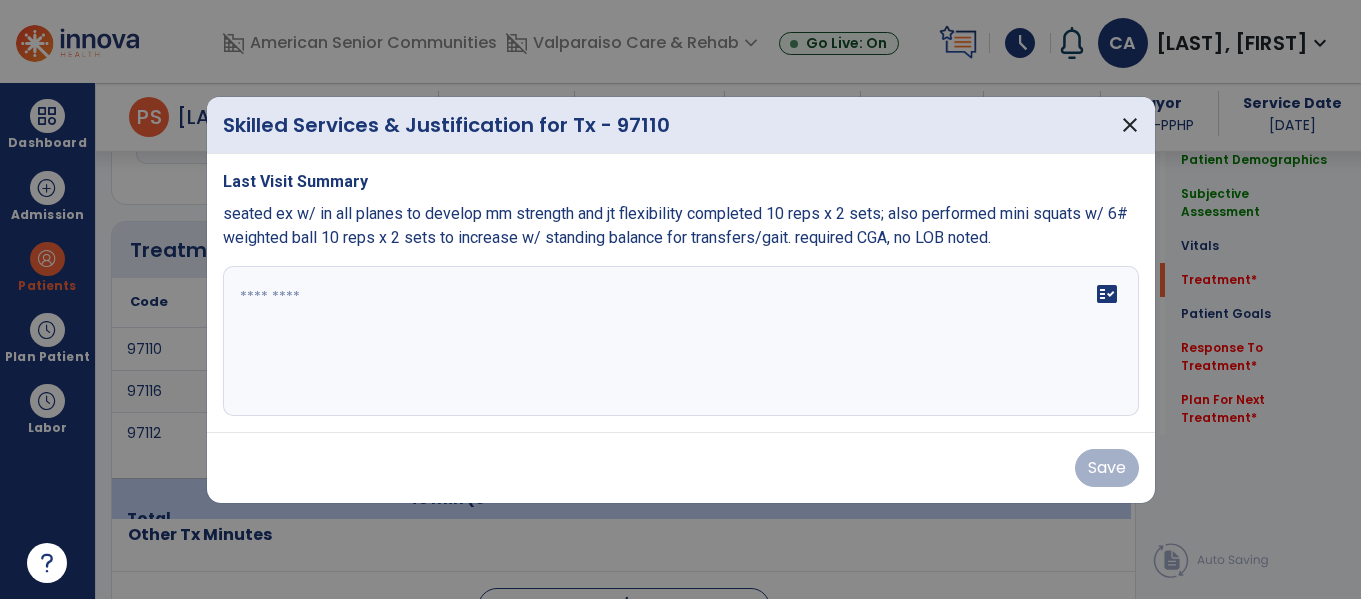 click on "Last Visit Summary seated ex w/ in all planes to develop mm strength and jt flexibility completed 10 reps x 2 sets; also performed mini squats w/ 6# weighted ball 10 reps x 2 sets to increase w/ standing balance for transfers/gait. required CGA, no LOB noted.    fact_check" at bounding box center (681, 293) 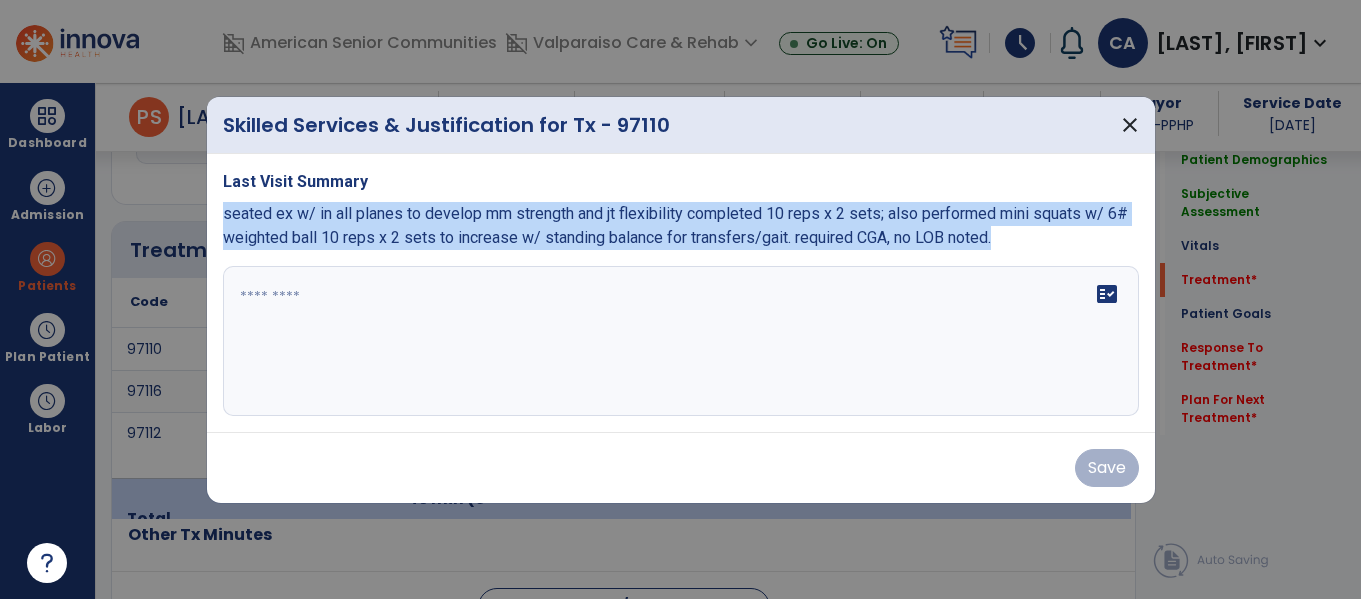 drag, startPoint x: 1010, startPoint y: 247, endPoint x: 223, endPoint y: 217, distance: 787.5716 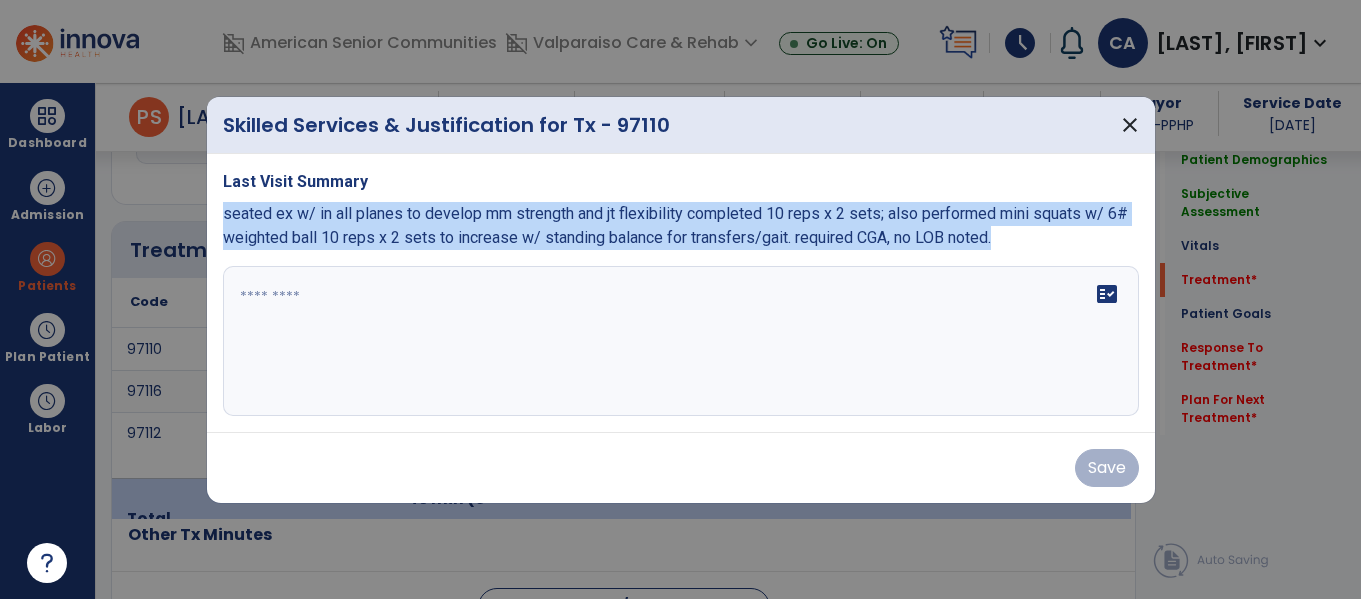 click on "seated ex w/ in all planes to develop mm strength and jt flexibility completed 10 reps x 2 sets; also performed mini squats w/ 6# weighted ball 10 reps x 2 sets to increase w/ standing balance for transfers/gait. required CGA, no LOB noted." at bounding box center [681, 226] 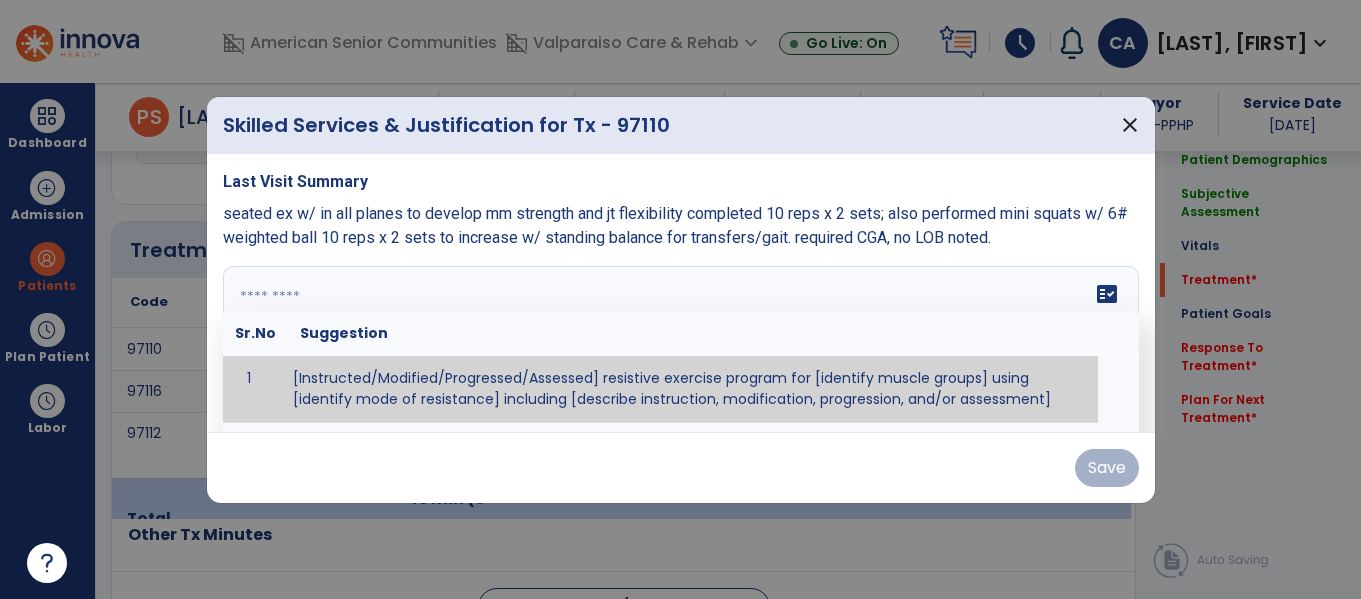 paste on "**********" 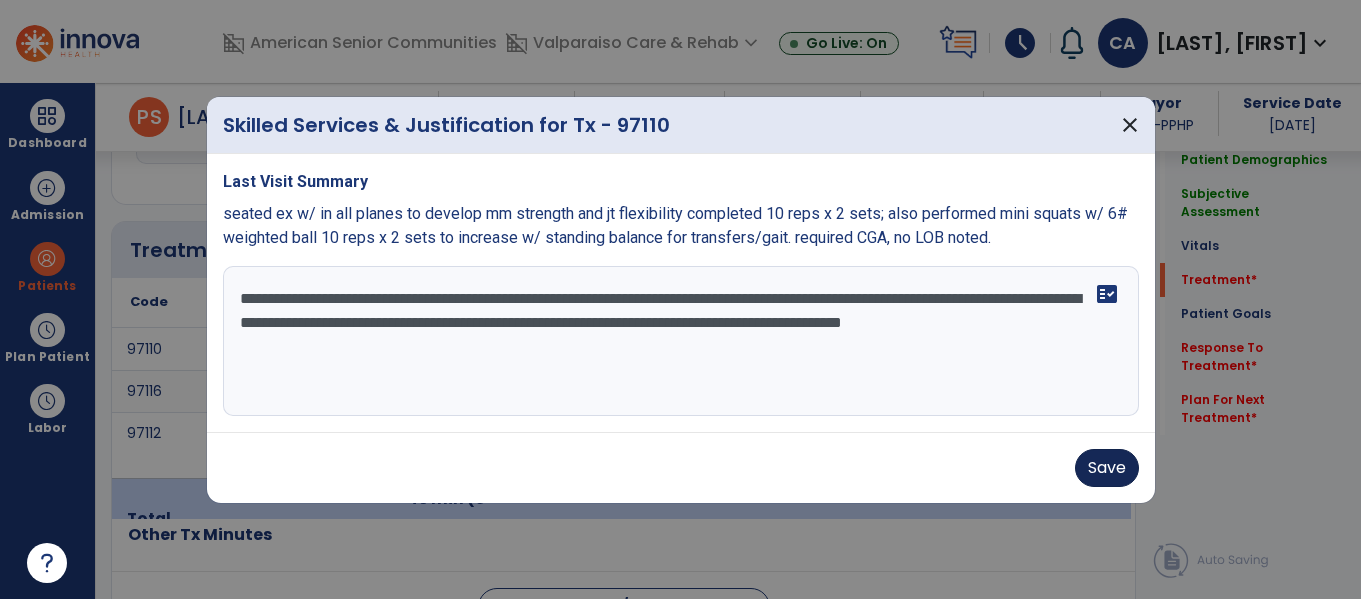 type on "**********" 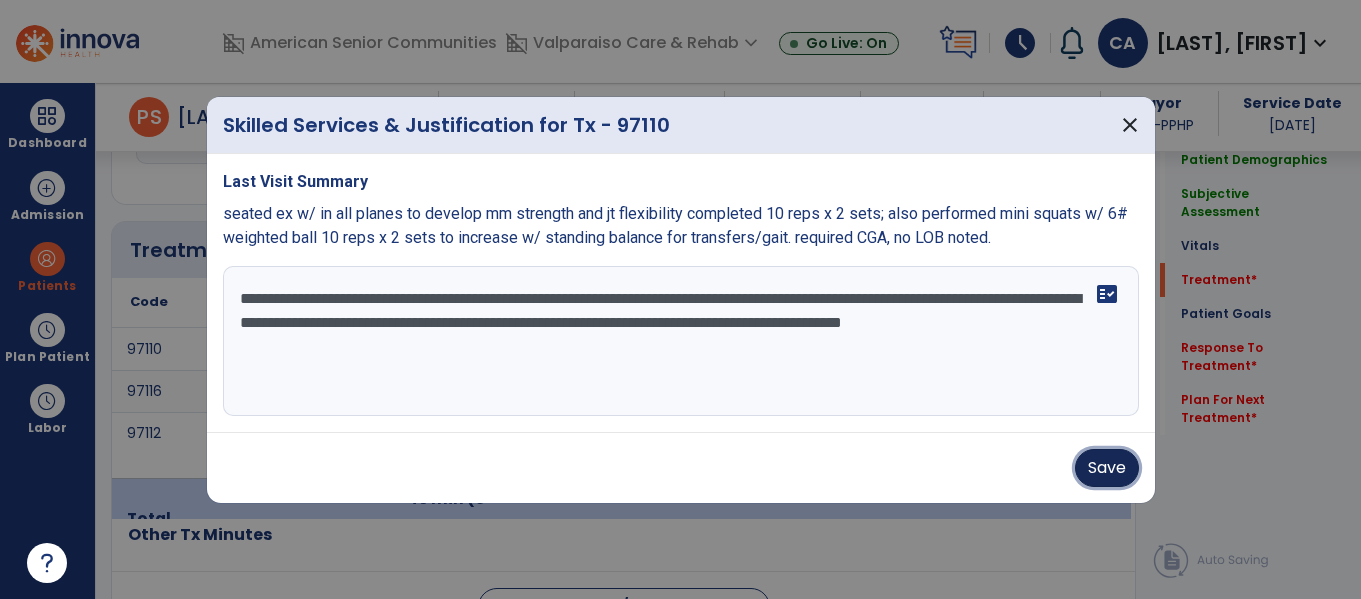 click on "Save" at bounding box center [1107, 468] 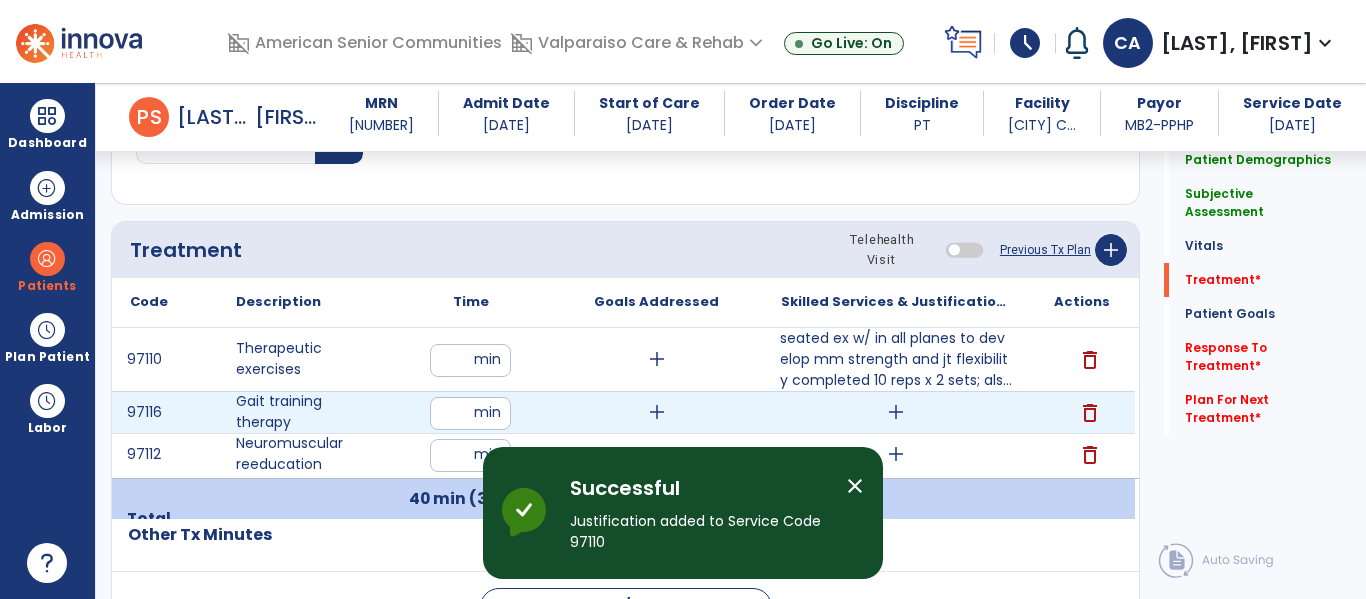 click on "add" at bounding box center (896, 412) 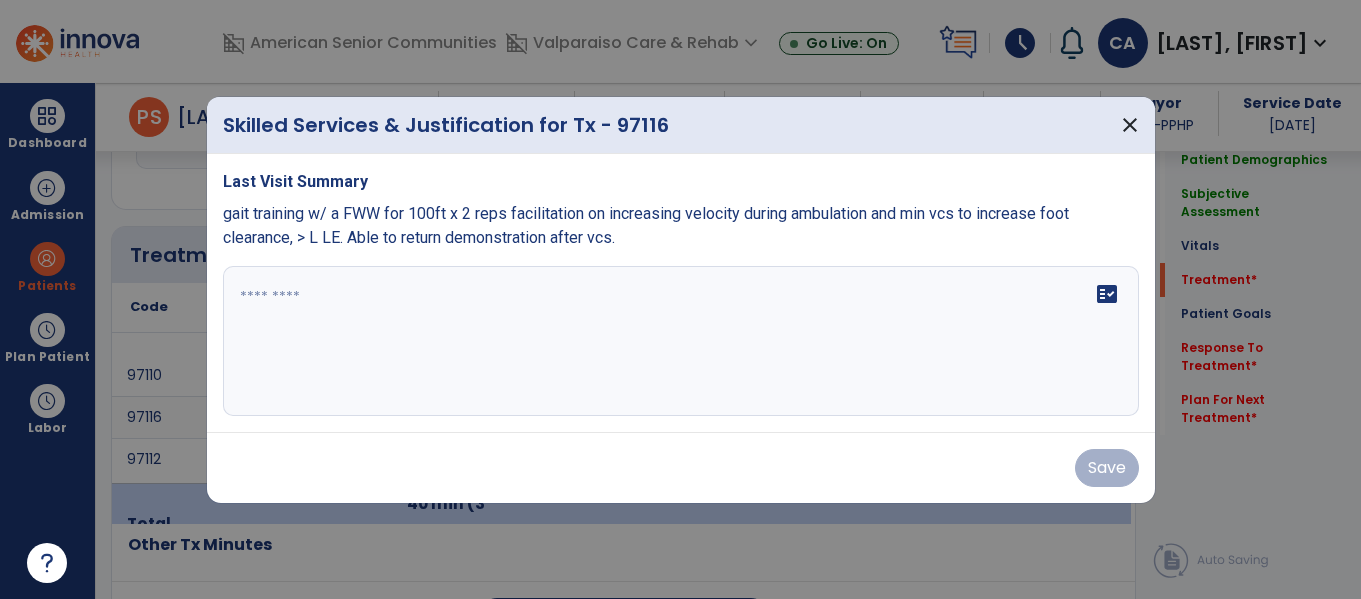 scroll, scrollTop: 1138, scrollLeft: 0, axis: vertical 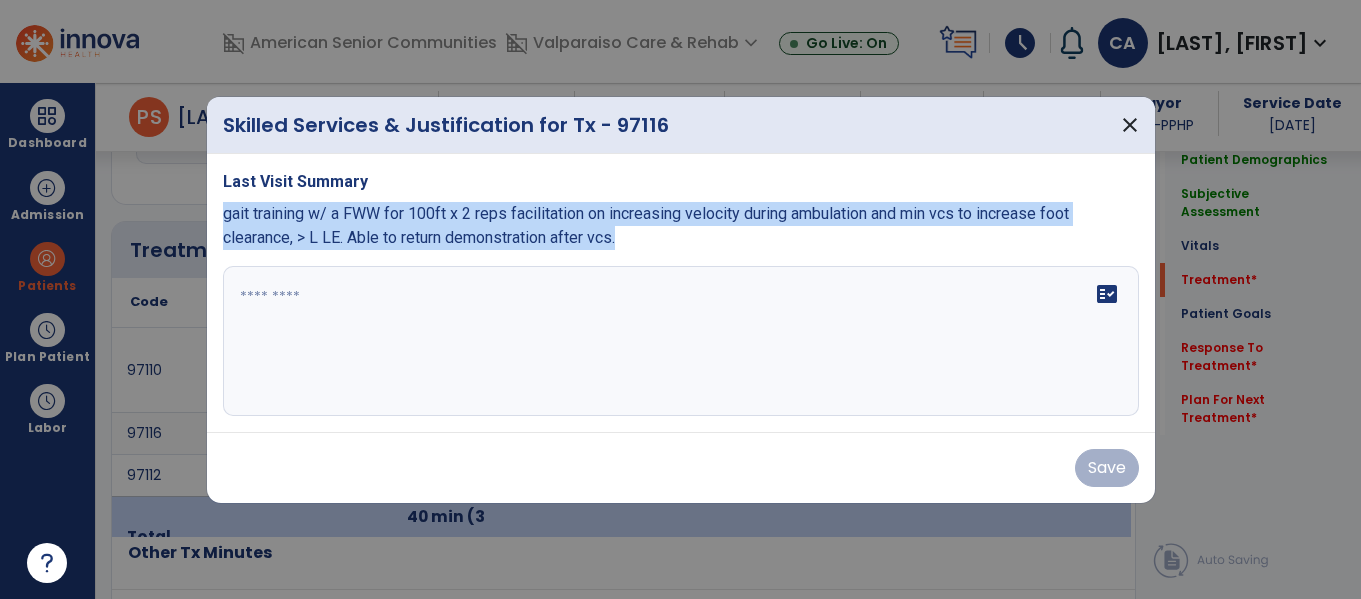 drag, startPoint x: 669, startPoint y: 239, endPoint x: 223, endPoint y: 221, distance: 446.36307 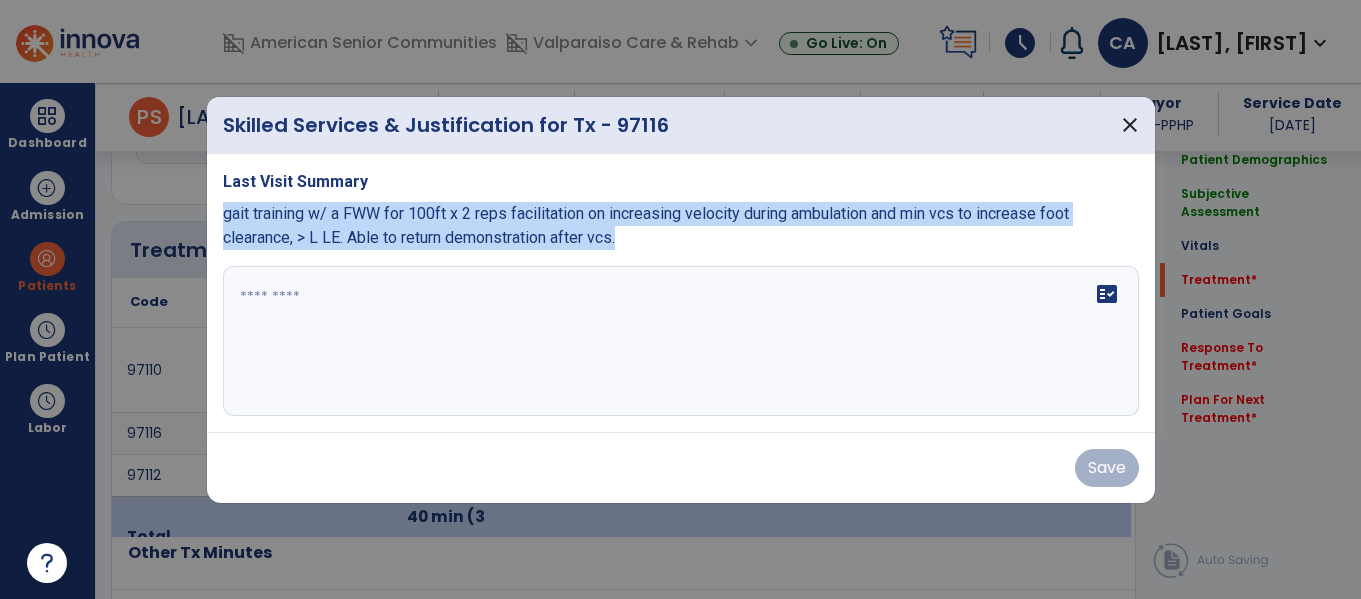 click on "gait training w/ a FWW for 100ft x 2 reps facilitation on increasing velocity during ambulation and min vcs to increase foot clearance, > L LE. Able to return demonstration after vcs." at bounding box center (681, 226) 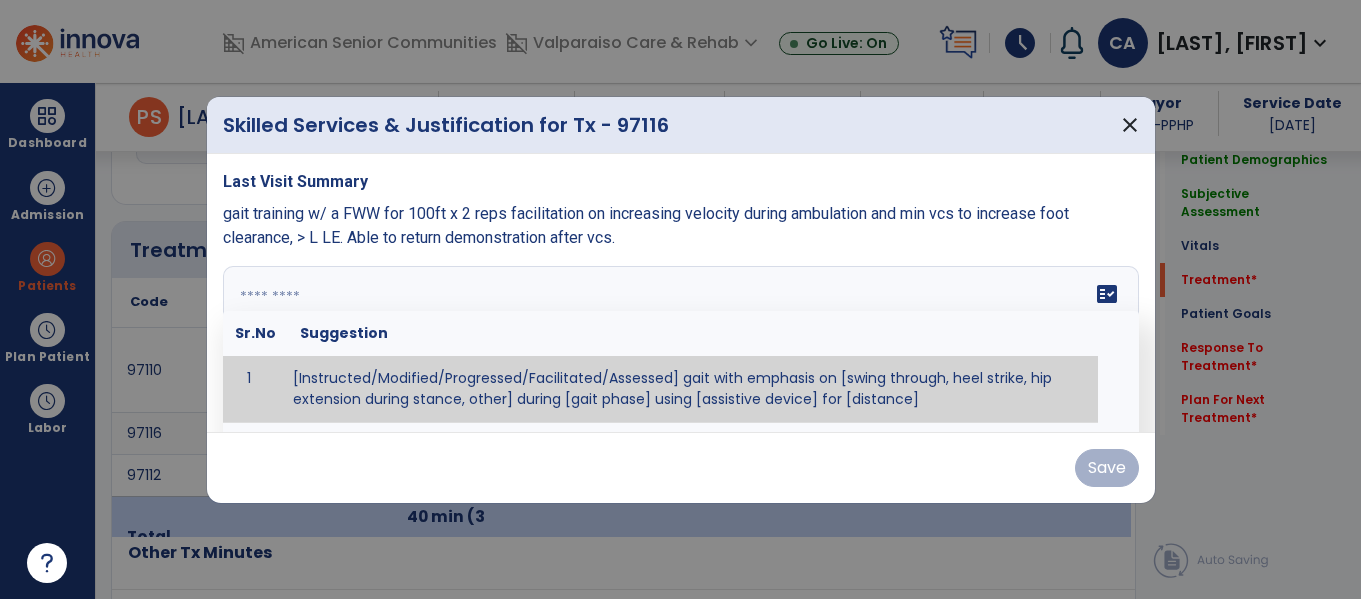 paste on "**********" 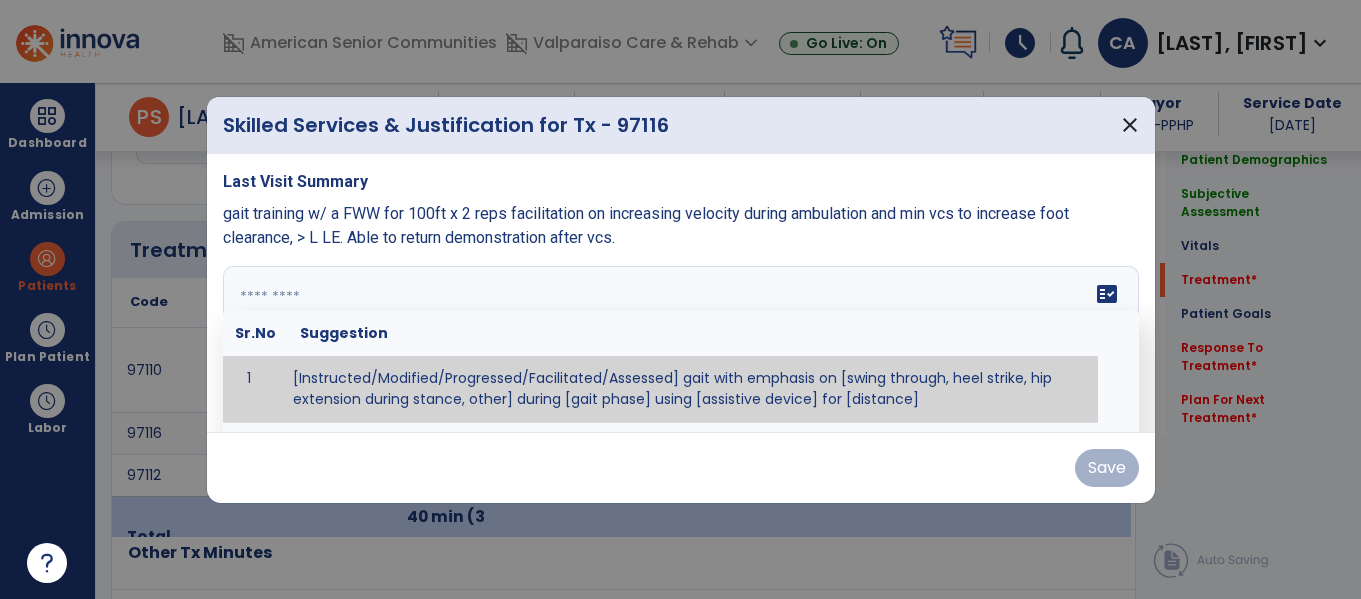 type on "**********" 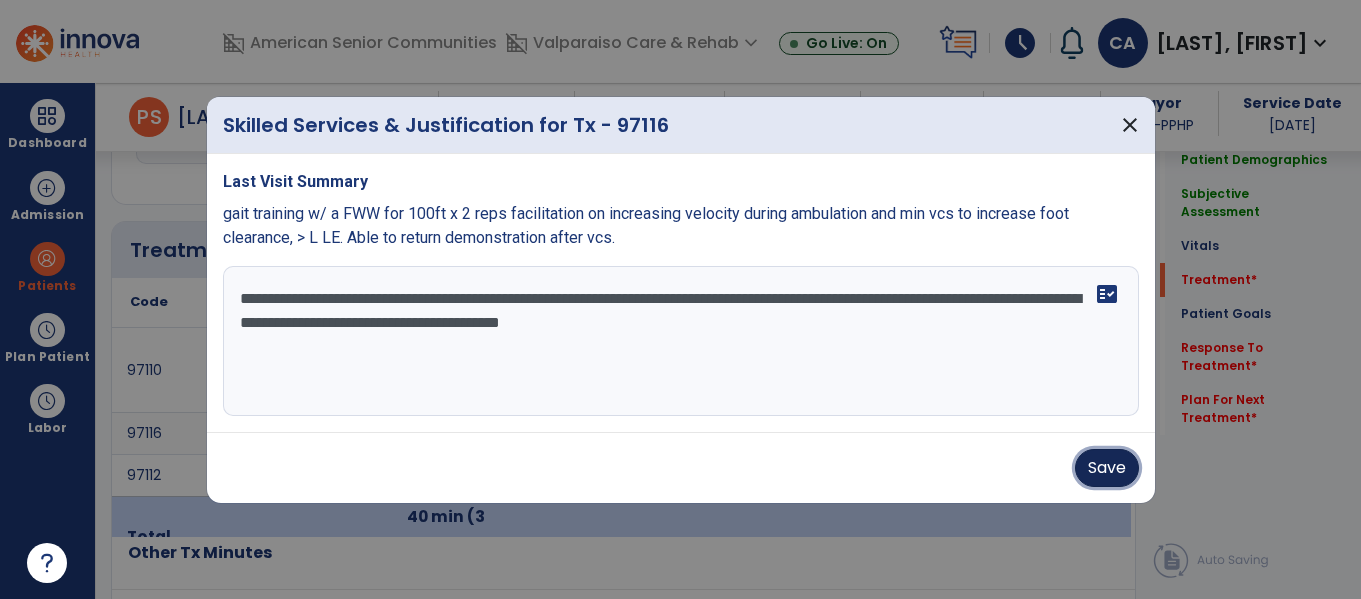 click on "Save" at bounding box center (1107, 468) 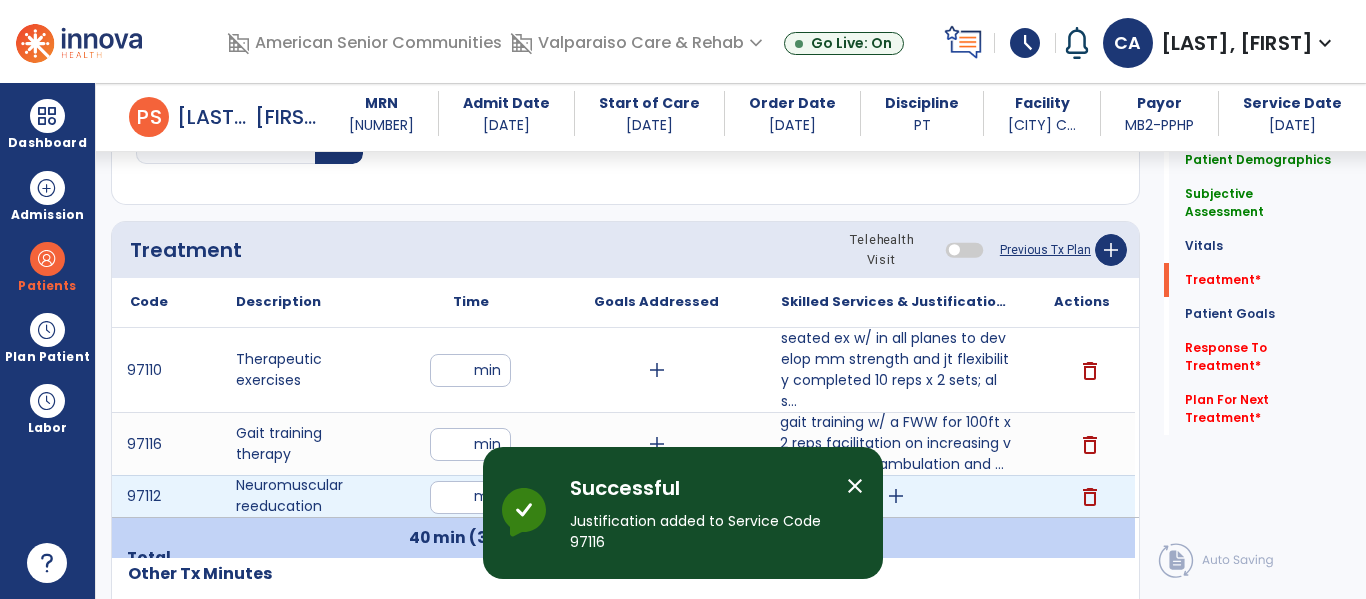 click on "add" at bounding box center [896, 496] 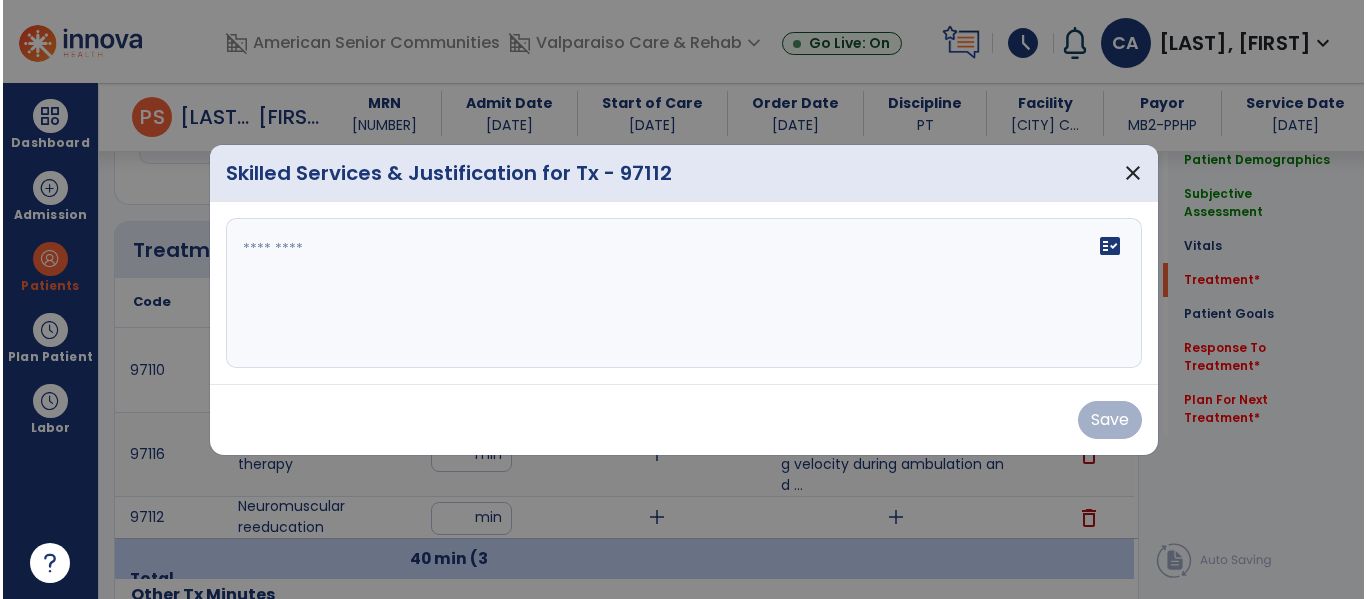 scroll, scrollTop: 1138, scrollLeft: 0, axis: vertical 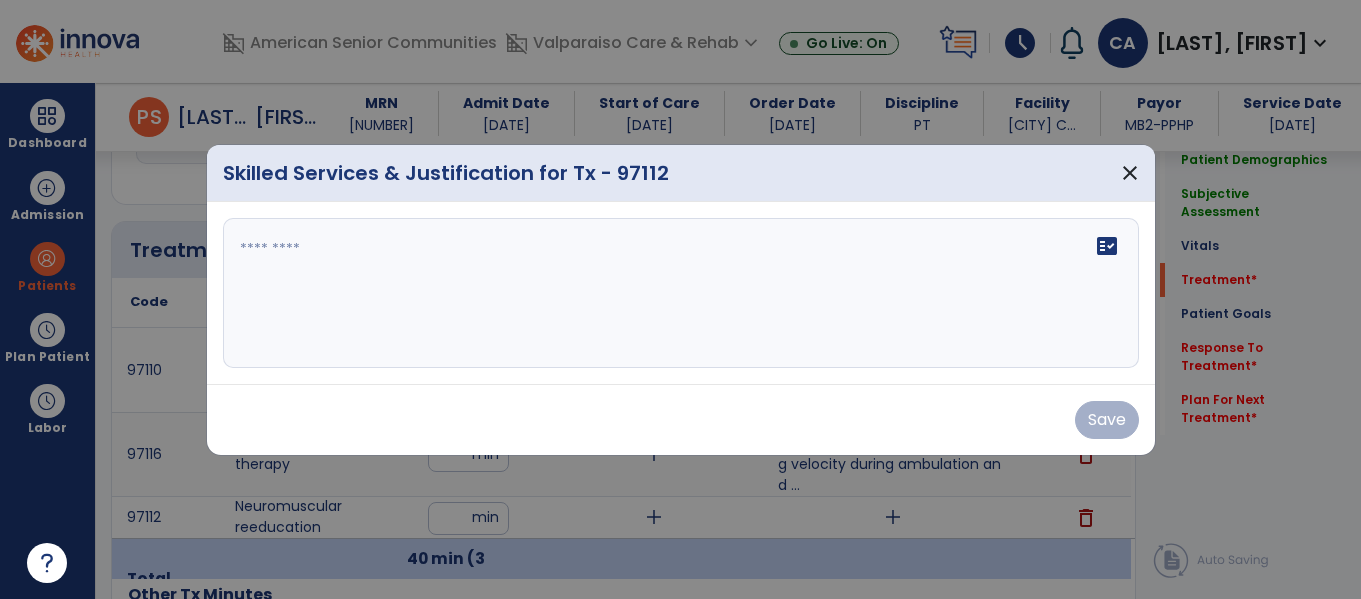 click on "fact_check" at bounding box center (681, 293) 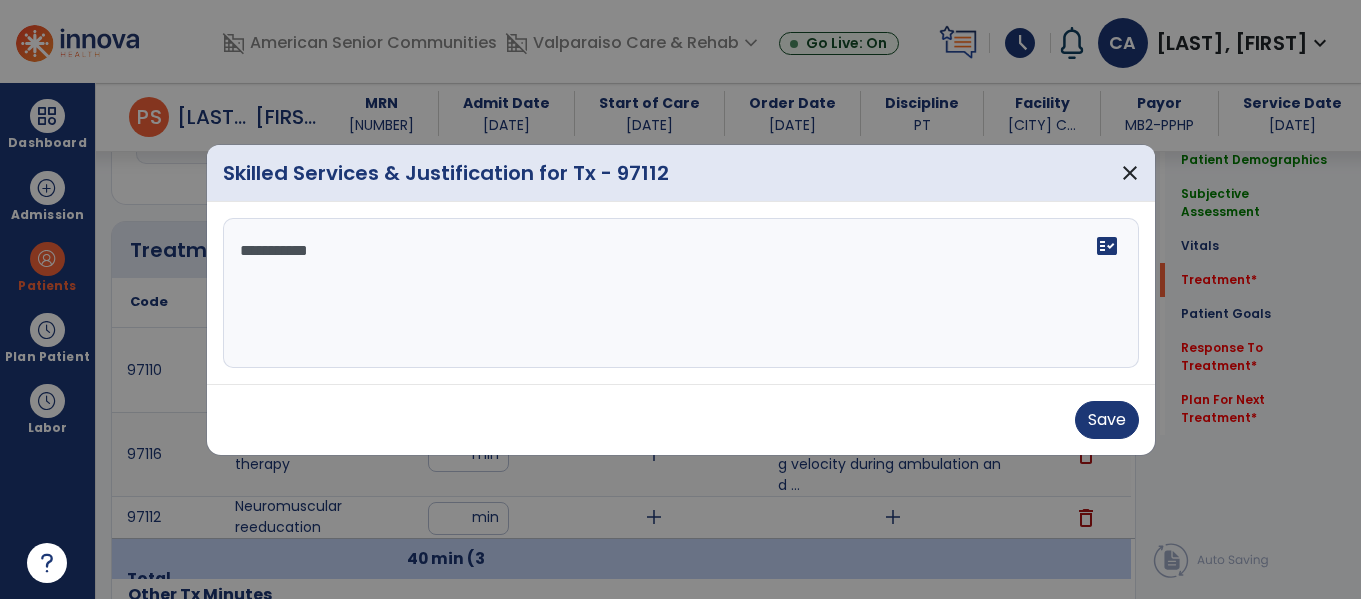 type on "**********" 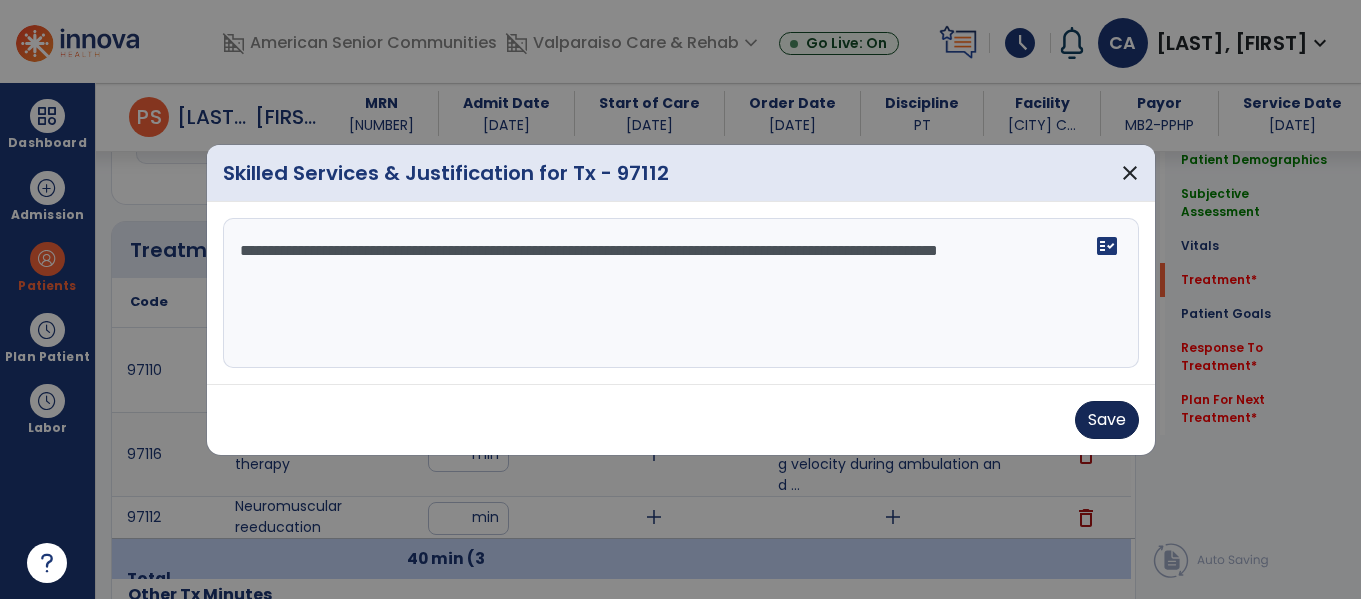 type on "**********" 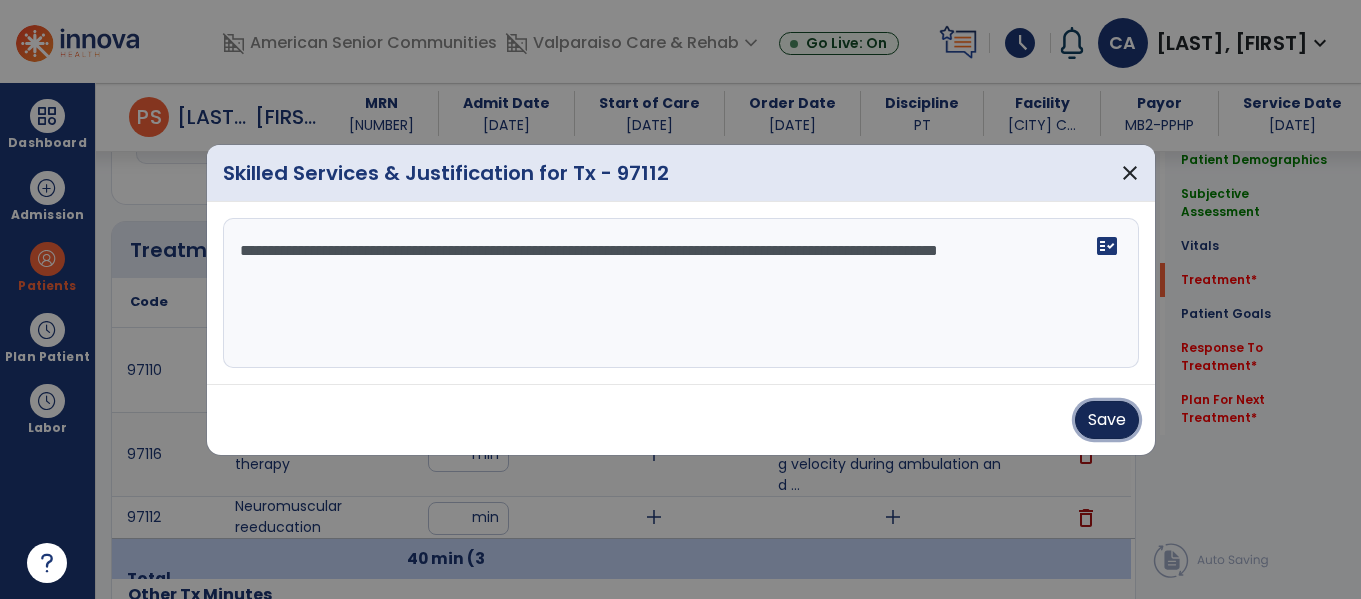 click on "Save" at bounding box center (1107, 420) 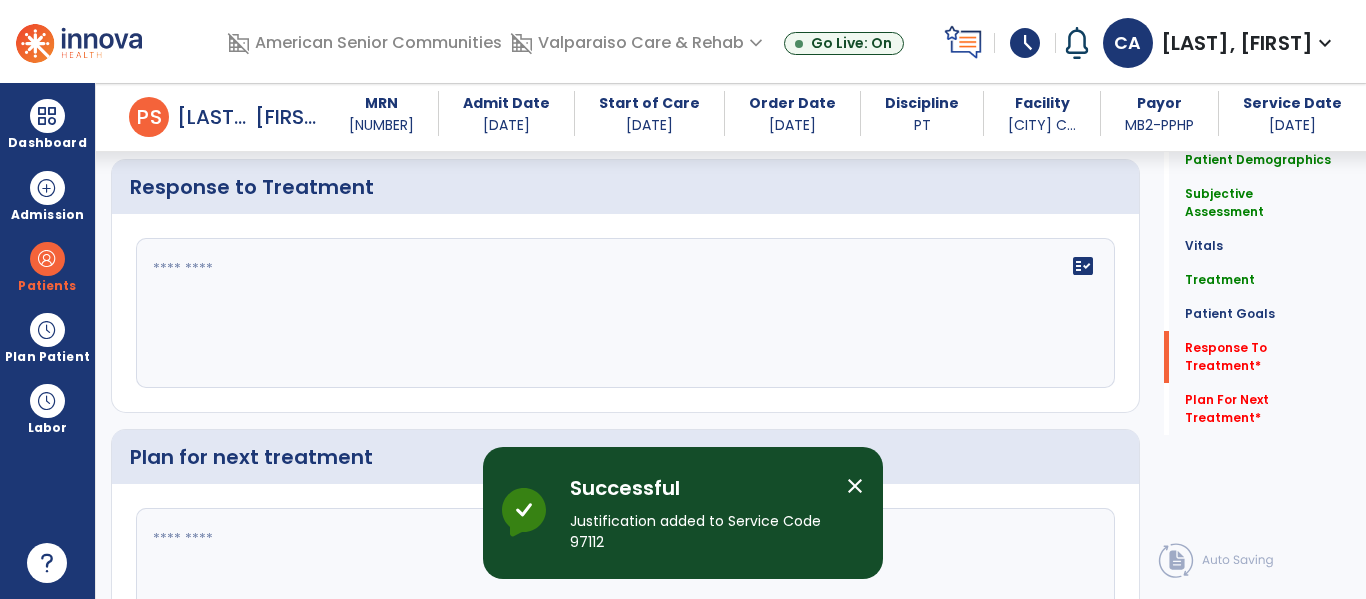 scroll, scrollTop: 3553, scrollLeft: 0, axis: vertical 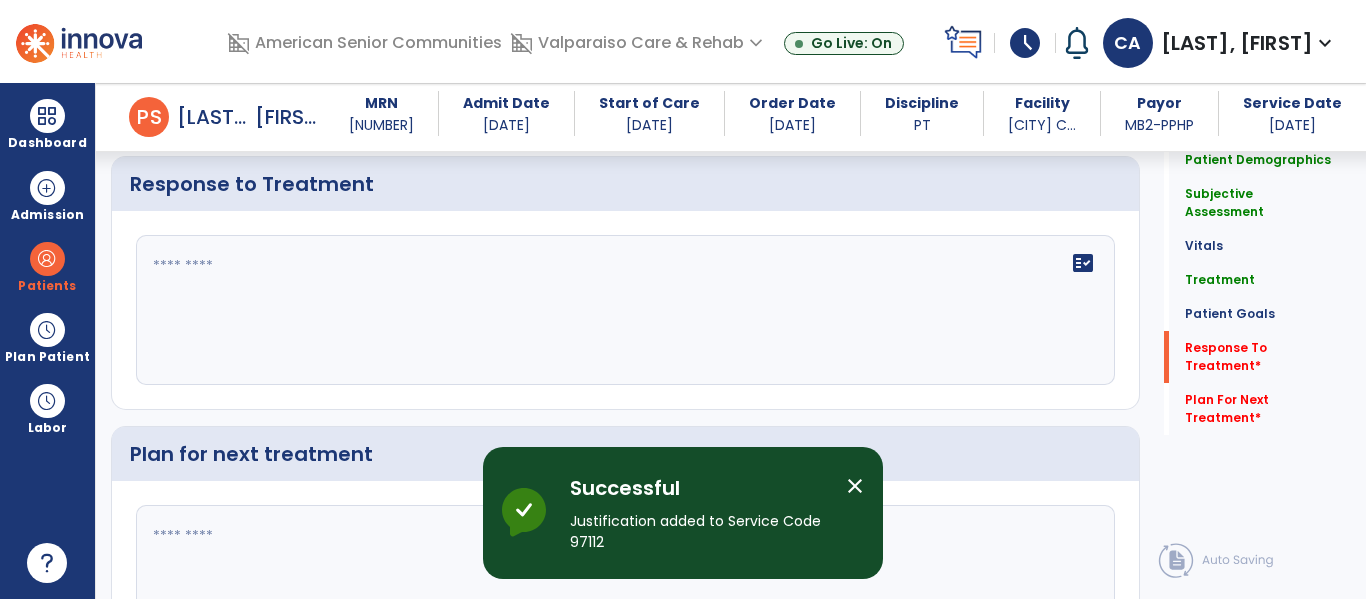 click on "fact_check" 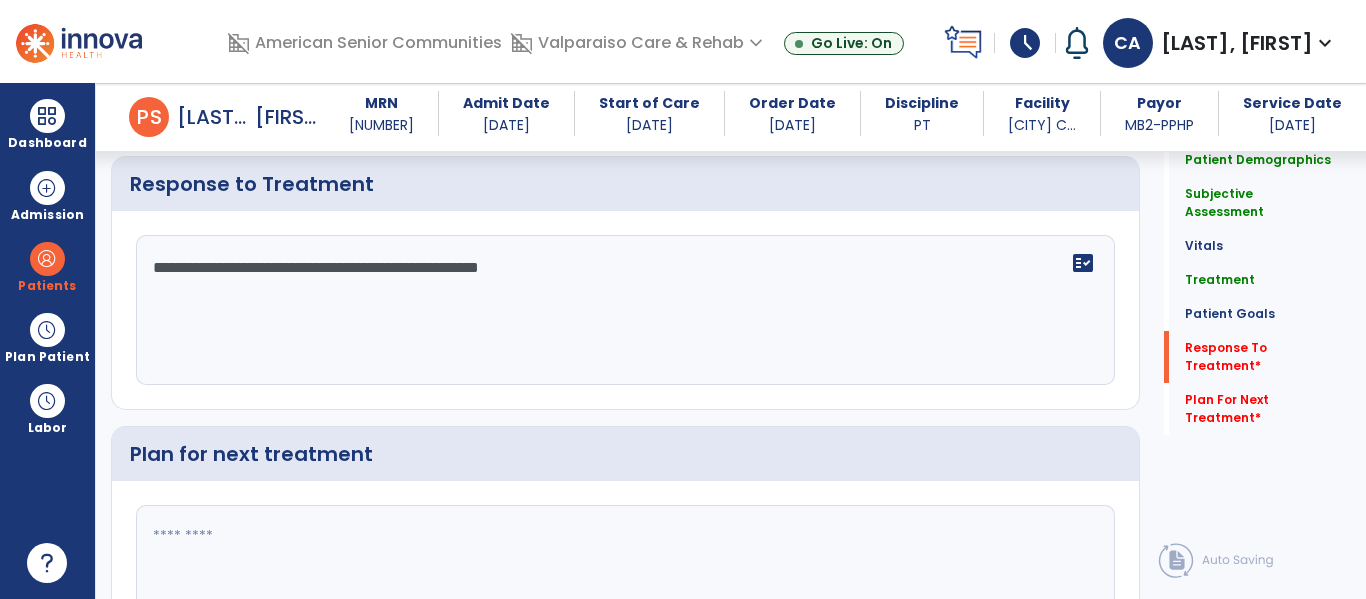 scroll, scrollTop: 3700, scrollLeft: 0, axis: vertical 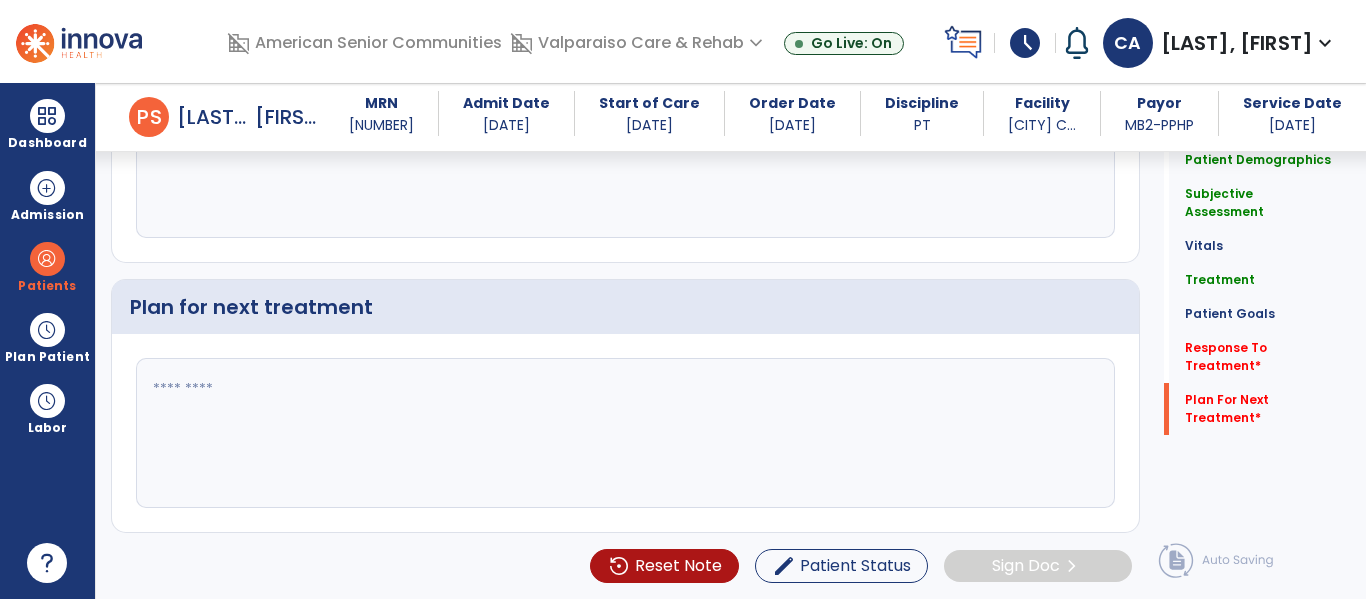 type on "**********" 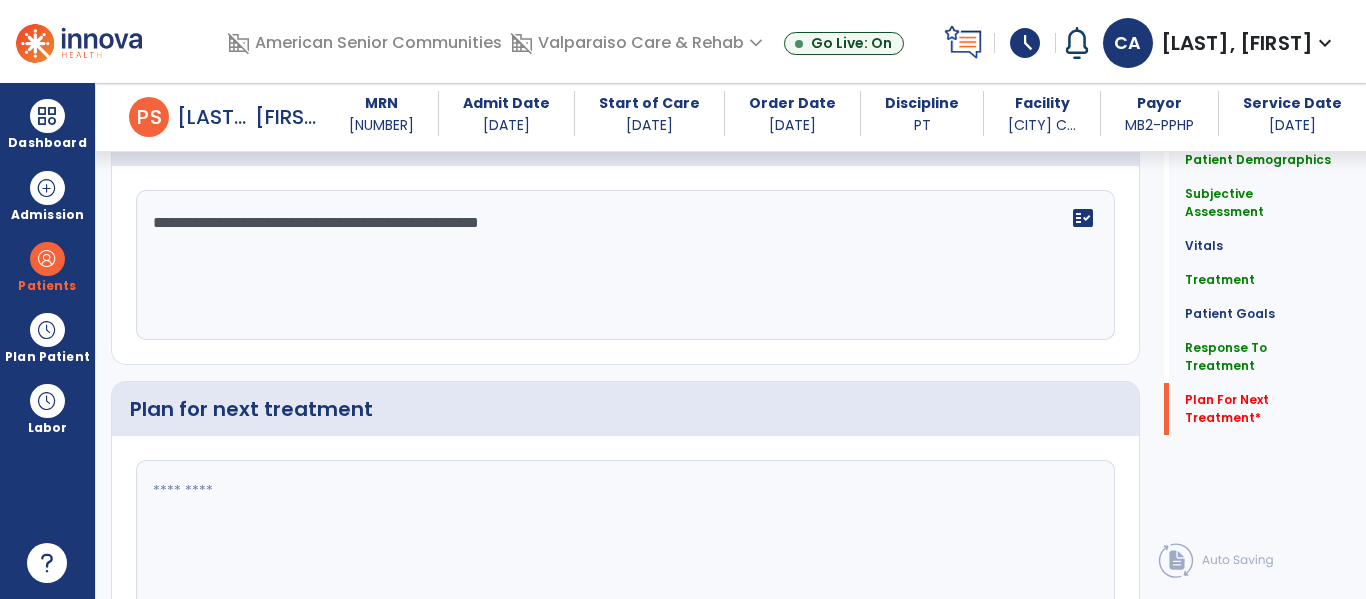 scroll, scrollTop: 3700, scrollLeft: 0, axis: vertical 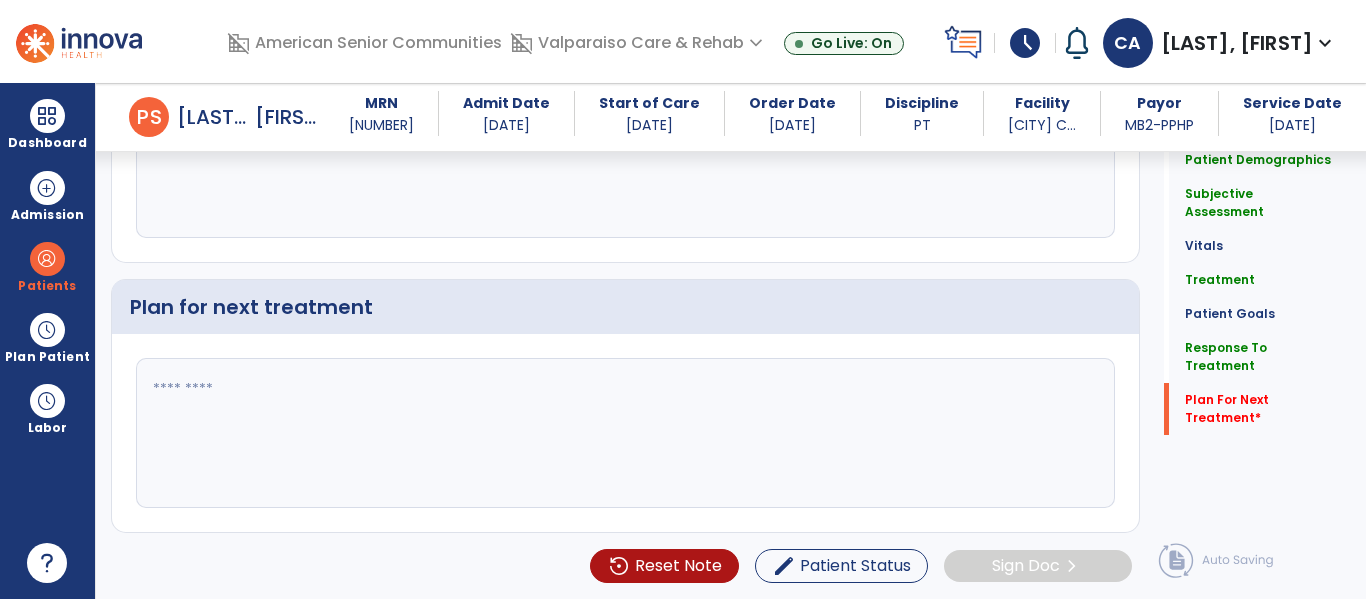 click 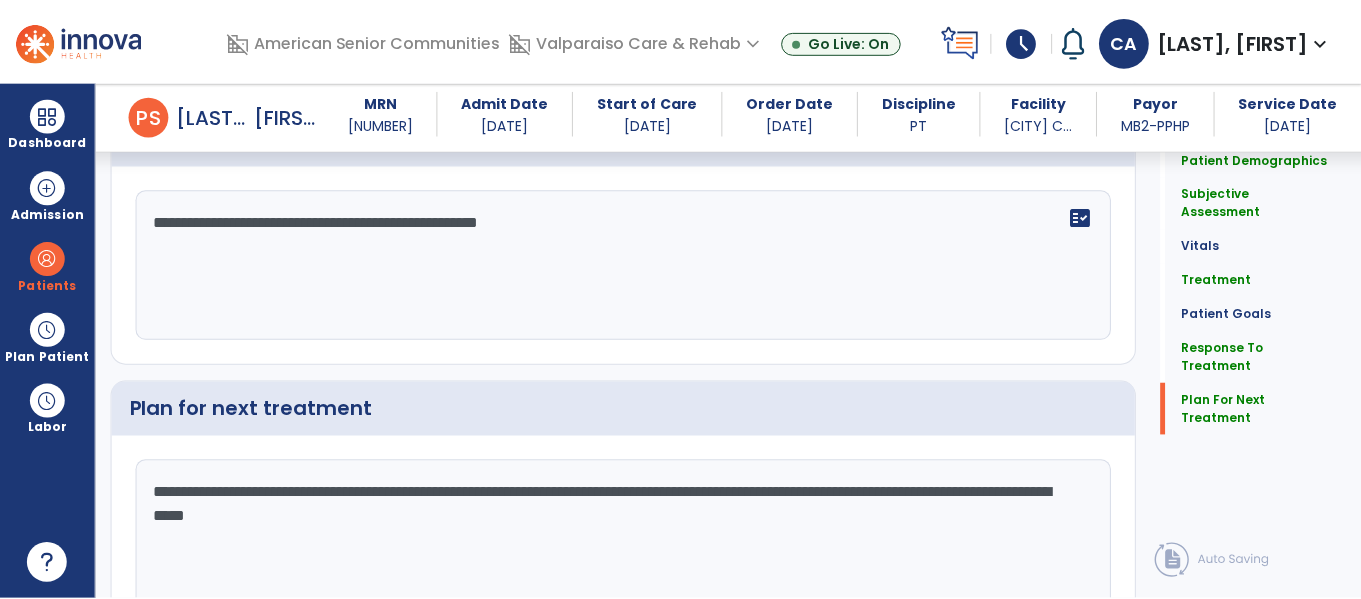 scroll, scrollTop: 3700, scrollLeft: 0, axis: vertical 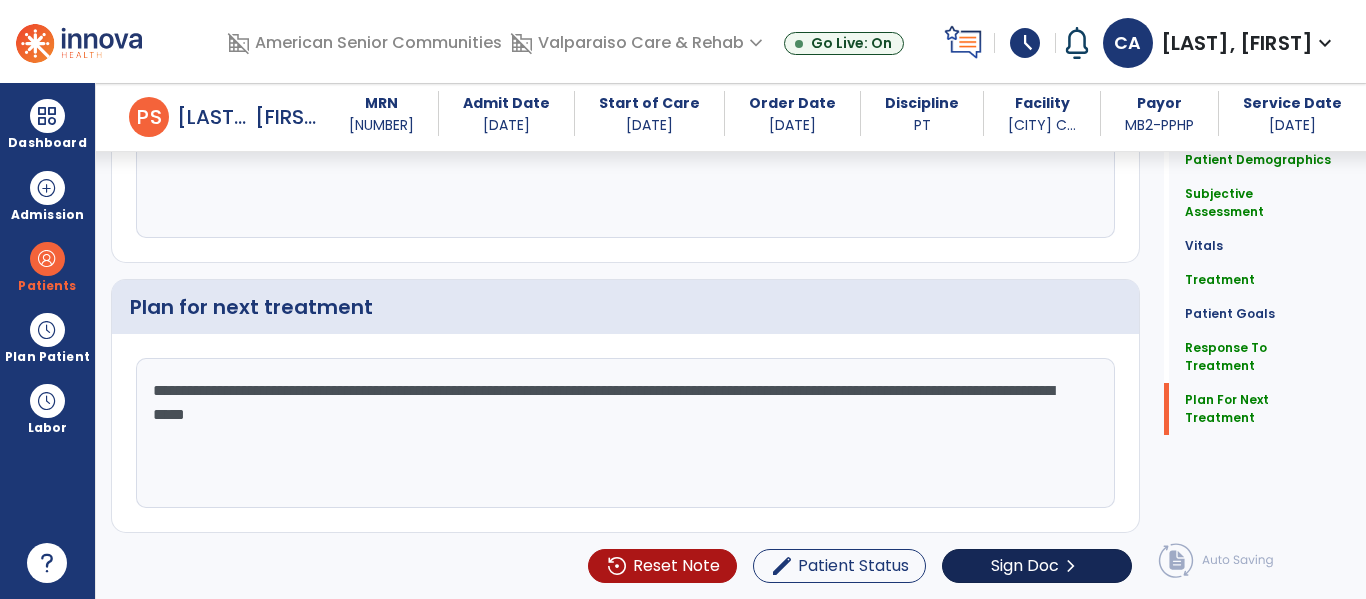 type on "**********" 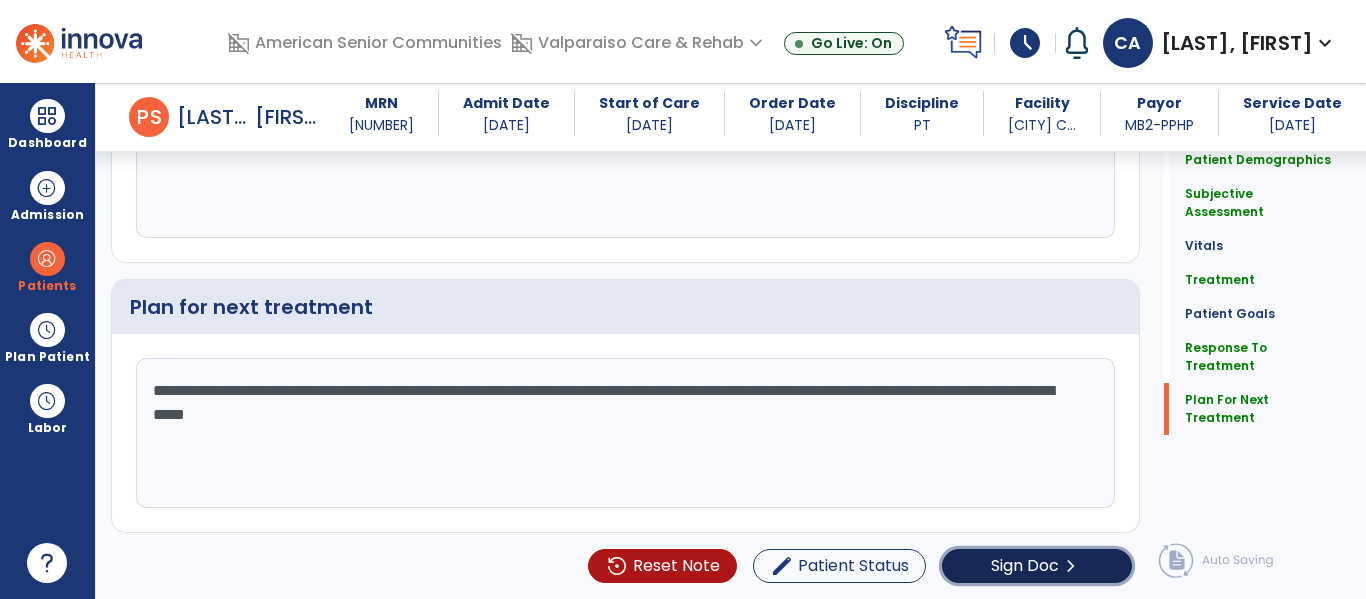 click on "Sign Doc" 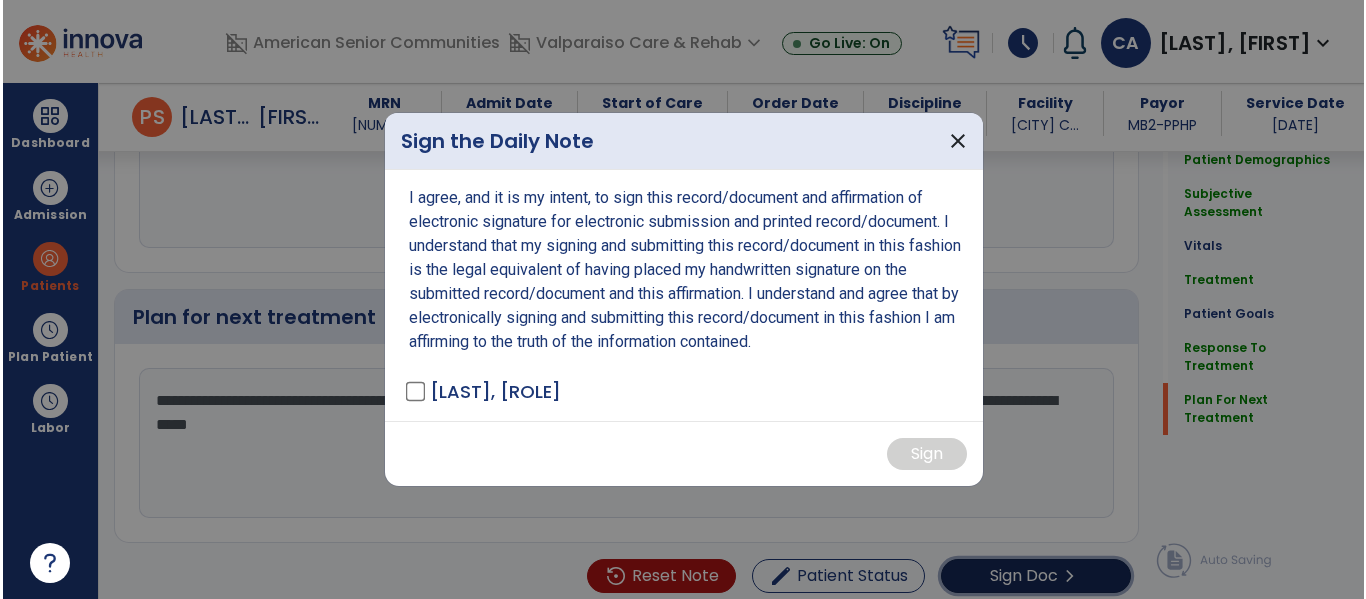 scroll, scrollTop: 3700, scrollLeft: 0, axis: vertical 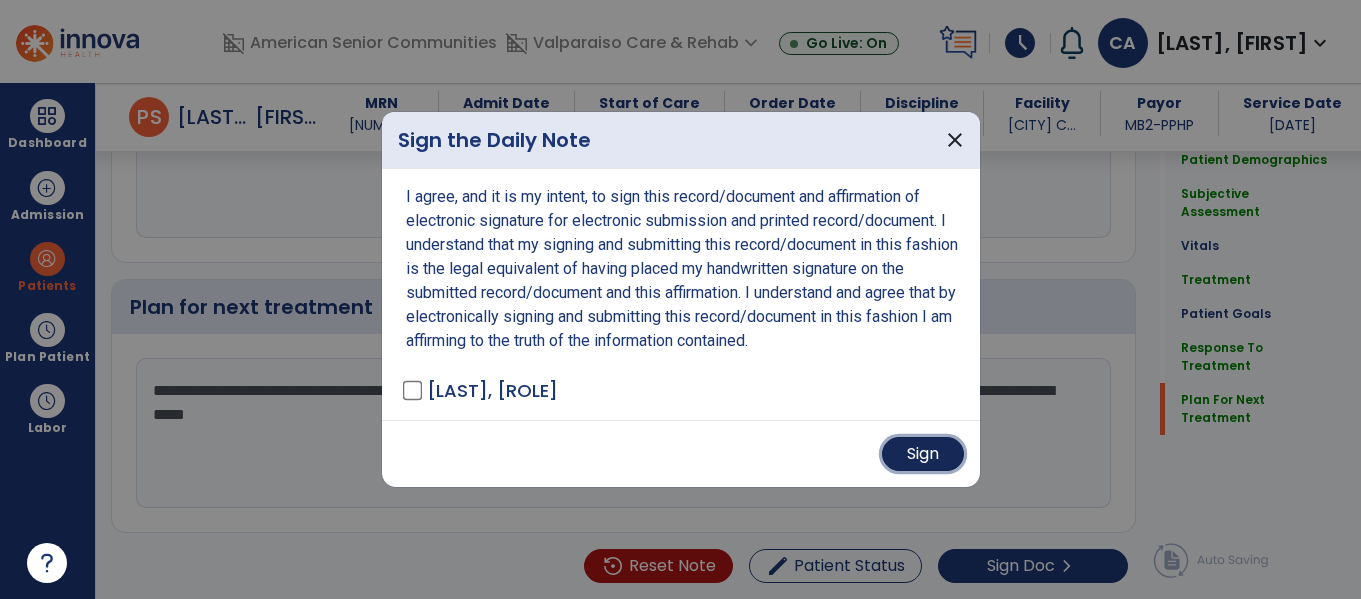 click on "Sign" at bounding box center [923, 454] 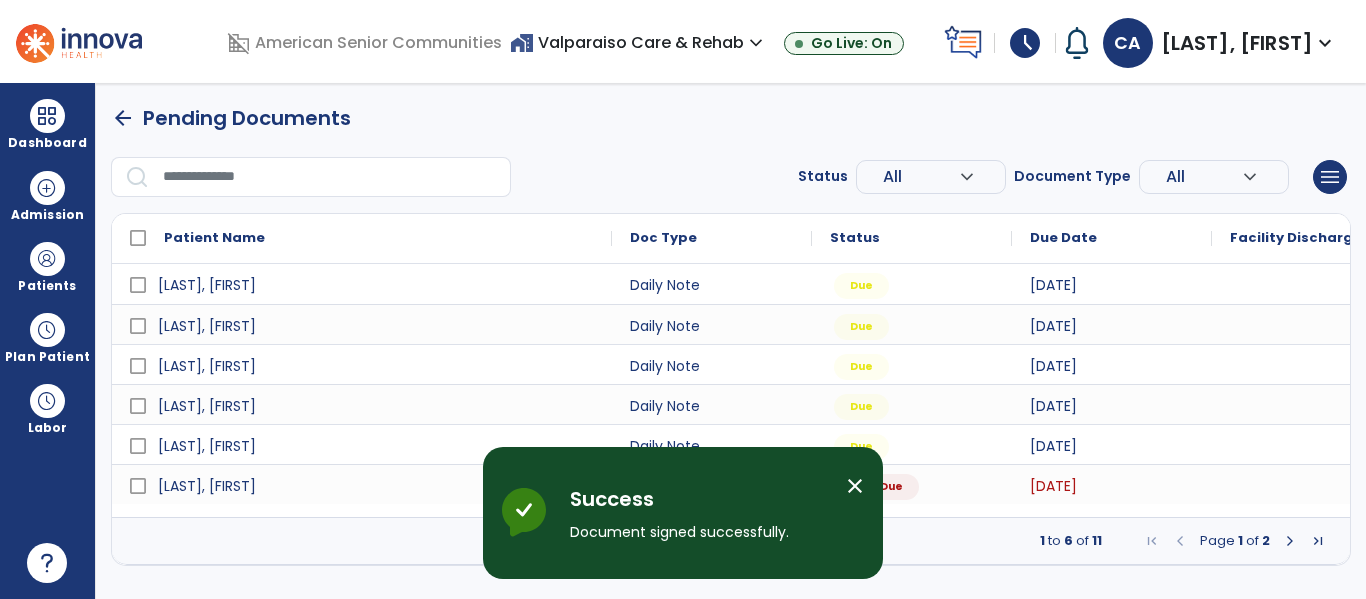 scroll, scrollTop: 0, scrollLeft: 0, axis: both 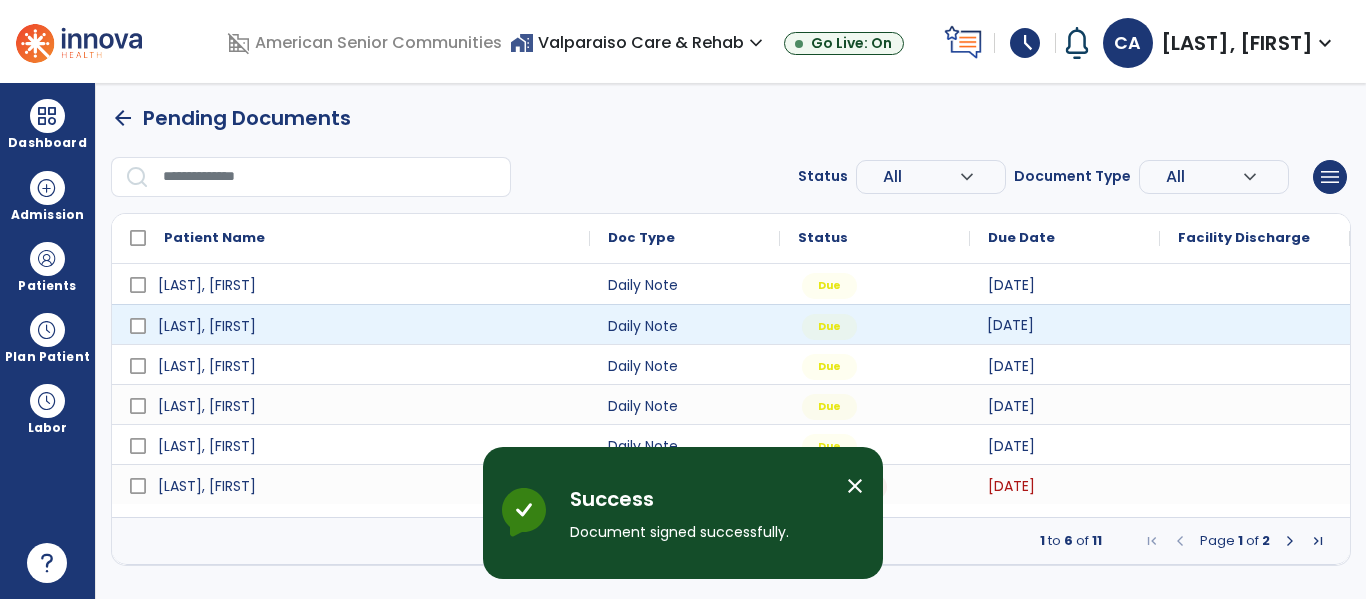click on "[DATE]" at bounding box center [1010, 325] 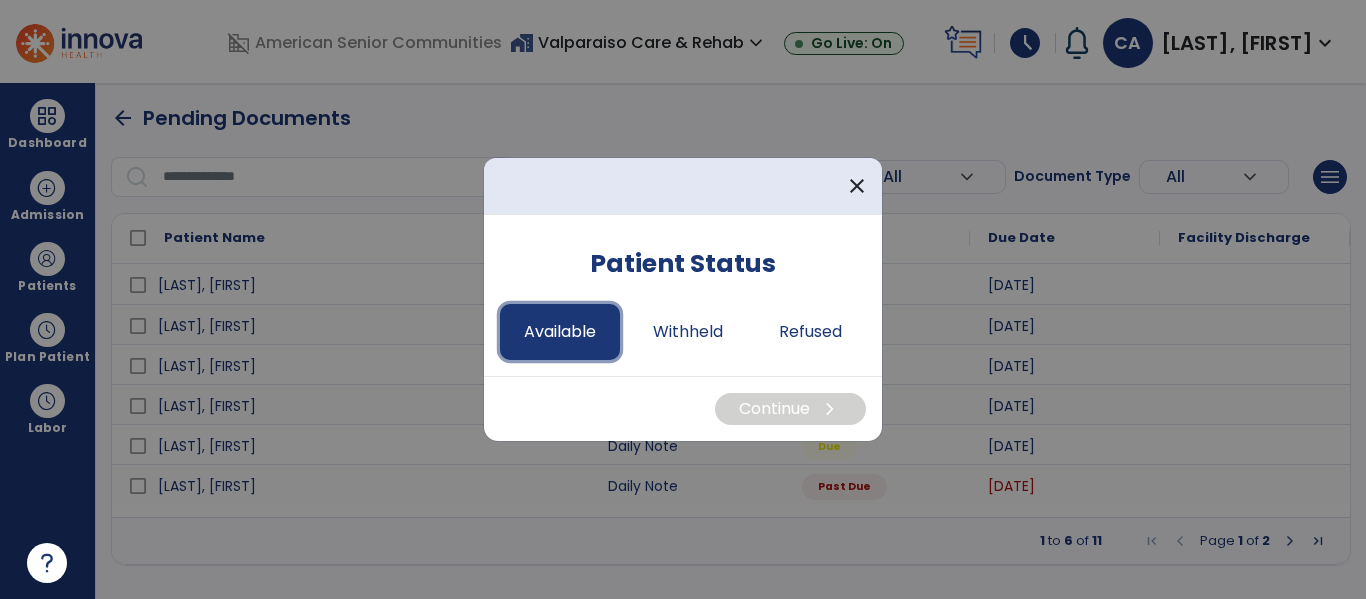 click on "Available" at bounding box center (560, 332) 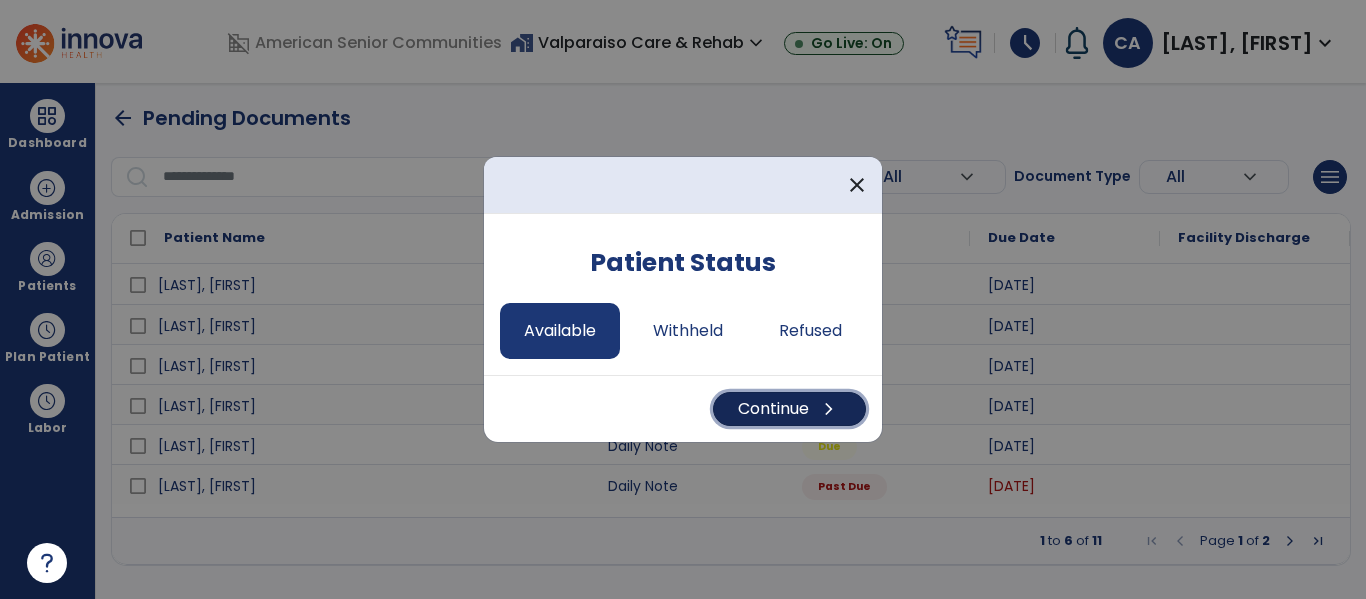 click on "chevron_right" at bounding box center (829, 409) 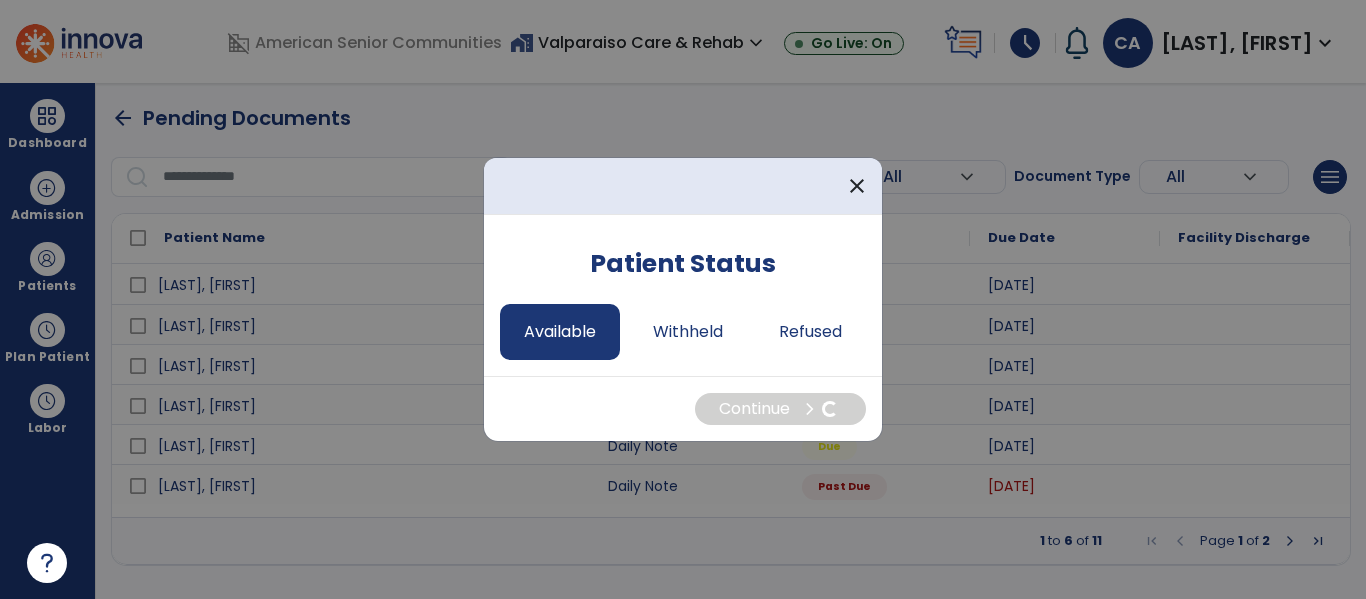 select on "*" 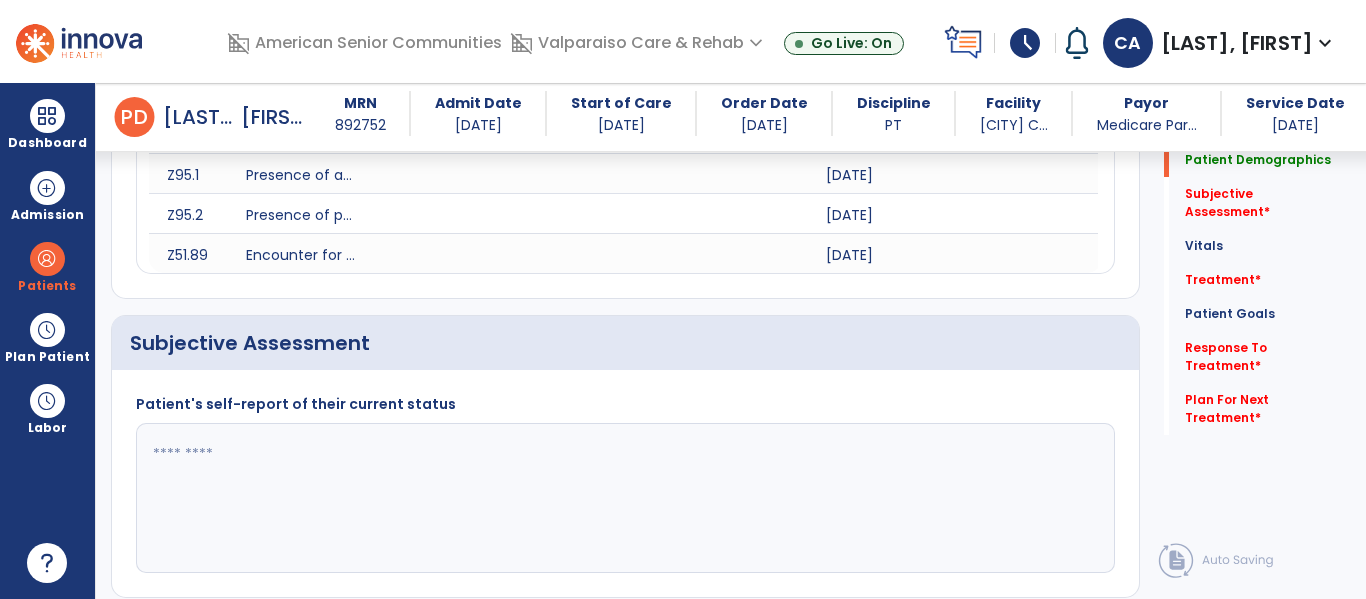 scroll, scrollTop: 654, scrollLeft: 0, axis: vertical 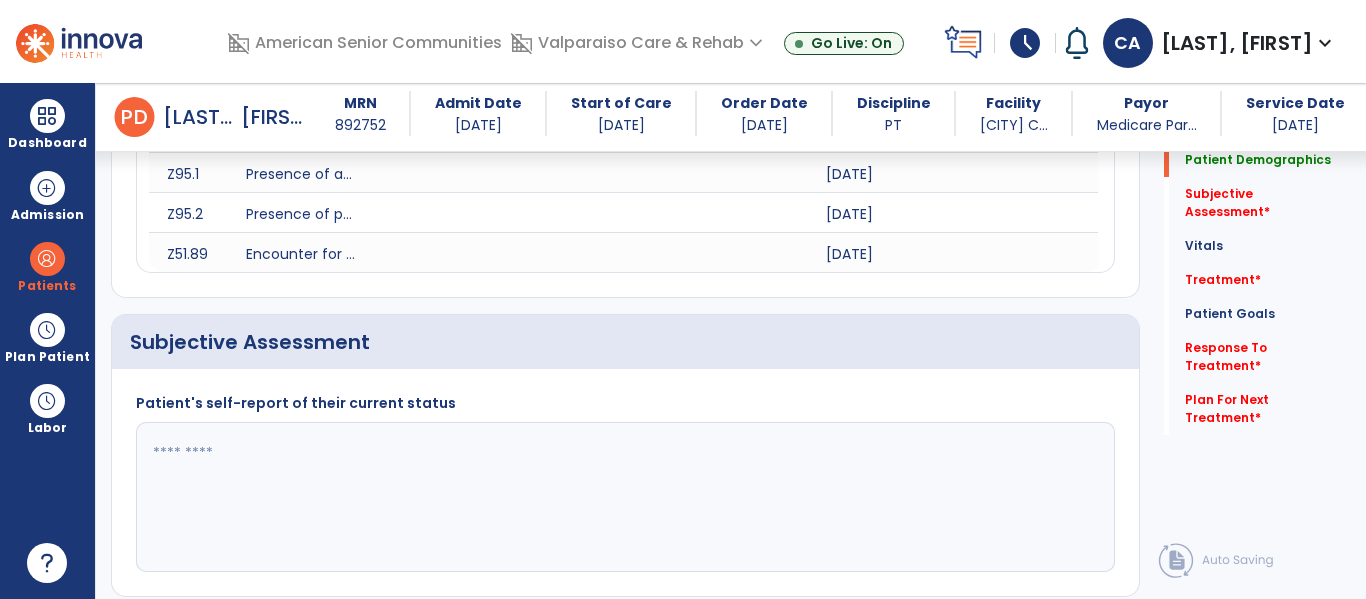 click 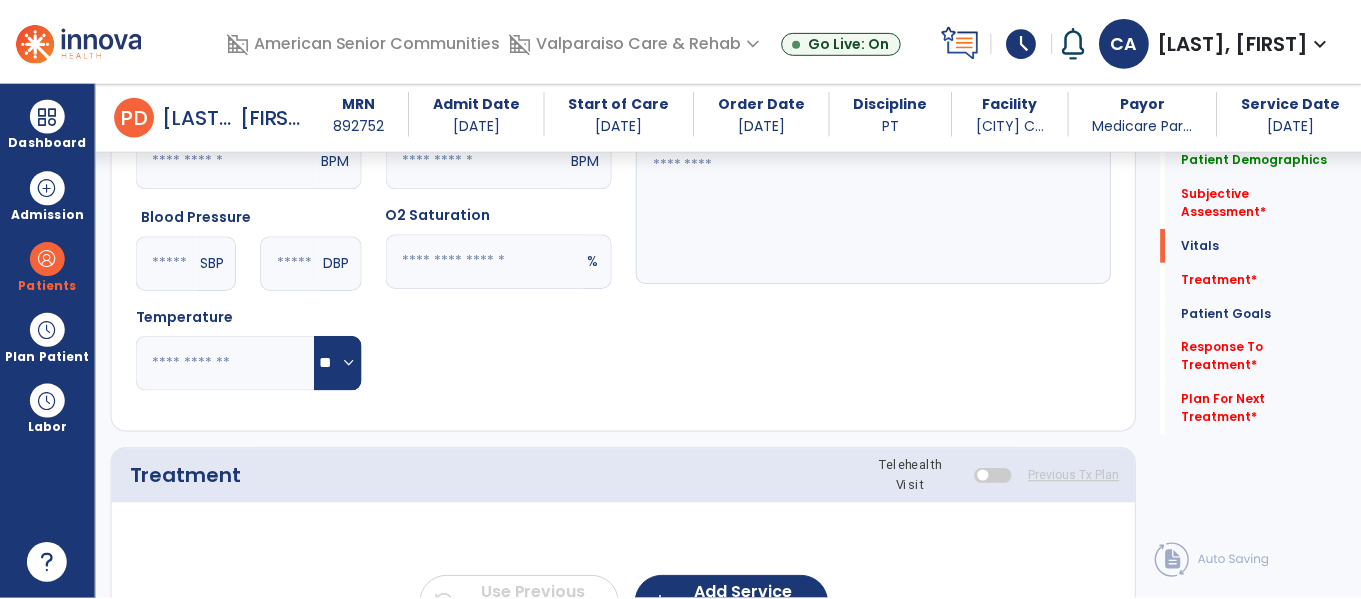 scroll, scrollTop: 1266, scrollLeft: 0, axis: vertical 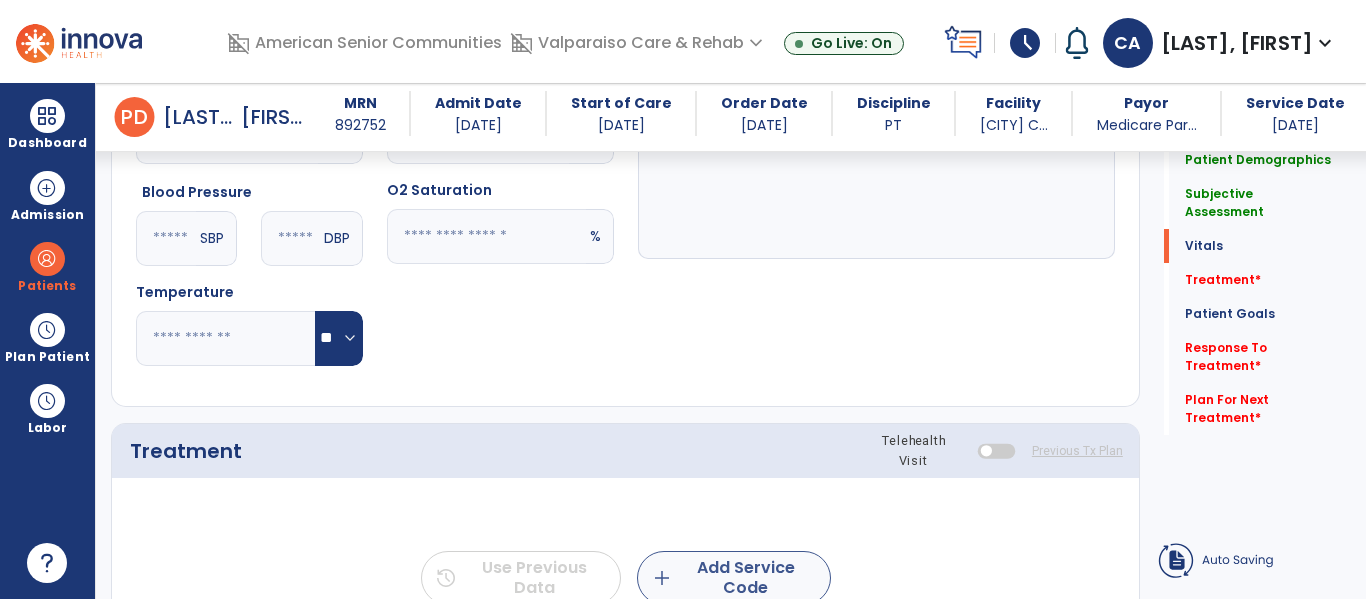 type on "**********" 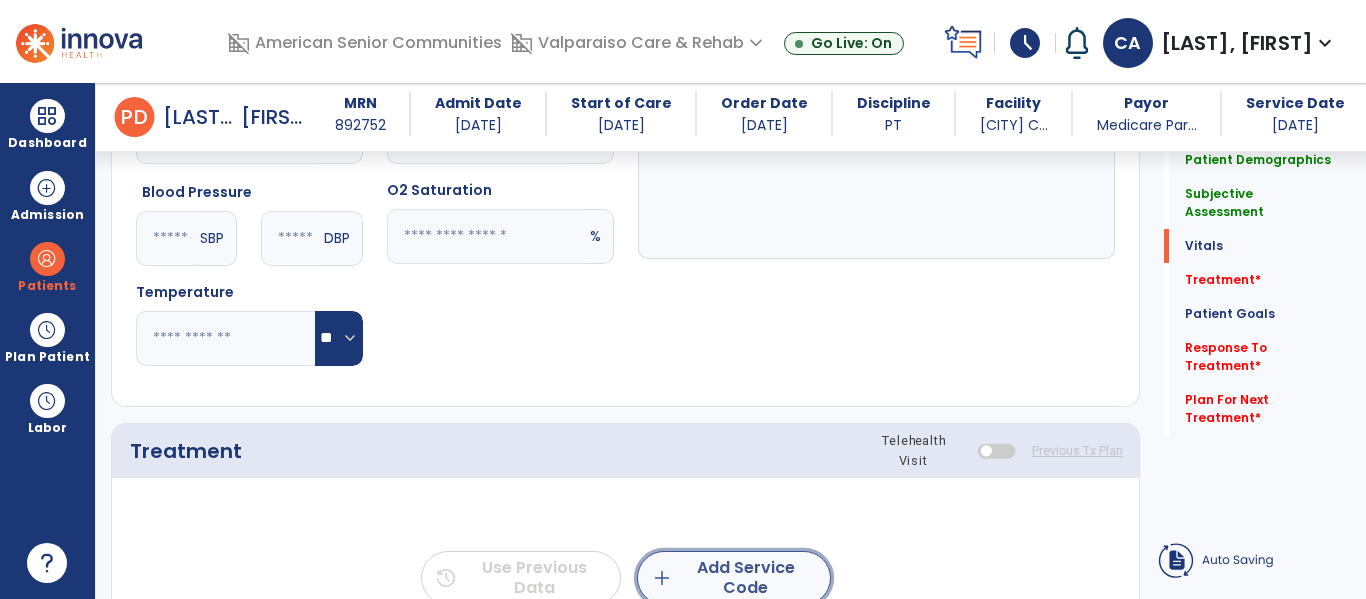 click on "add  Add Service Code" 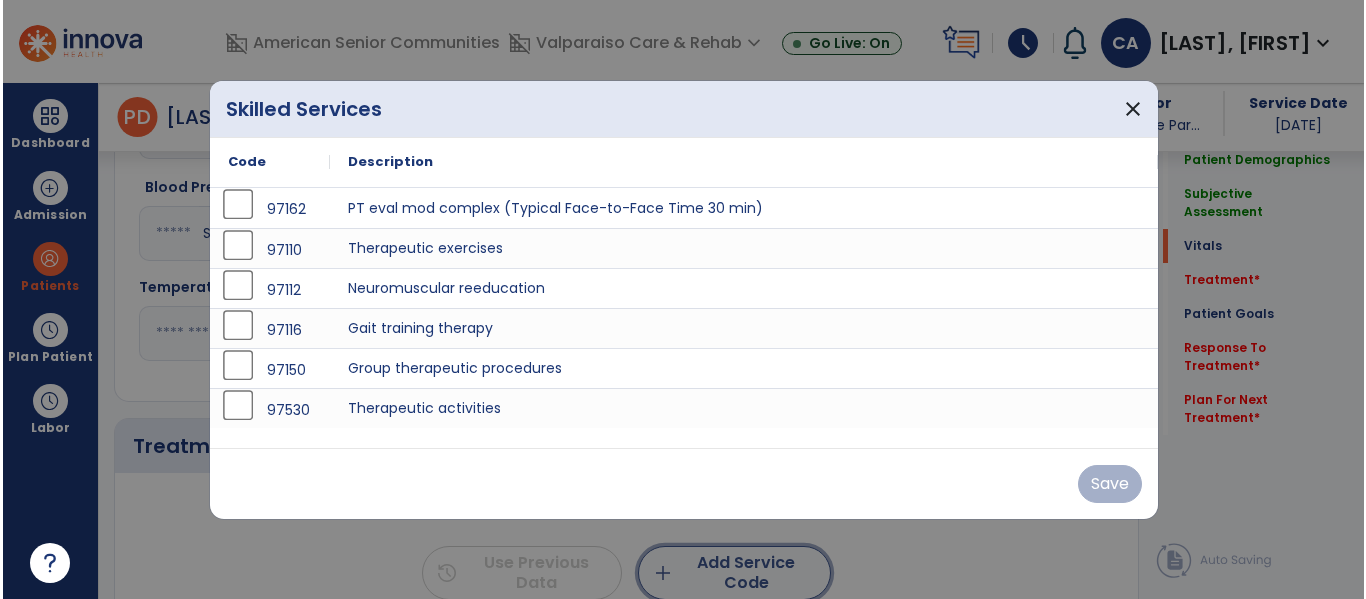 scroll, scrollTop: 1266, scrollLeft: 0, axis: vertical 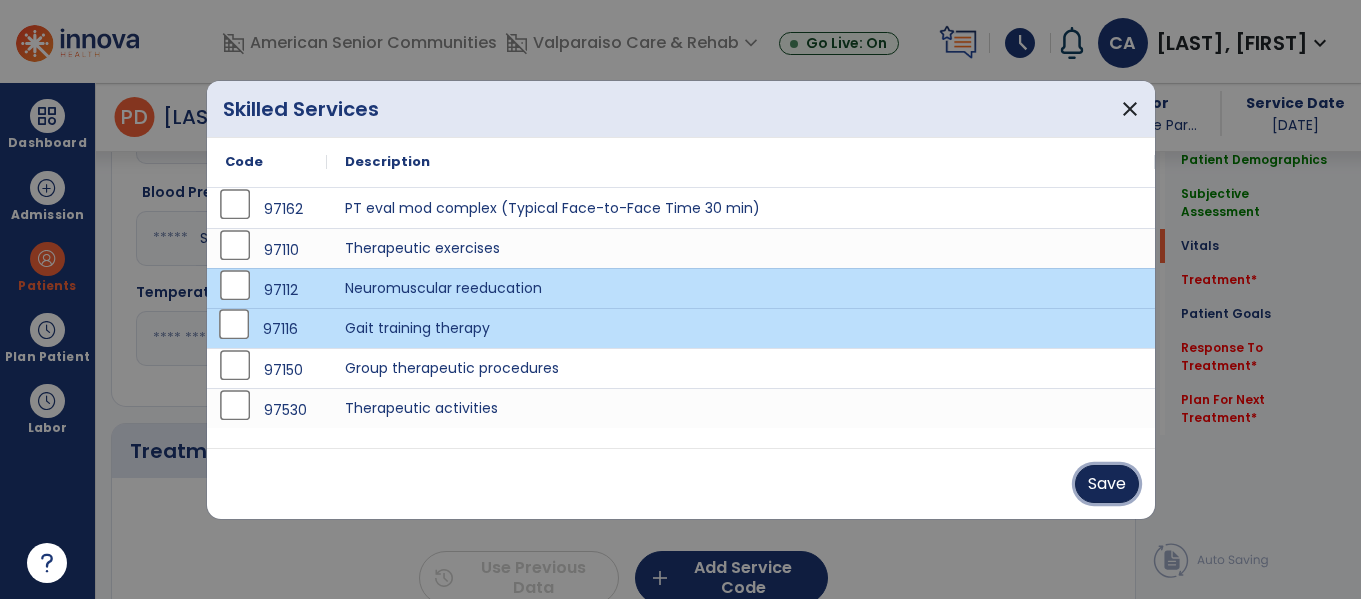 click on "Save" at bounding box center (1107, 484) 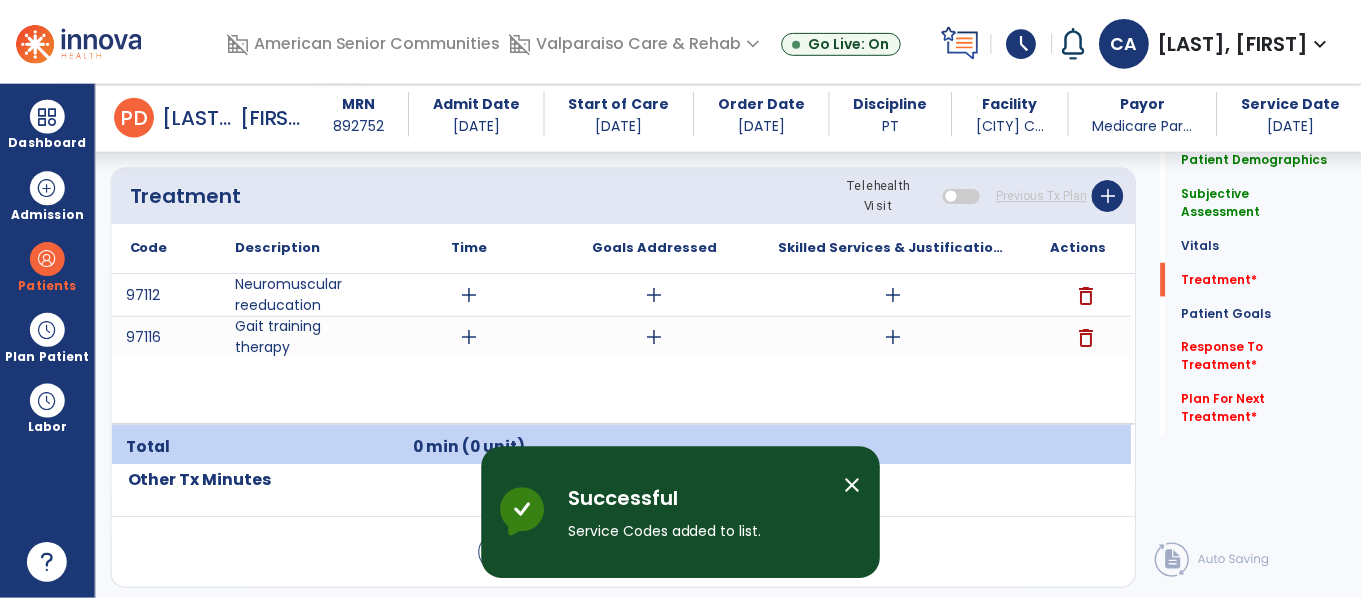 scroll, scrollTop: 1537, scrollLeft: 0, axis: vertical 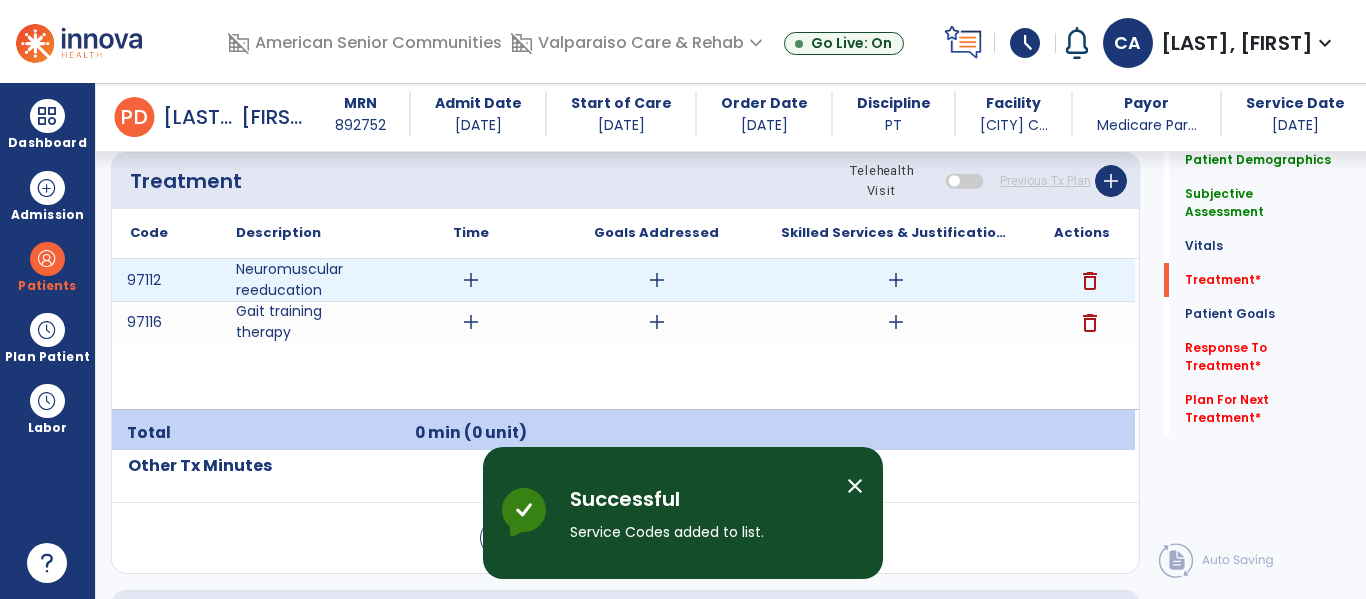click on "add" at bounding box center [471, 280] 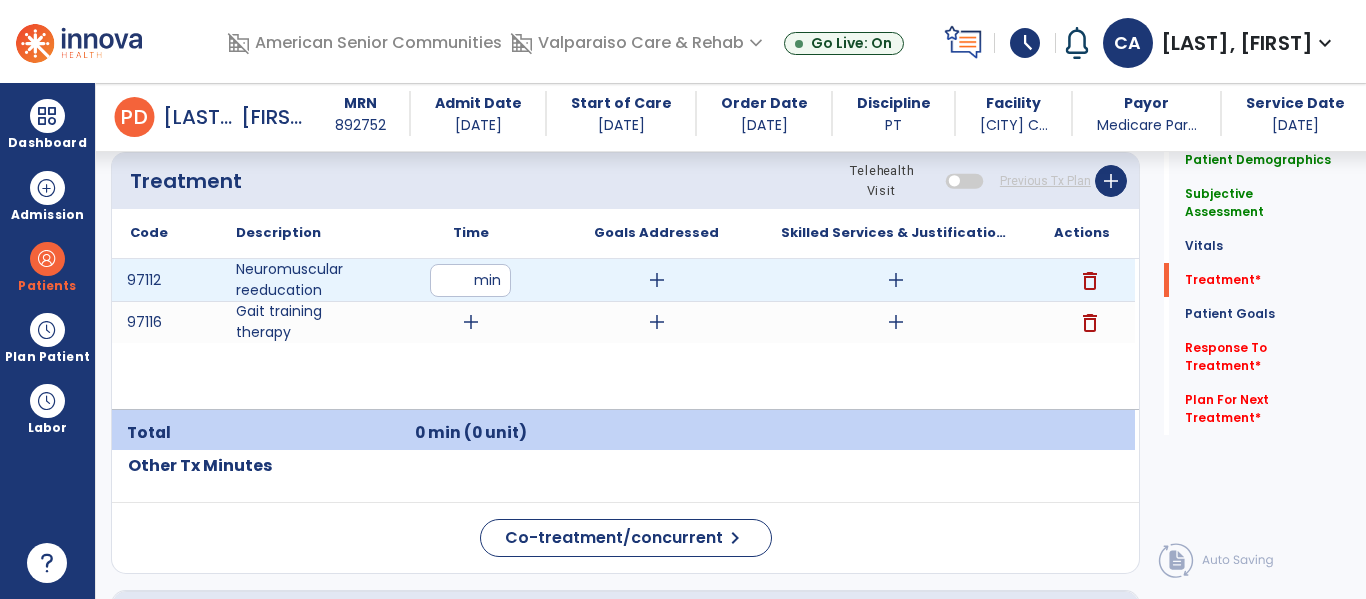 type on "**" 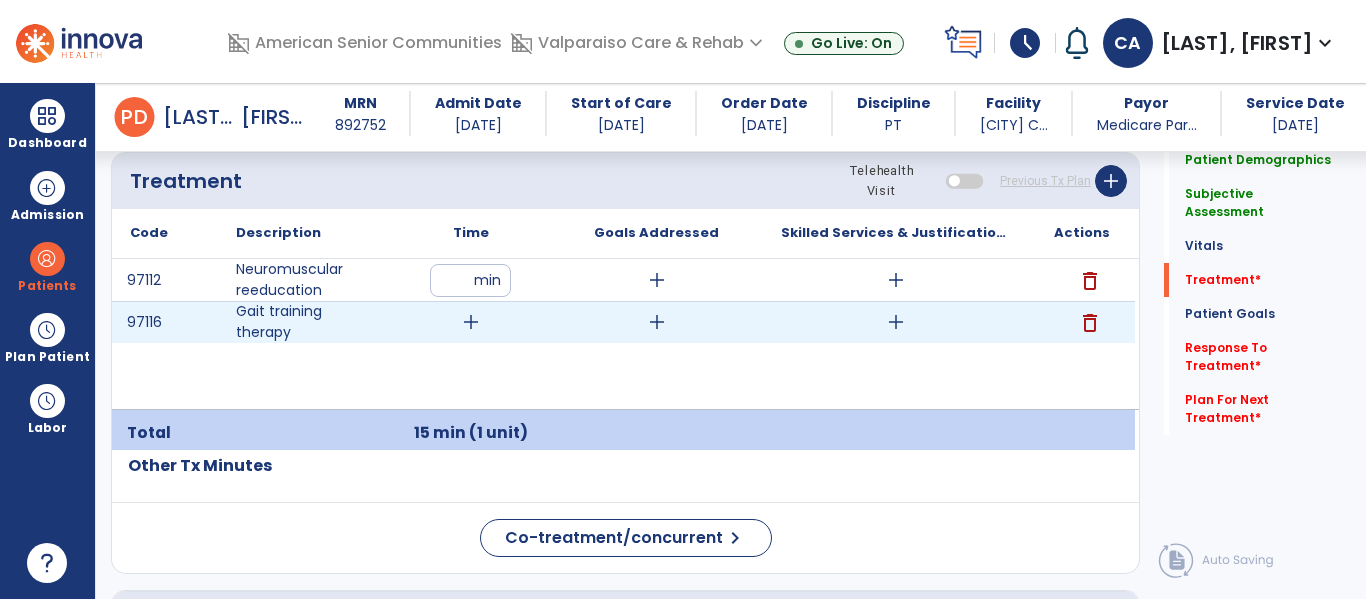 click on "add" at bounding box center [471, 322] 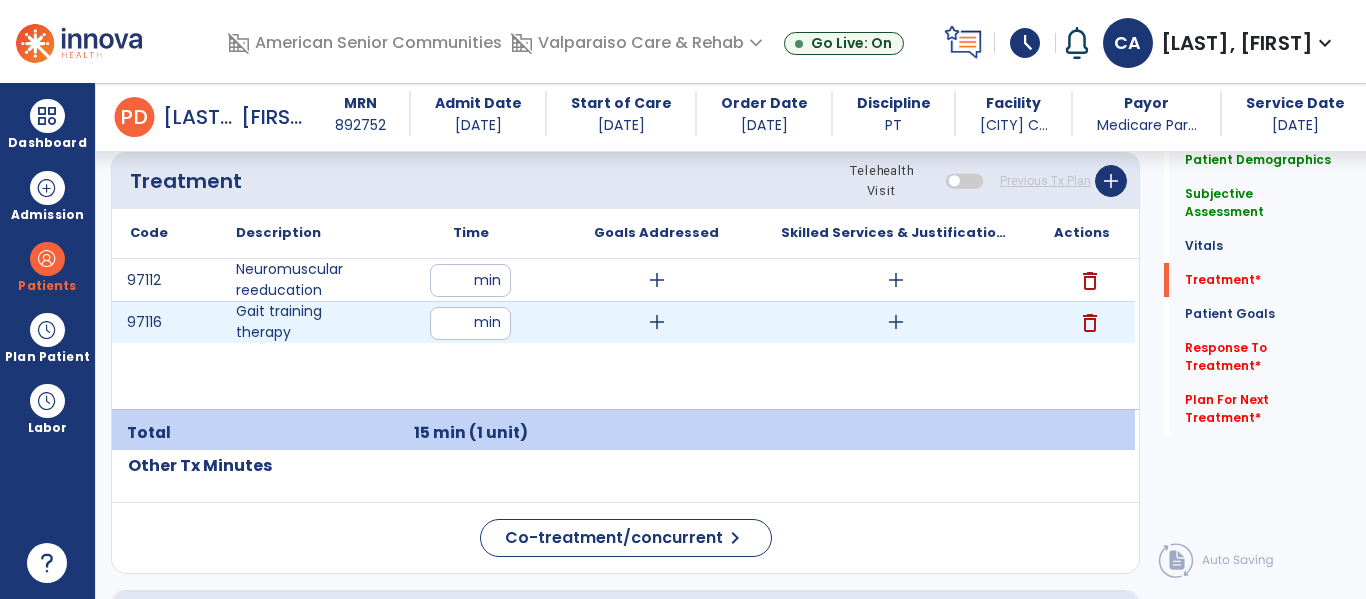 type on "**" 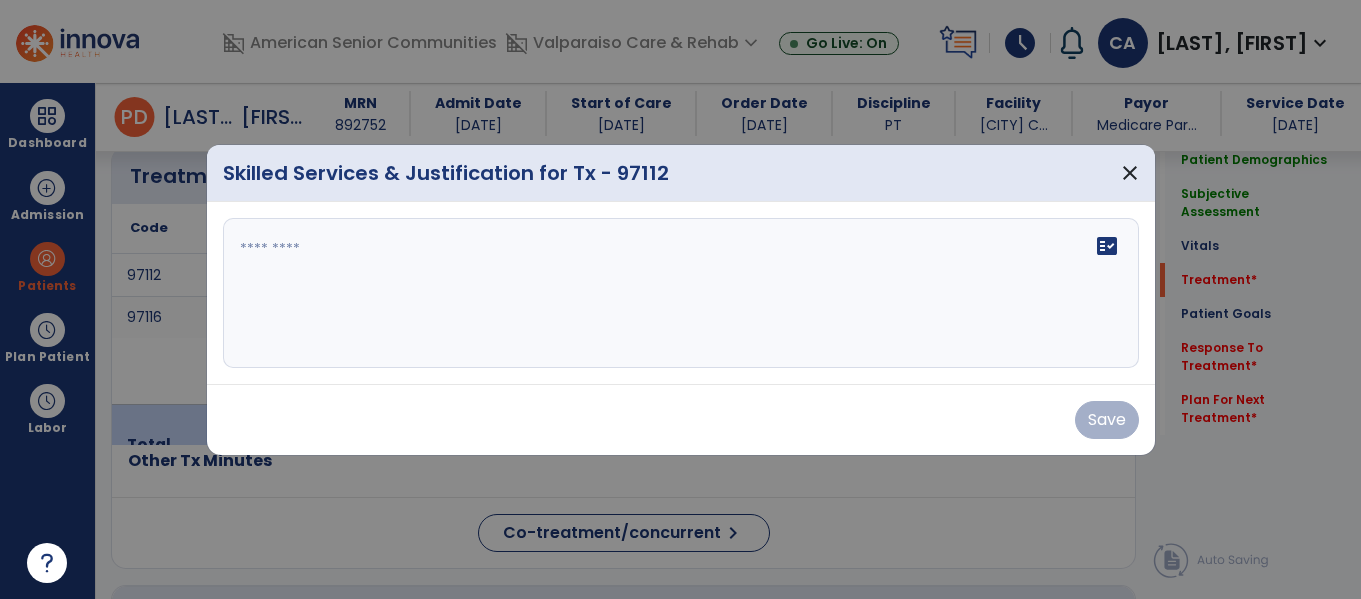 scroll, scrollTop: 1537, scrollLeft: 0, axis: vertical 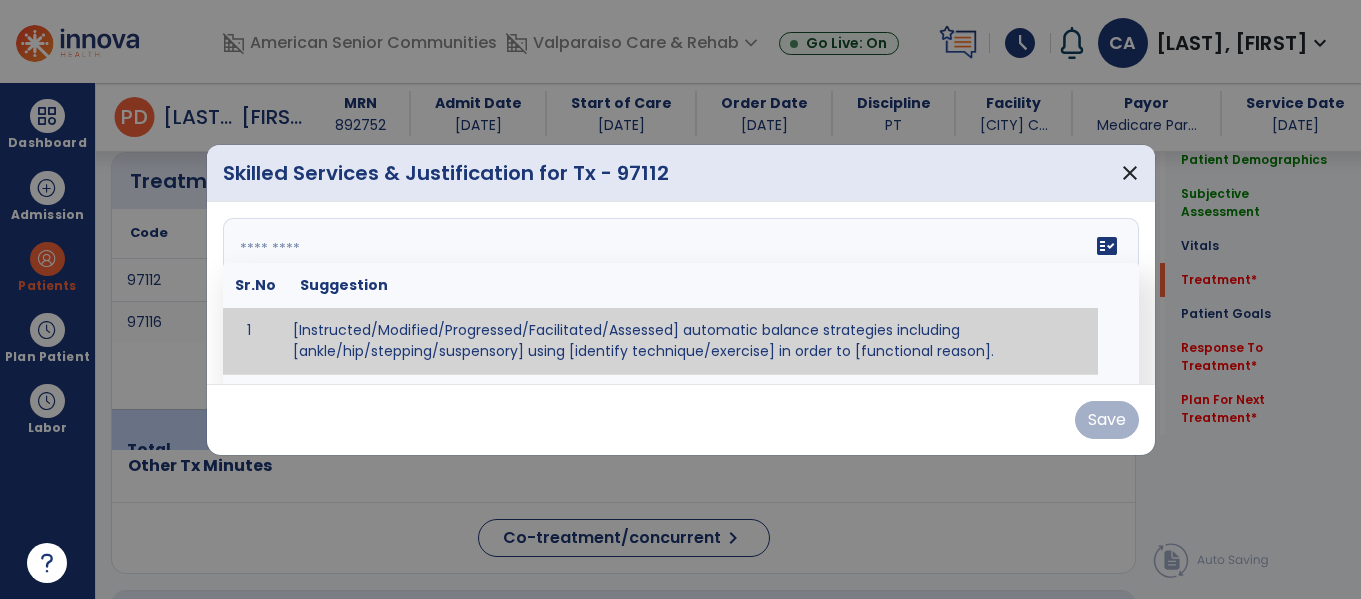click on "fact_check Sr.No Suggestion 1 [Instructed/Modified/Progressed/Facilitated/Assessed] automatic balance strategies including [ankle/hip/stepping/suspensory] using [identify technique/exercise] in order to [functional reason]. 2 [Instructed/Modified/Progressed/Facilitated/Assessed] sensory integration techniques including [visual inhibition/somatosensory inhibition/visual excitatory/somatosensory excitatory/vestibular excitatory] using [identify technique/exercise] in order to [functional reason]. 3 [Instructed/Modified/Progressed/Facilitated/Assessed] visual input including [oculomotor exercises, smooth pursuits, saccades, visual field, other] in order to [functional reasons]. 4 [Instructed/Modified/Progressed/Assessed] somatosensory techniques including [joint compression, proprioceptive activities, other] in order to [functional reasons]. 5 [Instructed/Modified/Progressed/Assessed] vestibular techniques including [gaze stabilization, Brandt-Darhoff, Epley, other] in order to [functional reasons]. 6 7" at bounding box center [681, 293] 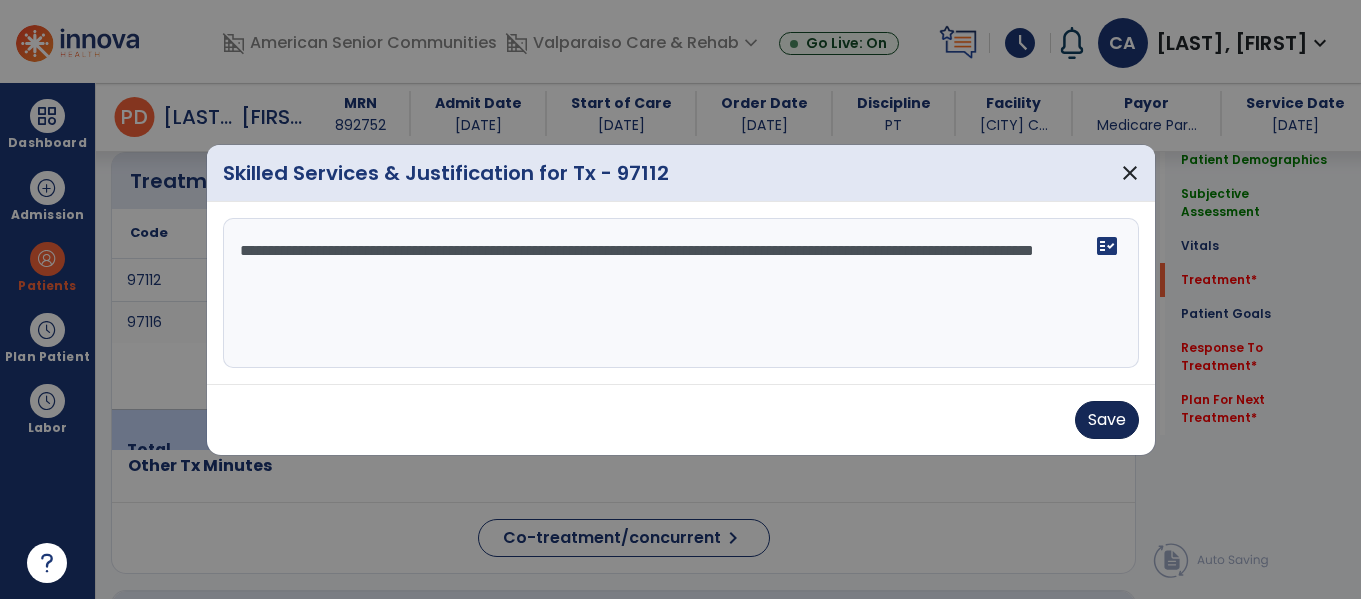 type on "**********" 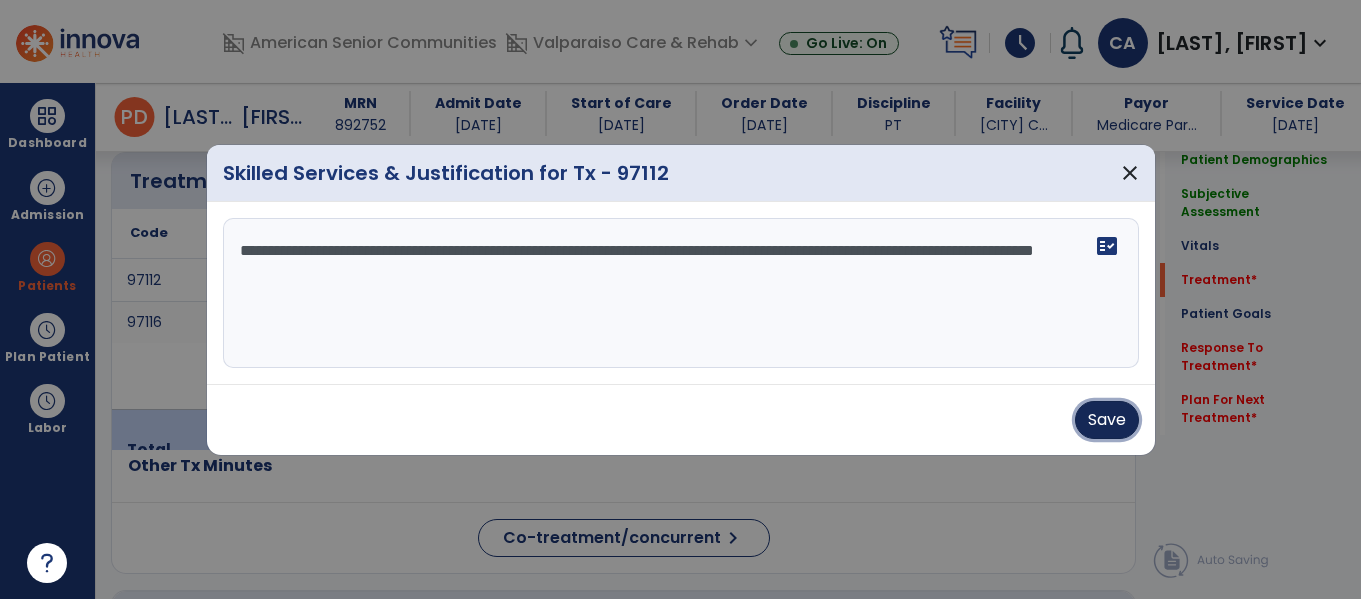 click on "Save" at bounding box center [1107, 420] 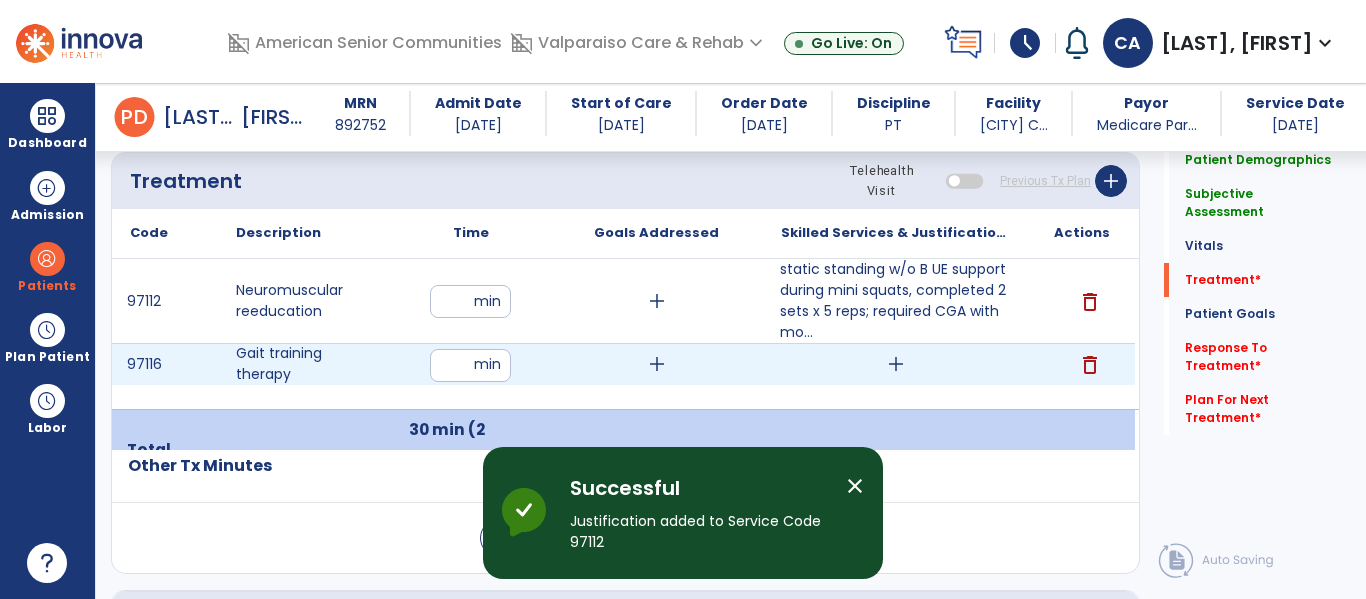 click on "add" at bounding box center (896, 364) 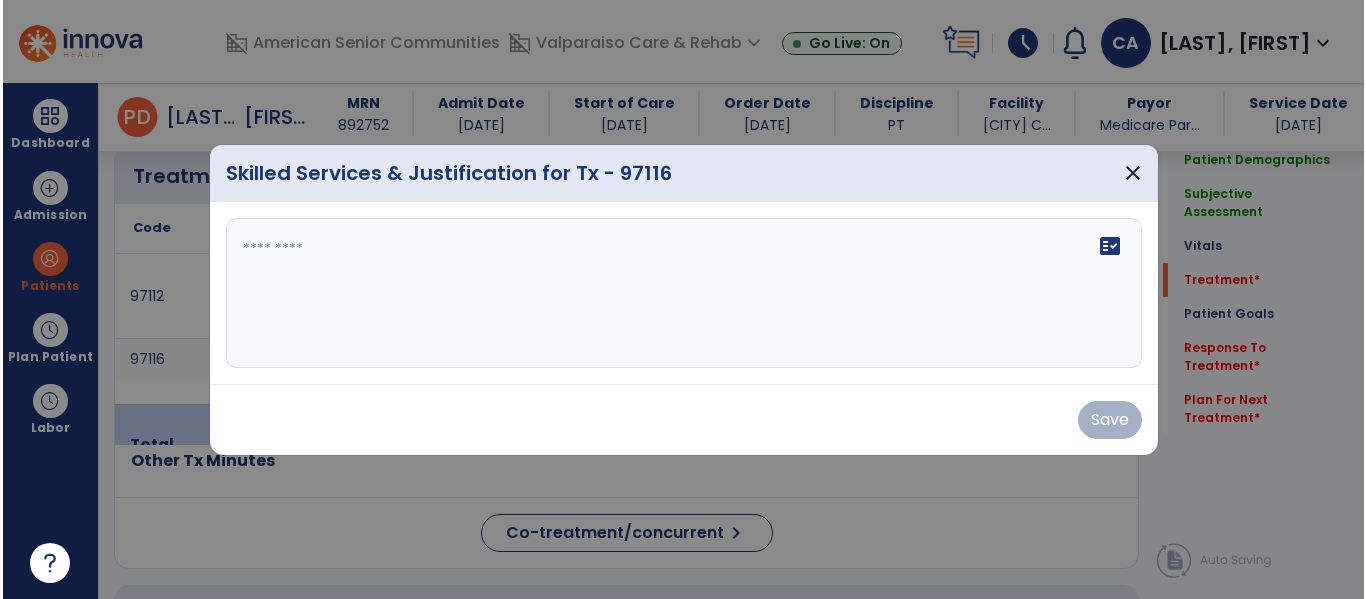 scroll, scrollTop: 1537, scrollLeft: 0, axis: vertical 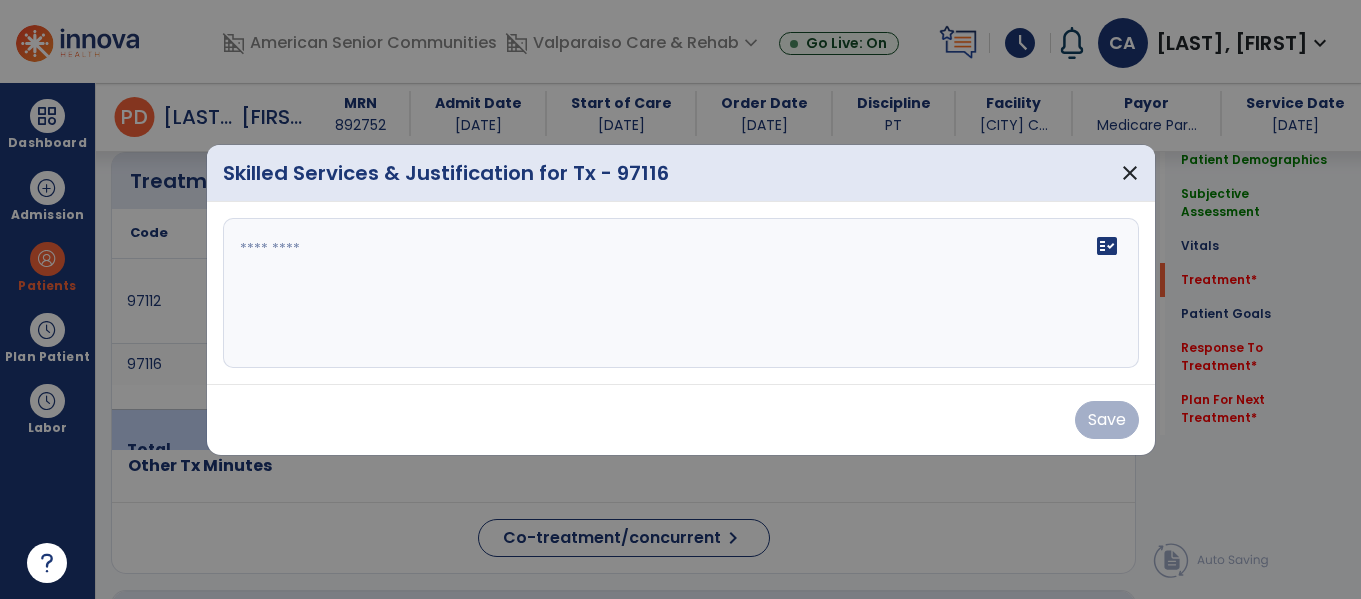 click on "fact_check" at bounding box center (681, 293) 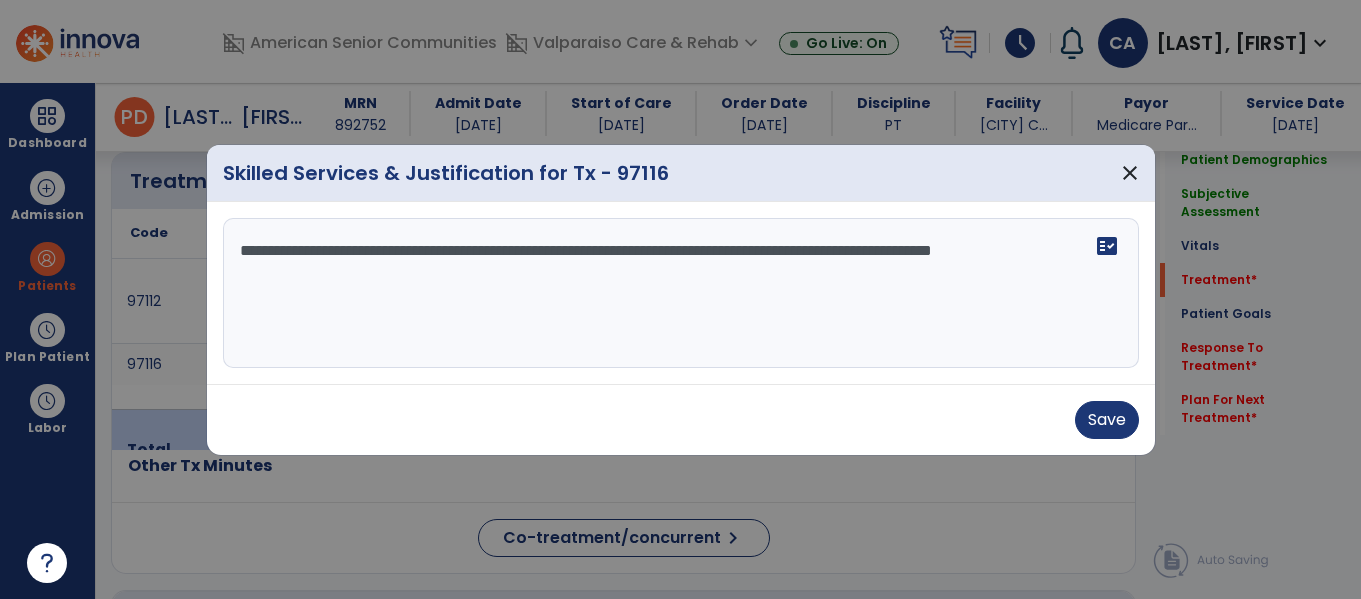 type on "**********" 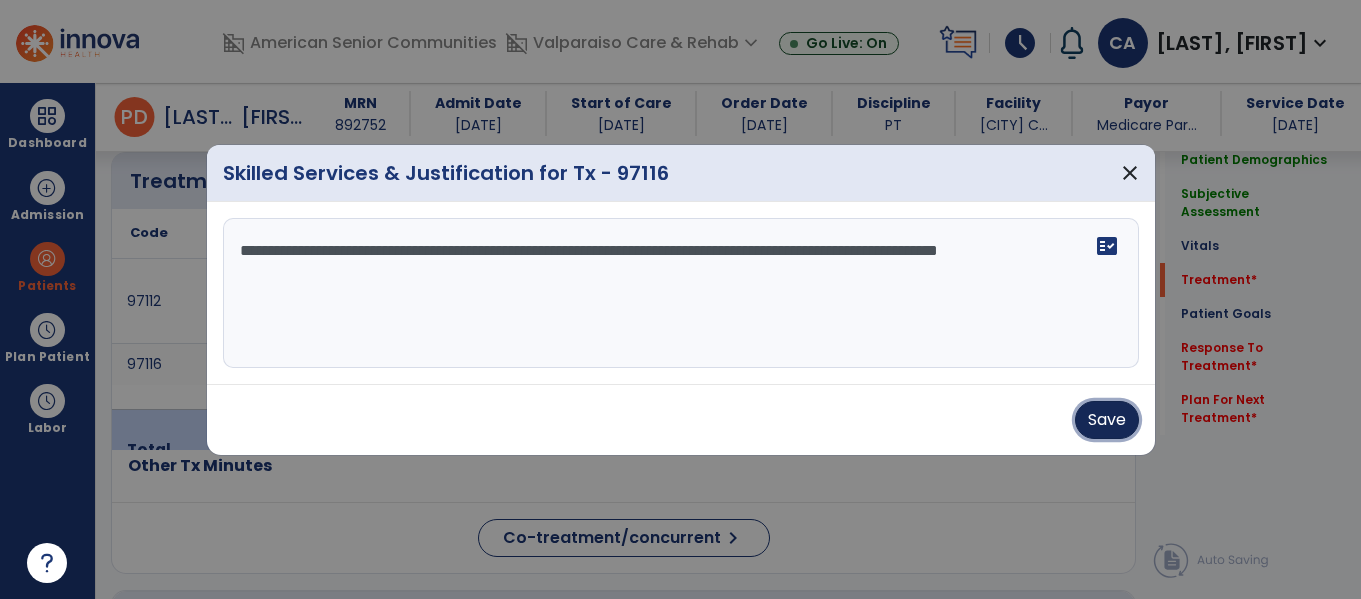 click on "Save" at bounding box center [1107, 420] 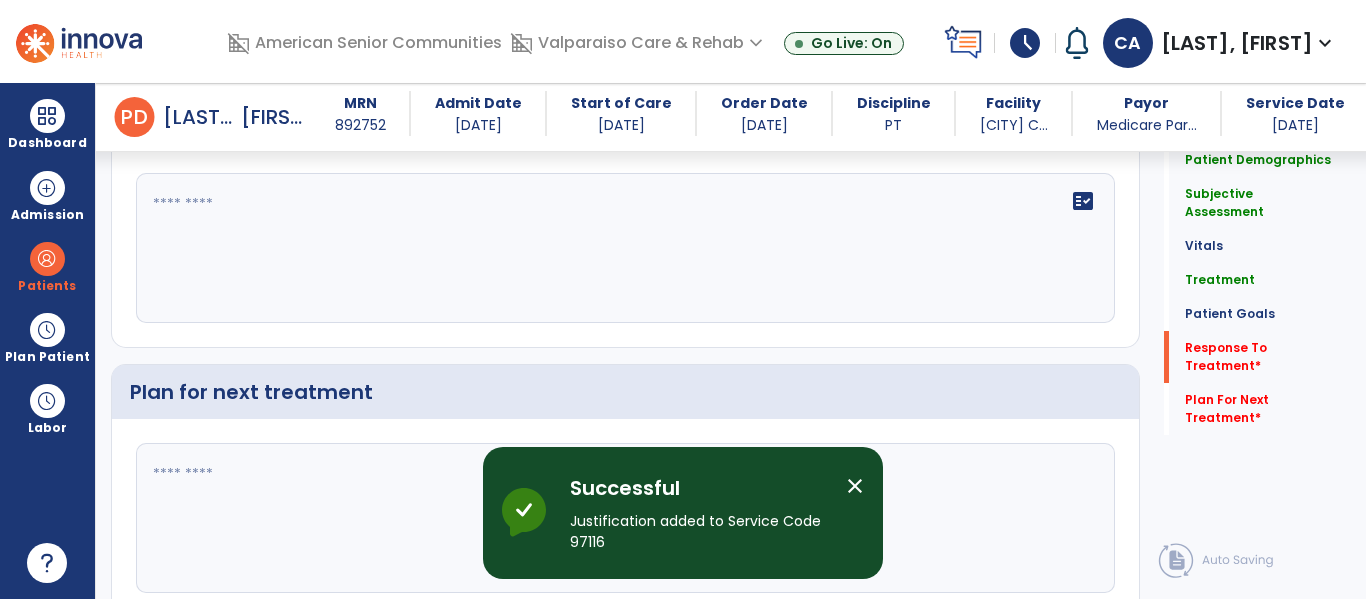 scroll, scrollTop: 4529, scrollLeft: 0, axis: vertical 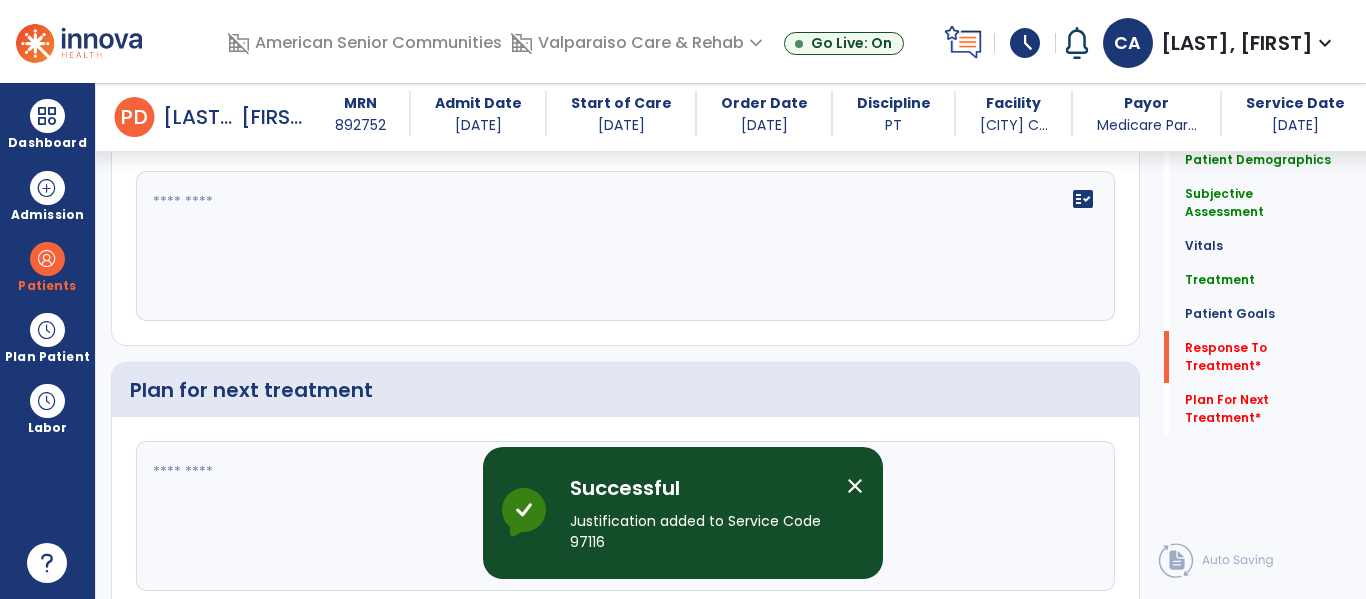 click on "fact_check" 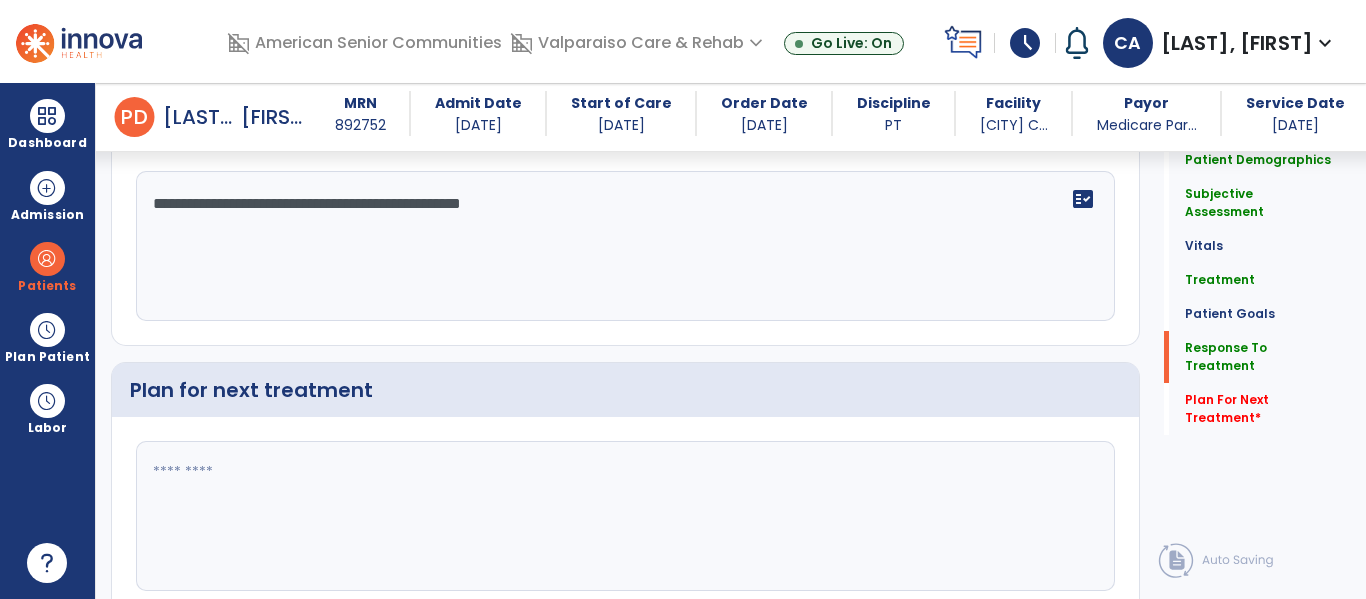 scroll, scrollTop: 4612, scrollLeft: 0, axis: vertical 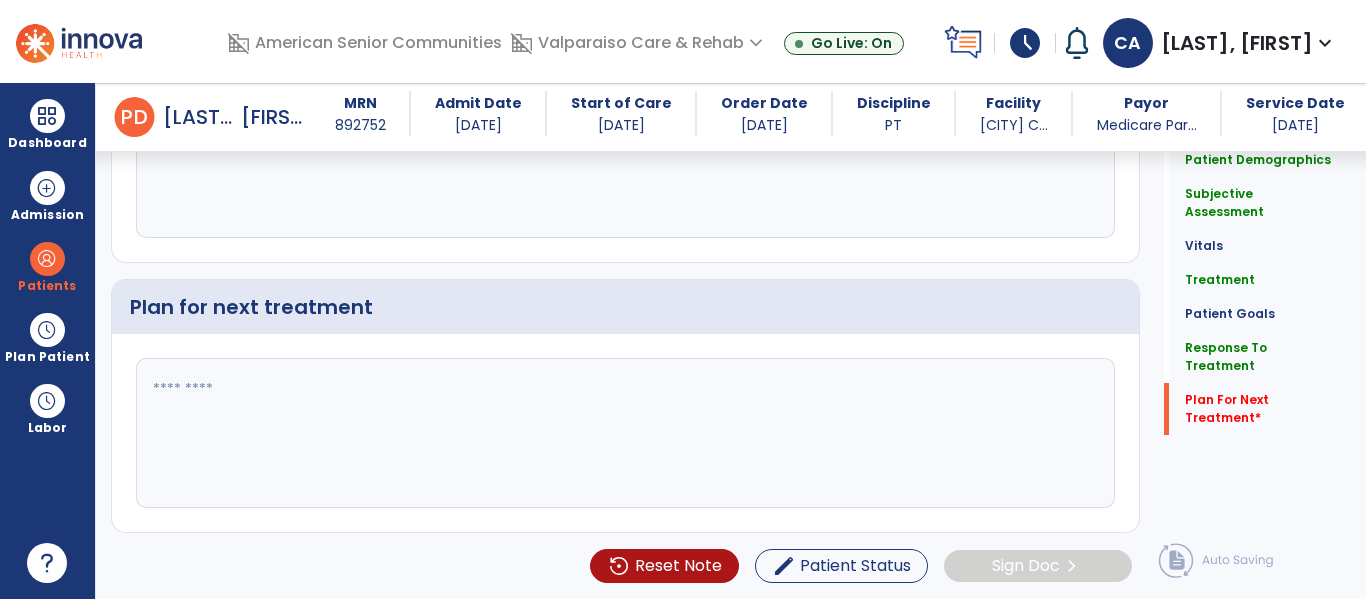 type on "**********" 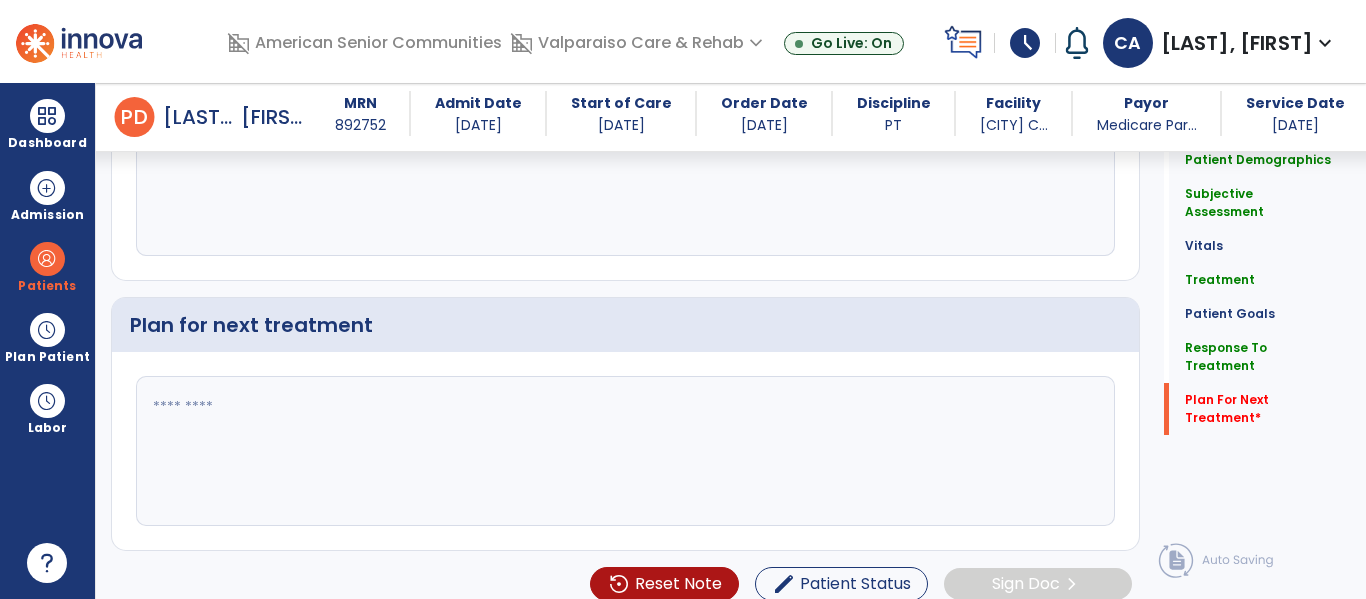 scroll, scrollTop: 4612, scrollLeft: 0, axis: vertical 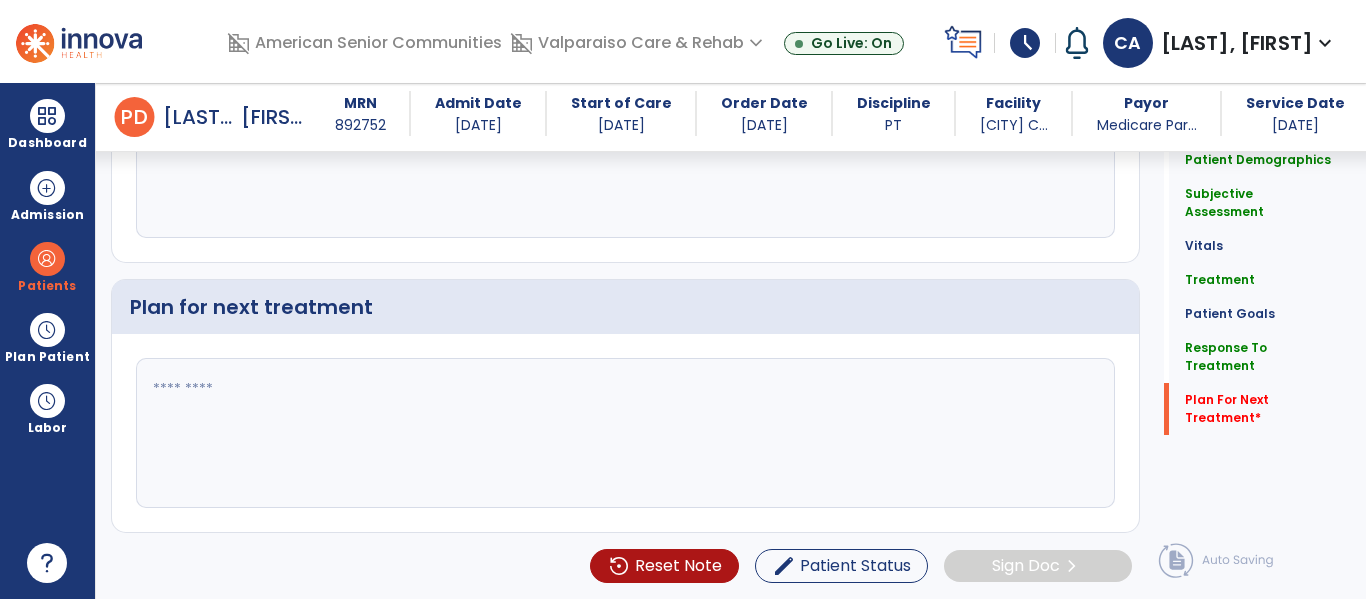 click 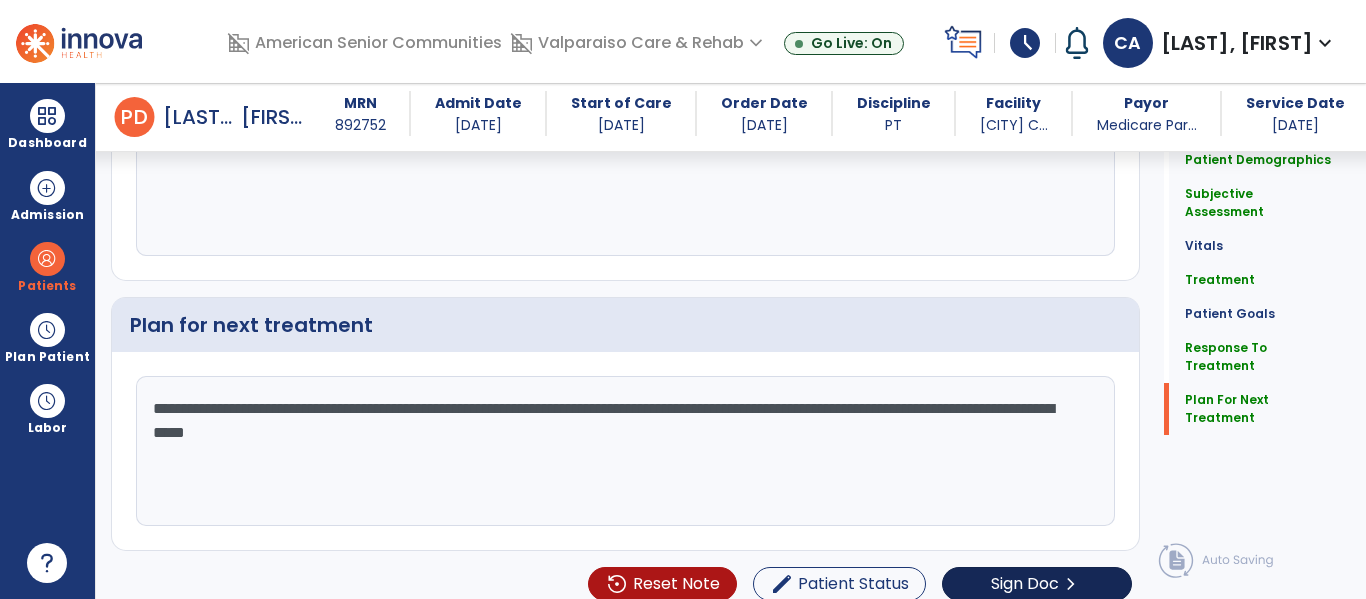 type on "**********" 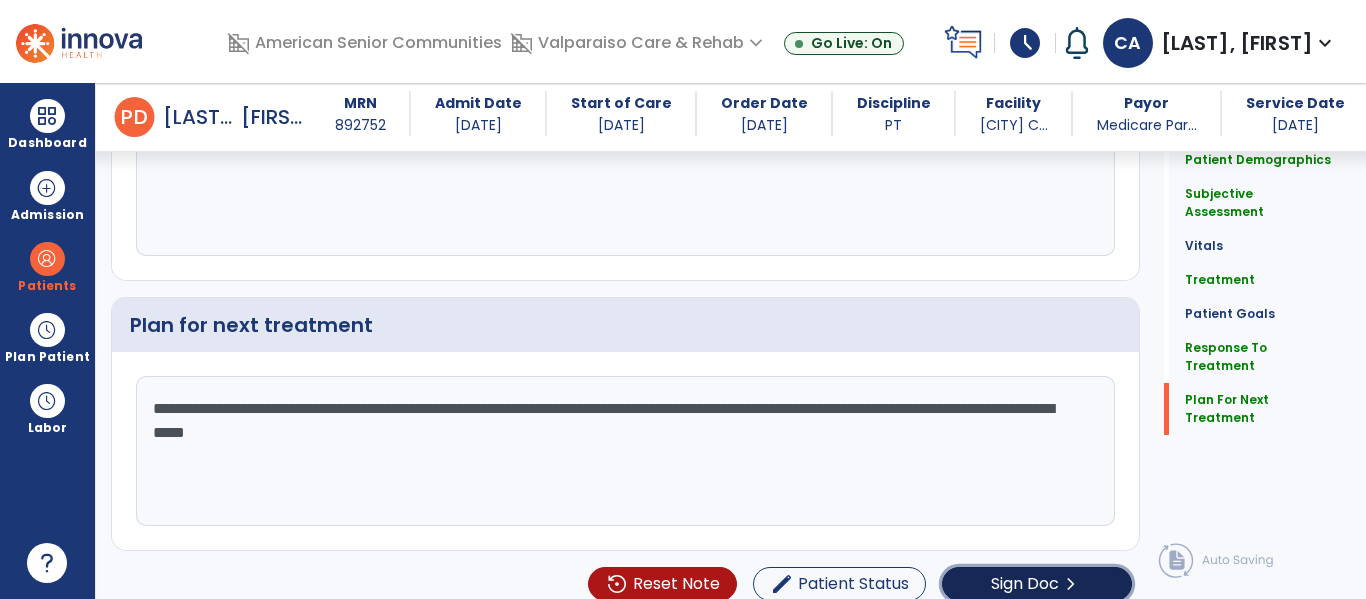 click on "Sign Doc" 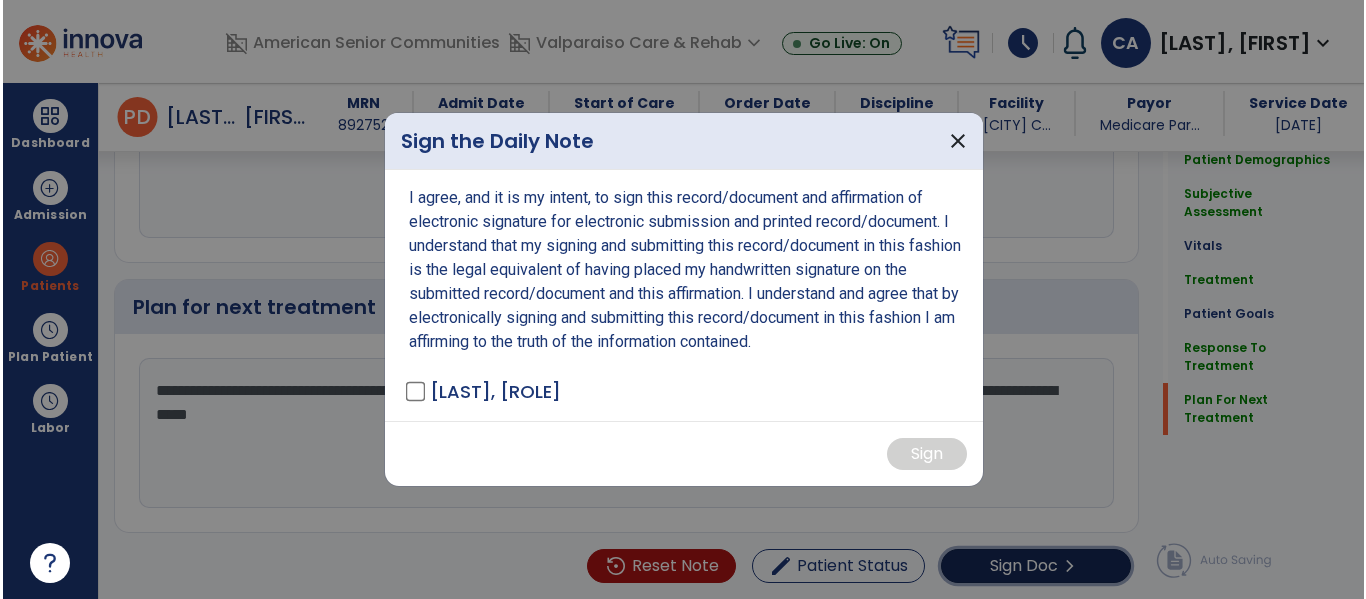 scroll, scrollTop: 4612, scrollLeft: 0, axis: vertical 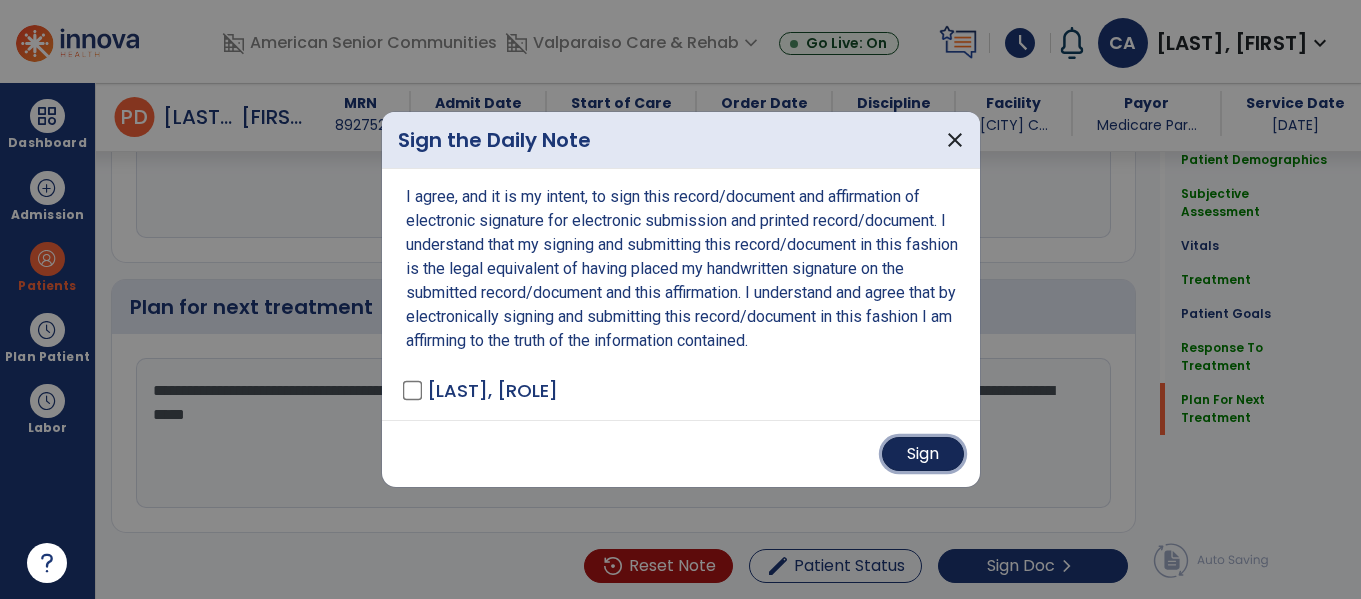 click on "Sign" at bounding box center [923, 454] 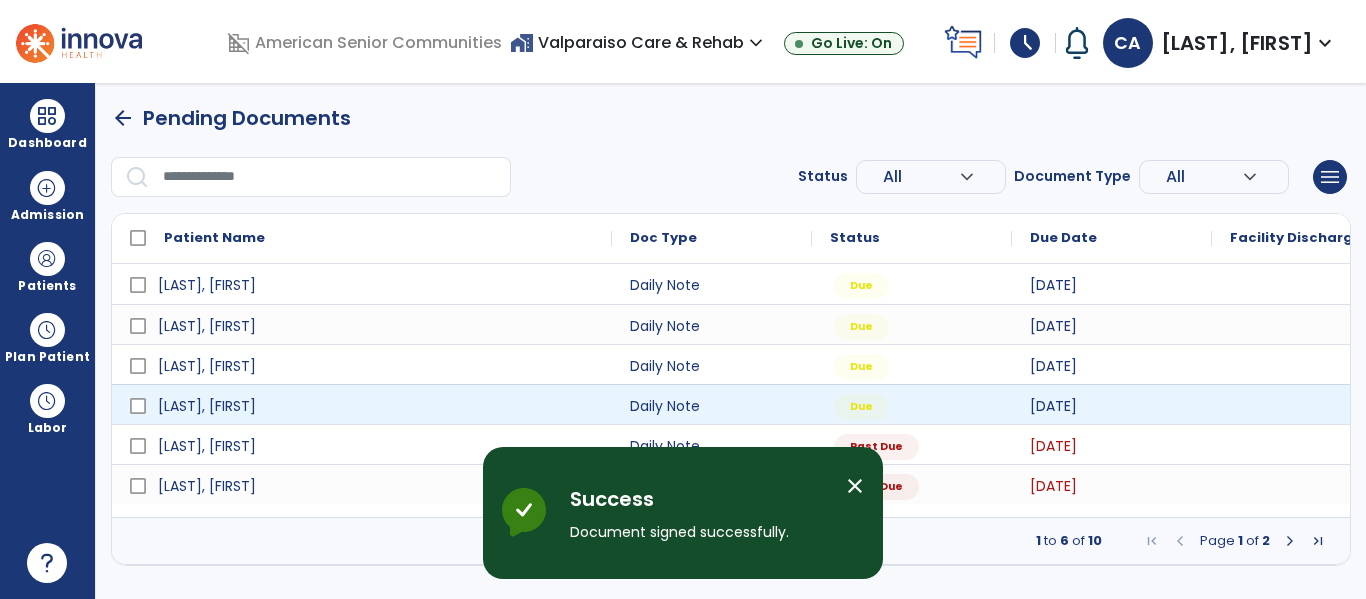 scroll, scrollTop: 0, scrollLeft: 0, axis: both 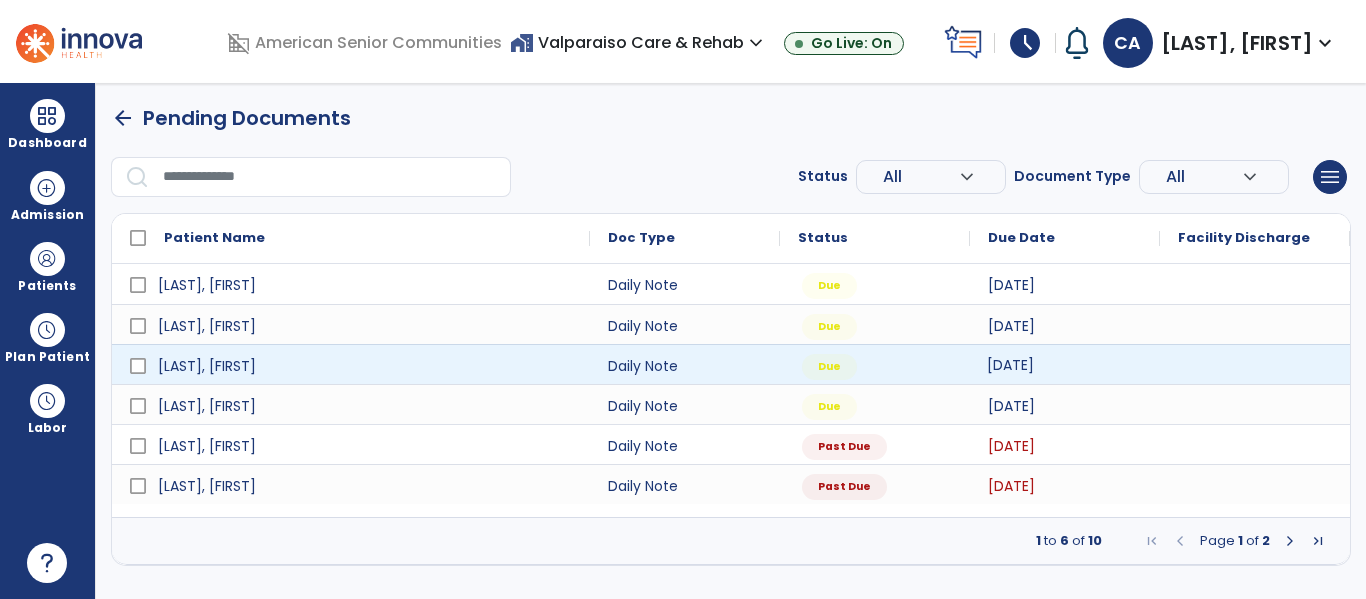 click on "[DATE]" at bounding box center [1010, 365] 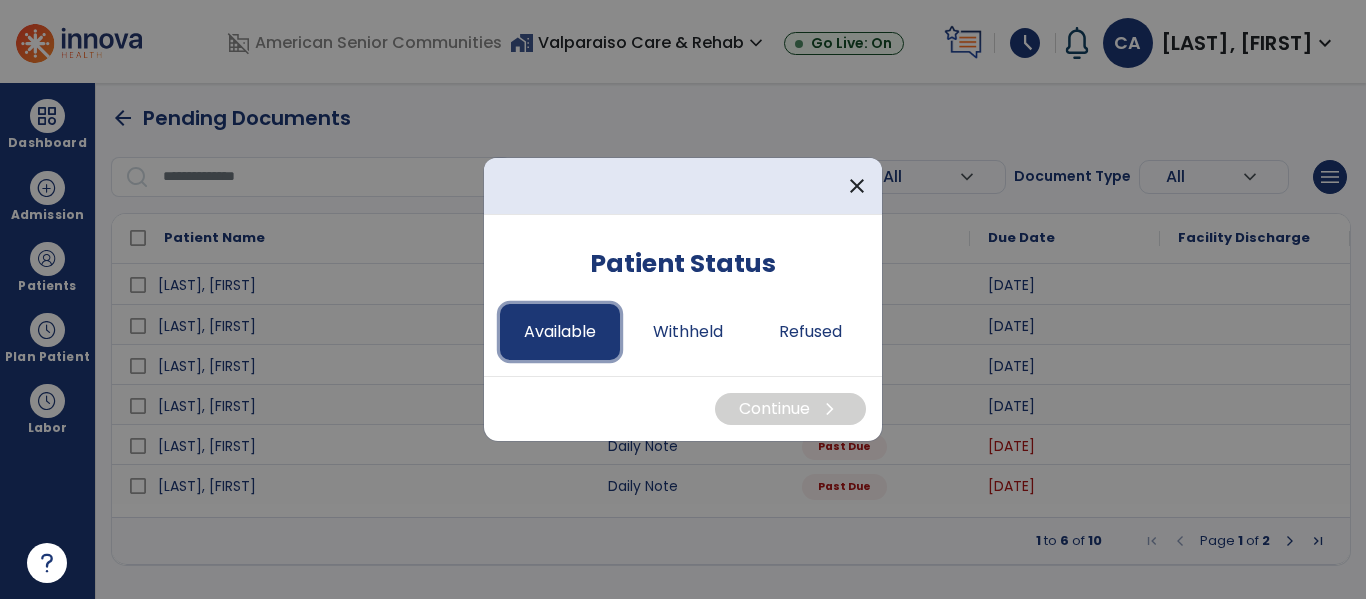 click on "Available" at bounding box center (560, 332) 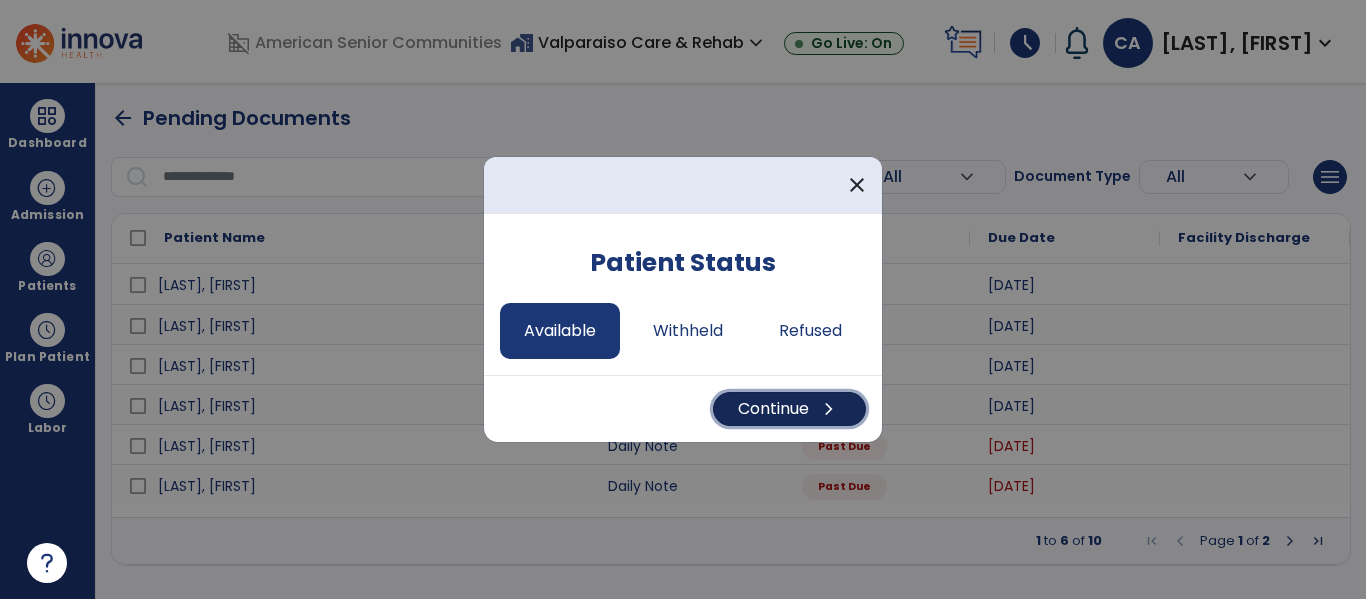 click on "Continue   chevron_right" at bounding box center (789, 409) 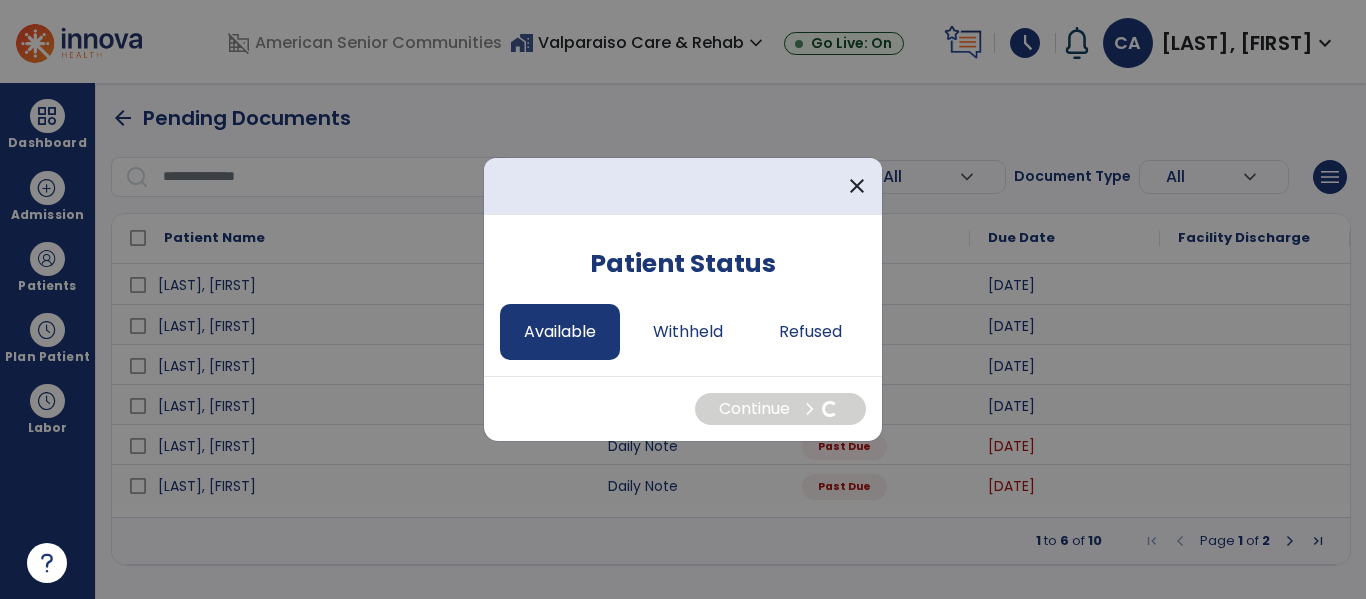 select on "*" 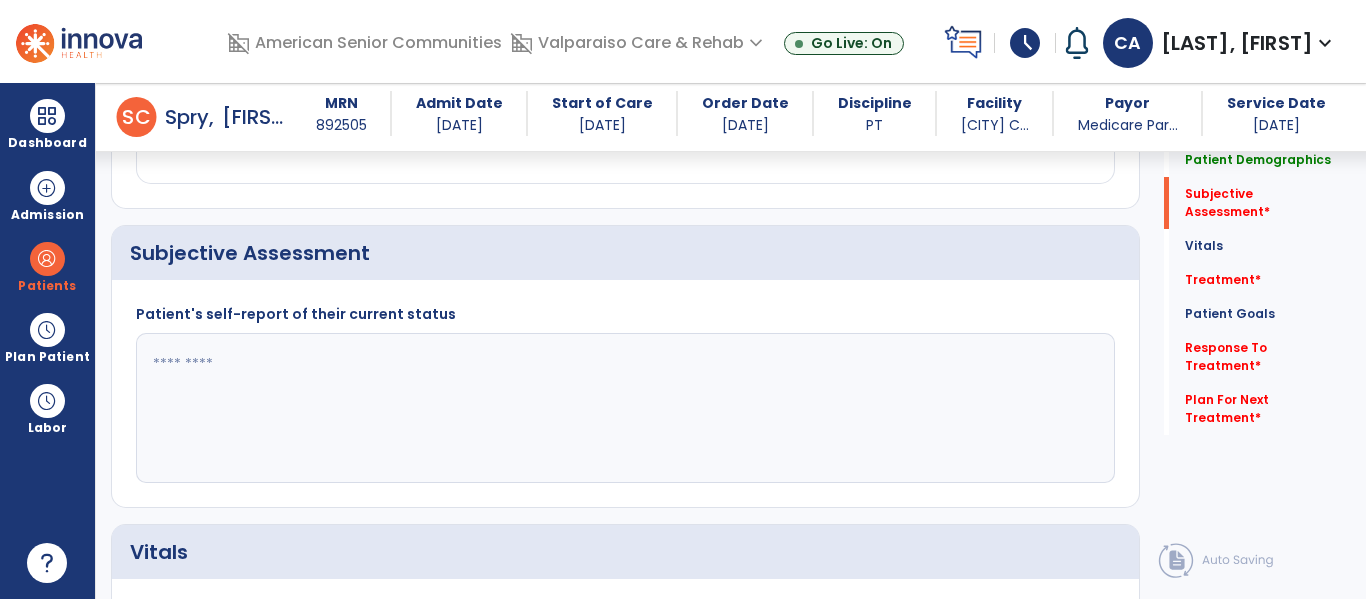 scroll, scrollTop: 430, scrollLeft: 0, axis: vertical 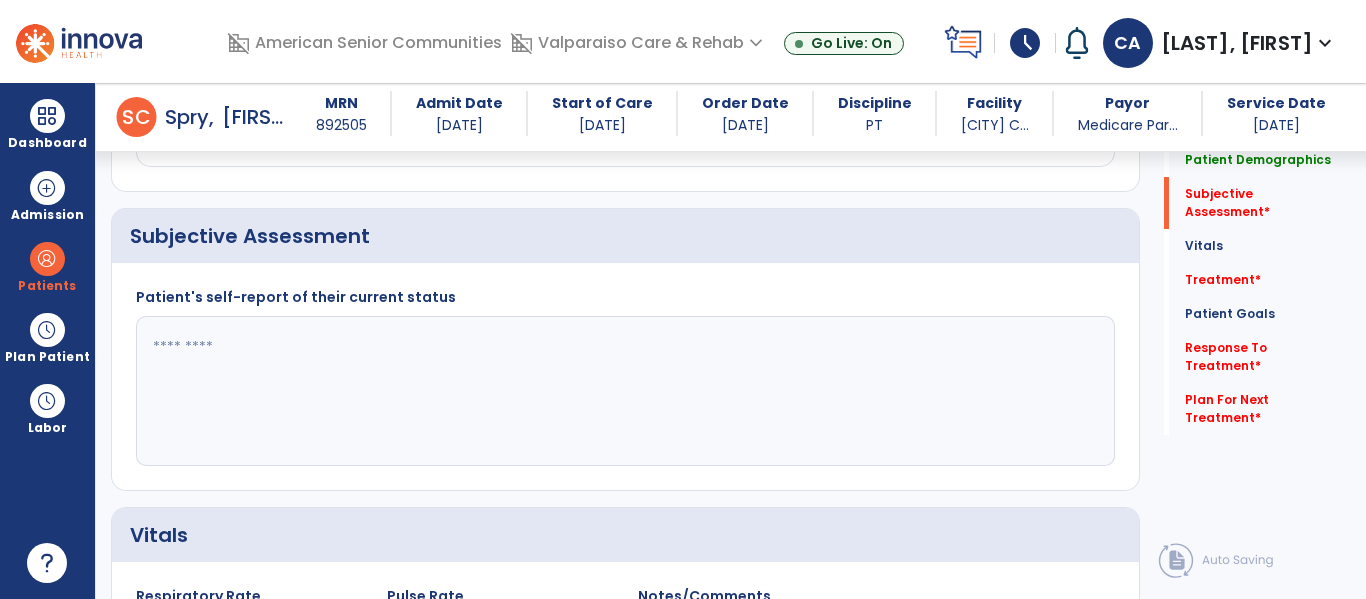 click 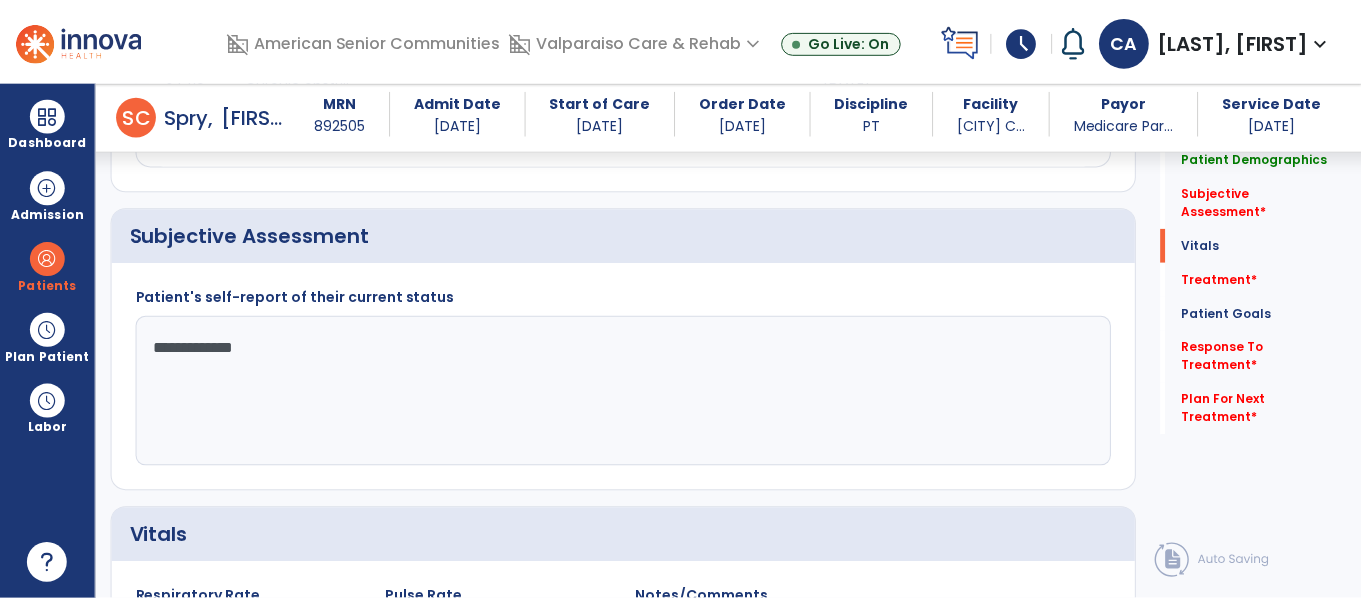 scroll, scrollTop: 1109, scrollLeft: 0, axis: vertical 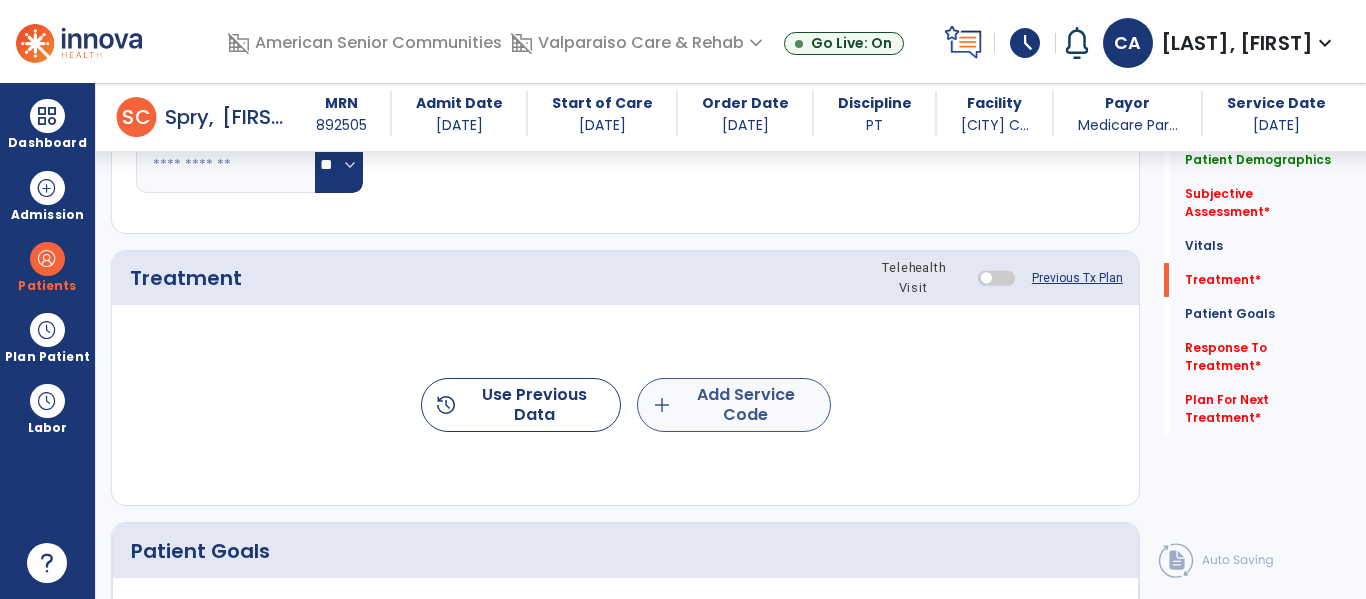 type on "**********" 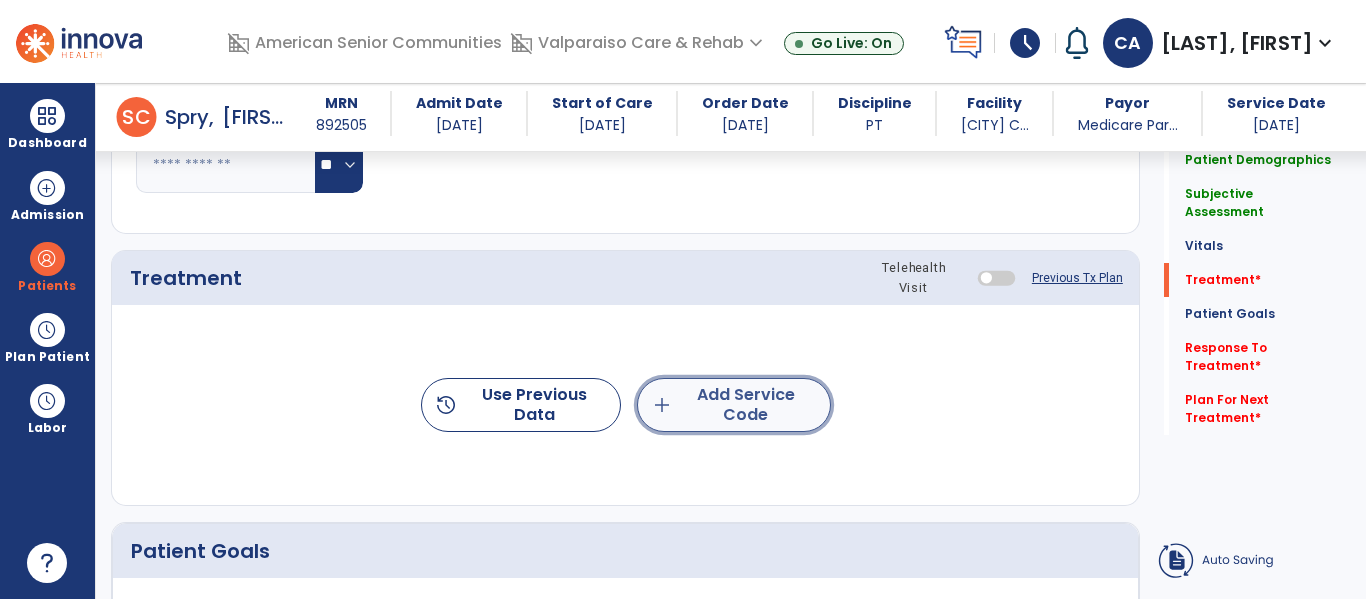 click on "add  Add Service Code" 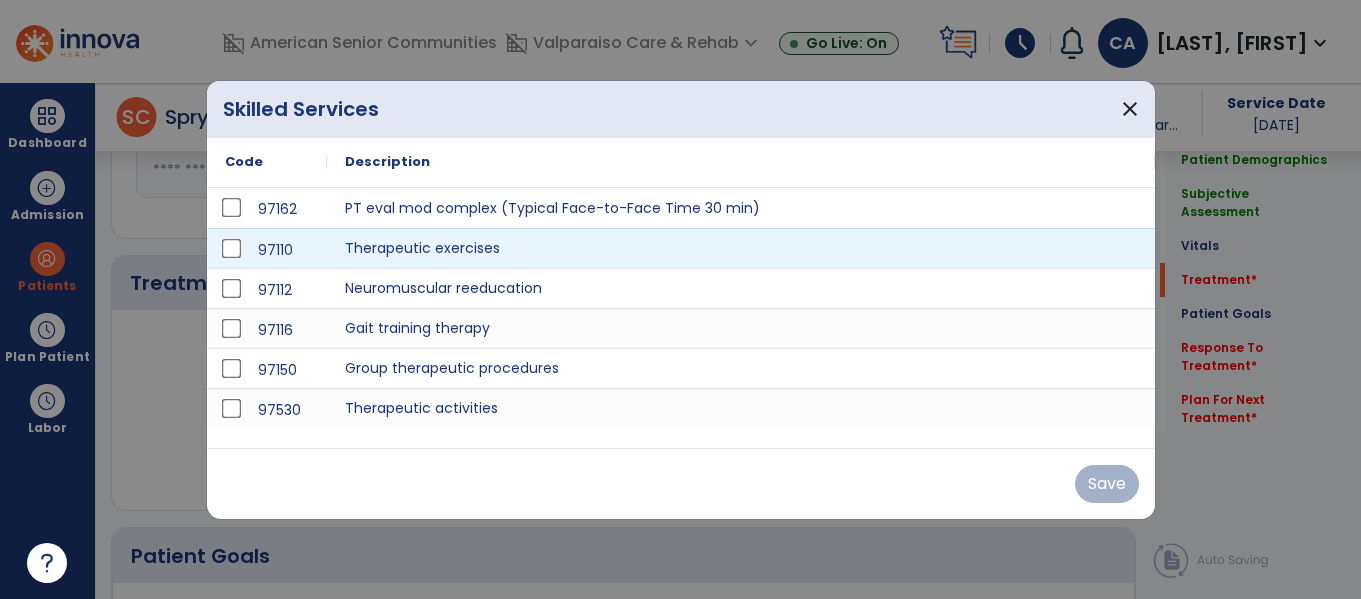 scroll, scrollTop: 1109, scrollLeft: 0, axis: vertical 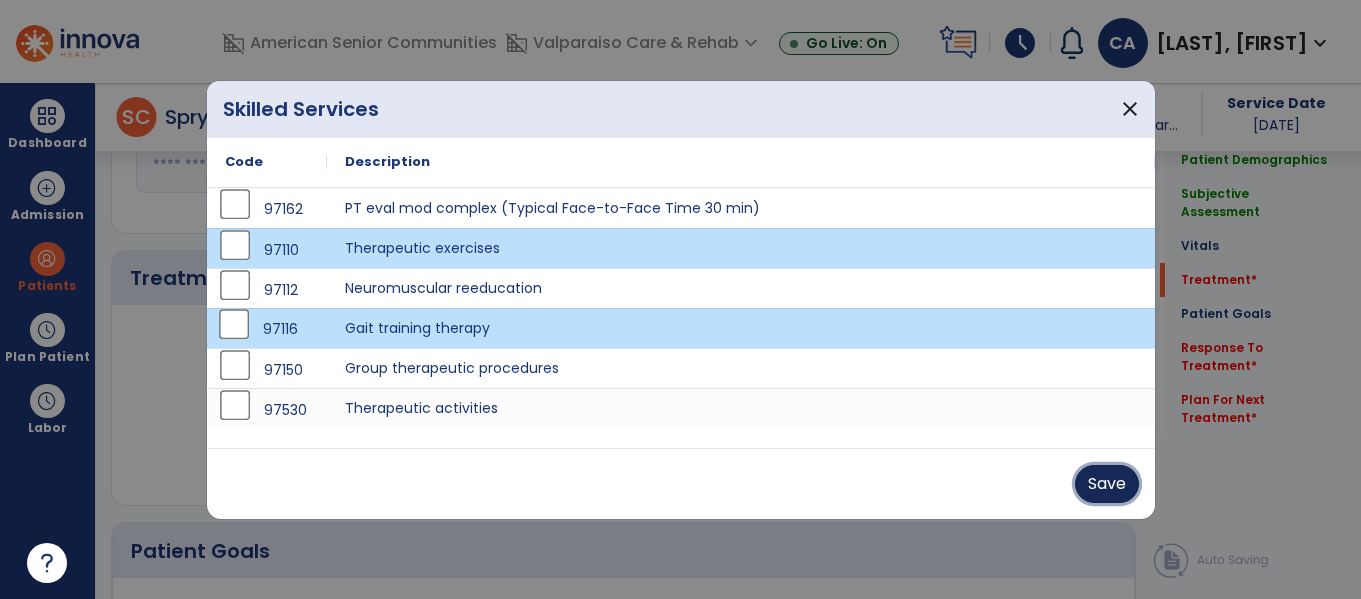 click on "Save" at bounding box center [1107, 484] 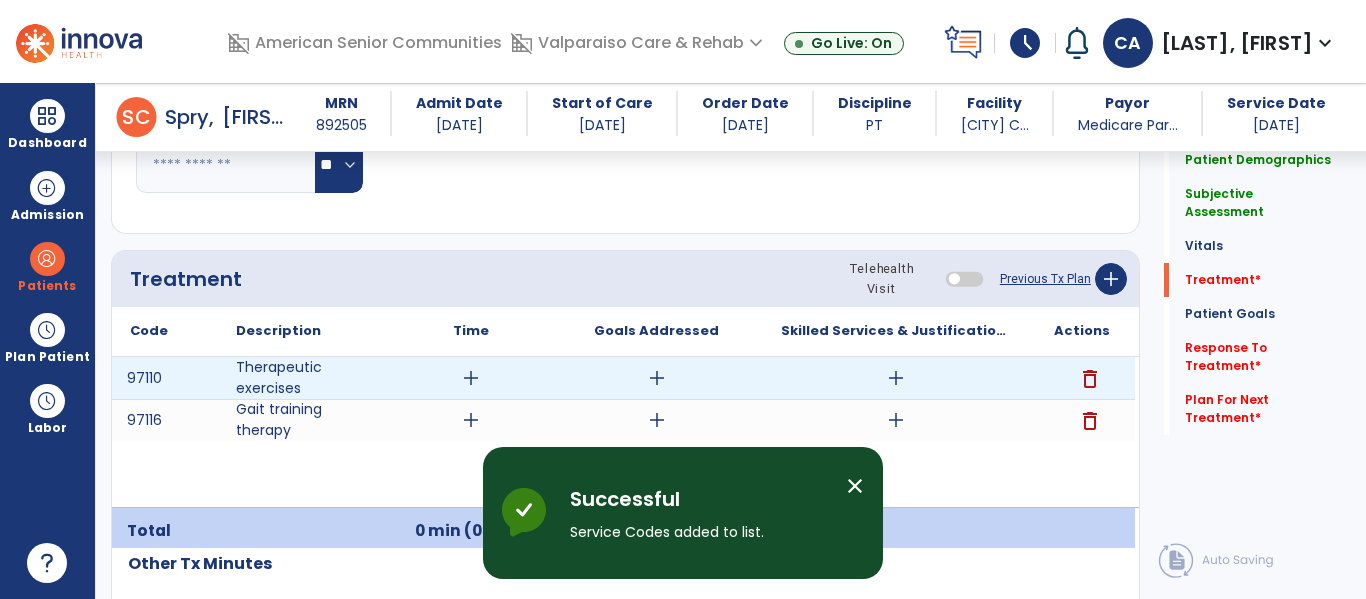 click on "add" at bounding box center (471, 378) 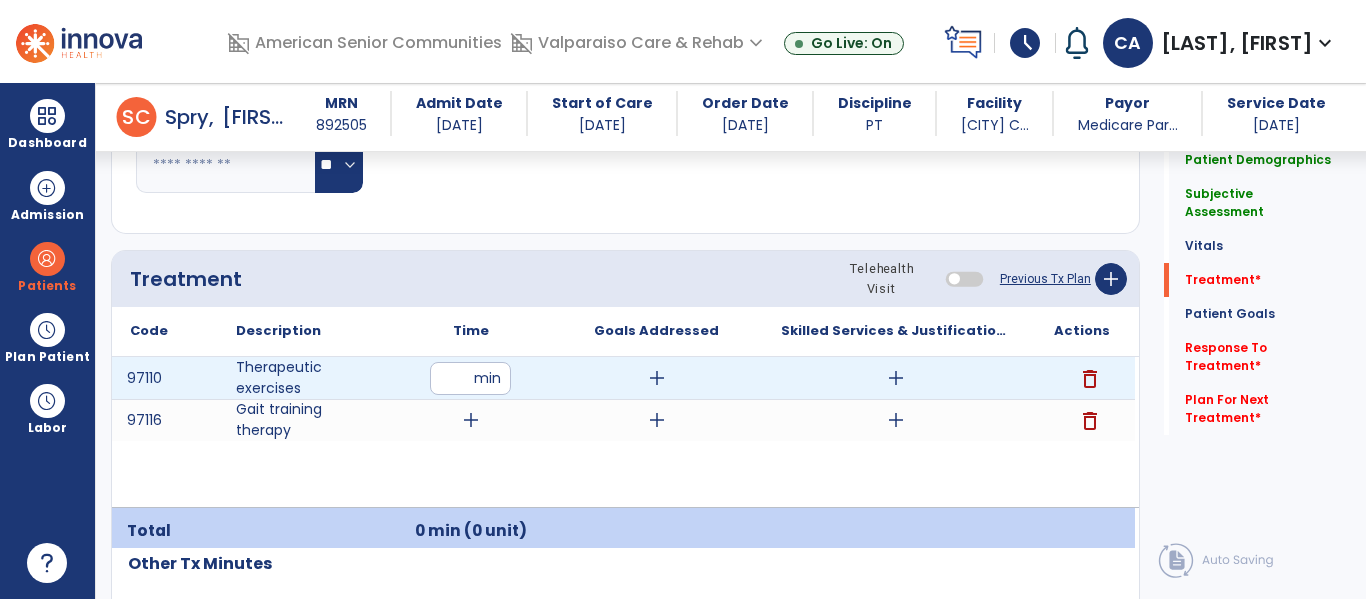 type on "**" 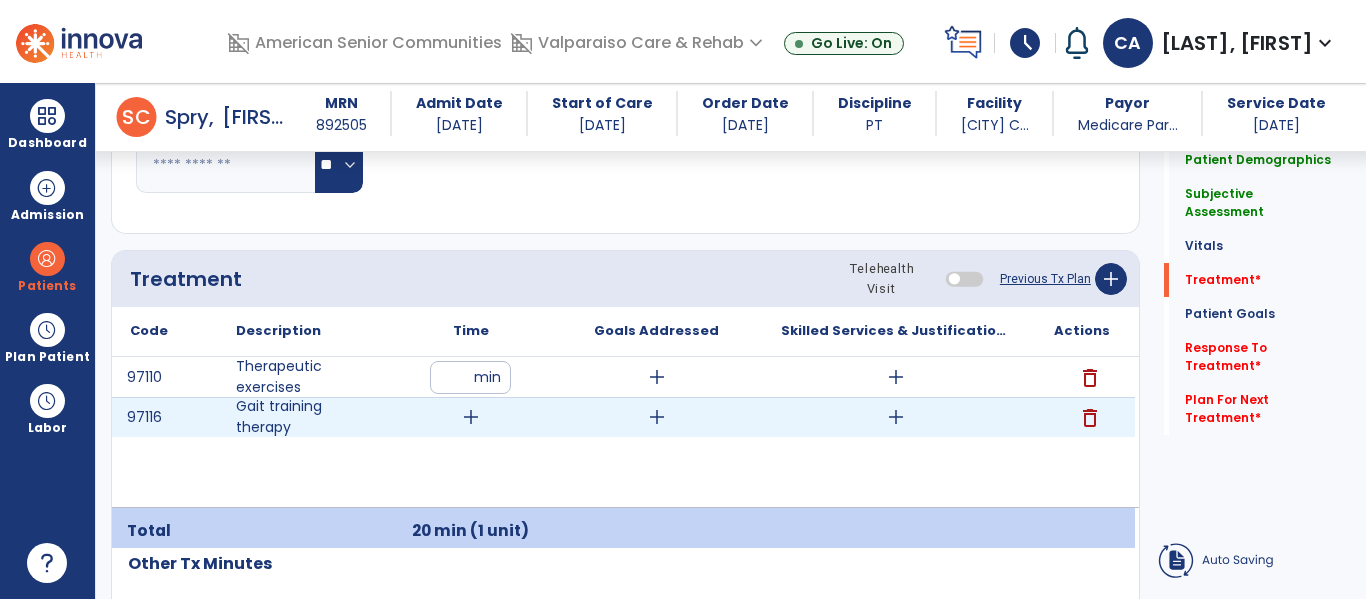 click on "add" at bounding box center (471, 417) 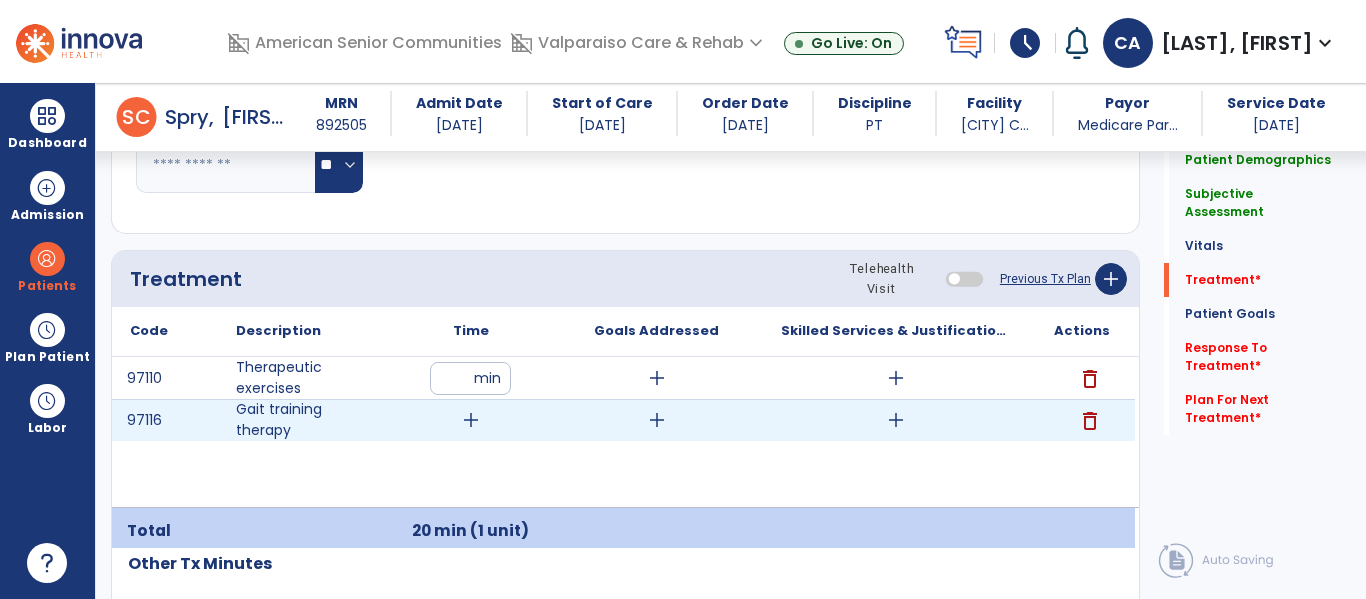 click on "add" at bounding box center [471, 420] 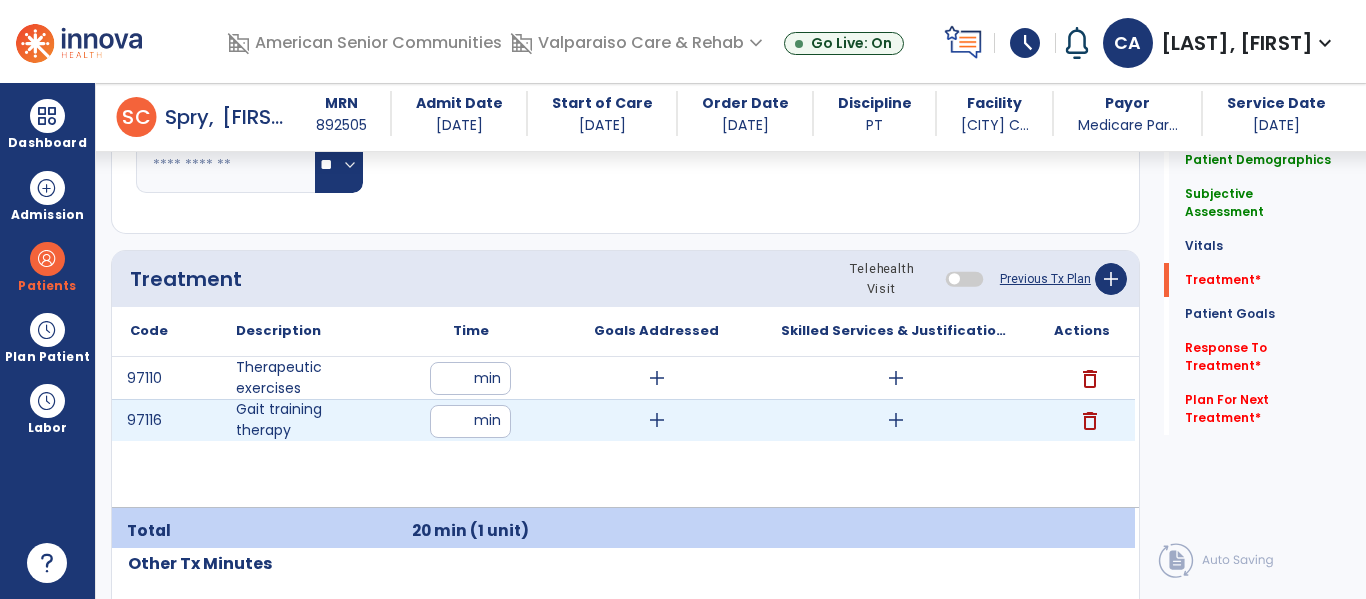 type on "**" 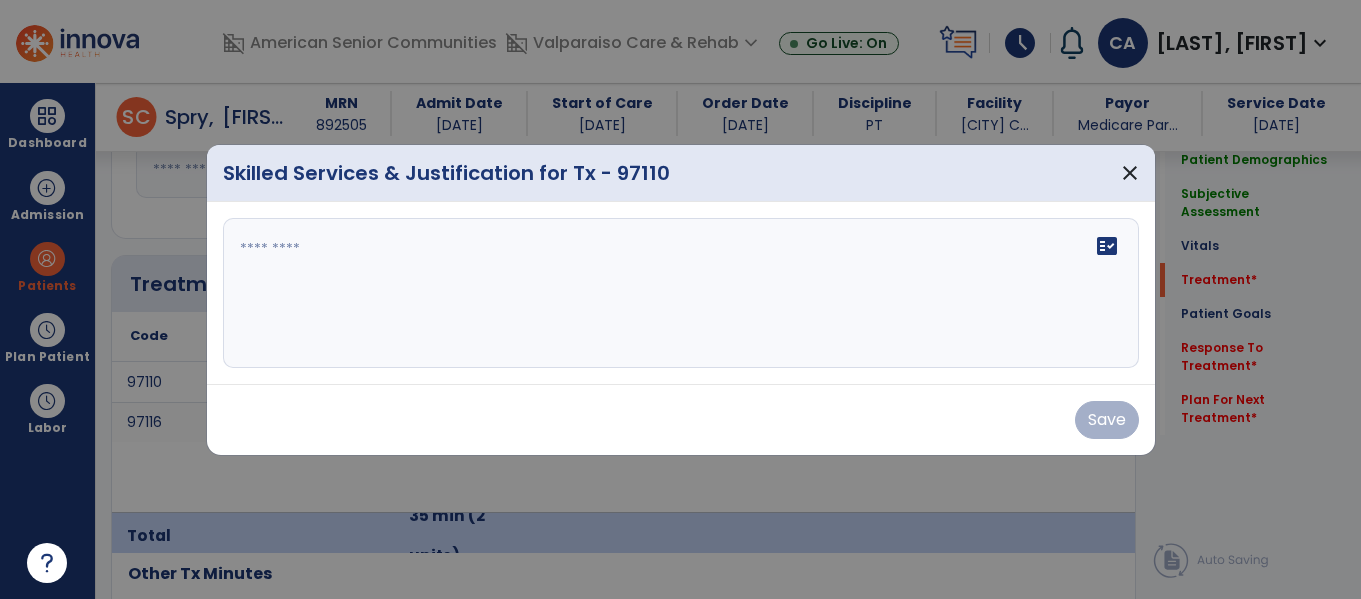 click on "fact_check" at bounding box center (681, 293) 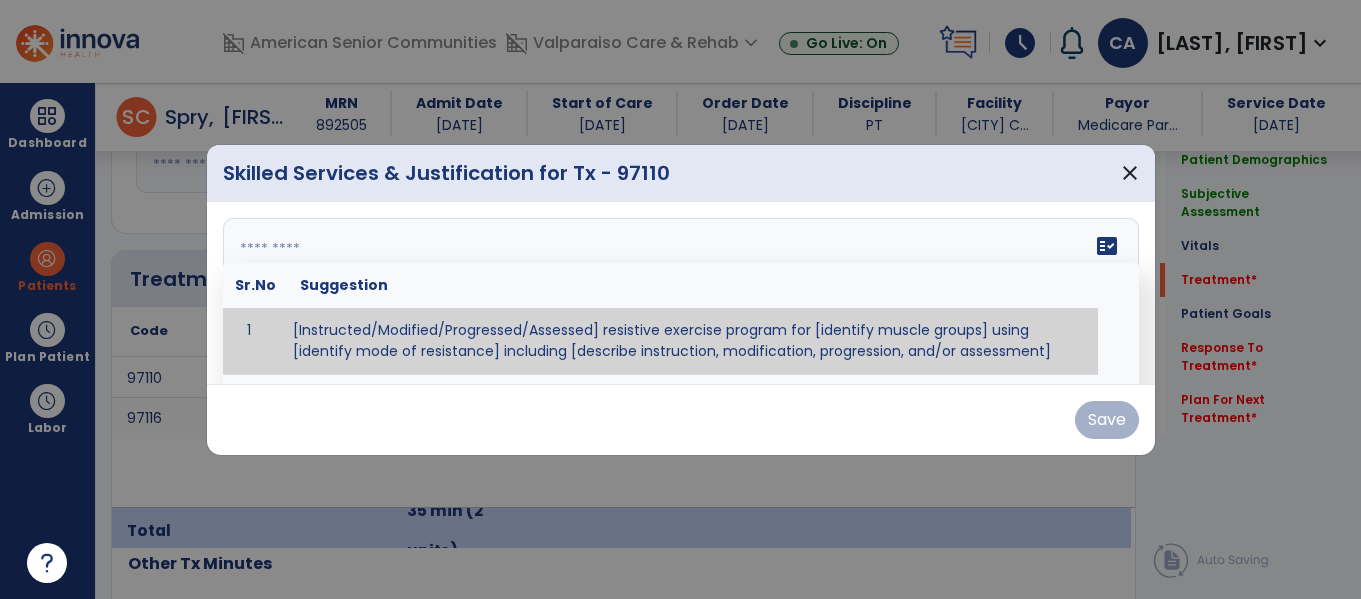 scroll, scrollTop: 1109, scrollLeft: 0, axis: vertical 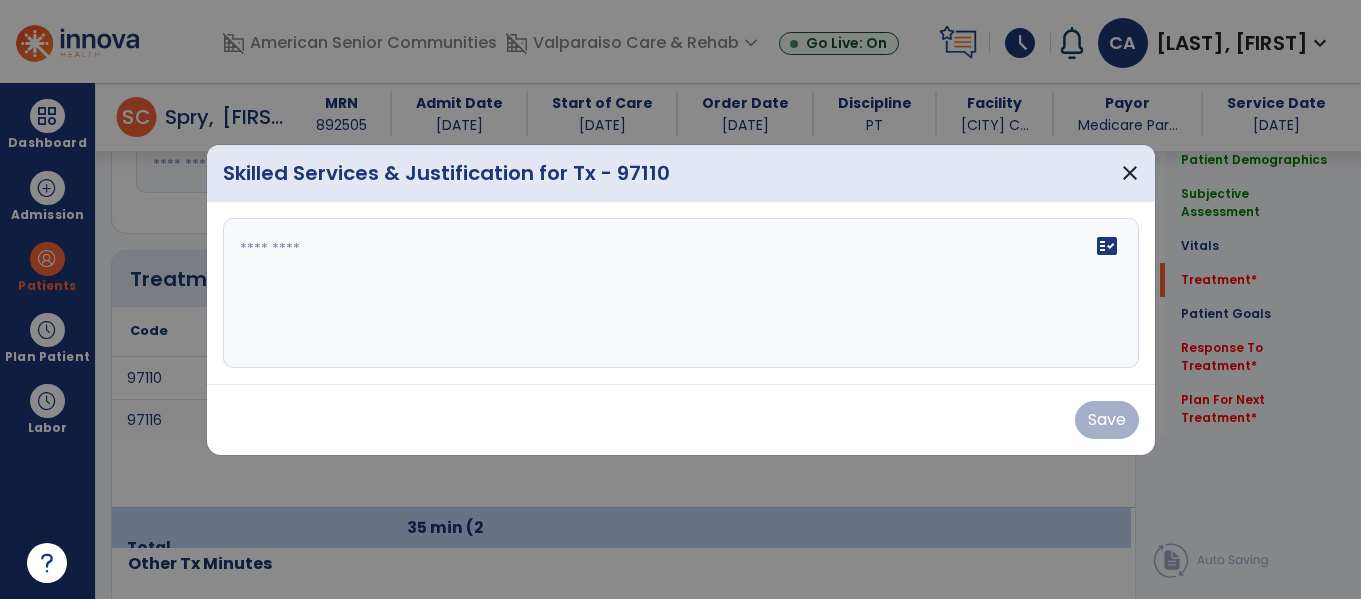 click at bounding box center (681, 293) 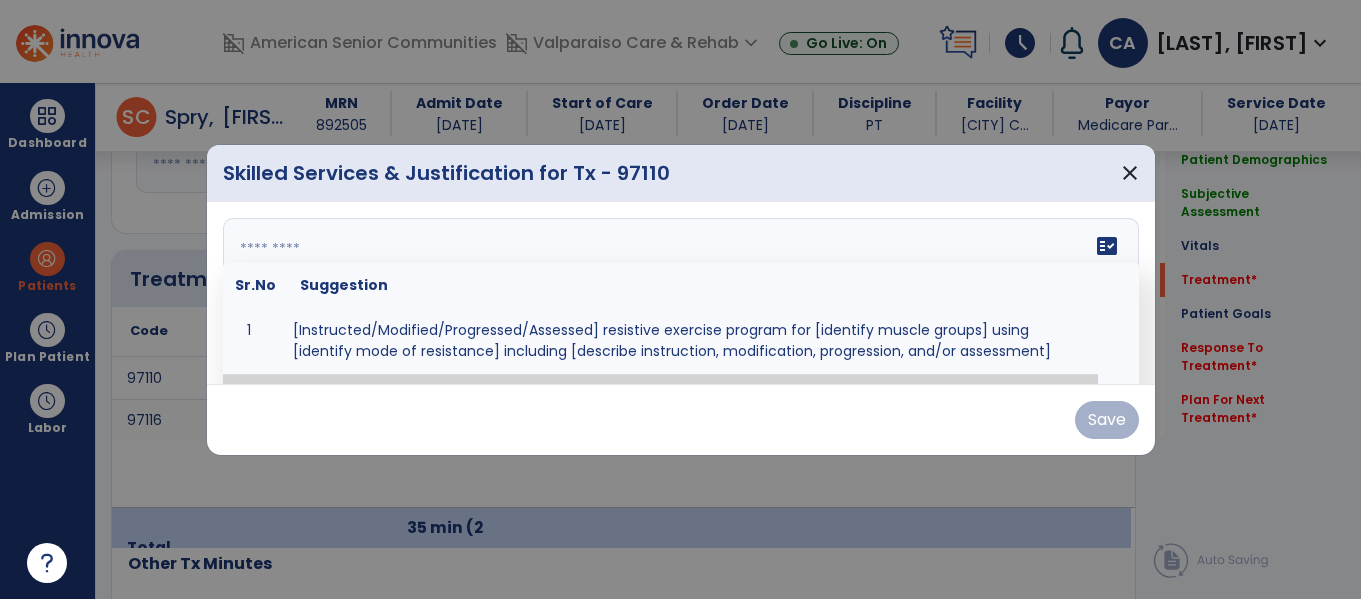 paste on "**********" 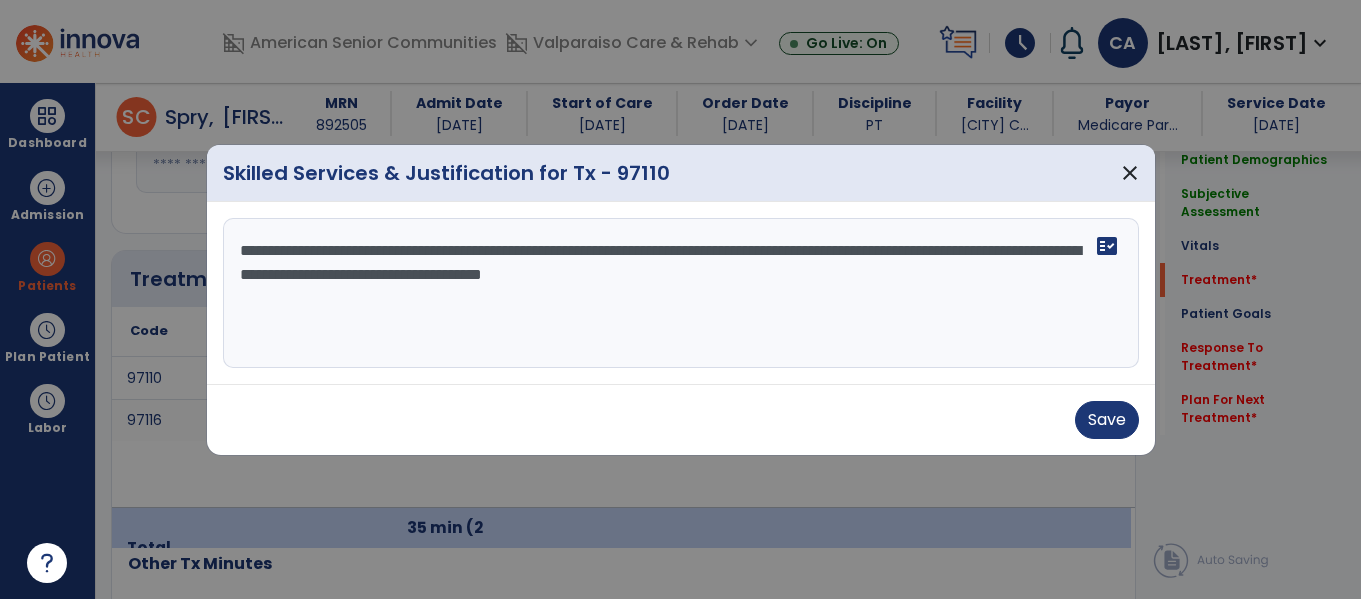 scroll, scrollTop: 0, scrollLeft: 0, axis: both 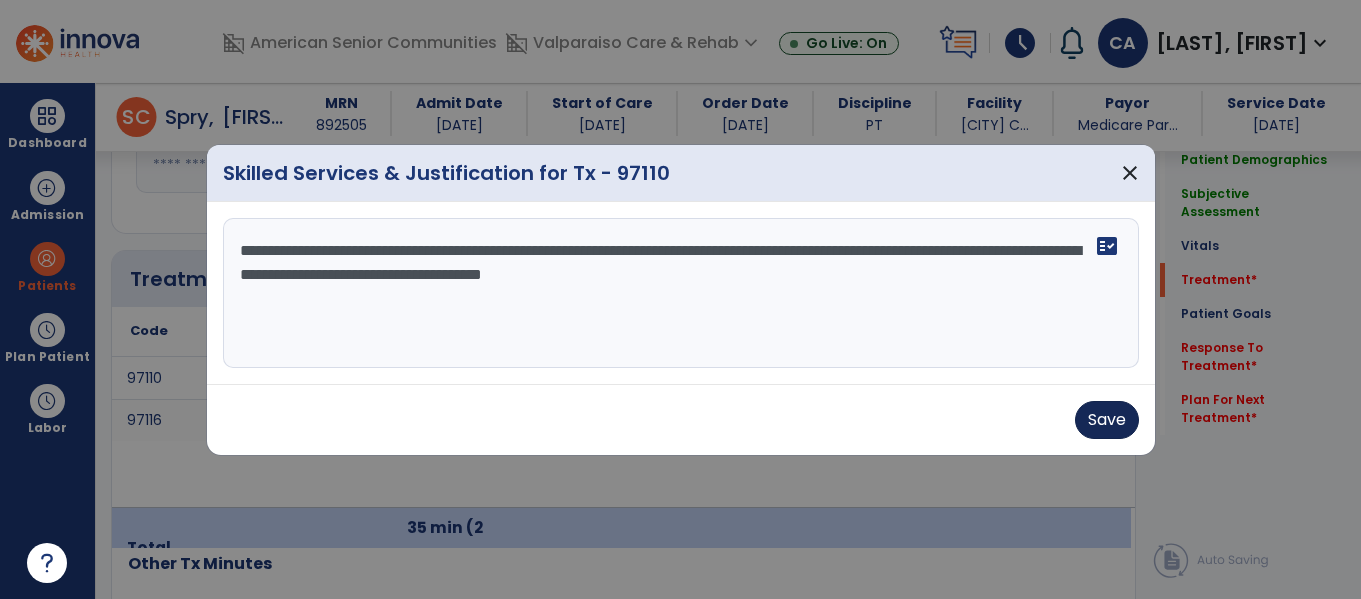type on "**********" 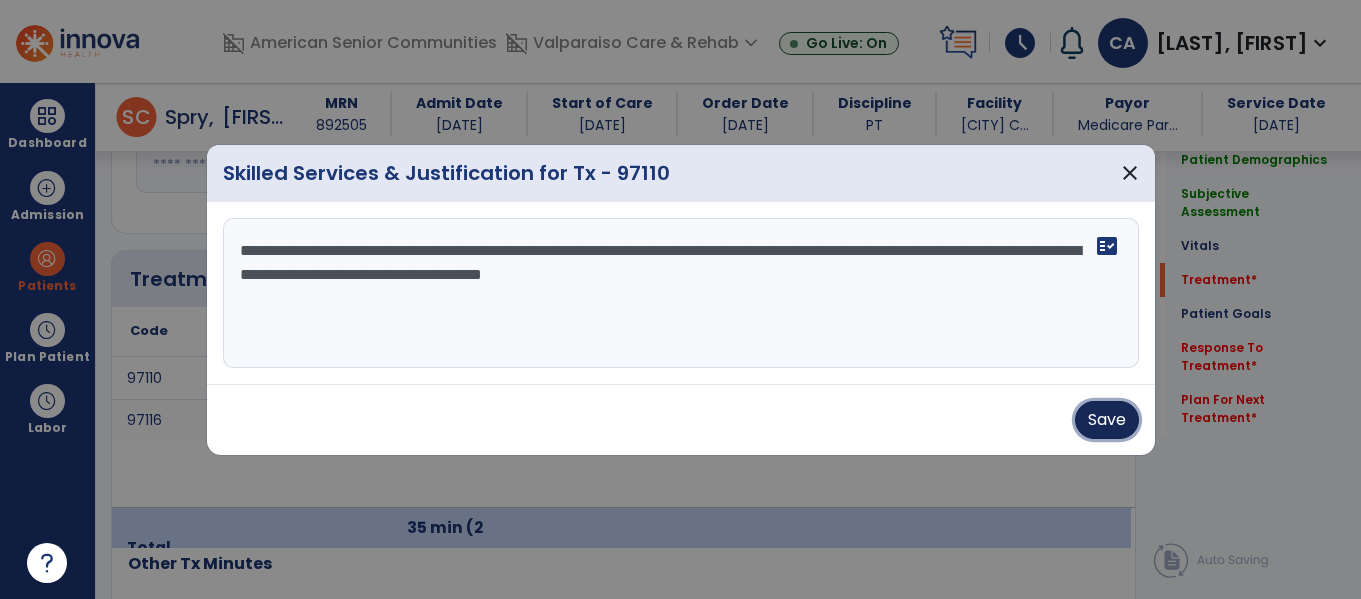 click on "Save" at bounding box center (1107, 420) 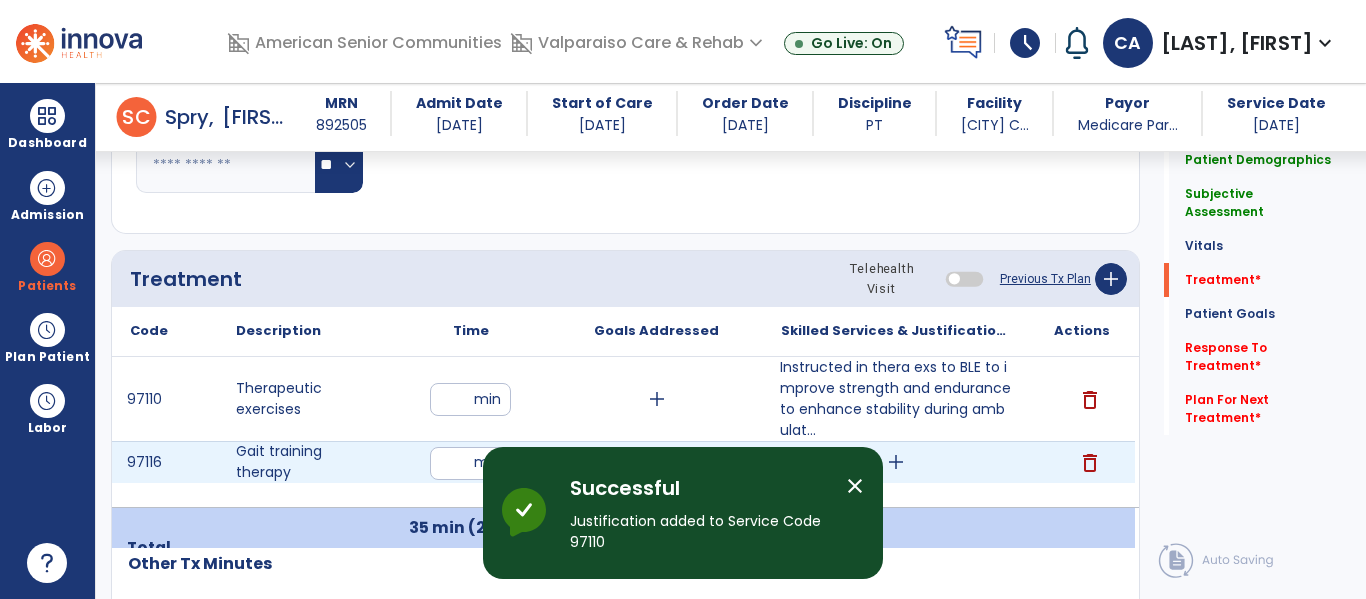 click on "add" at bounding box center [896, 462] 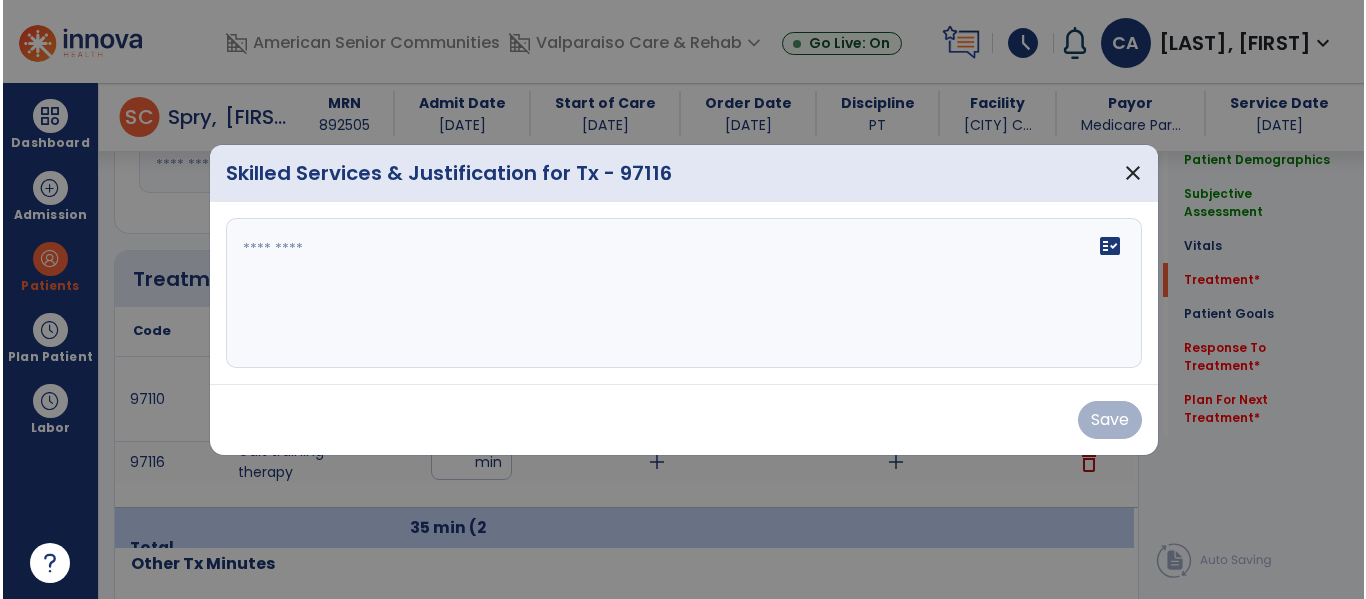 scroll, scrollTop: 1109, scrollLeft: 0, axis: vertical 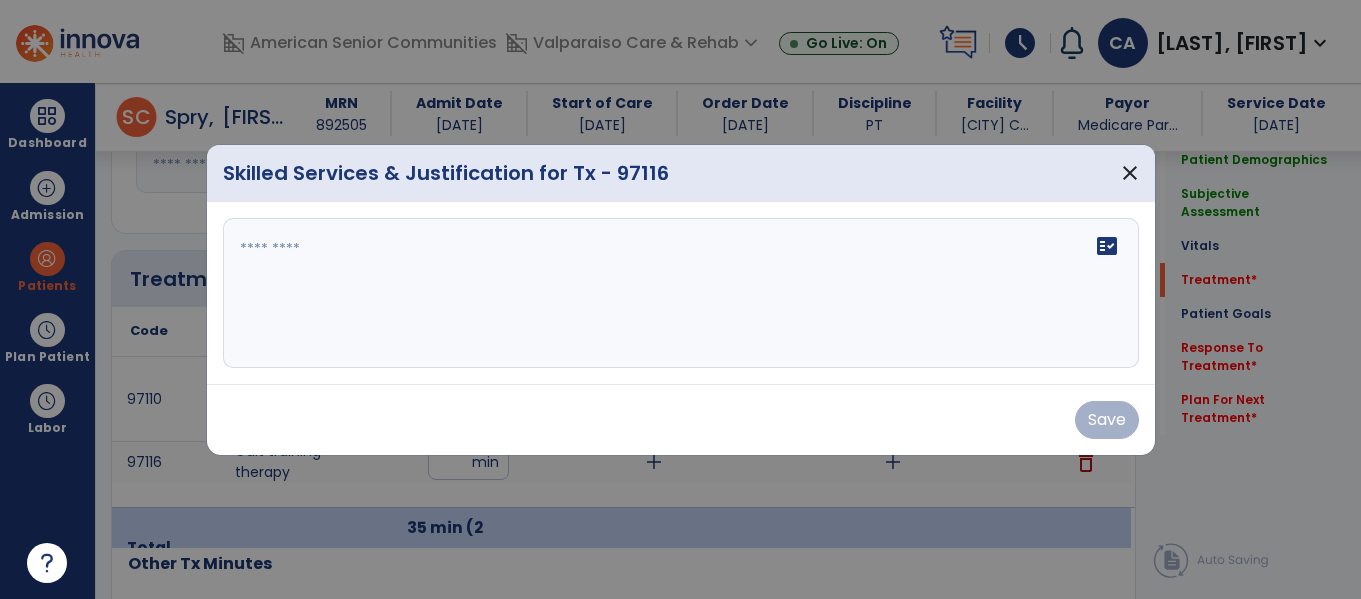 click on "fact_check" at bounding box center (681, 293) 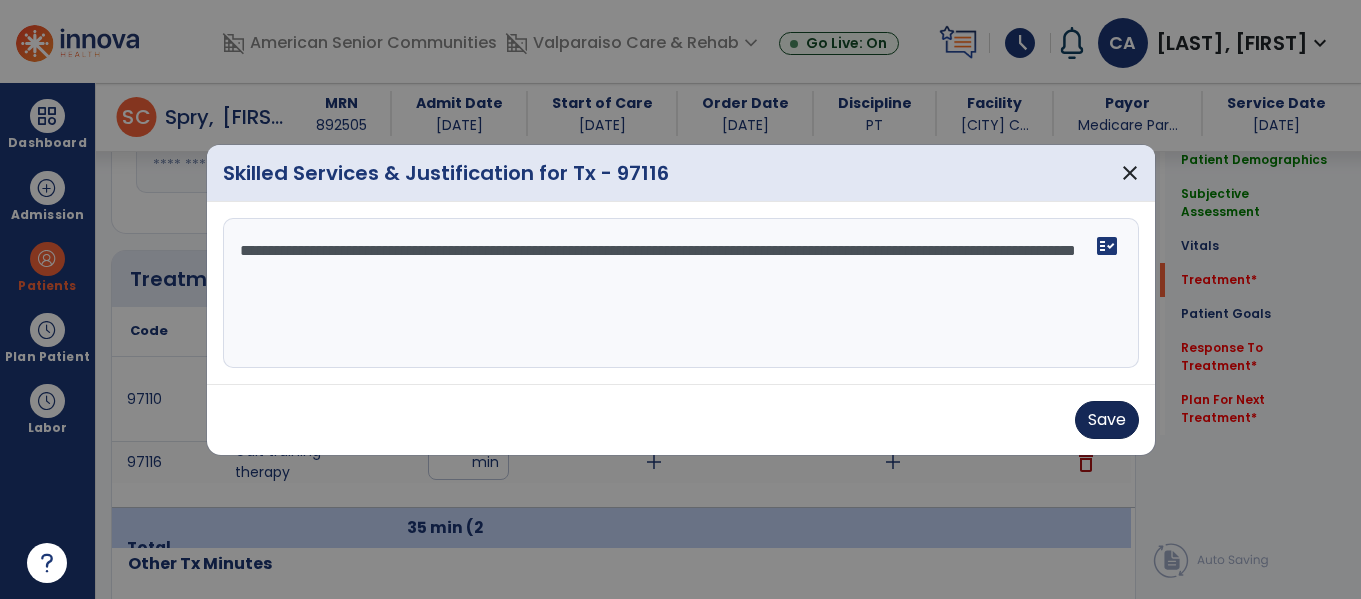 type on "**********" 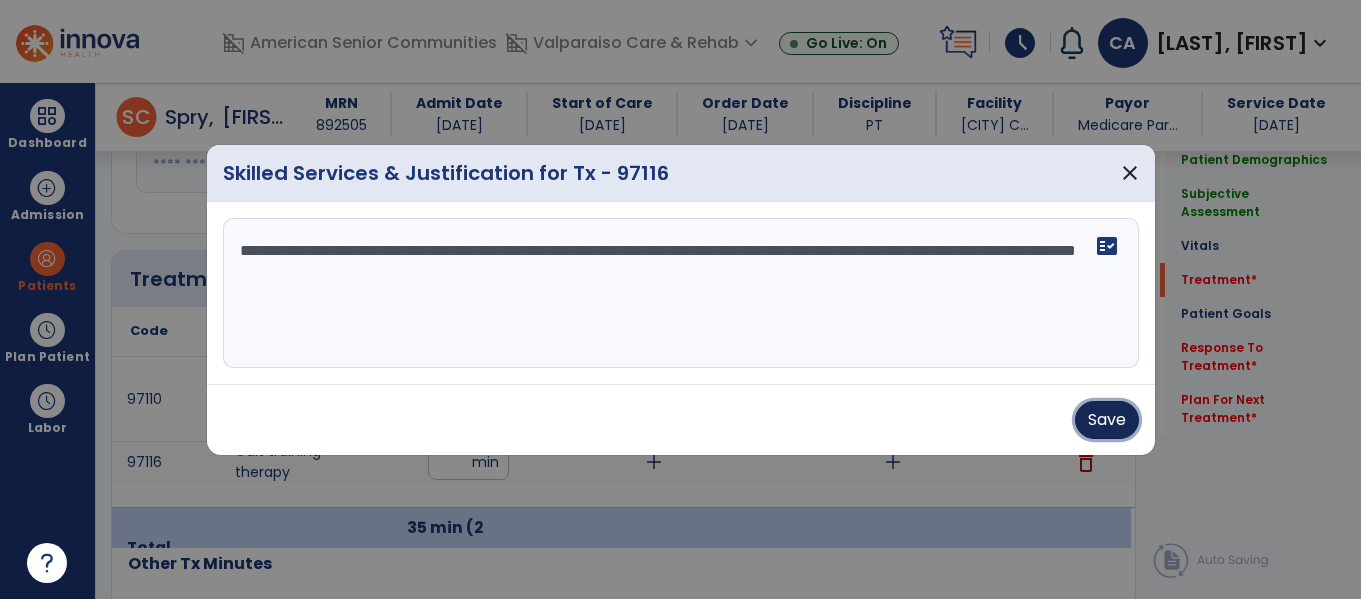 click on "Save" at bounding box center [1107, 420] 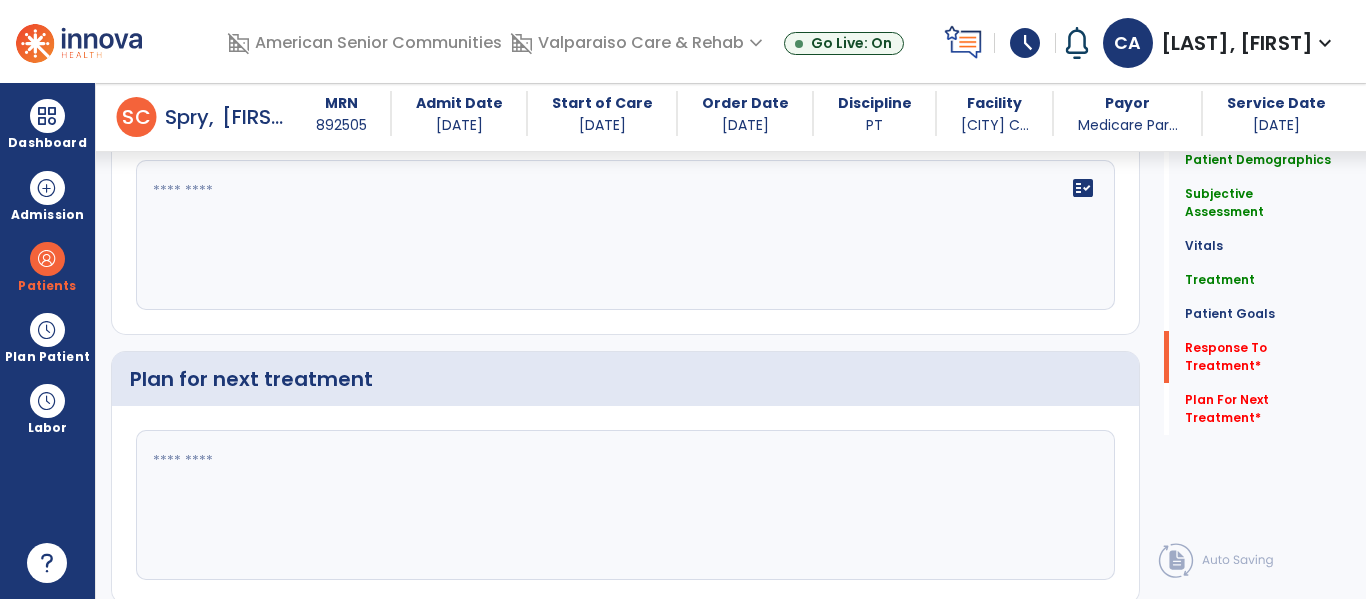 scroll, scrollTop: 3486, scrollLeft: 0, axis: vertical 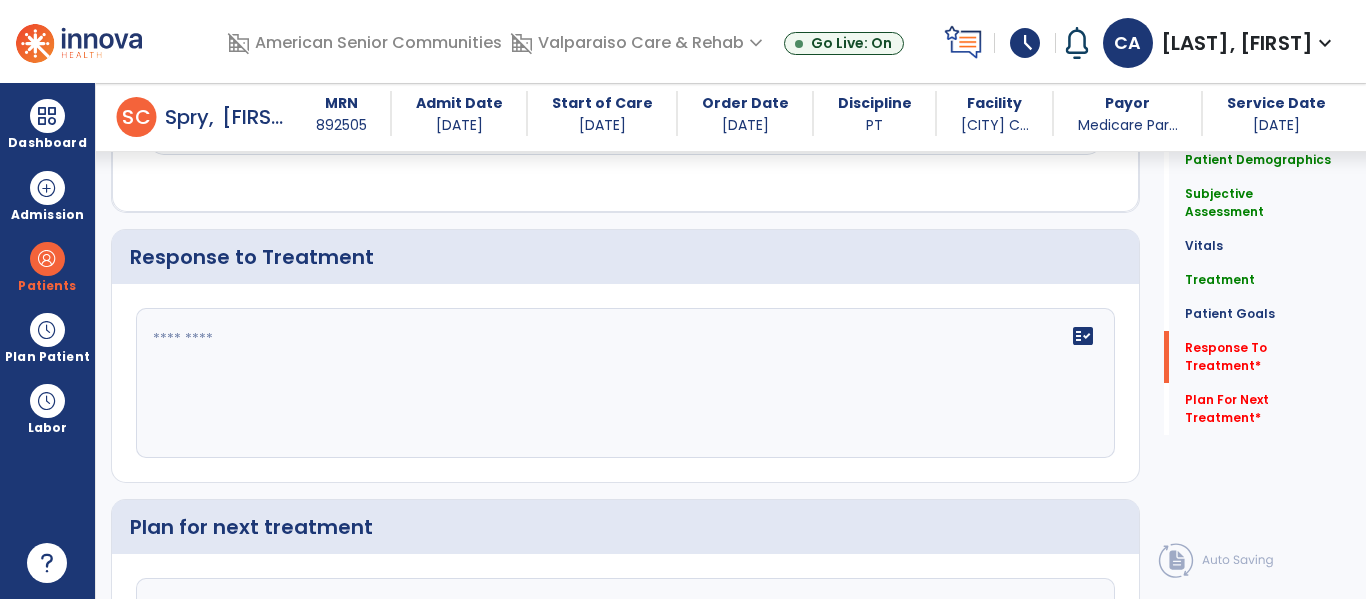 click on "fact_check" 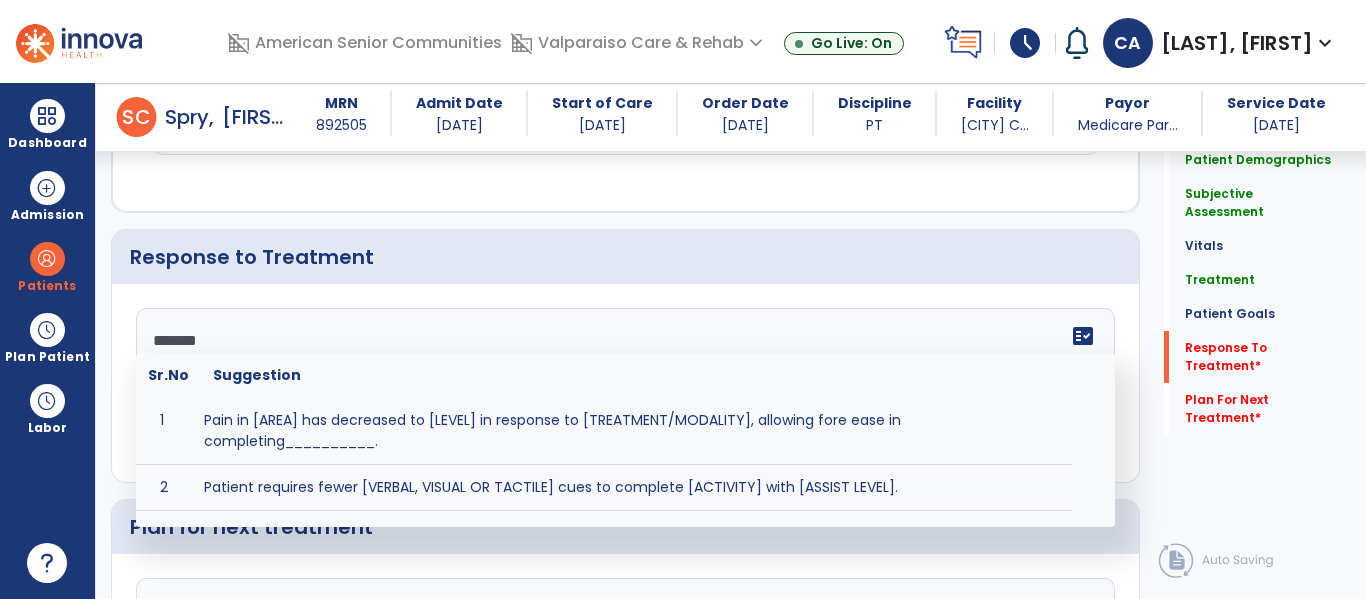 type on "********" 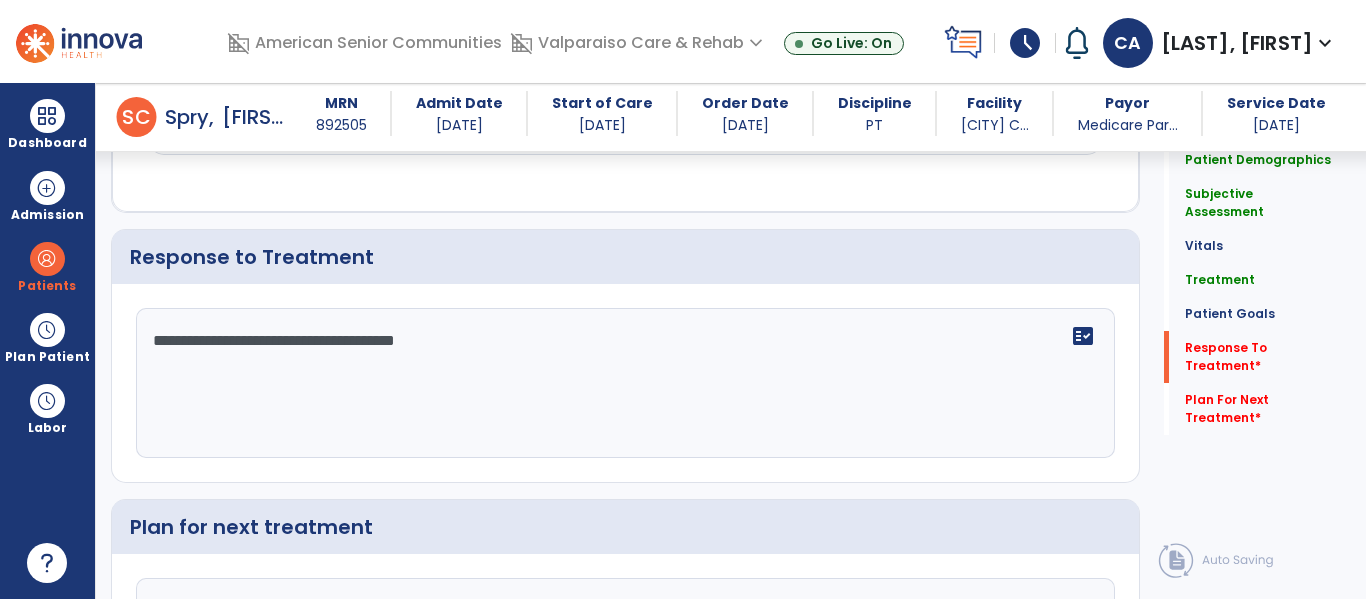 scroll, scrollTop: 3706, scrollLeft: 0, axis: vertical 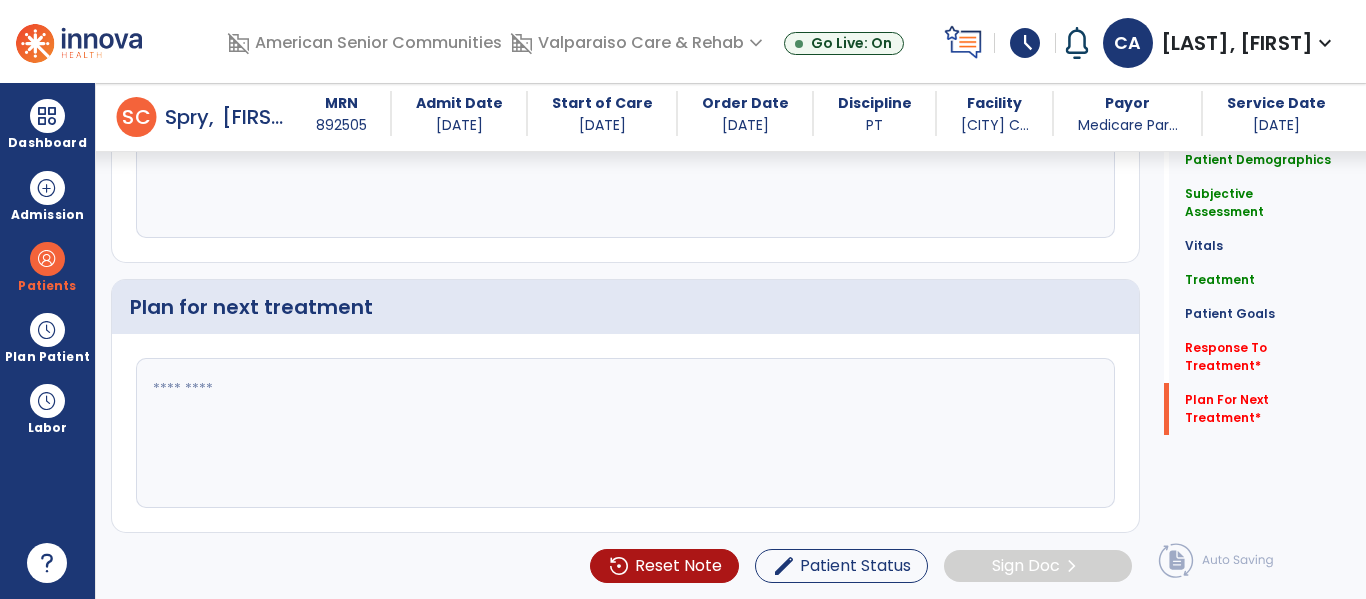 type on "**********" 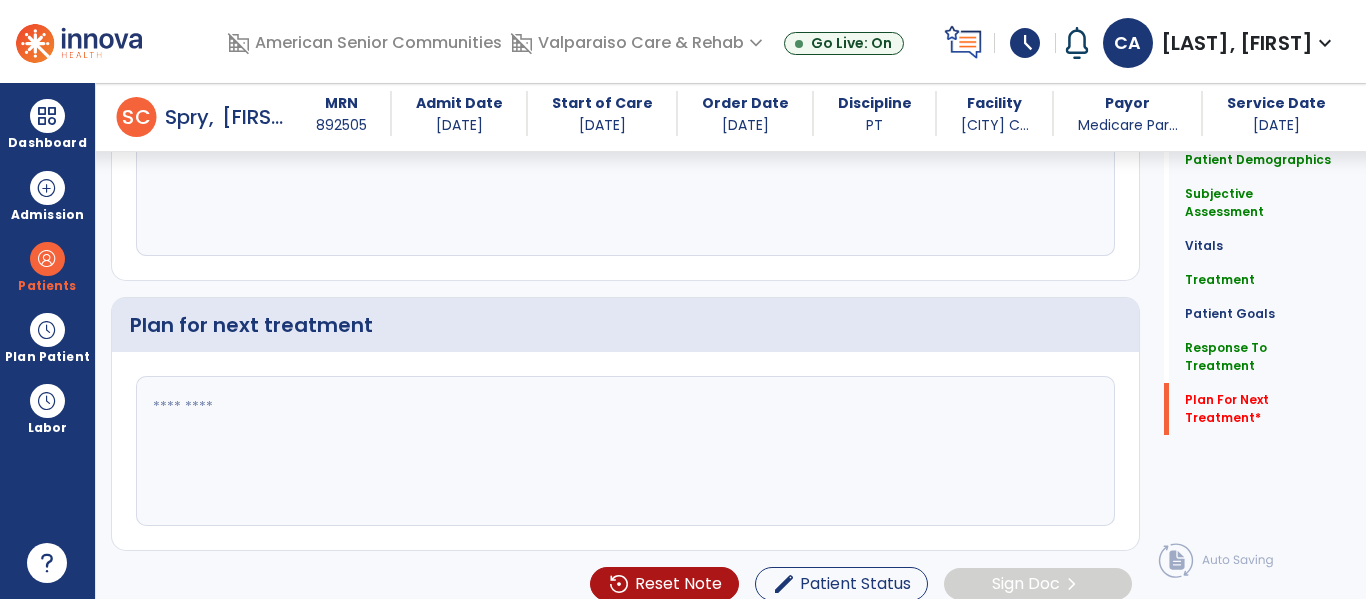 scroll, scrollTop: 3706, scrollLeft: 0, axis: vertical 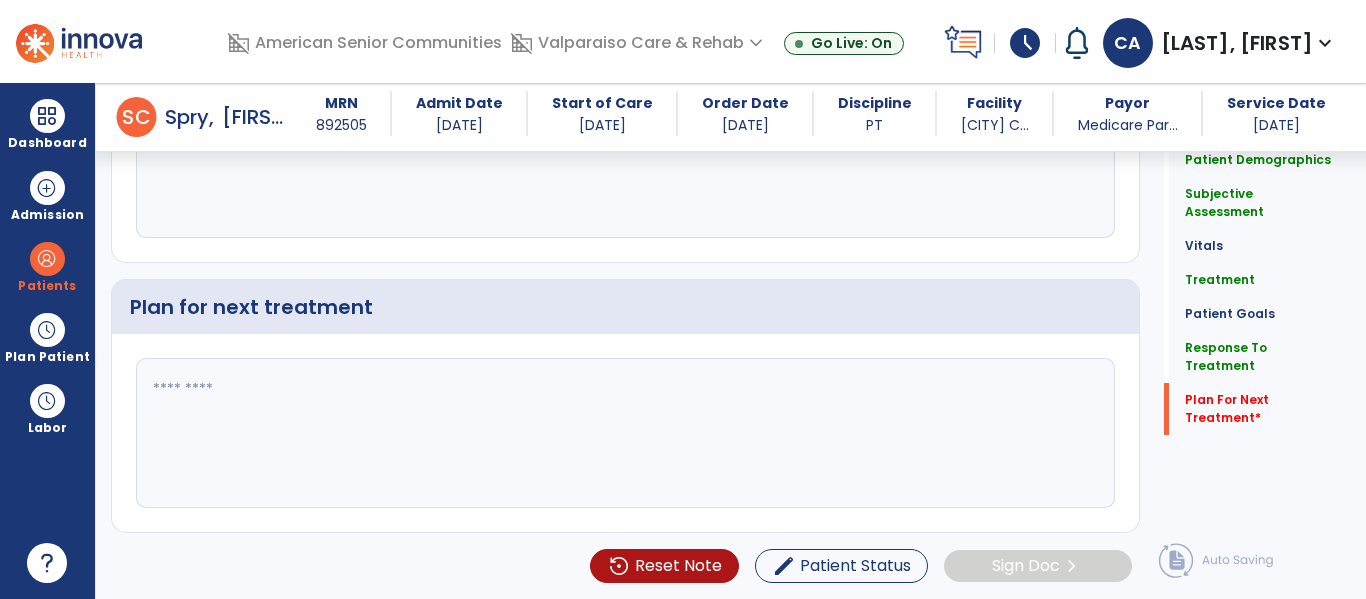 click 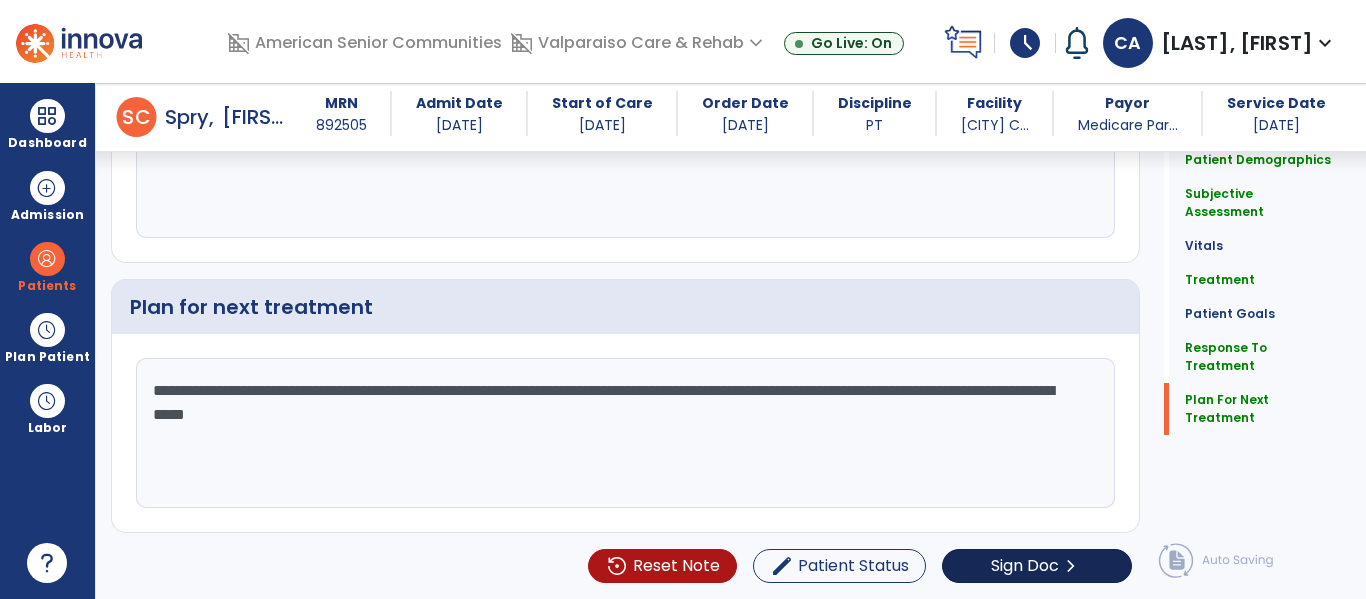 type on "**********" 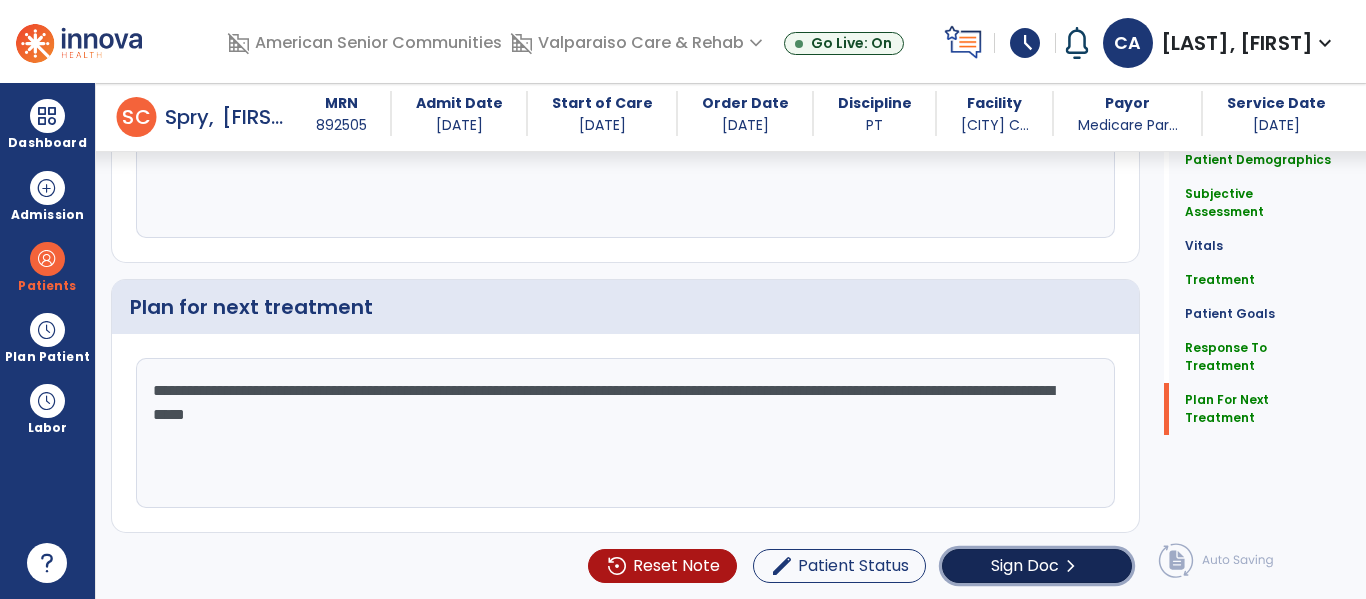click on "Sign Doc" 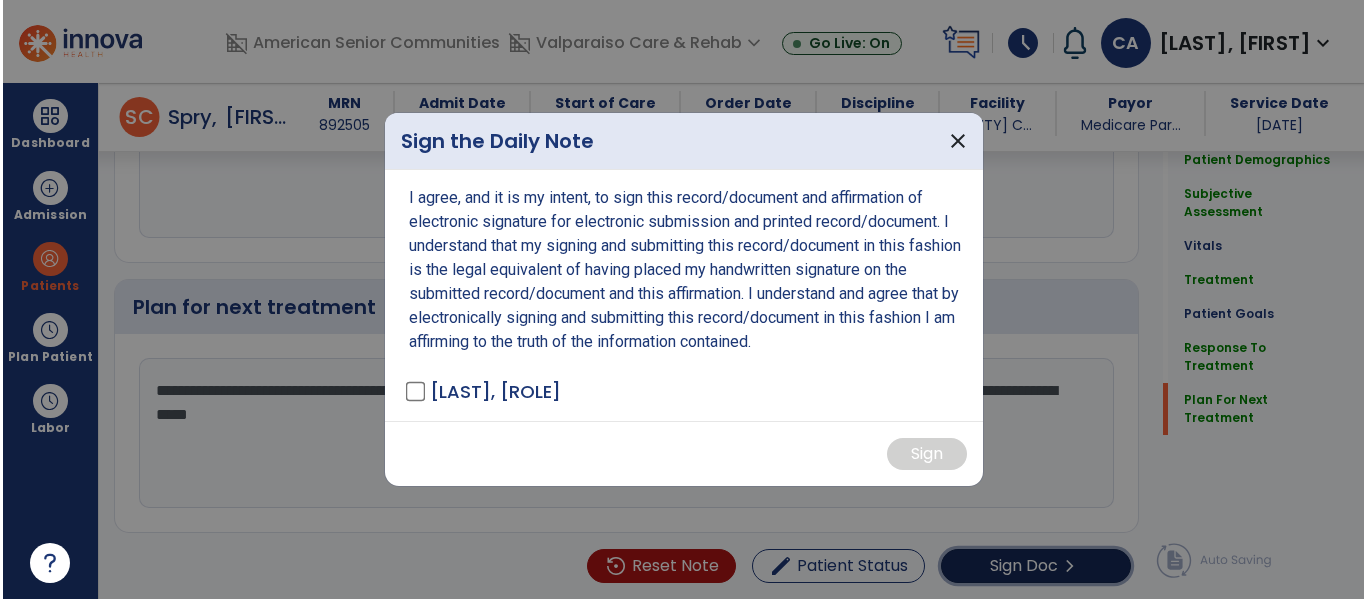 scroll, scrollTop: 3706, scrollLeft: 0, axis: vertical 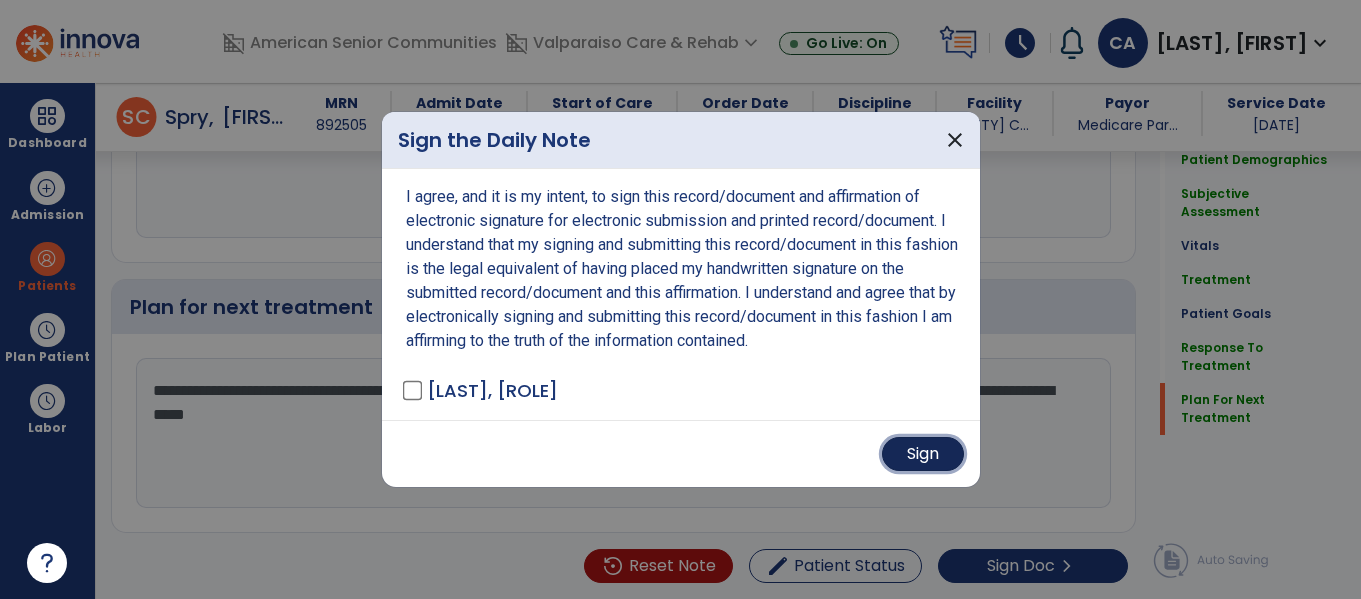 click on "Sign" at bounding box center (923, 454) 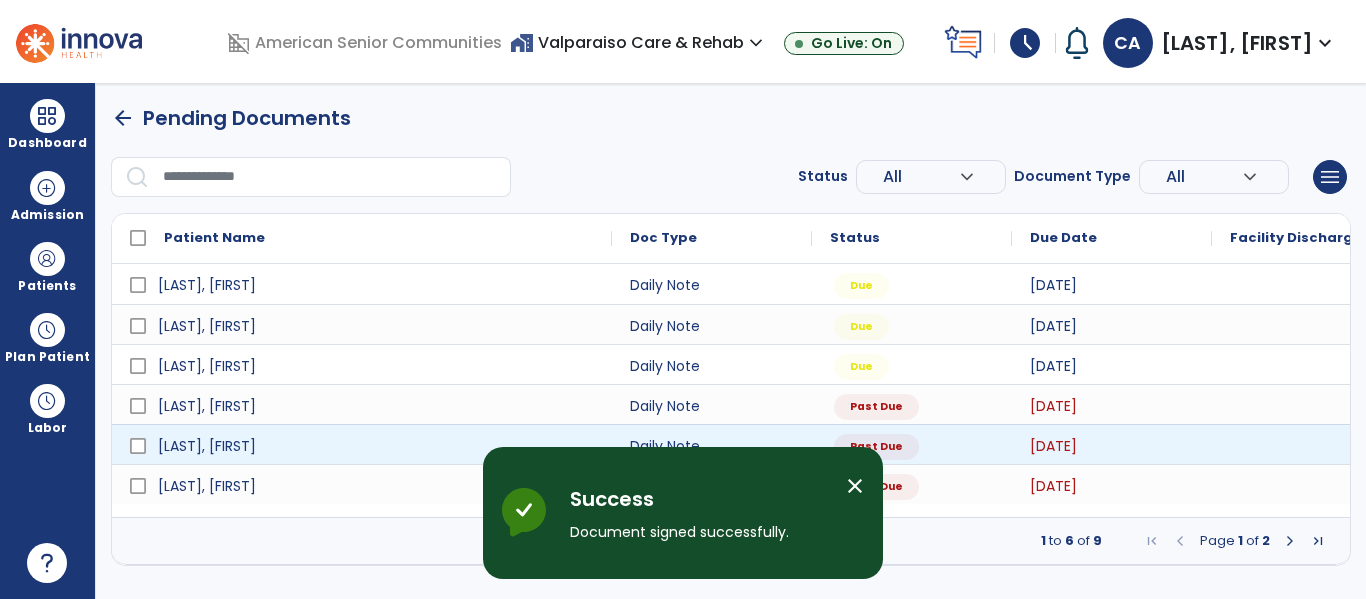 scroll, scrollTop: 0, scrollLeft: 0, axis: both 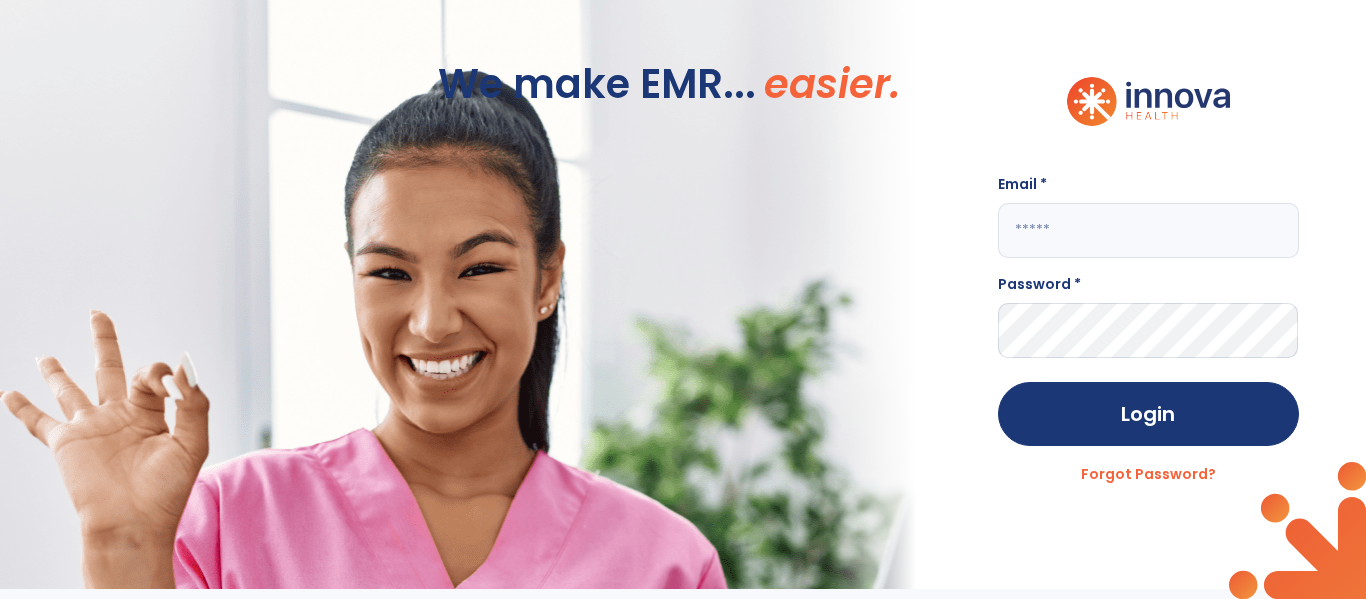 click 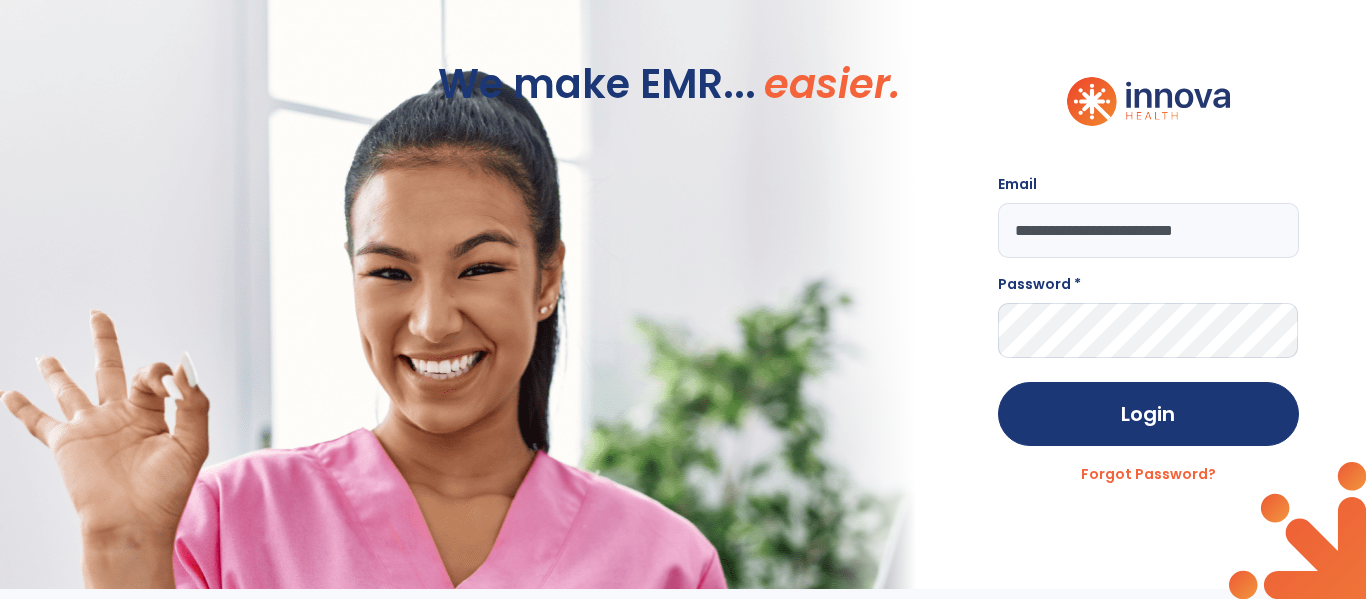 type on "**********" 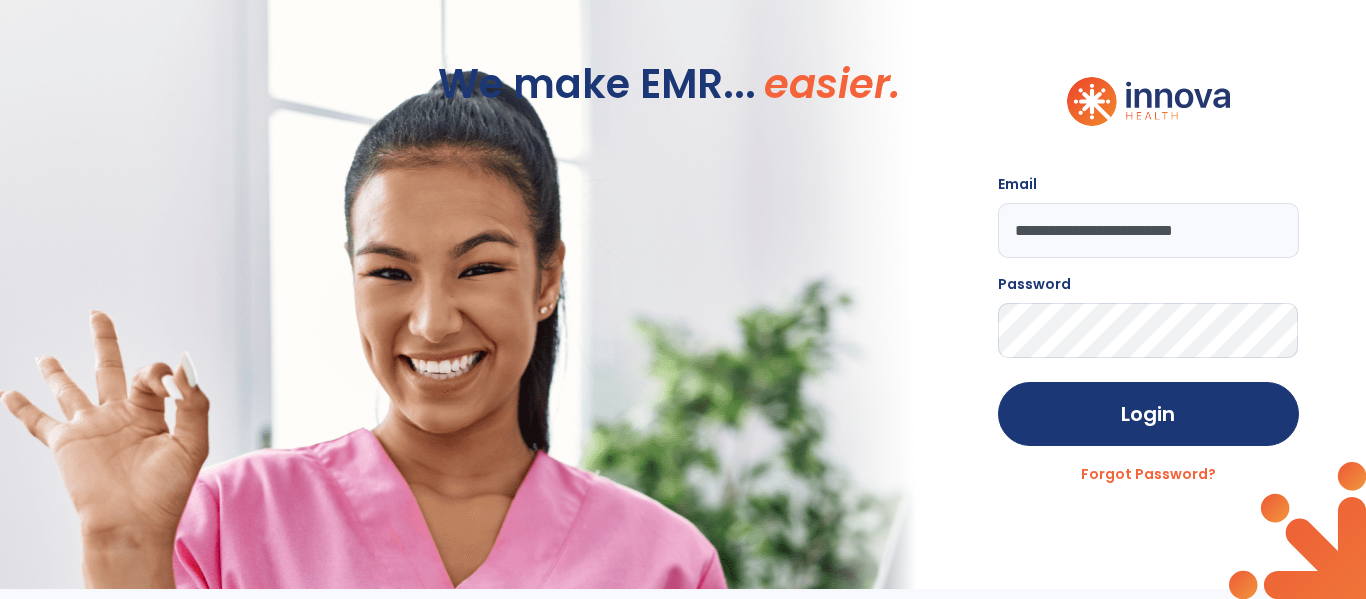 click on "Login" 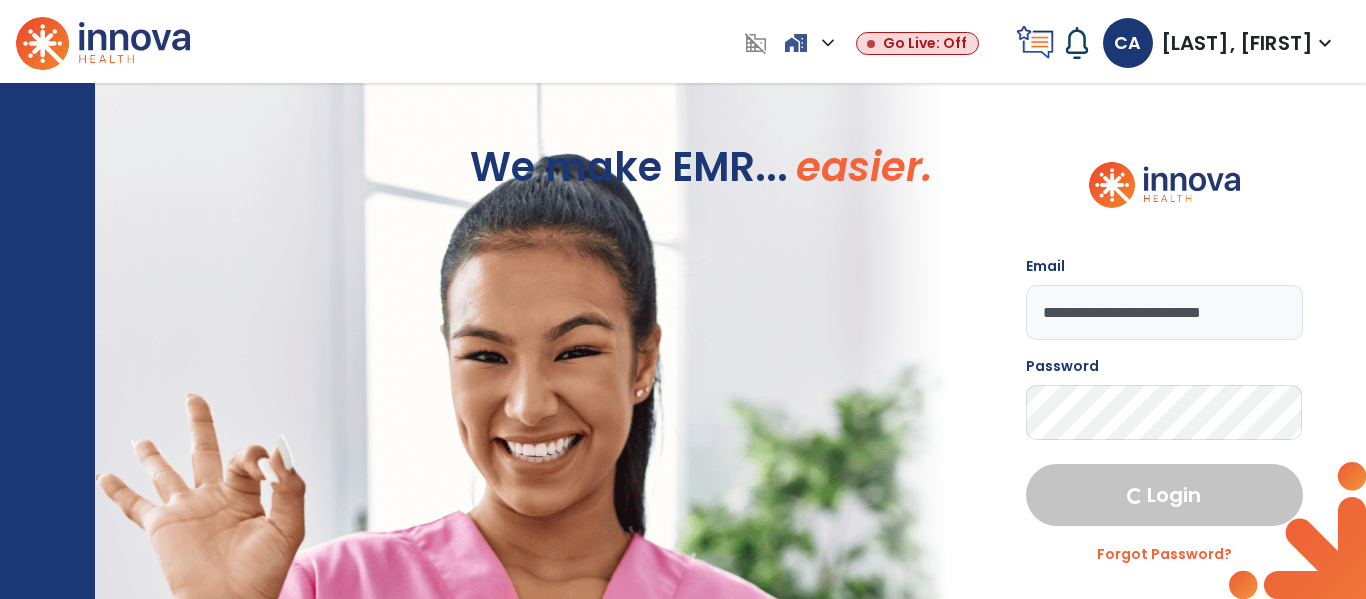 select on "****" 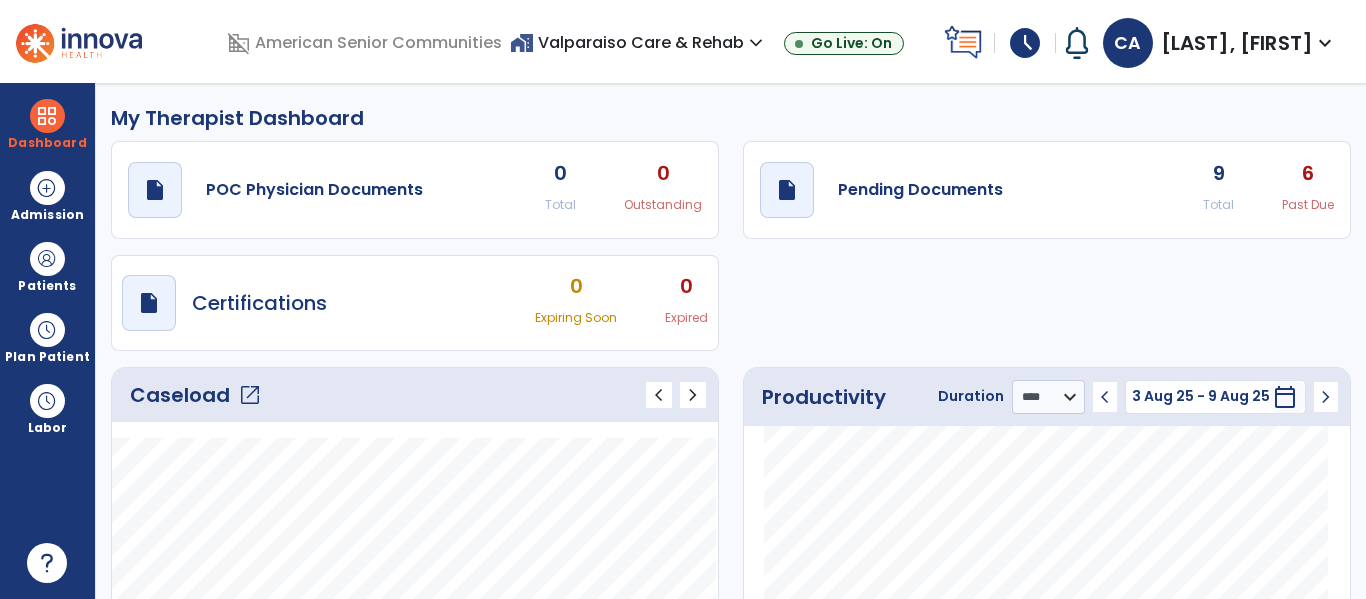 click on "9" 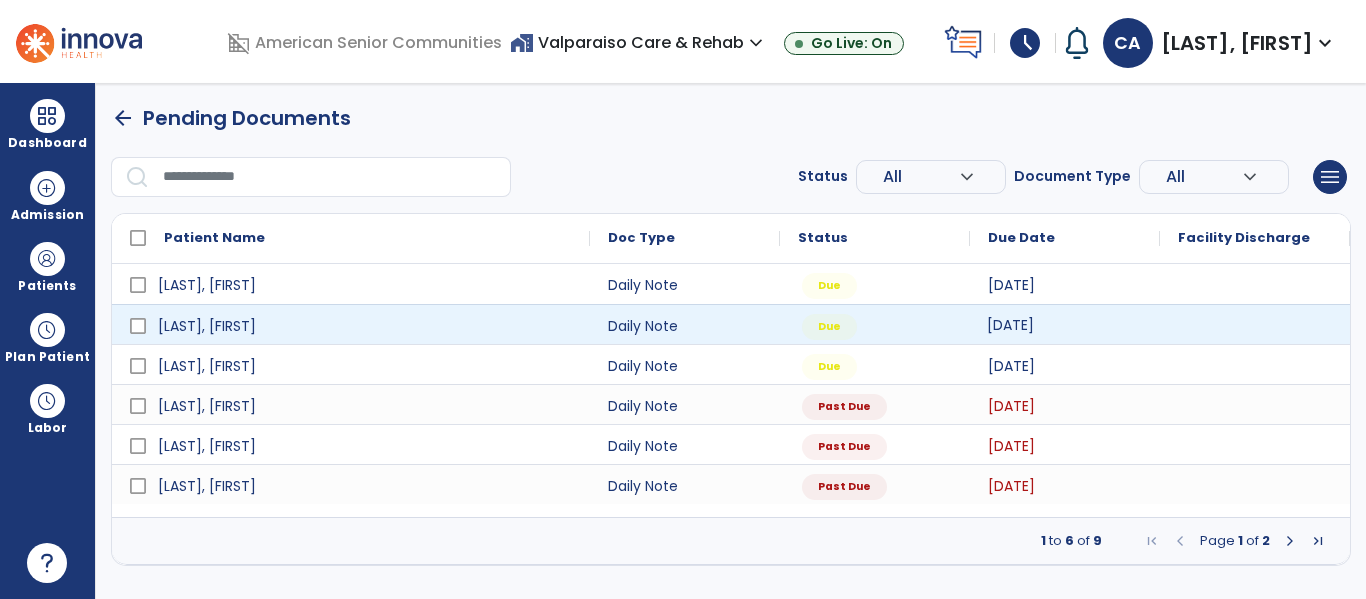 click on "[DATE]" at bounding box center [1010, 325] 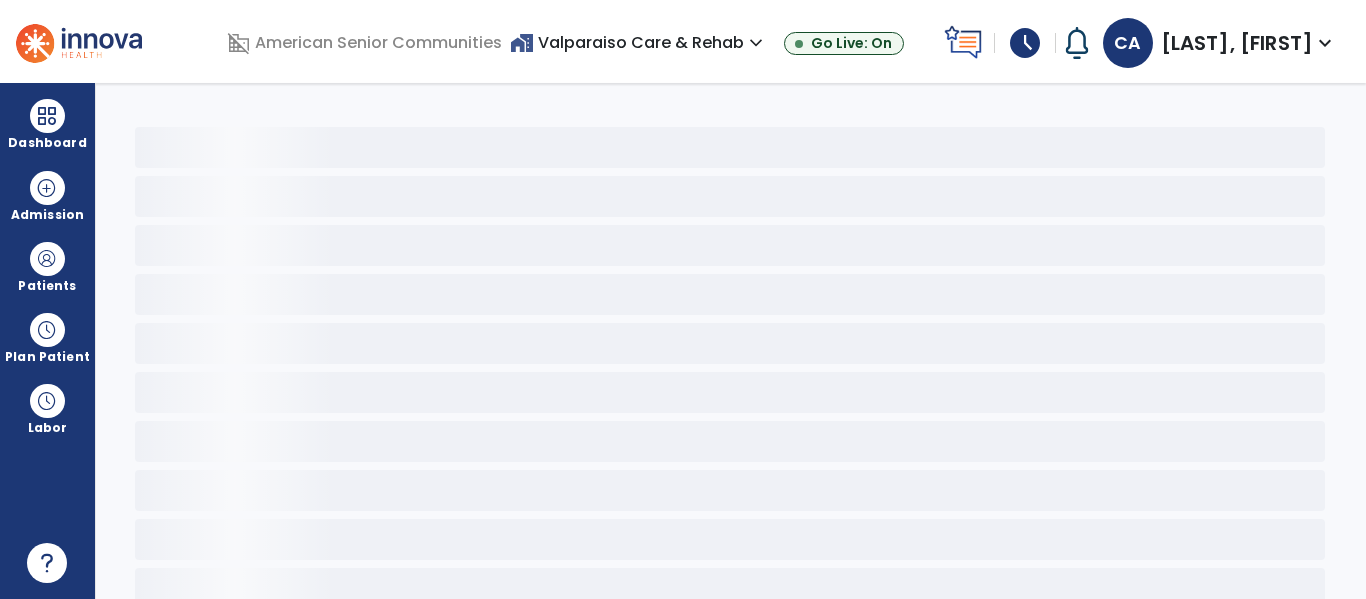 click 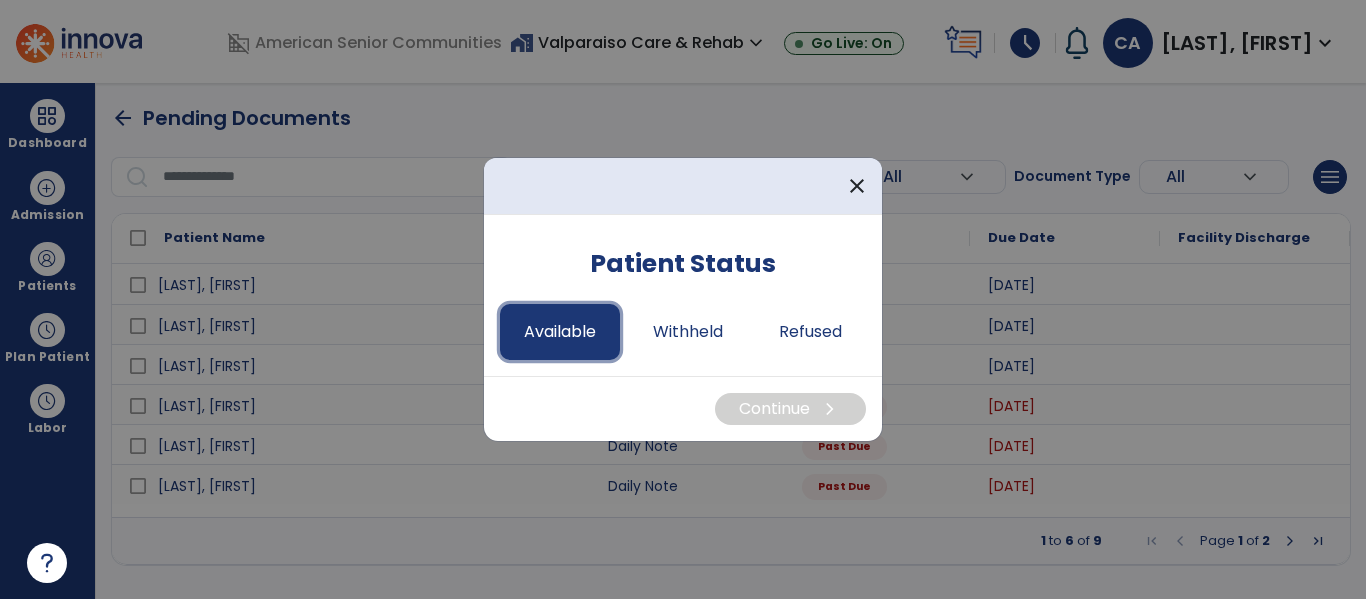 click on "Available" at bounding box center (560, 332) 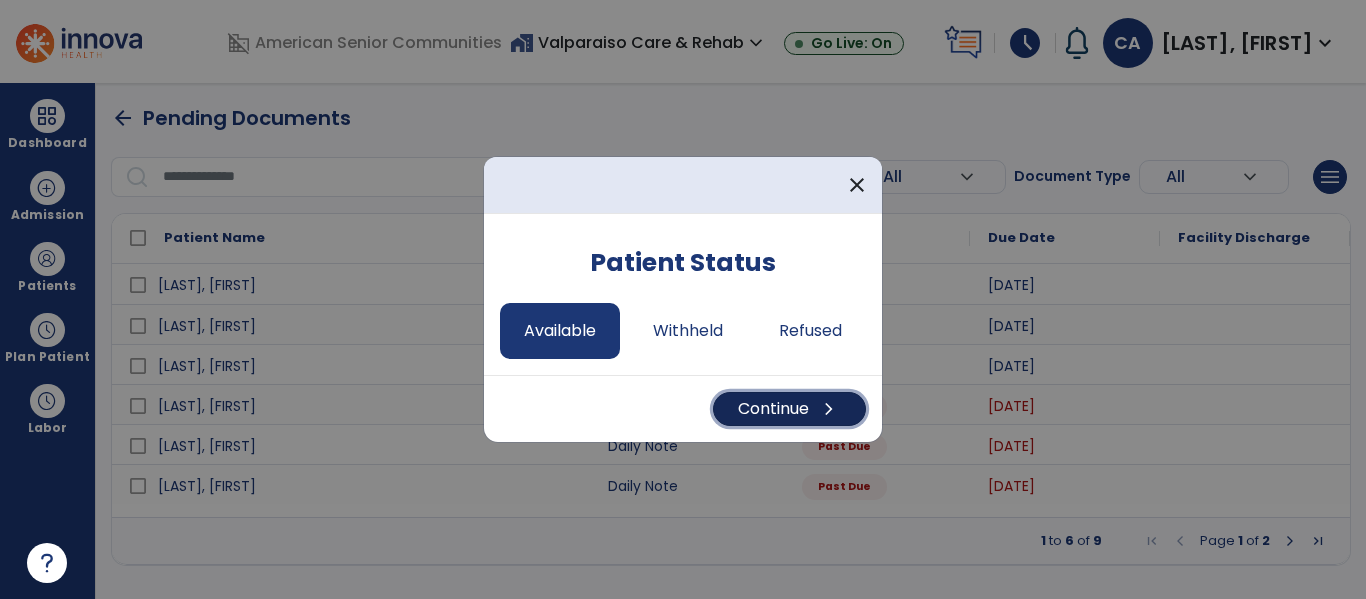 click on "Continue   chevron_right" at bounding box center (789, 409) 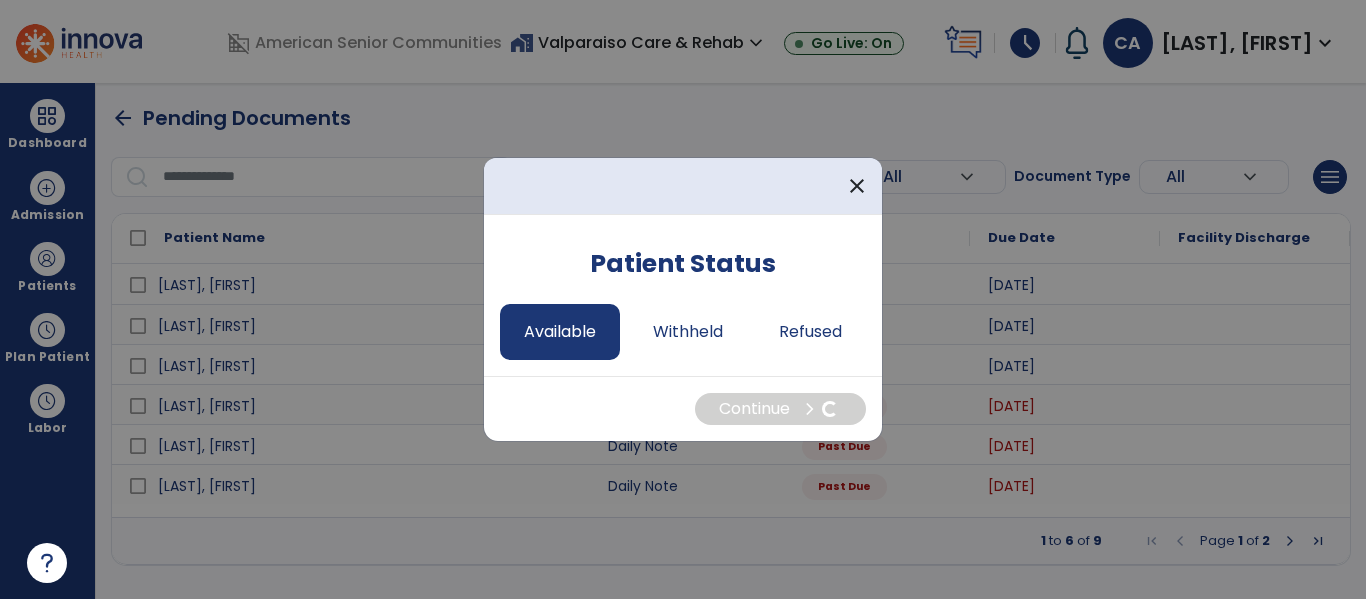 select on "*" 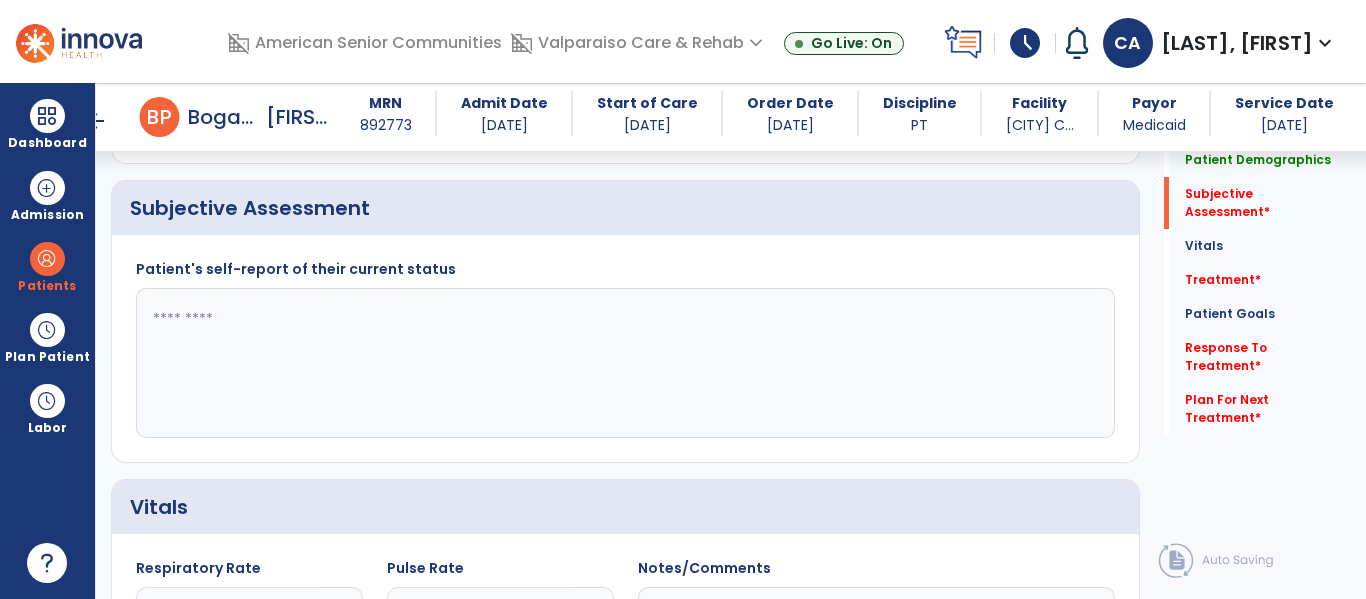 scroll, scrollTop: 456, scrollLeft: 0, axis: vertical 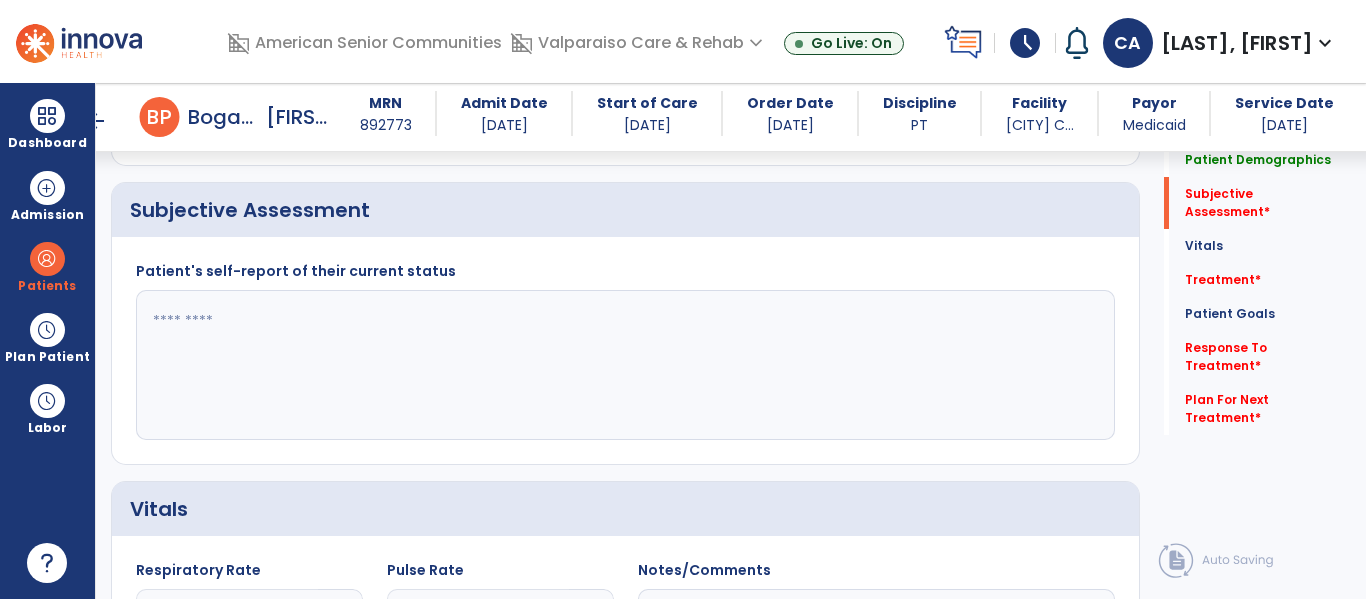 click 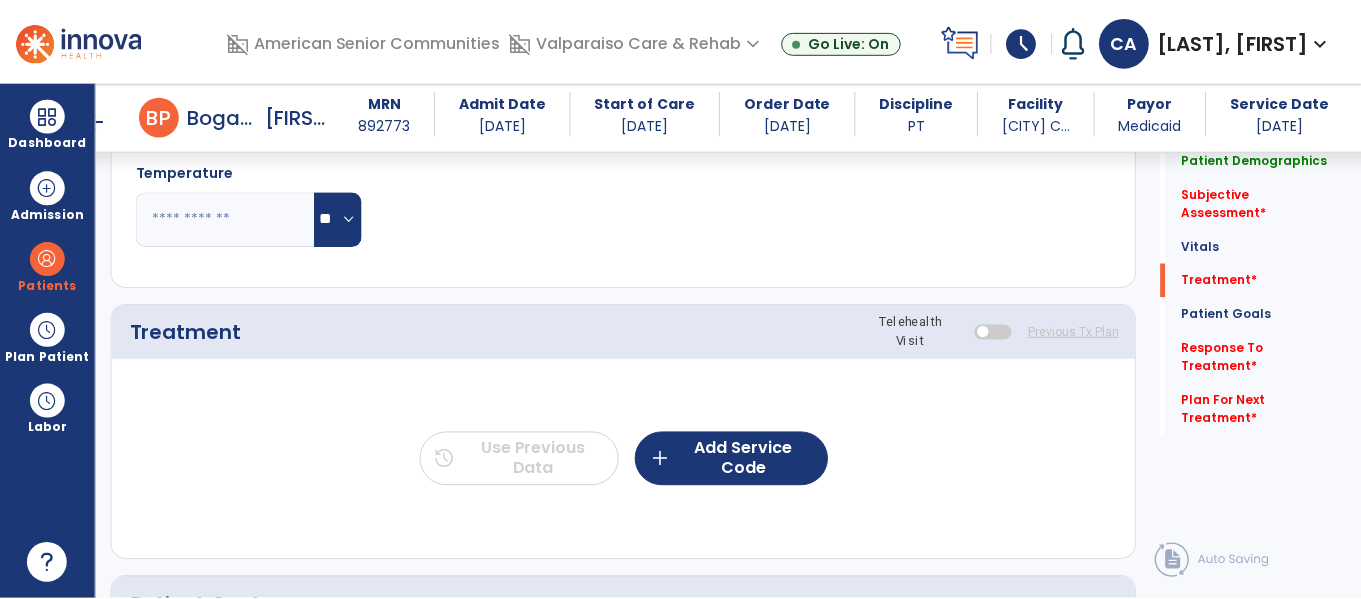 scroll, scrollTop: 1076, scrollLeft: 0, axis: vertical 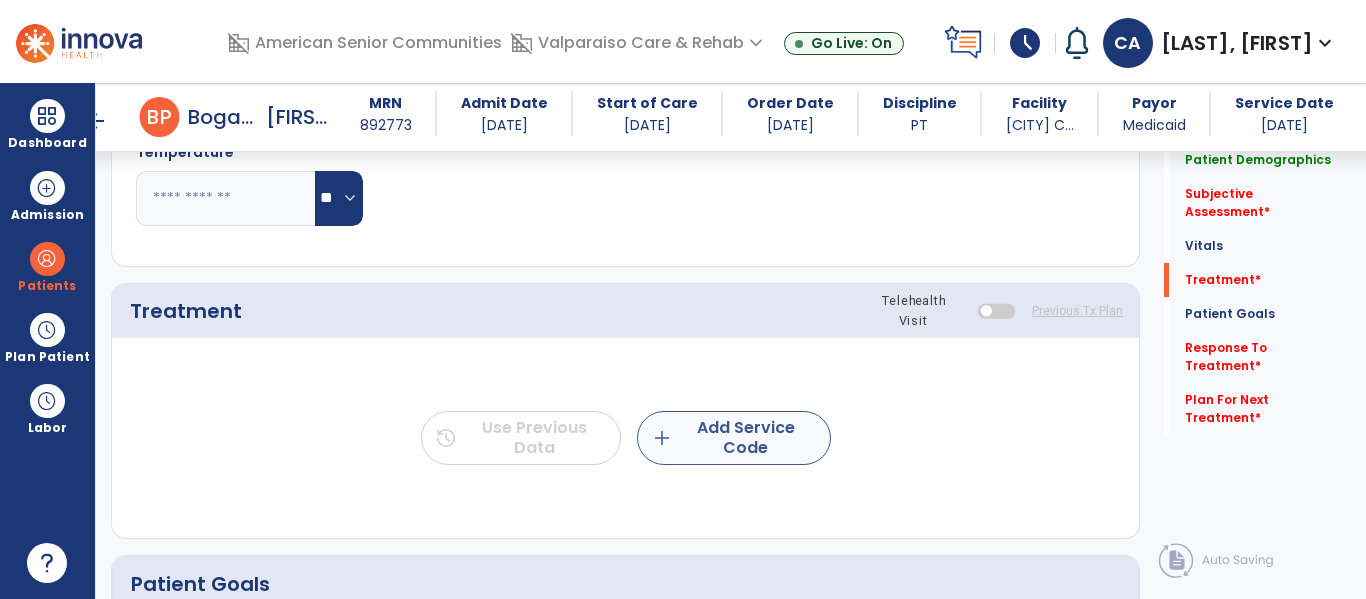 type on "**********" 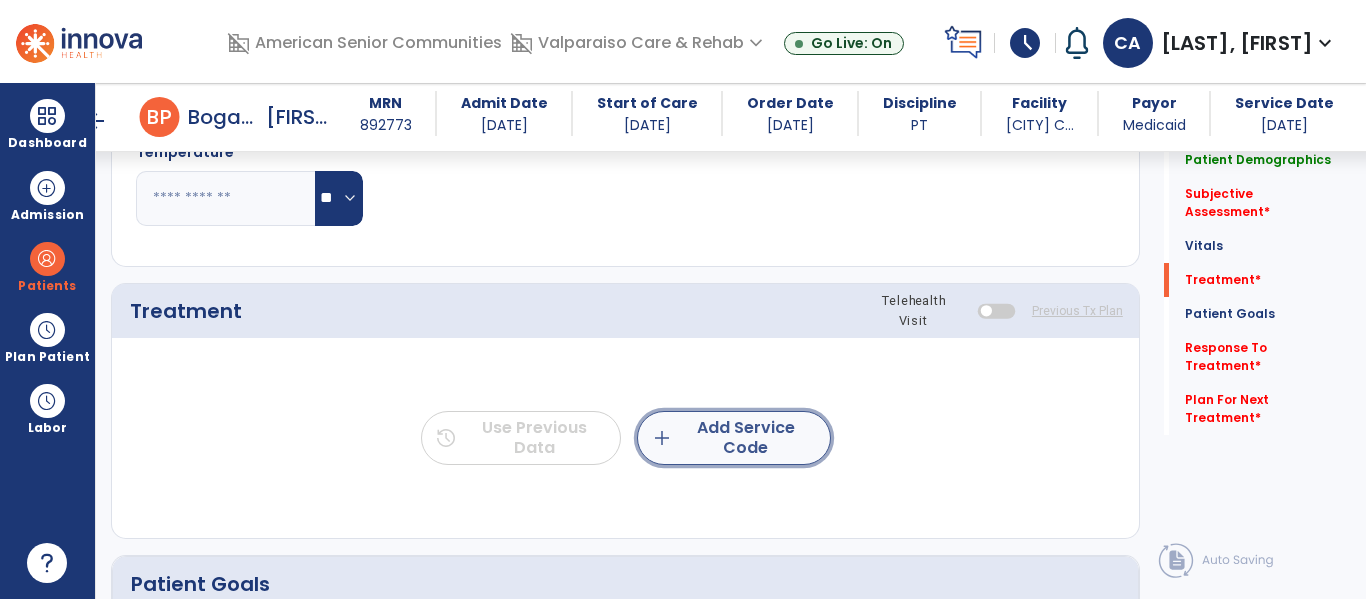 click on "add  Add Service Code" 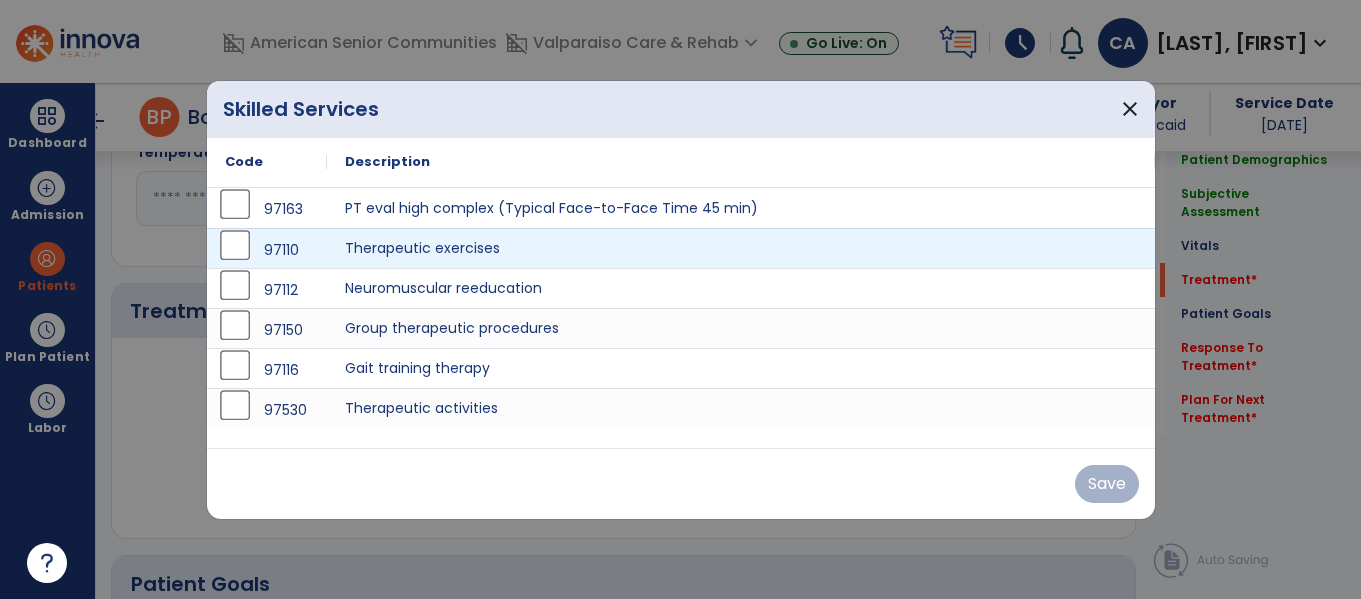 scroll, scrollTop: 1076, scrollLeft: 0, axis: vertical 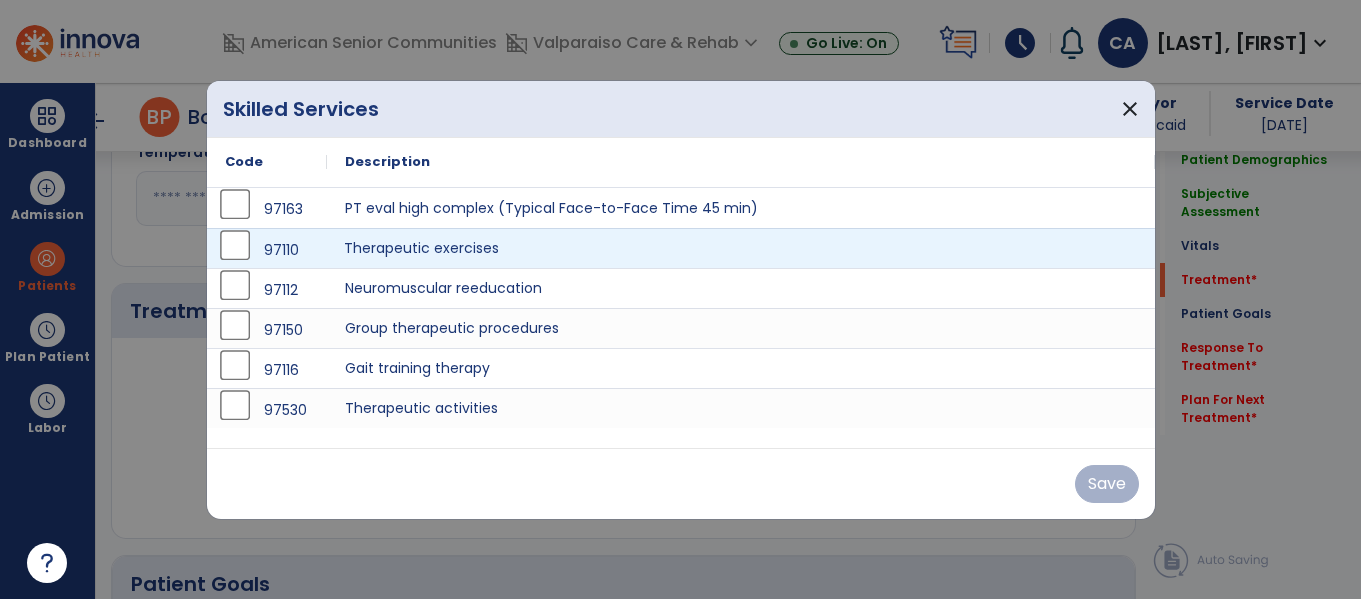 click on "Therapeutic exercises" at bounding box center (741, 248) 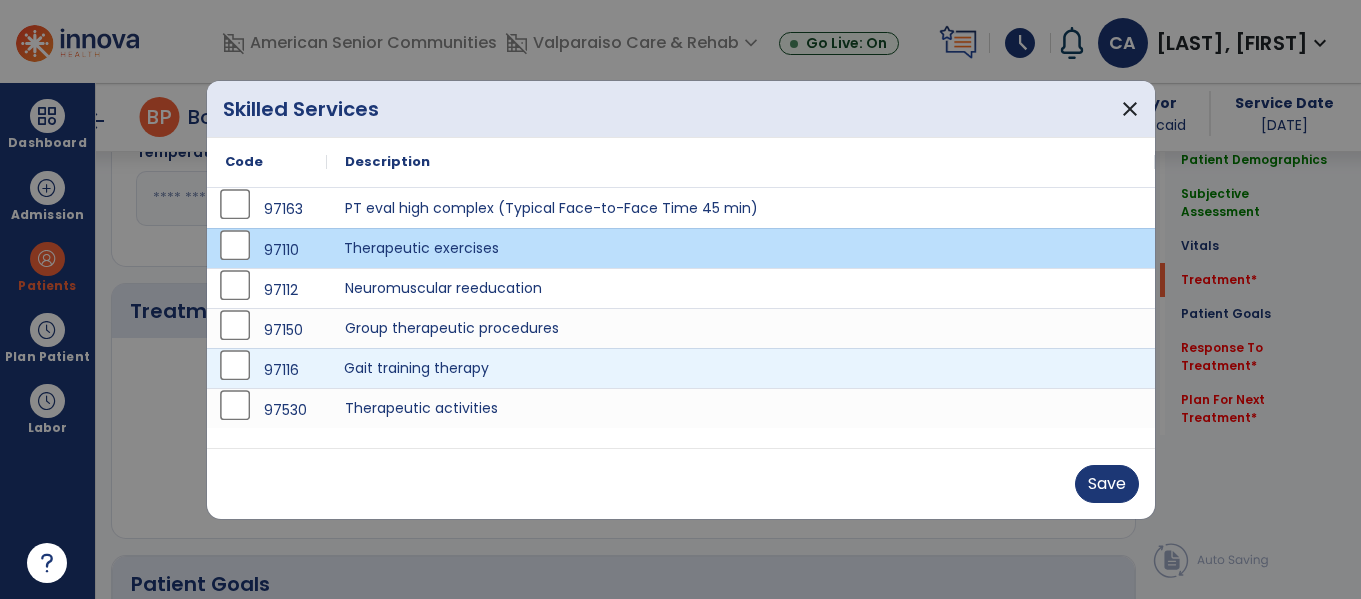 click on "Gait training therapy" at bounding box center [741, 368] 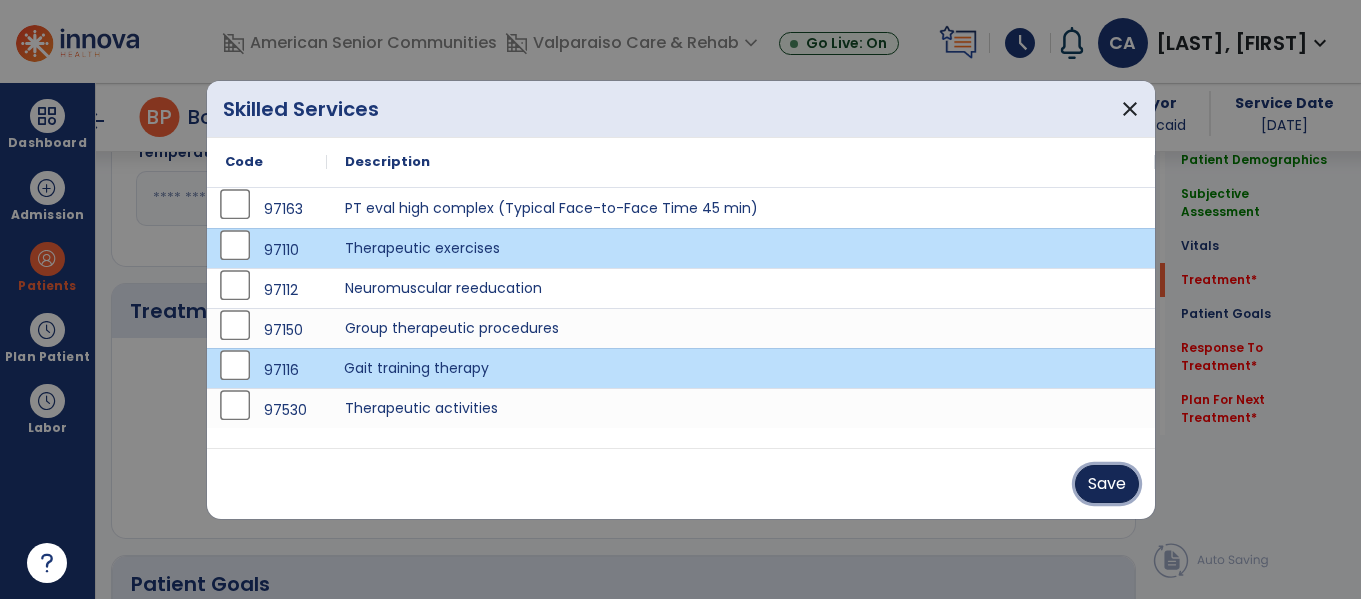 click on "Save" at bounding box center (1107, 484) 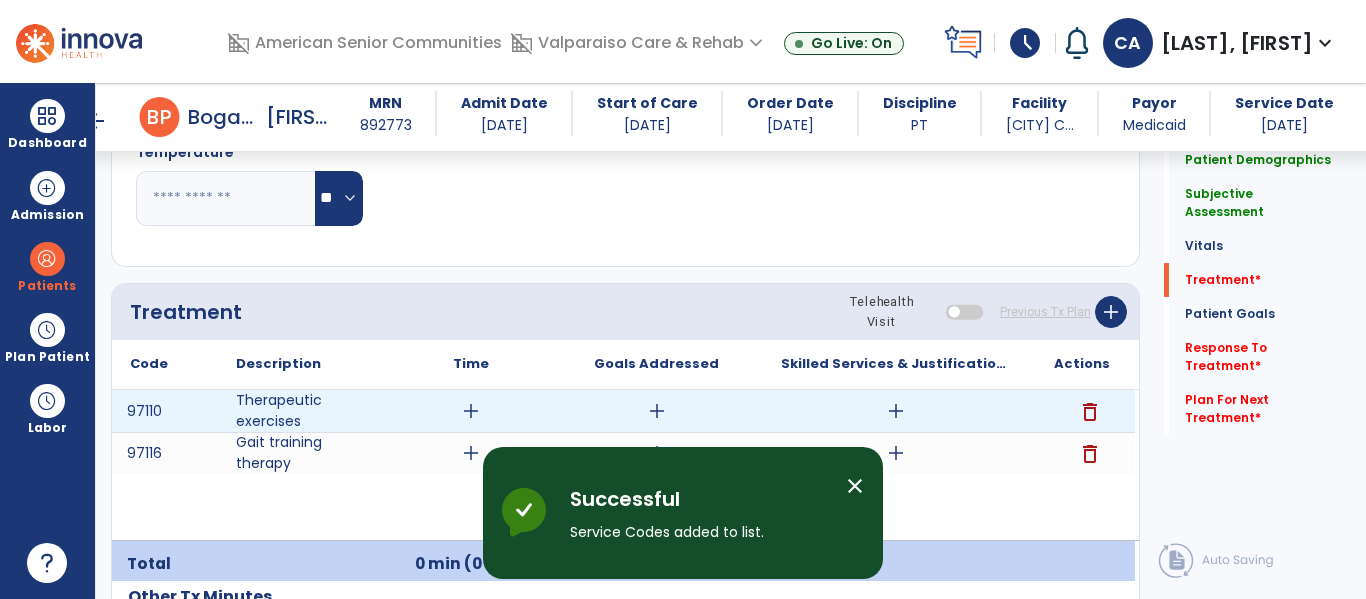 click on "add" at bounding box center [471, 411] 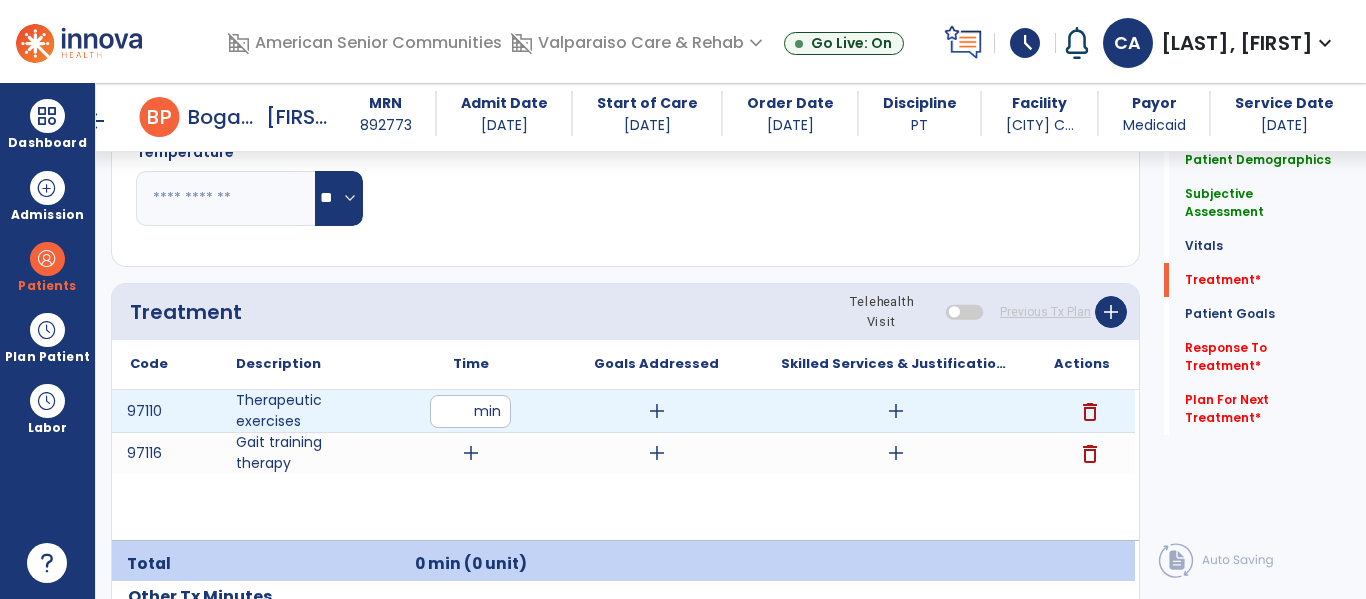 type on "**" 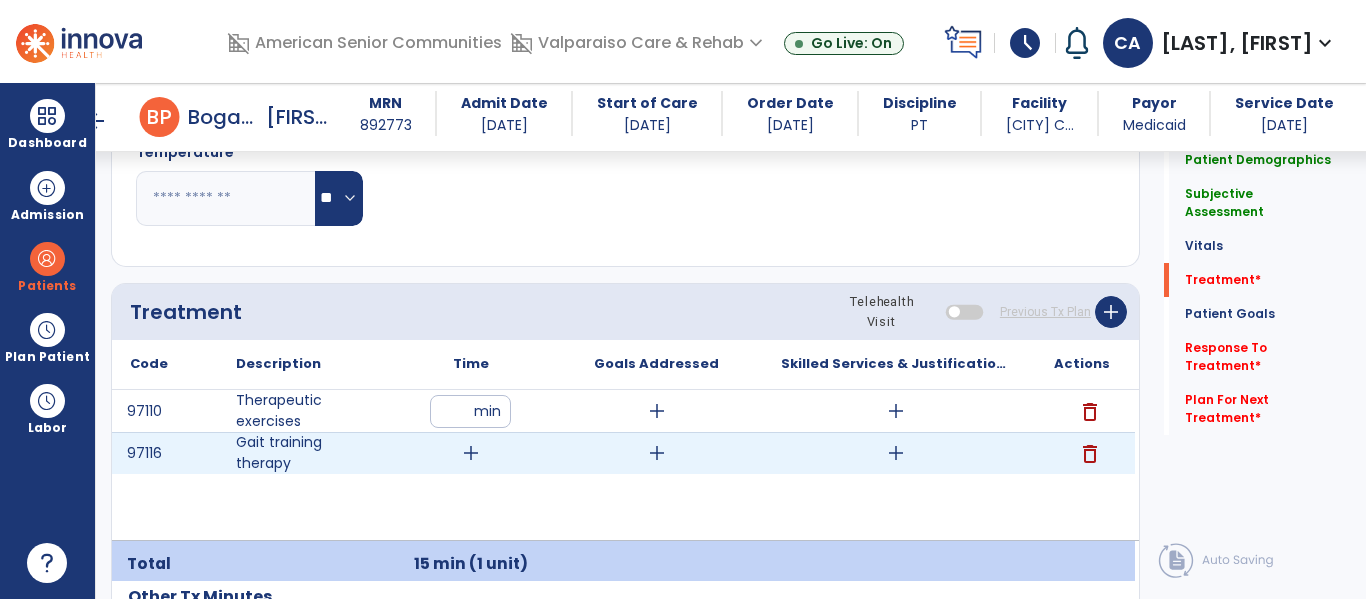 click on "add" at bounding box center (471, 453) 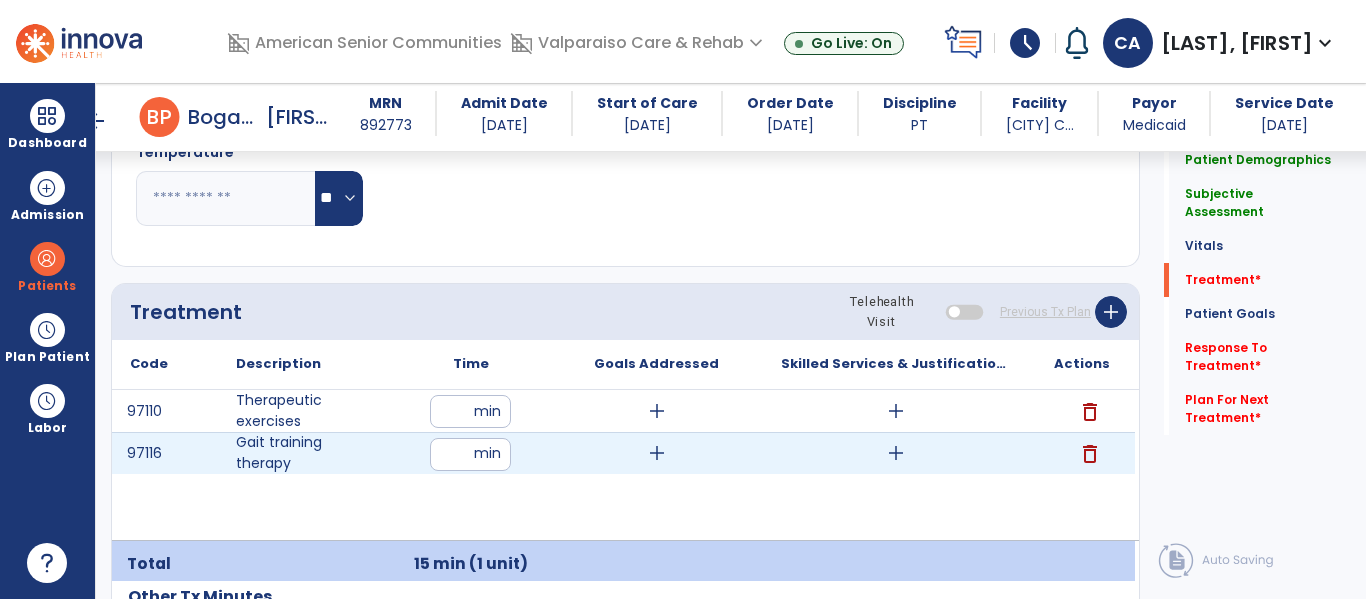 type on "**" 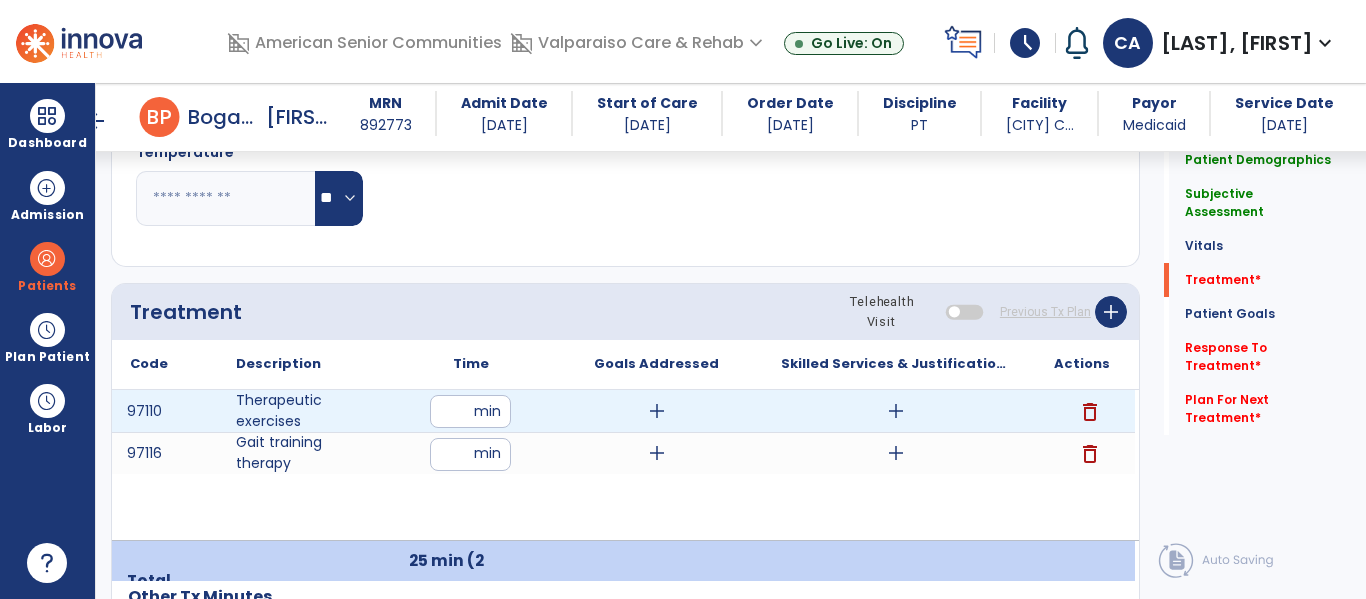 click on "add" at bounding box center (896, 411) 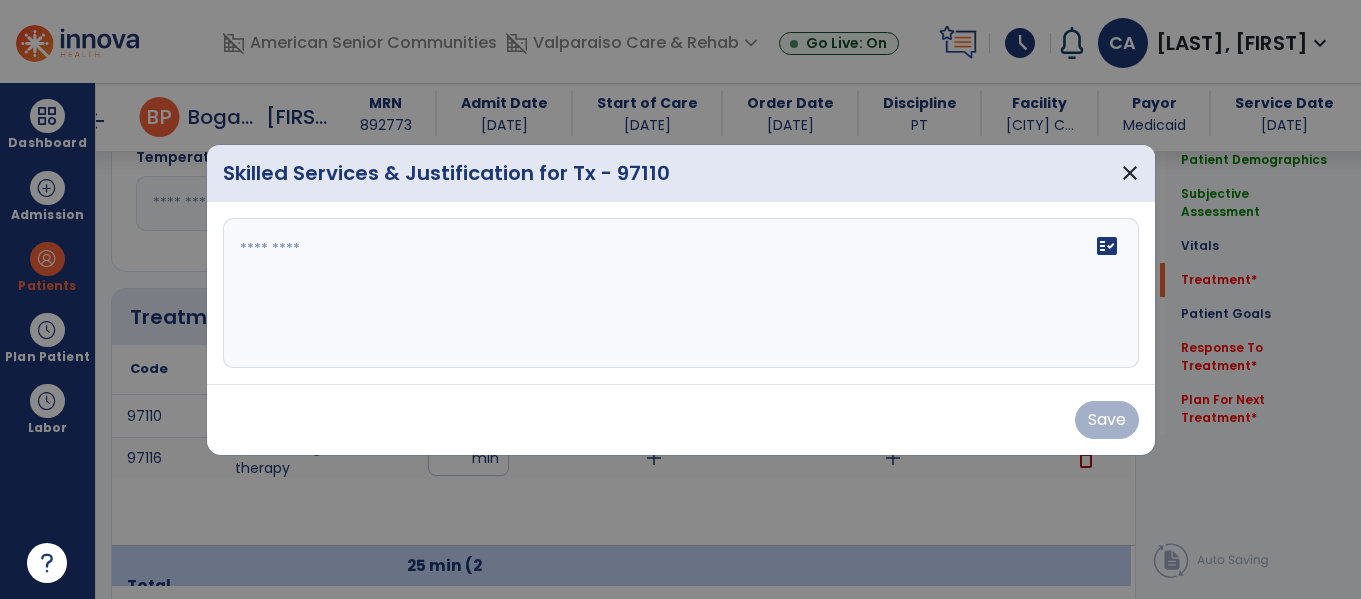 scroll, scrollTop: 1076, scrollLeft: 0, axis: vertical 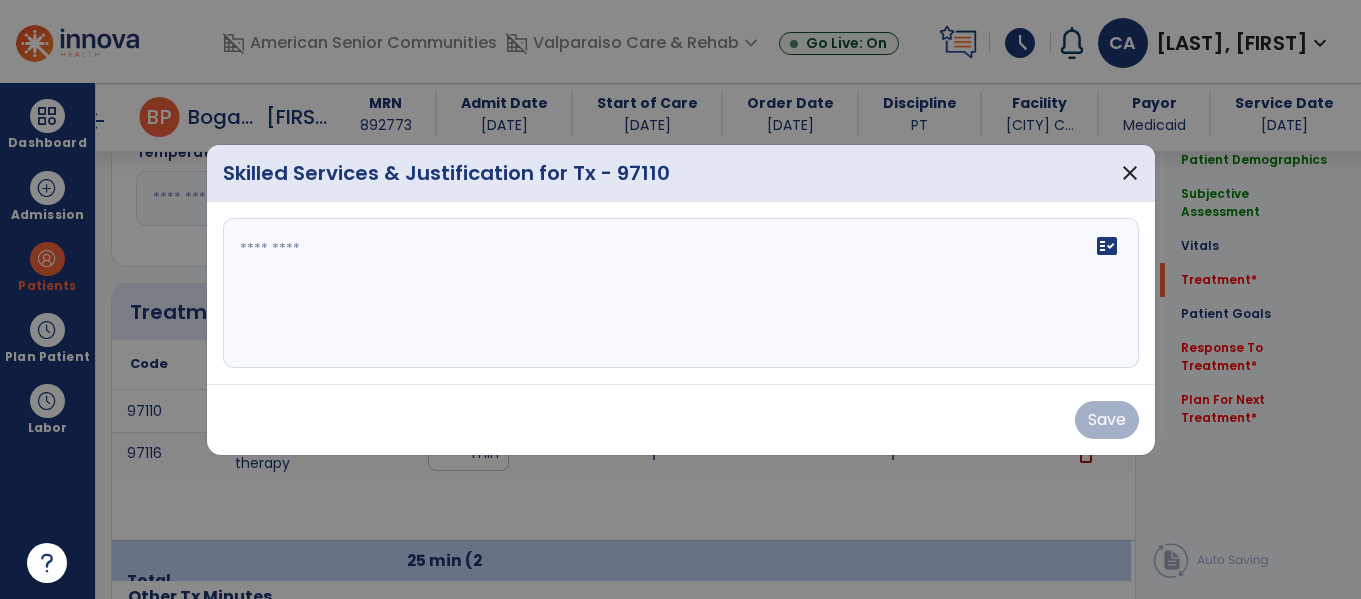 click on "fact_check" at bounding box center (681, 293) 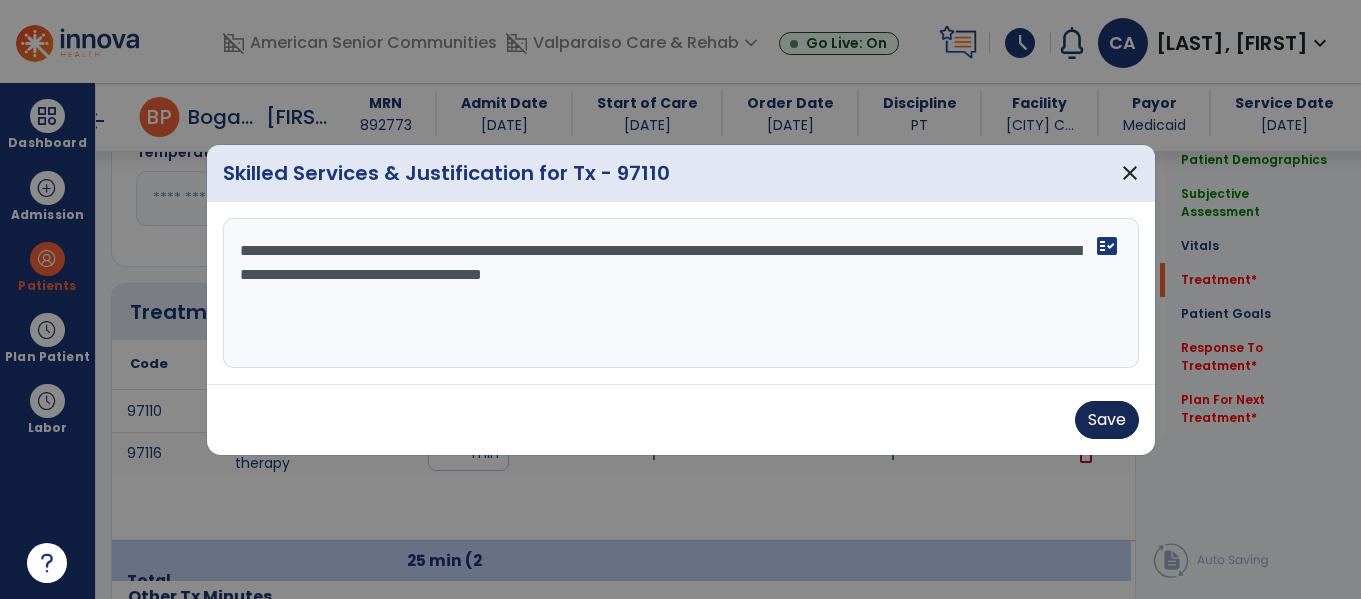 type on "**********" 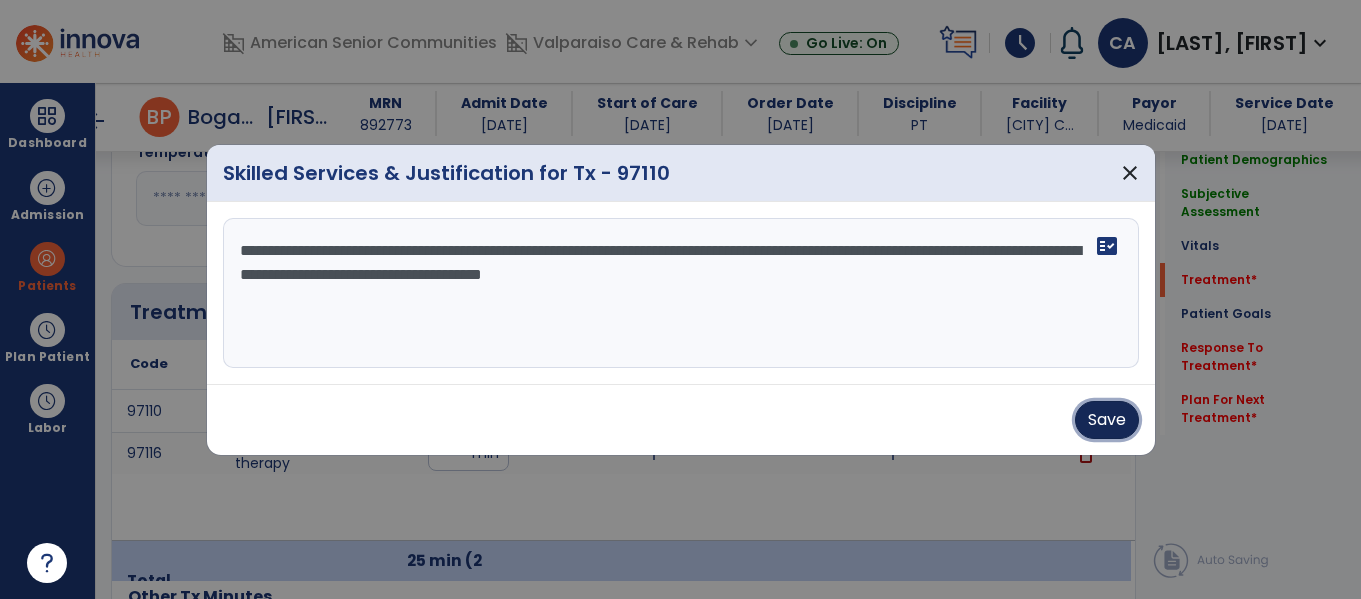 click on "Save" at bounding box center [1107, 420] 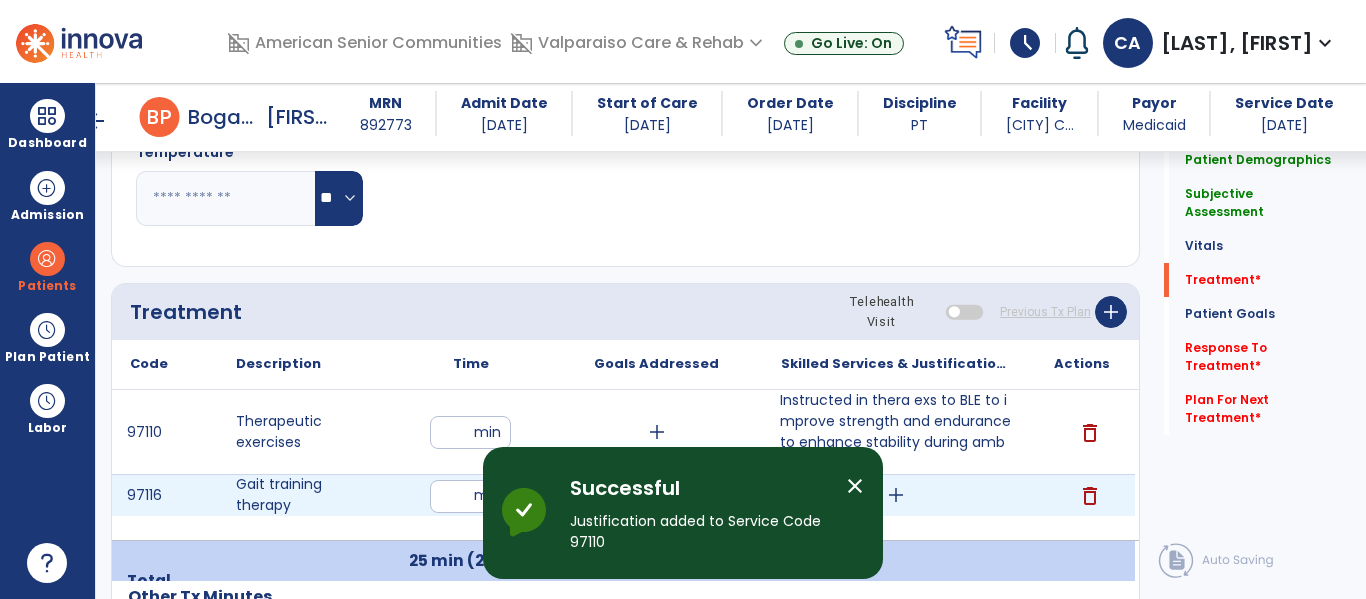 click on "add" at bounding box center [896, 495] 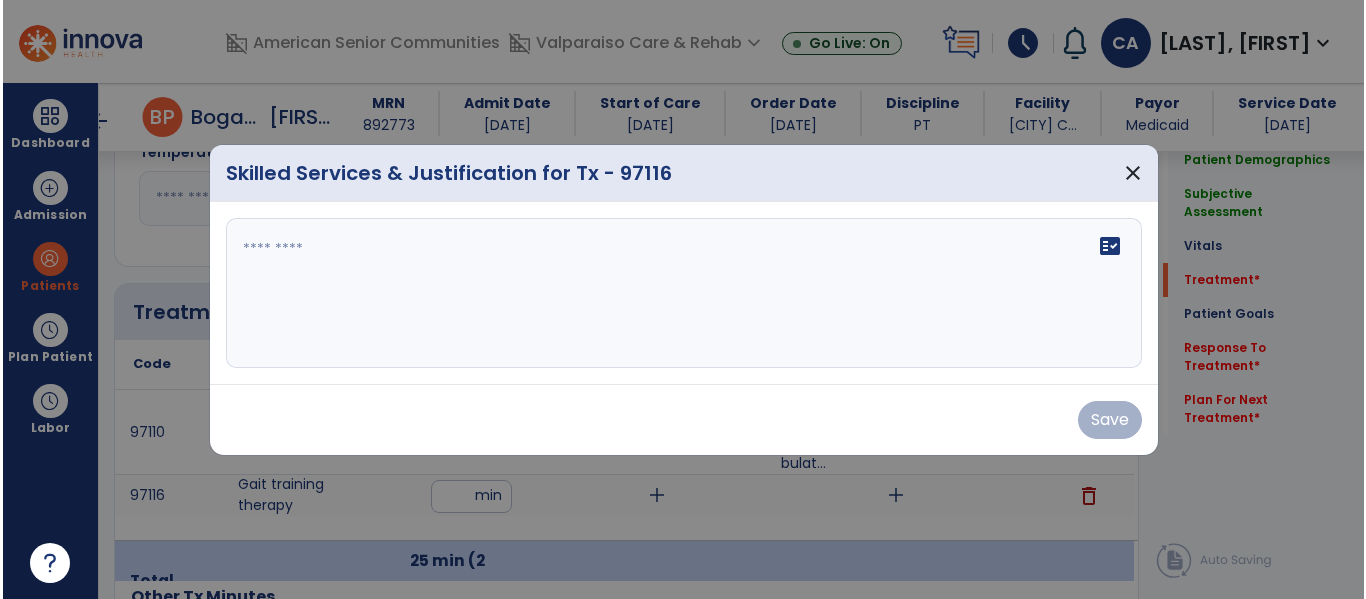 scroll, scrollTop: 1076, scrollLeft: 0, axis: vertical 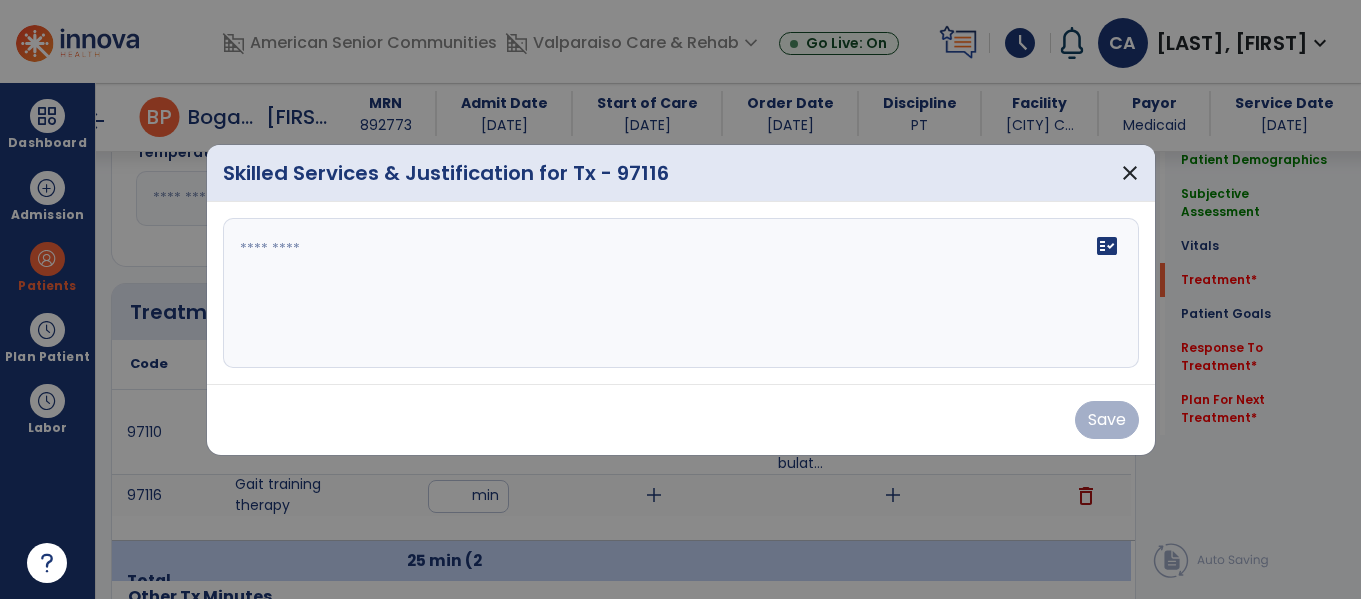 click on "fact_check" at bounding box center [681, 293] 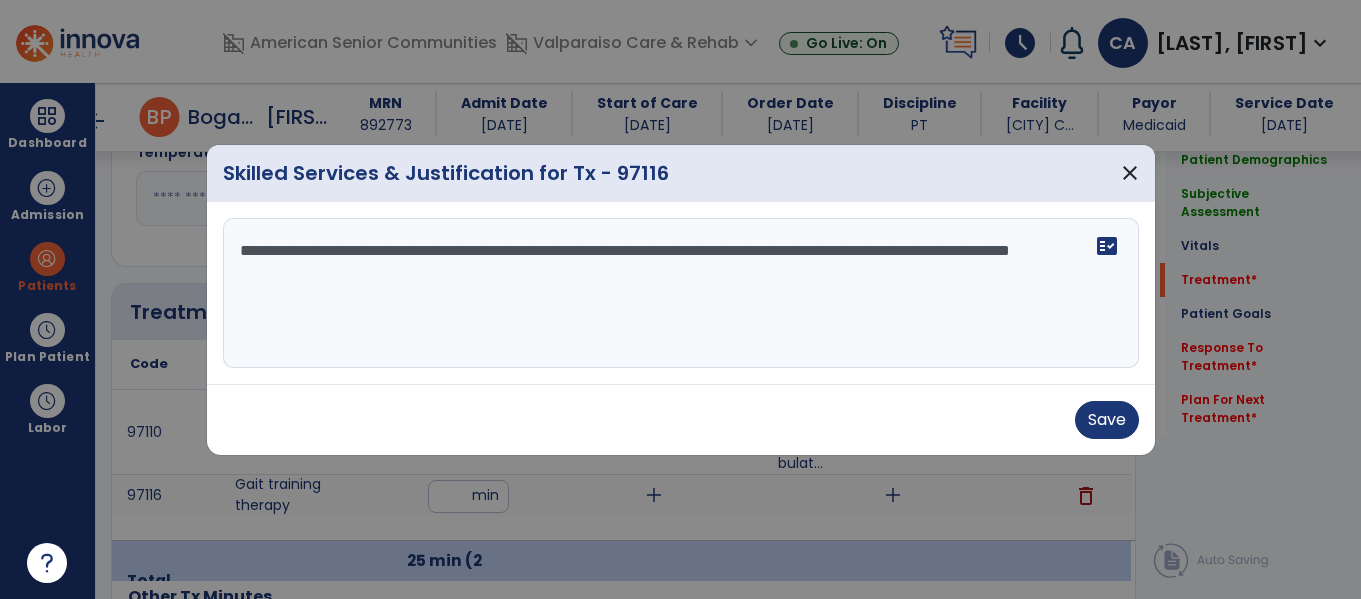 type on "**********" 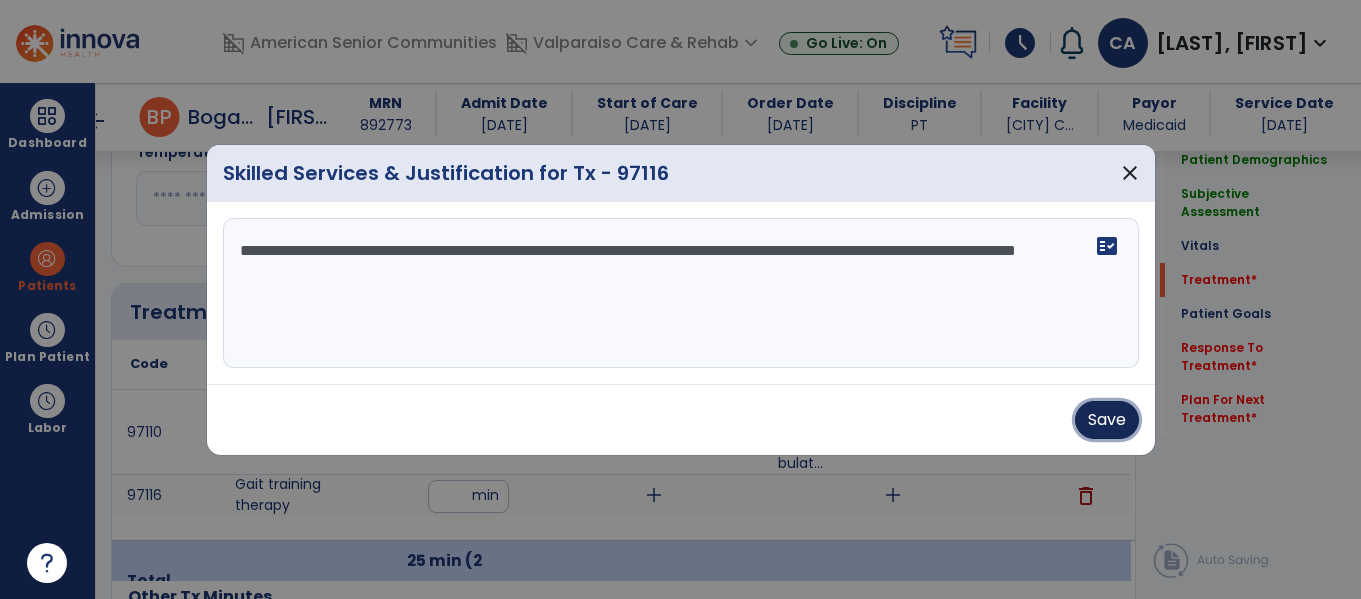 click on "Save" at bounding box center [1107, 420] 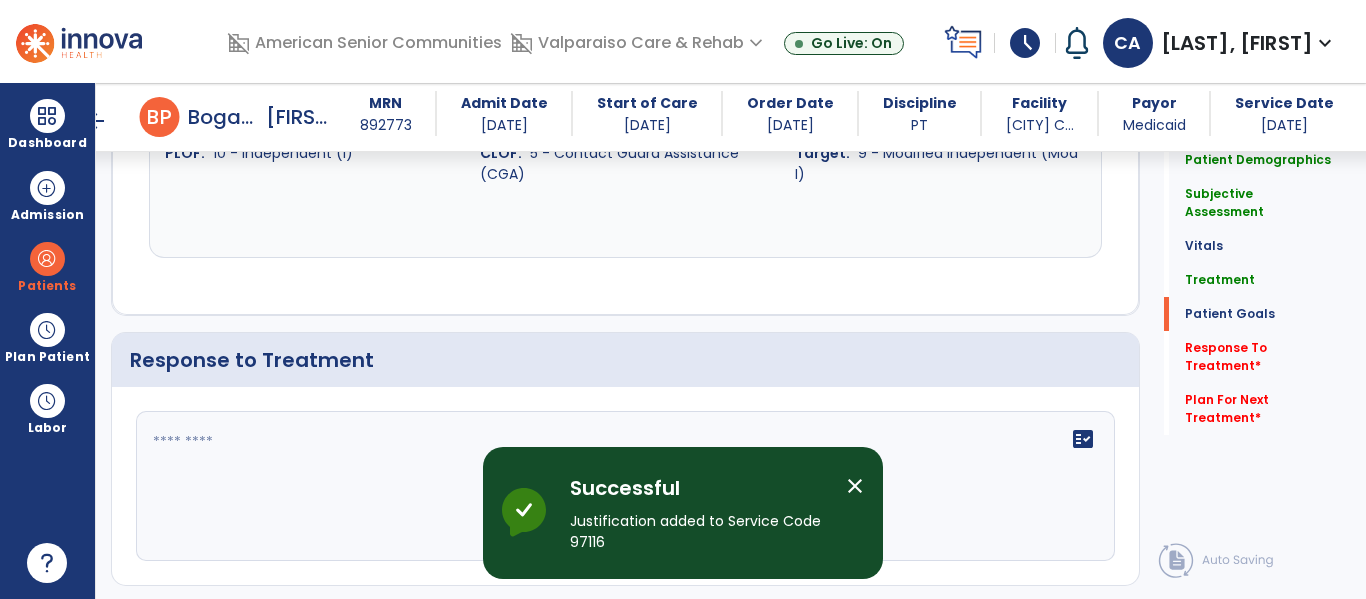 scroll, scrollTop: 3580, scrollLeft: 0, axis: vertical 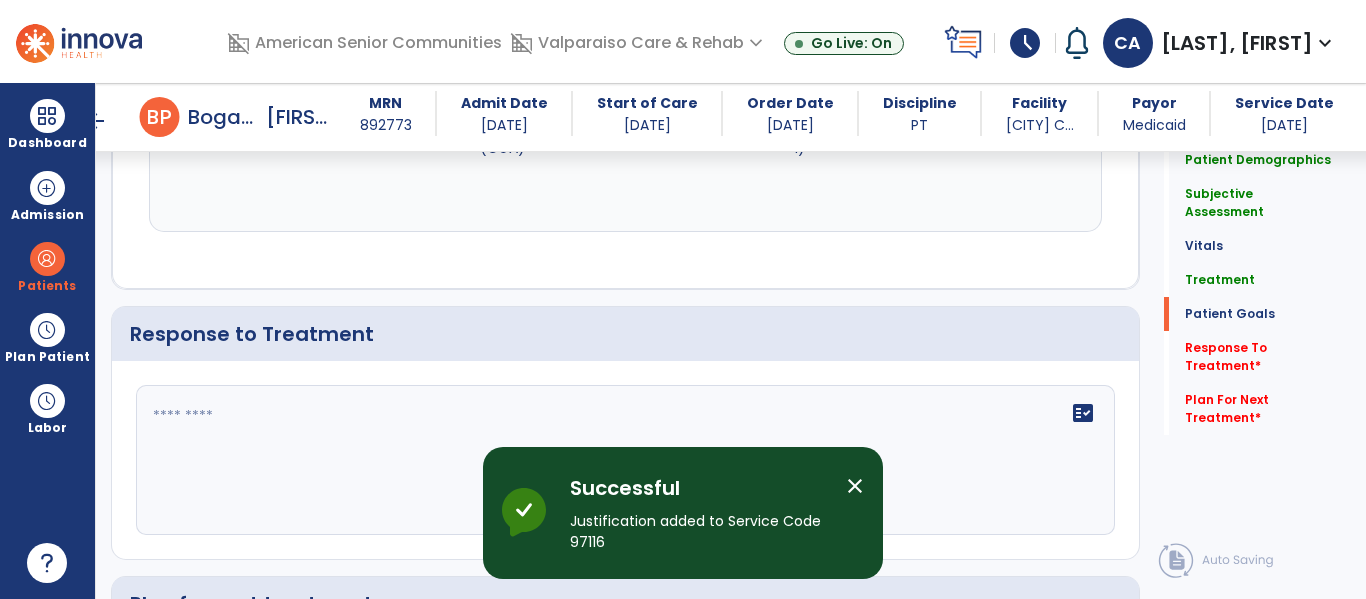 click 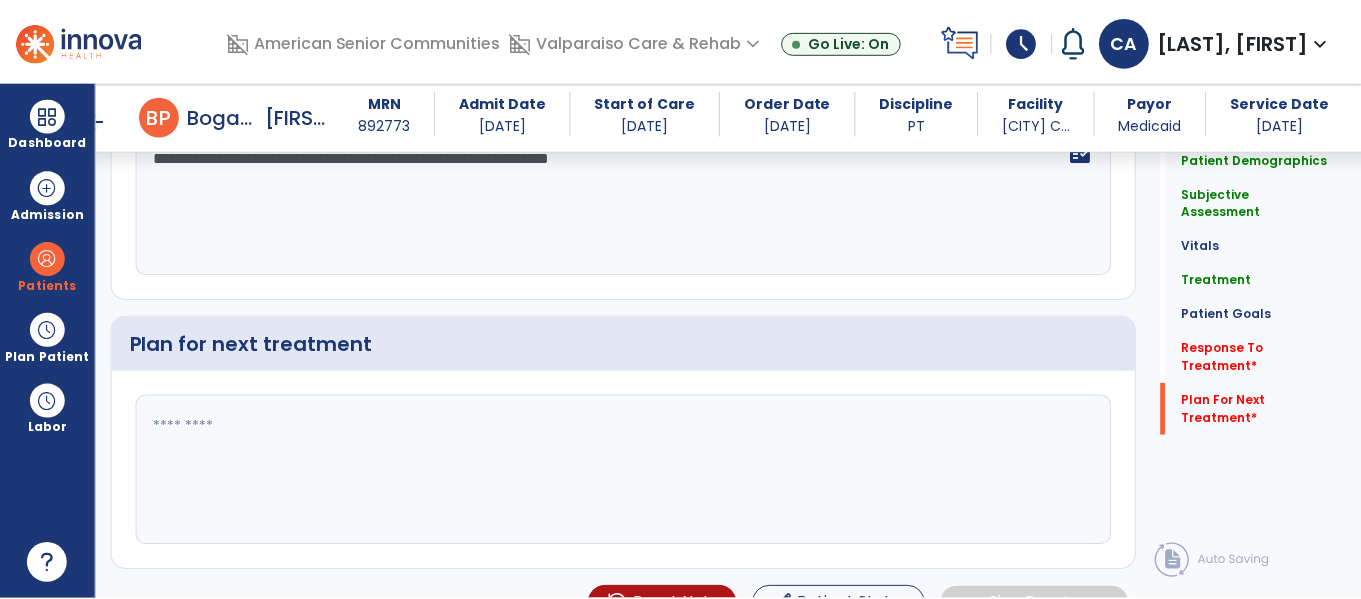 scroll, scrollTop: 3877, scrollLeft: 0, axis: vertical 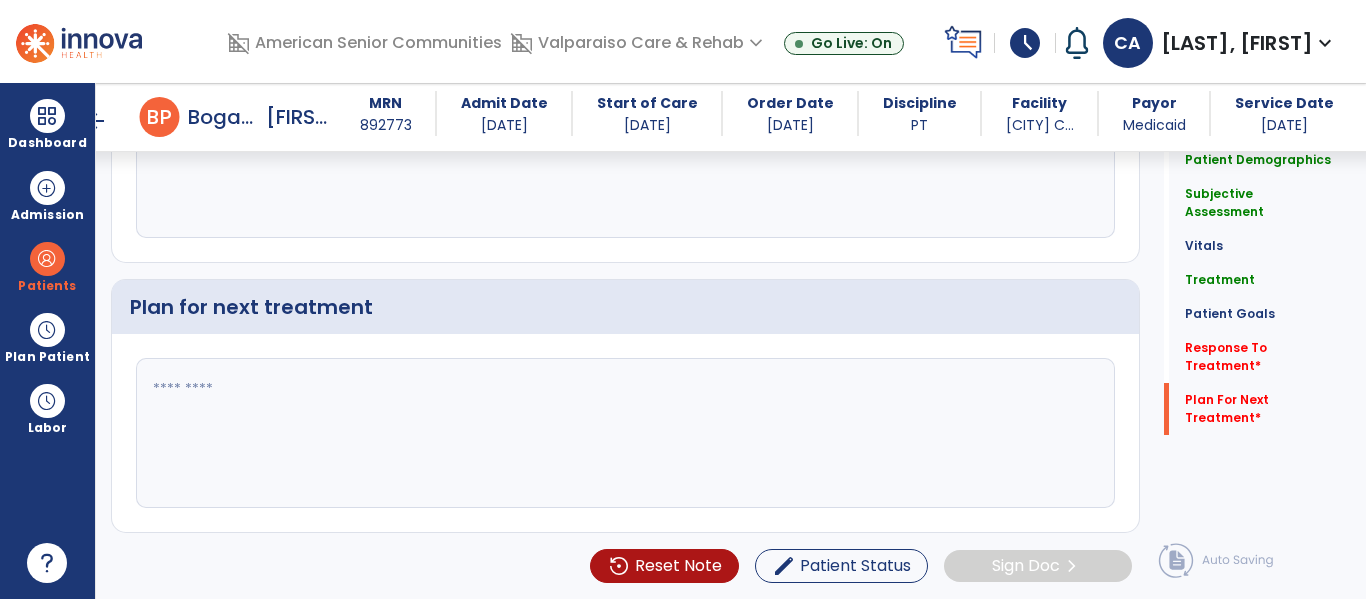 type on "**********" 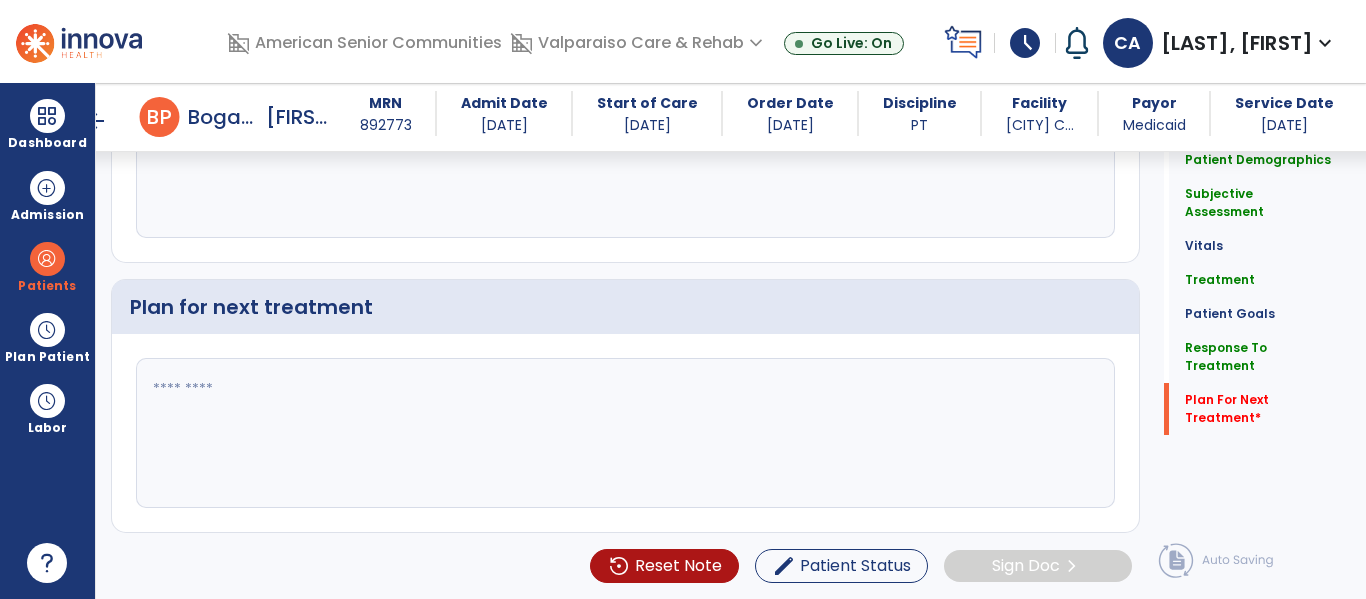 click 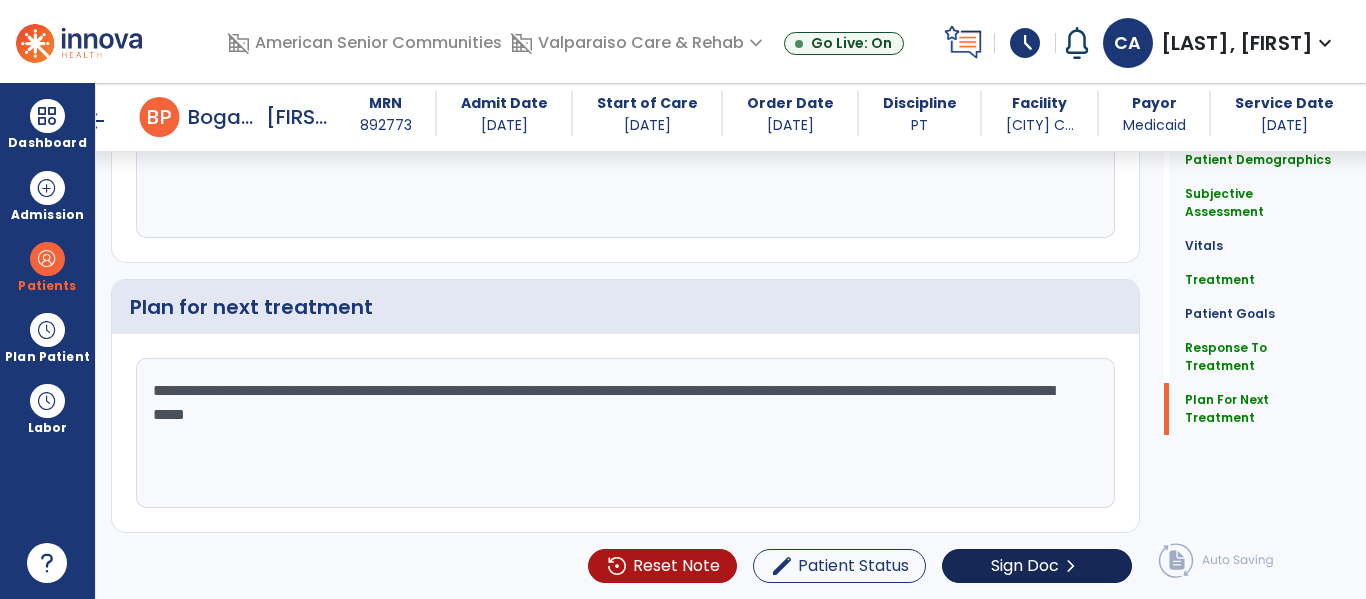 type on "**********" 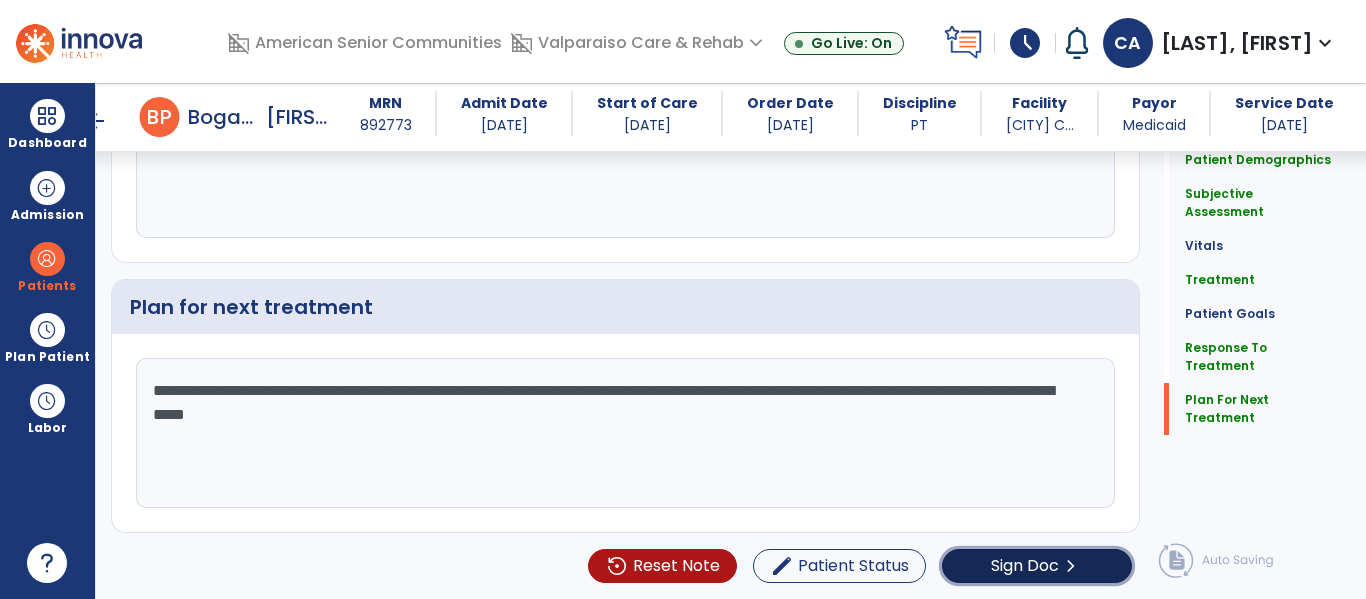click on "Sign Doc" 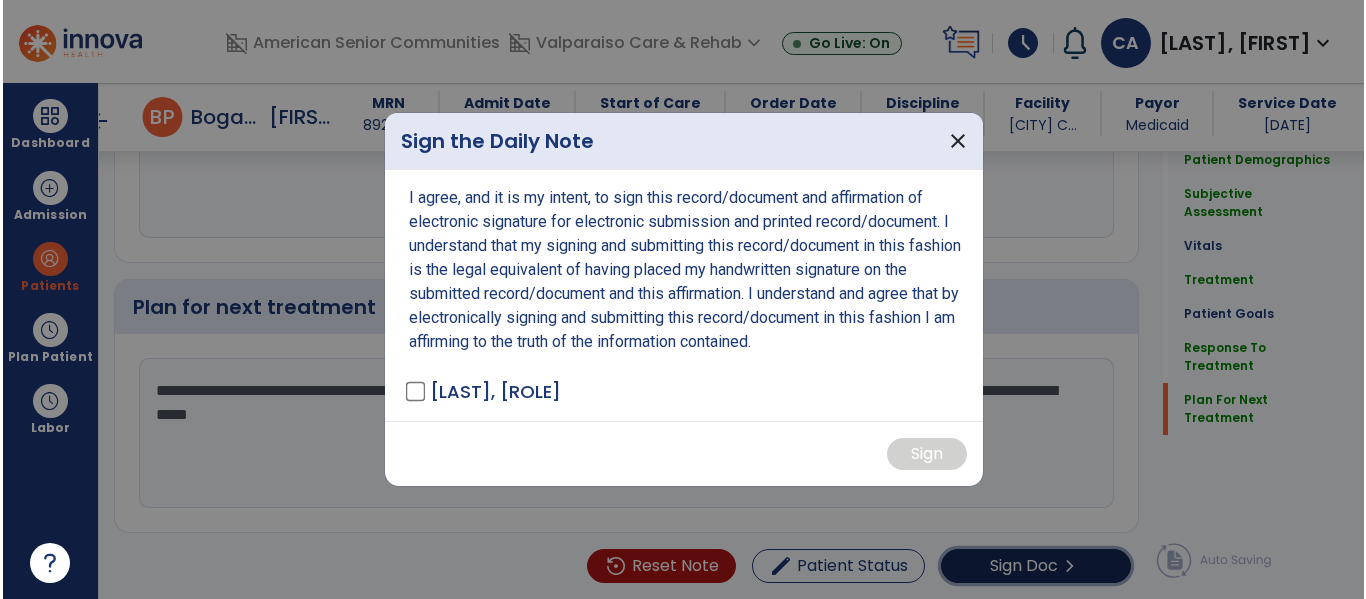 scroll, scrollTop: 3877, scrollLeft: 0, axis: vertical 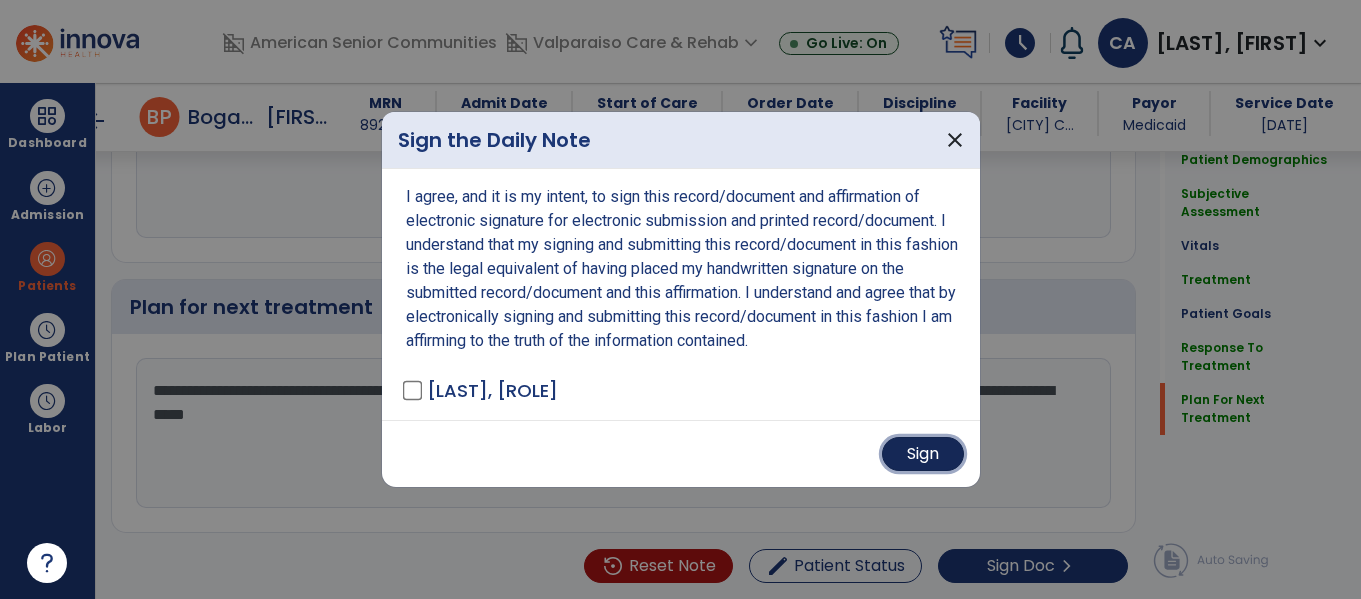 click on "Sign" at bounding box center [923, 454] 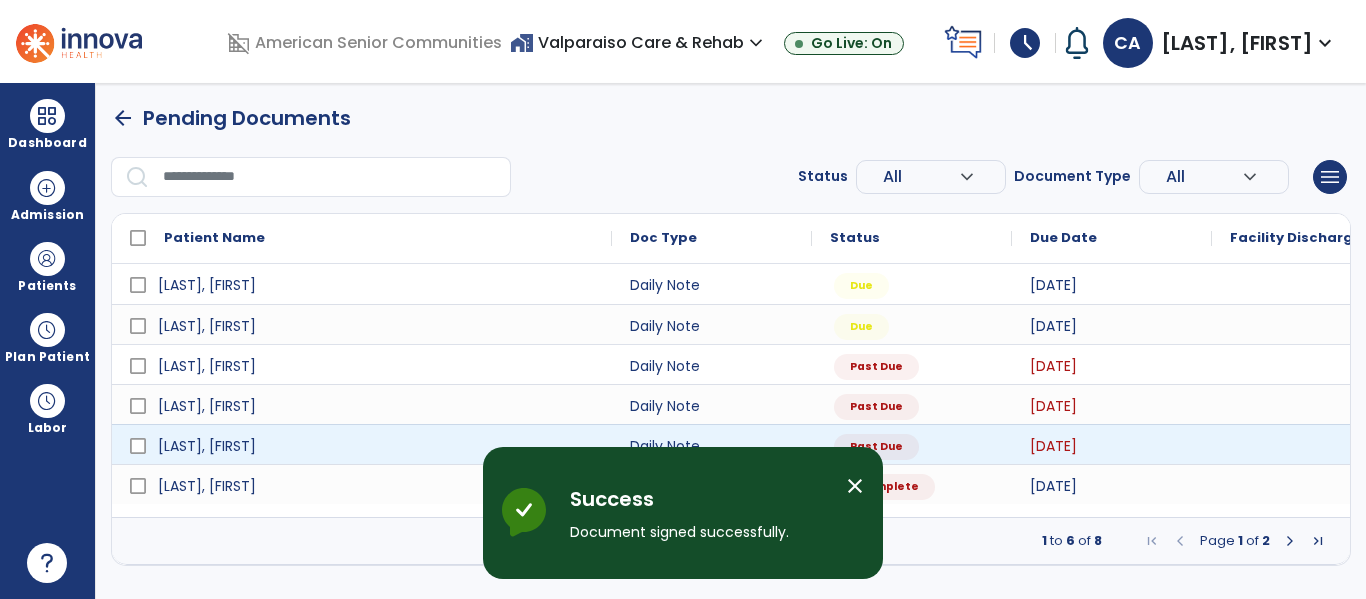 scroll, scrollTop: 0, scrollLeft: 0, axis: both 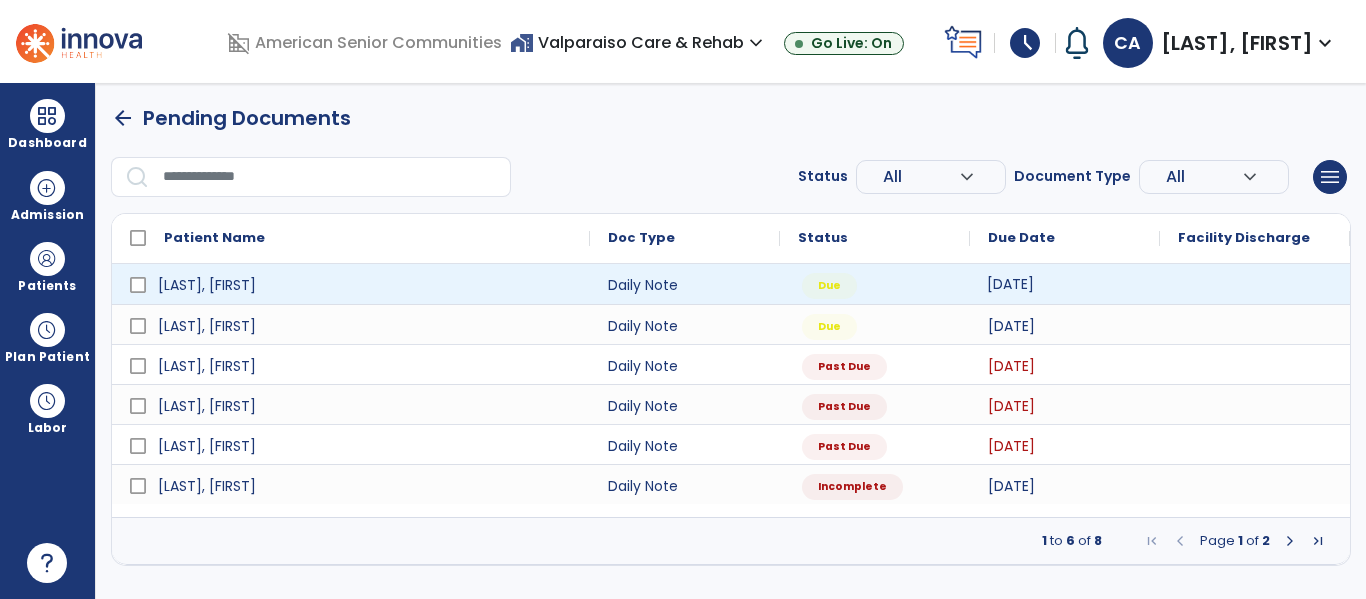 click on "[DATE]" at bounding box center (1010, 284) 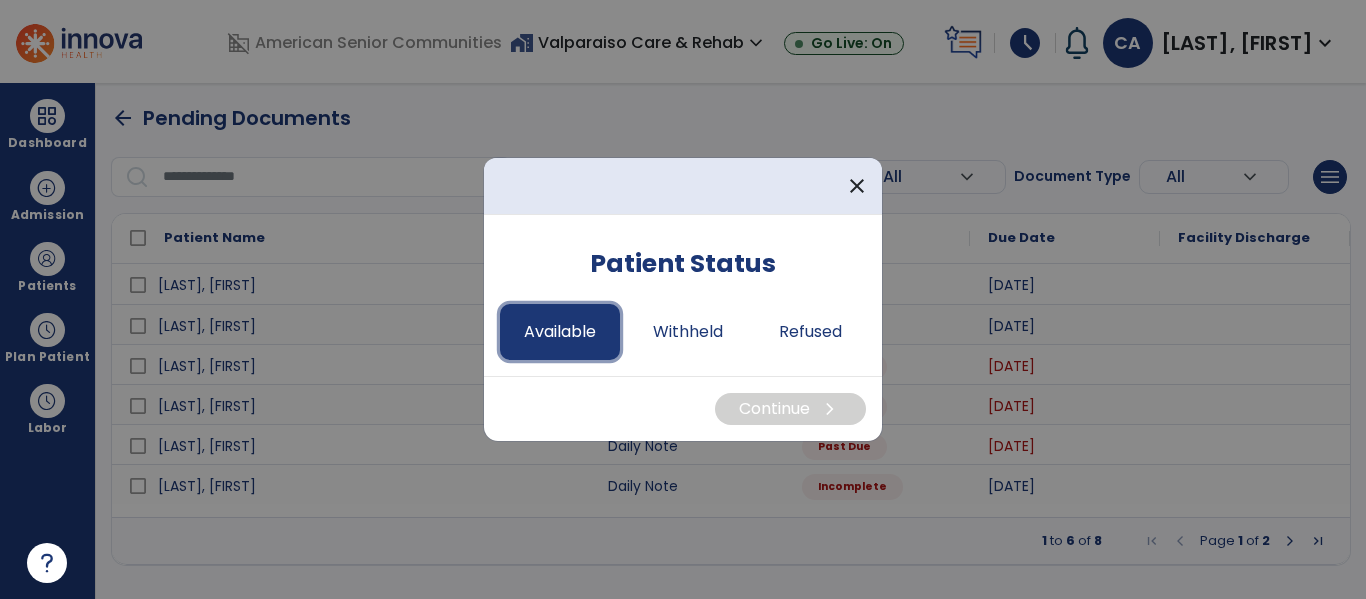 click on "Available" at bounding box center [560, 332] 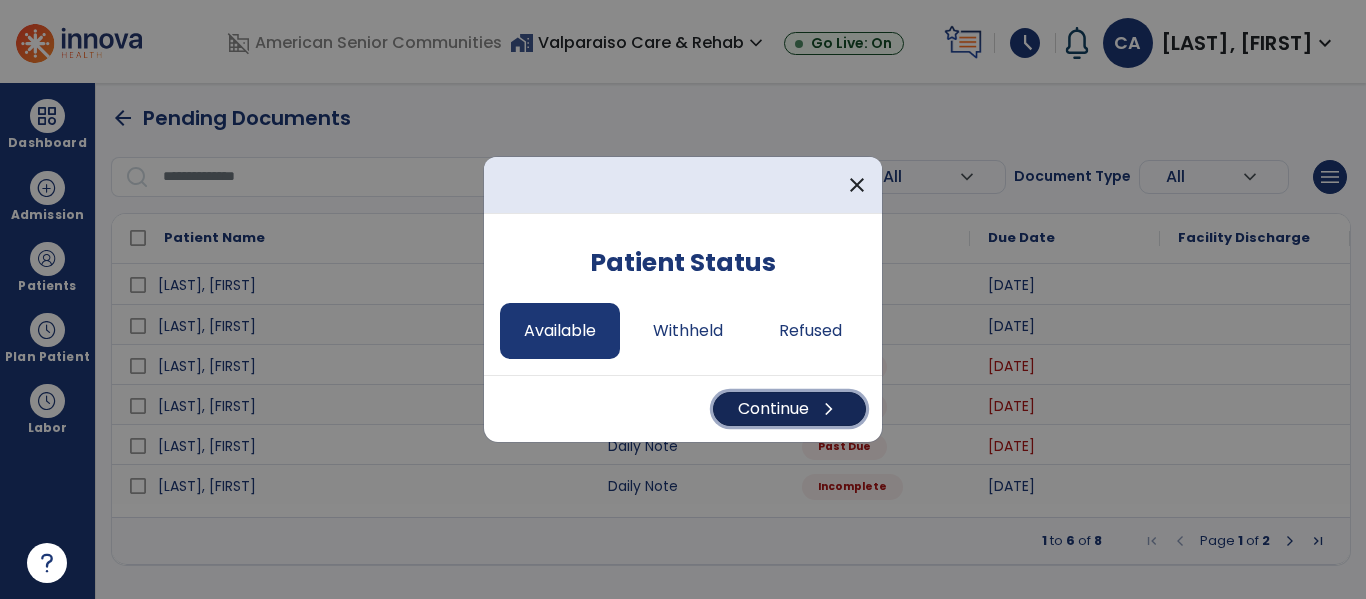 click on "Continue   chevron_right" at bounding box center [789, 409] 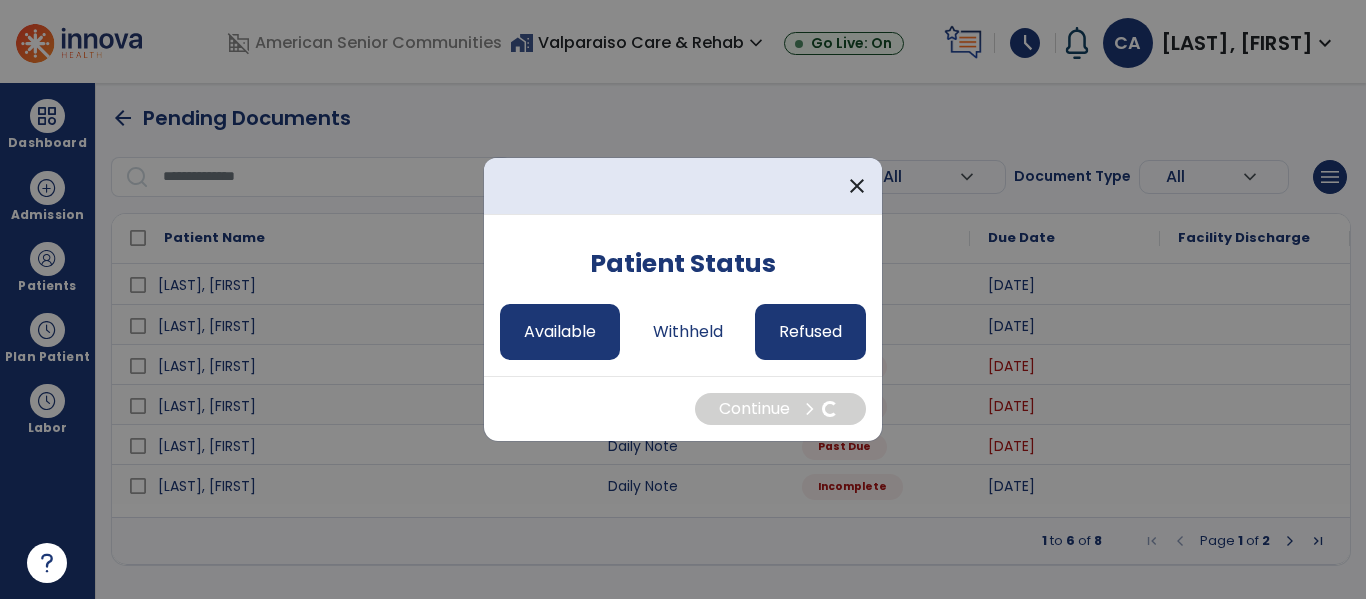 select on "*" 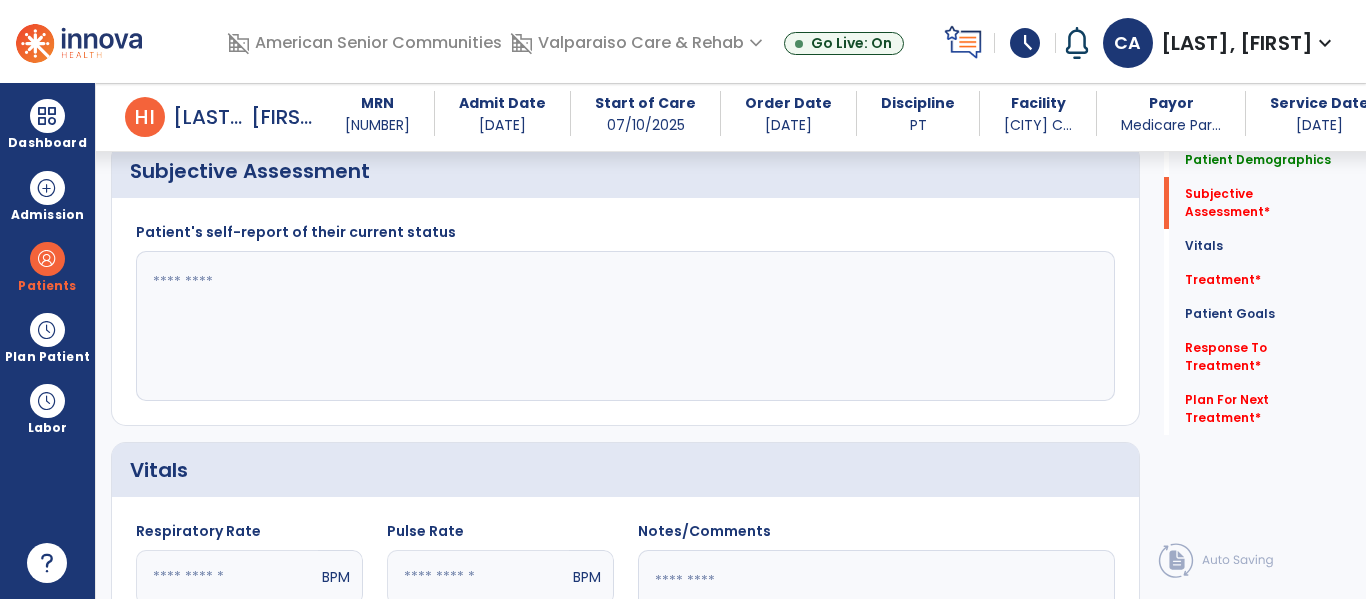 scroll, scrollTop: 1061, scrollLeft: 0, axis: vertical 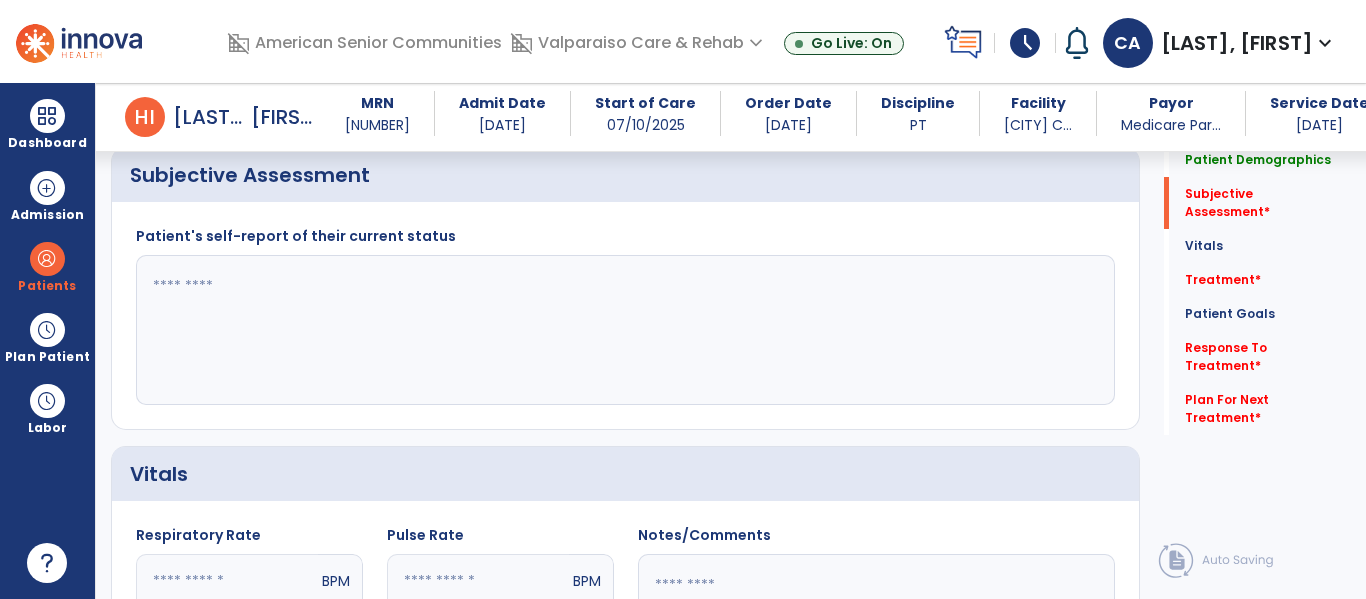 click 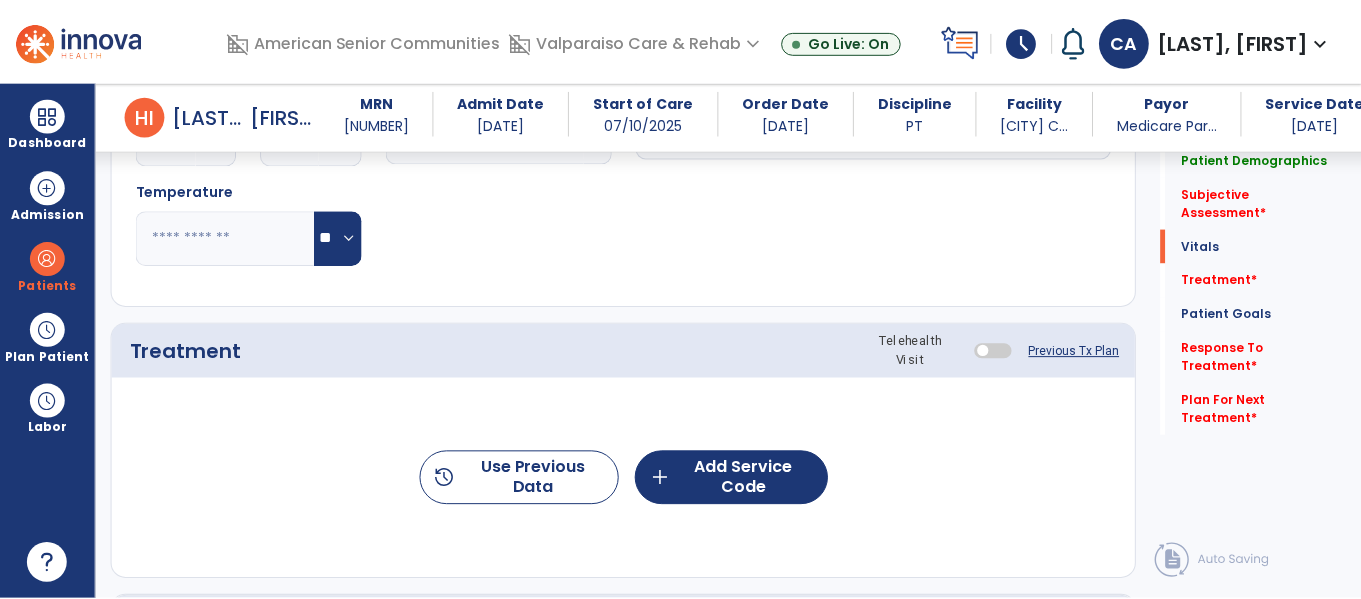 scroll, scrollTop: 1617, scrollLeft: 0, axis: vertical 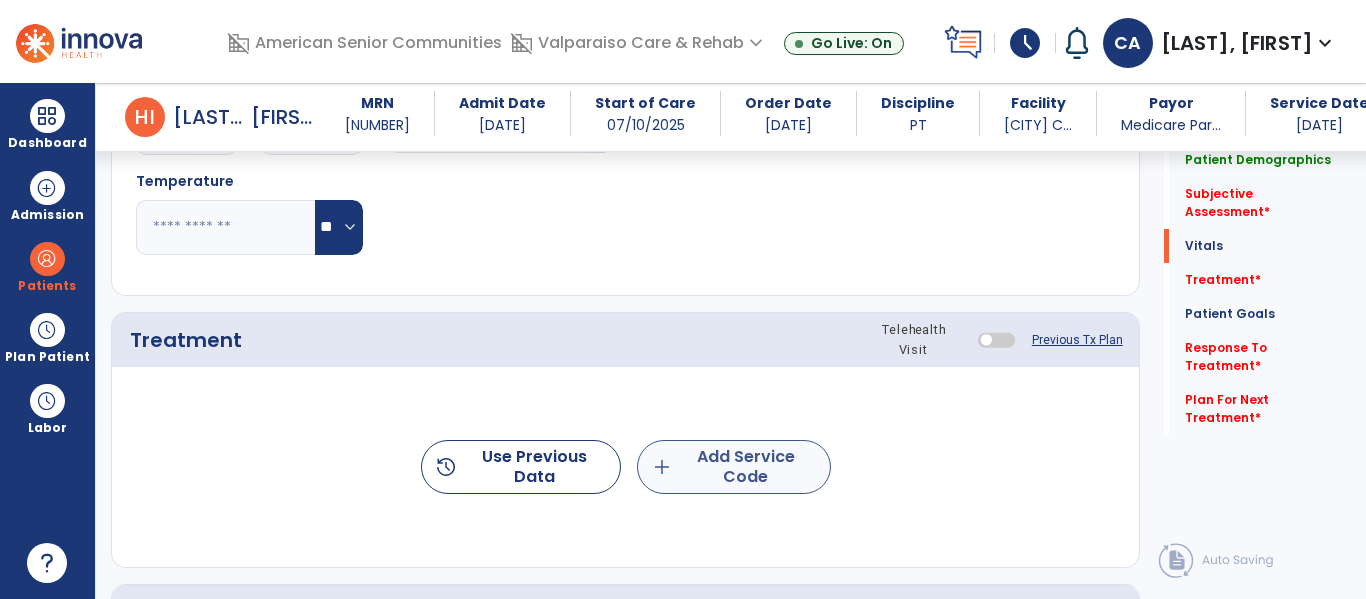 type on "**********" 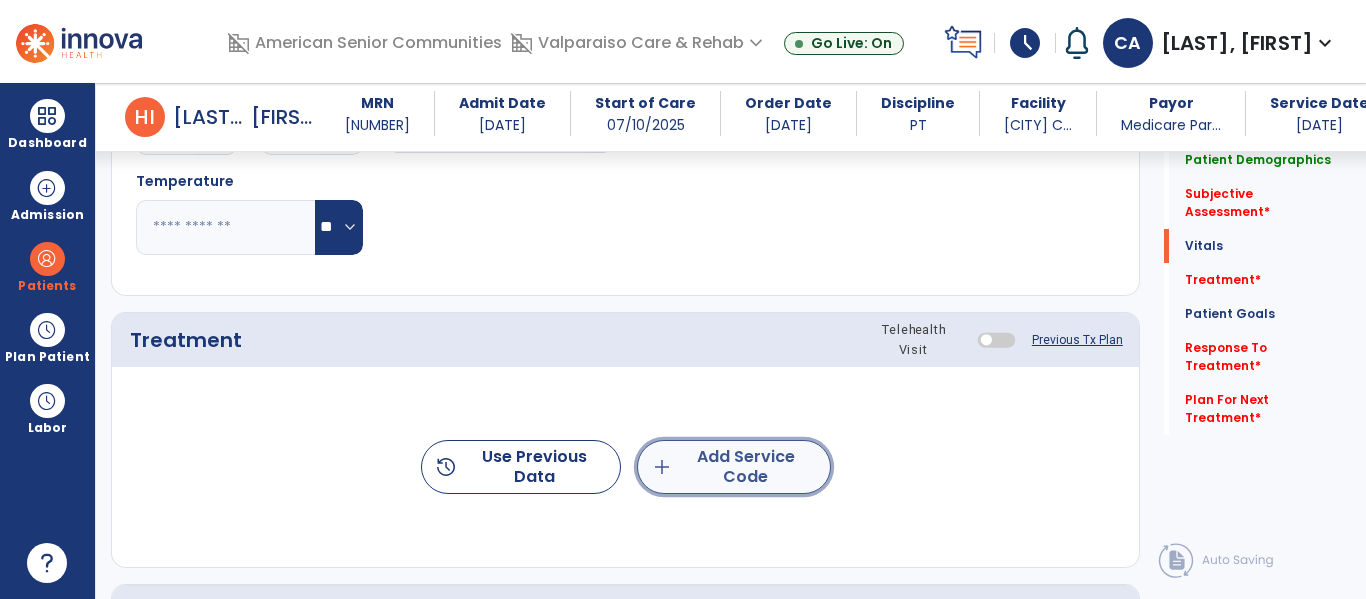 click on "add  Add Service Code" 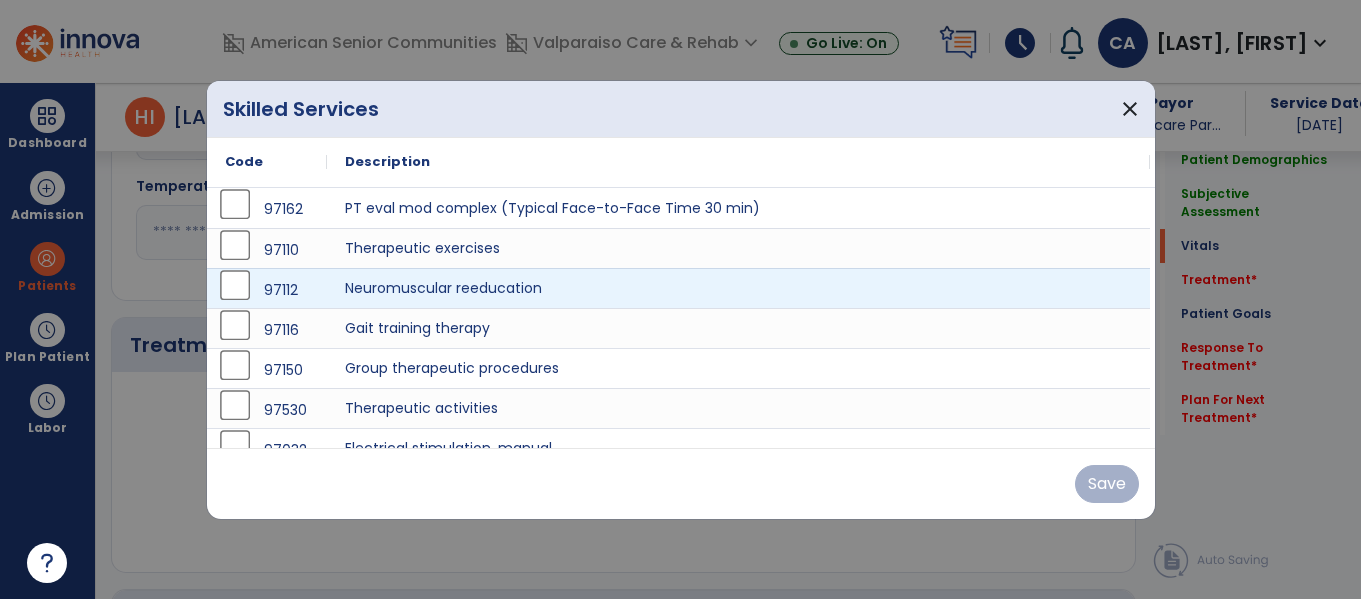 scroll, scrollTop: 1617, scrollLeft: 0, axis: vertical 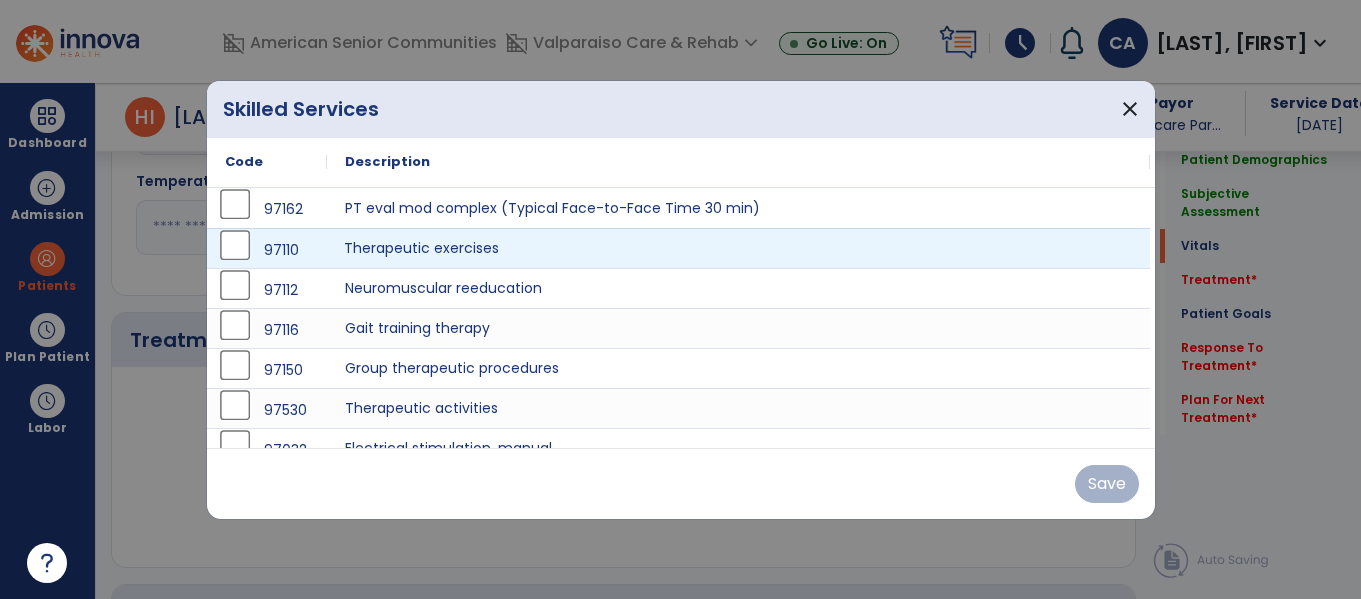 click on "Therapeutic exercises" at bounding box center [738, 248] 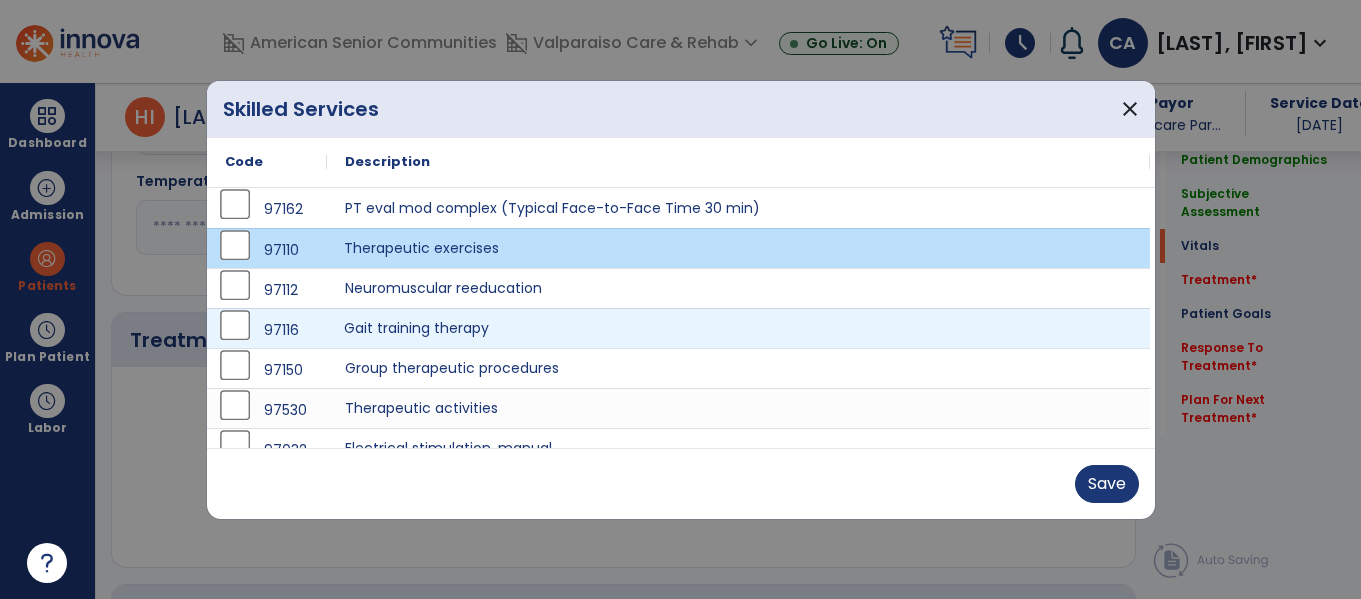 click on "Gait training therapy" at bounding box center [738, 328] 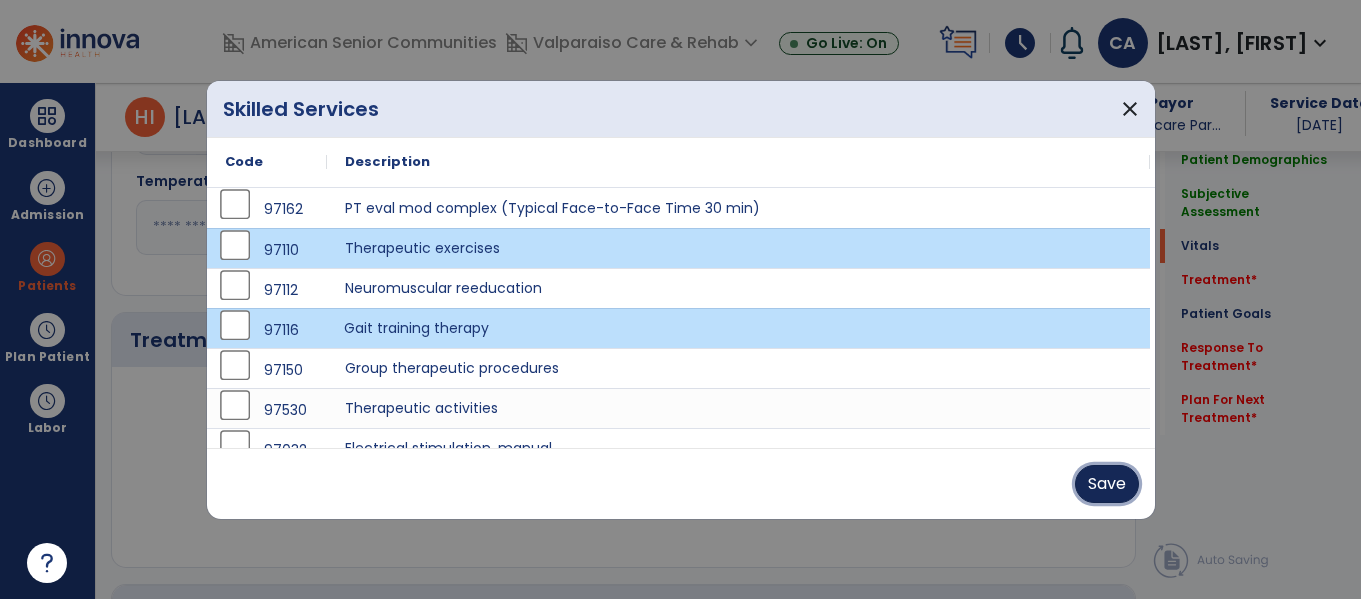 click on "Save" at bounding box center (1107, 484) 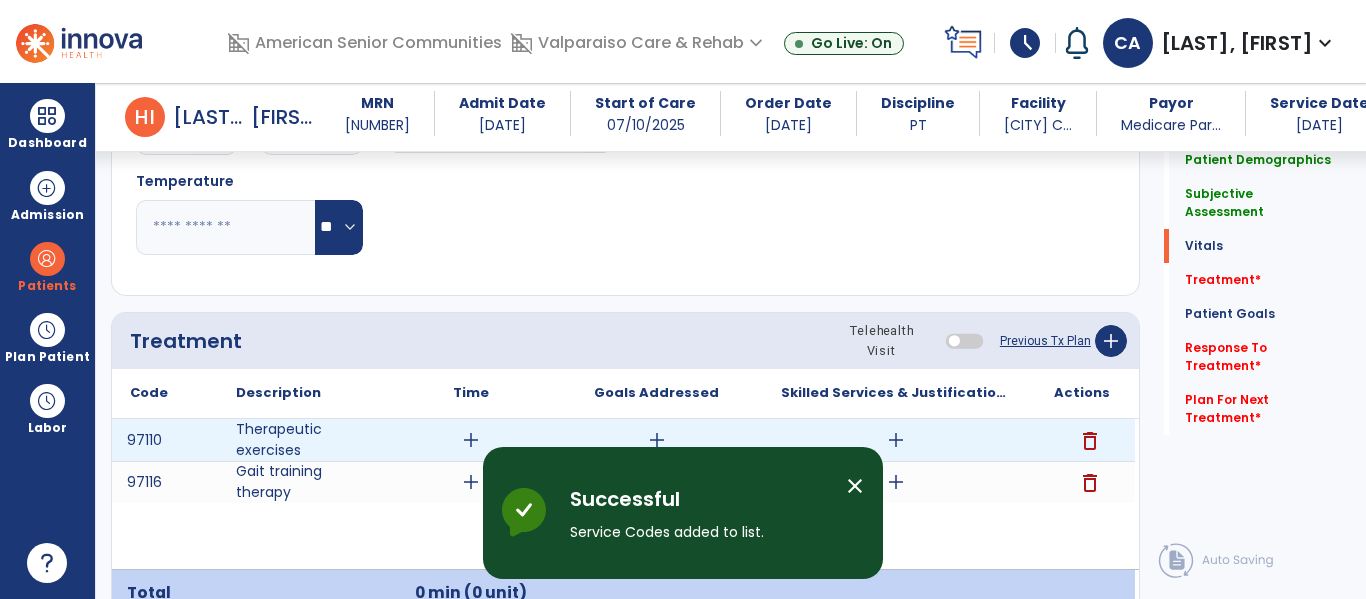 click on "add" at bounding box center (471, 440) 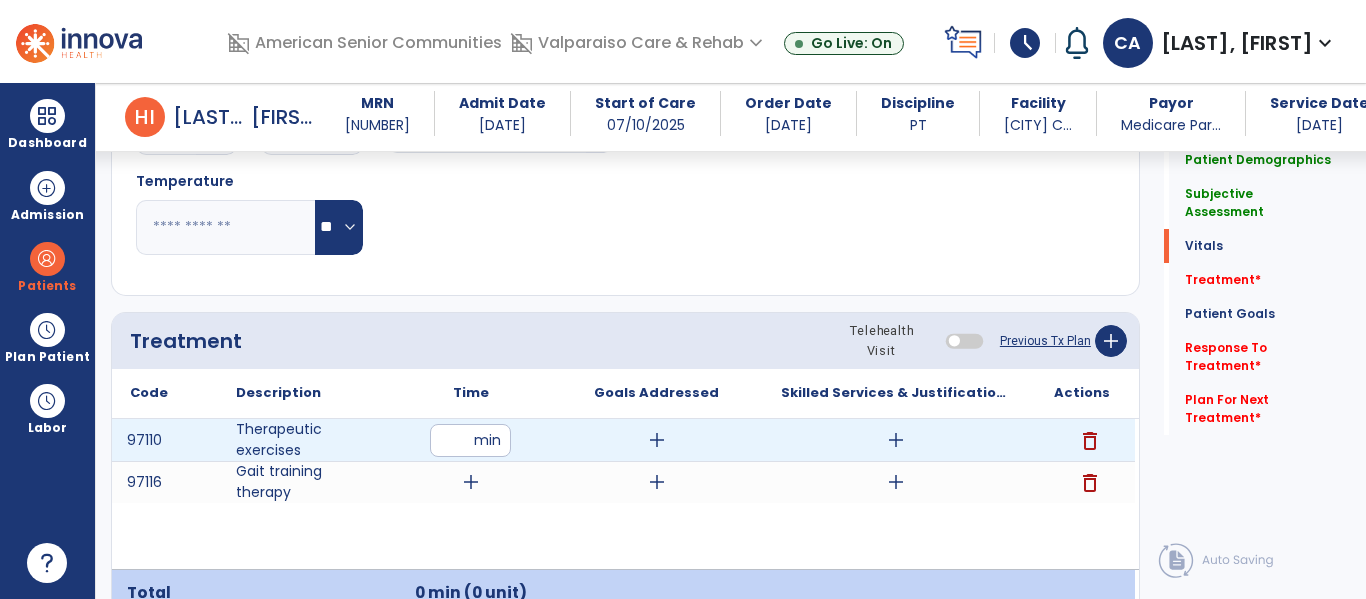 type on "**" 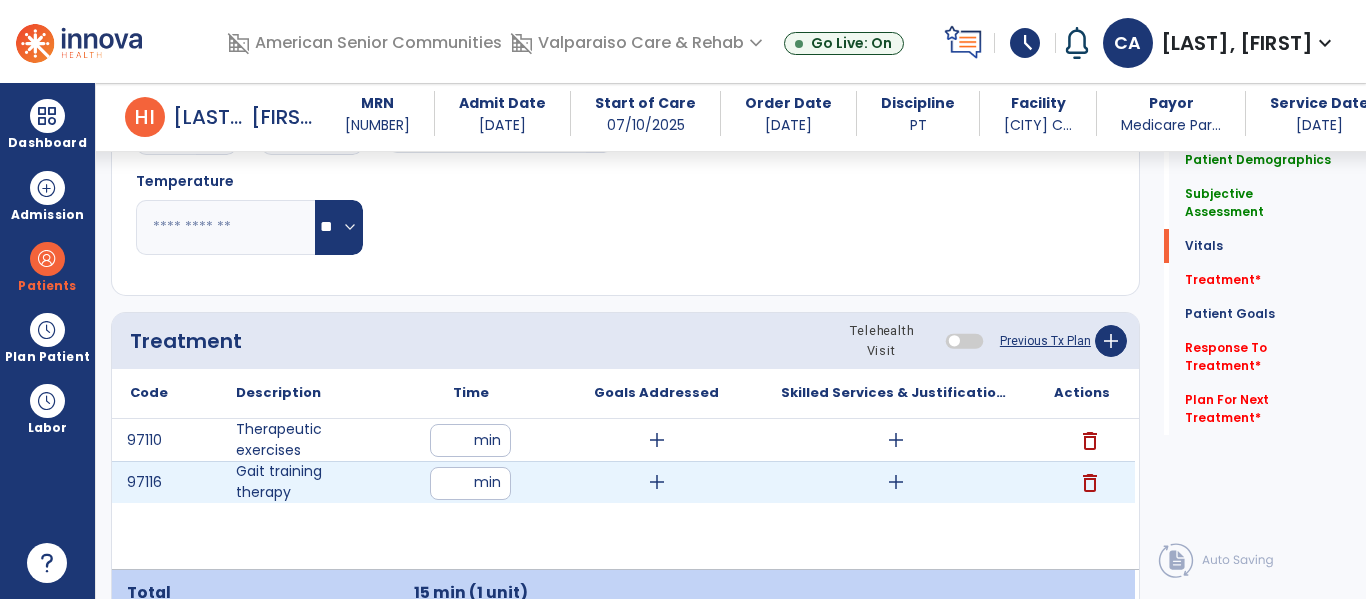 type on "**" 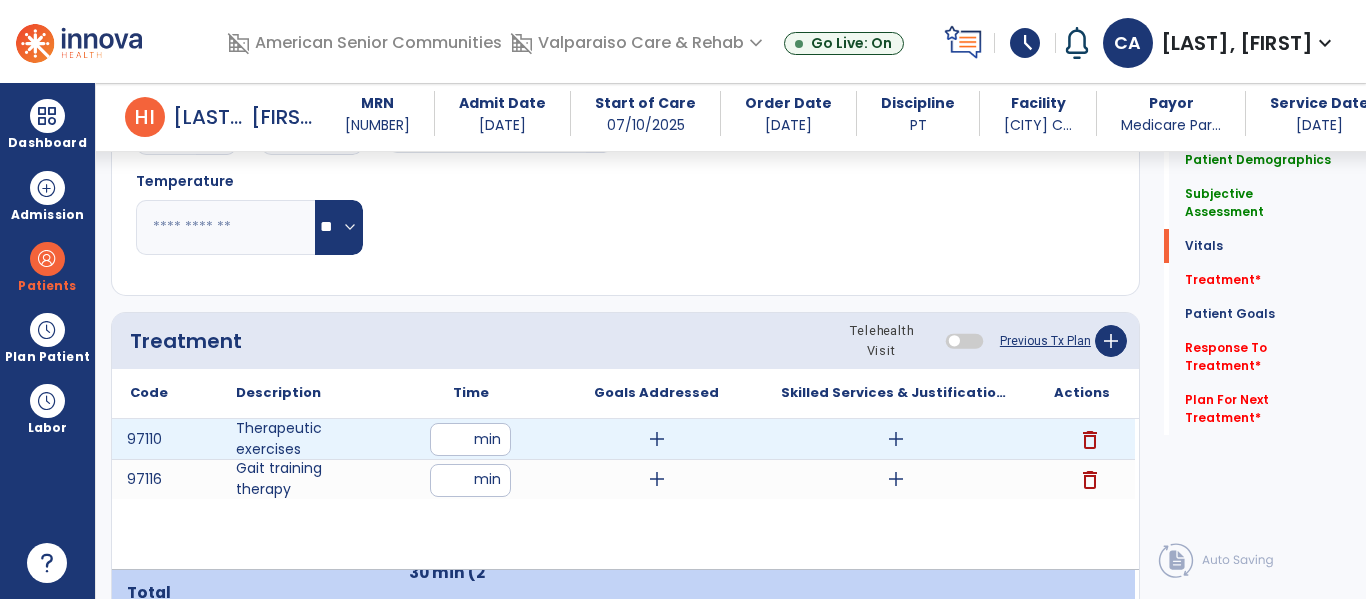 click on "add" at bounding box center (896, 439) 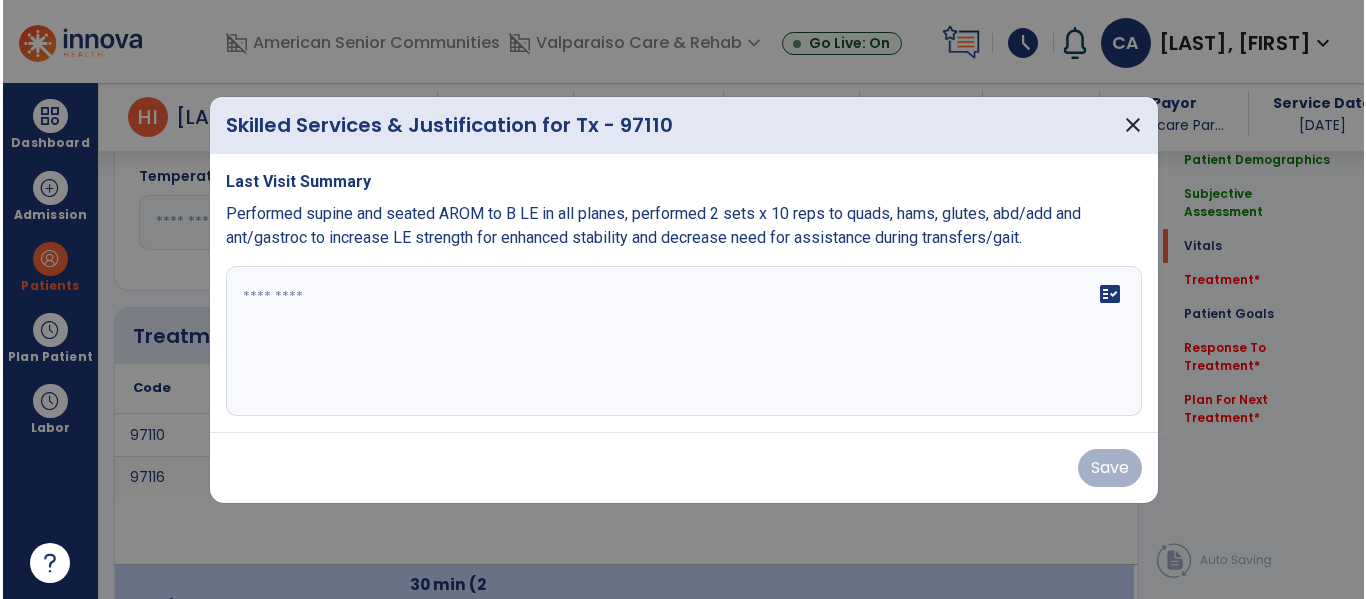 scroll, scrollTop: 1617, scrollLeft: 0, axis: vertical 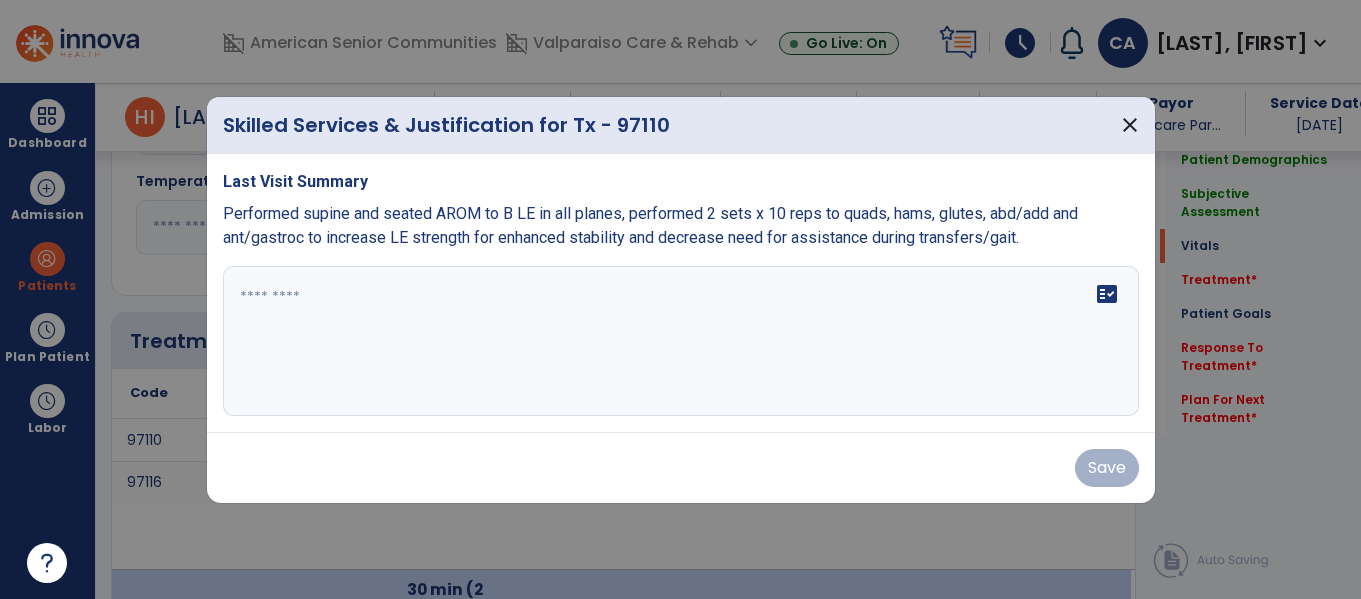 click on "fact_check" at bounding box center (681, 341) 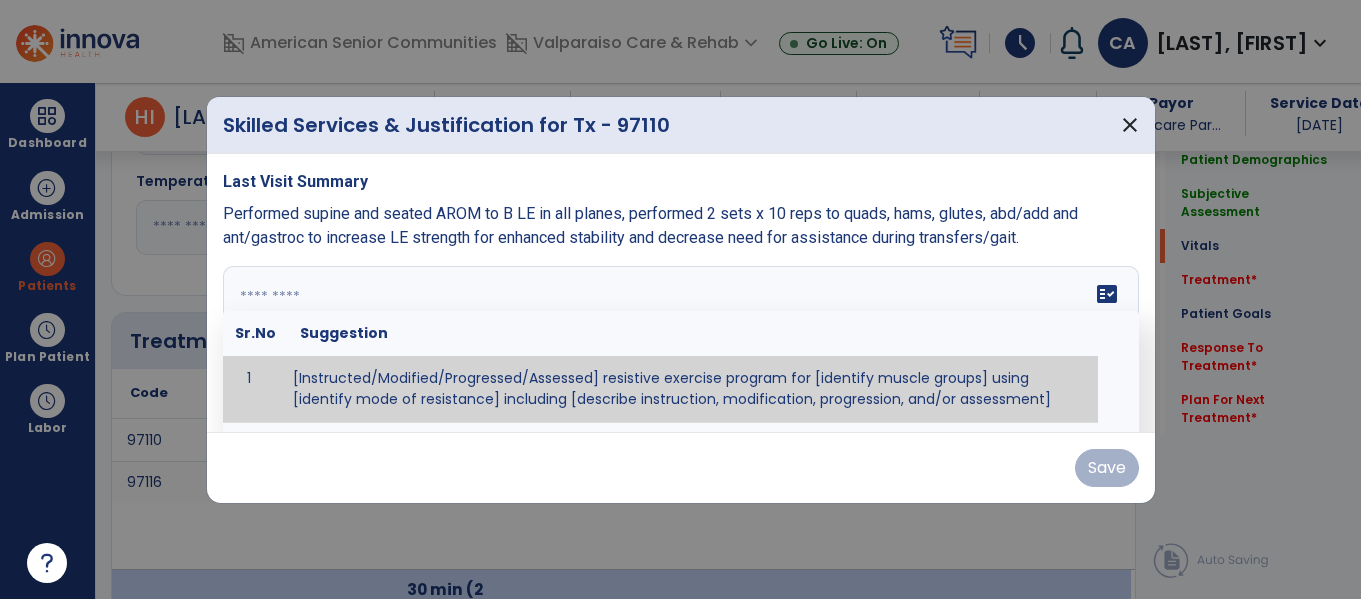 paste on "**********" 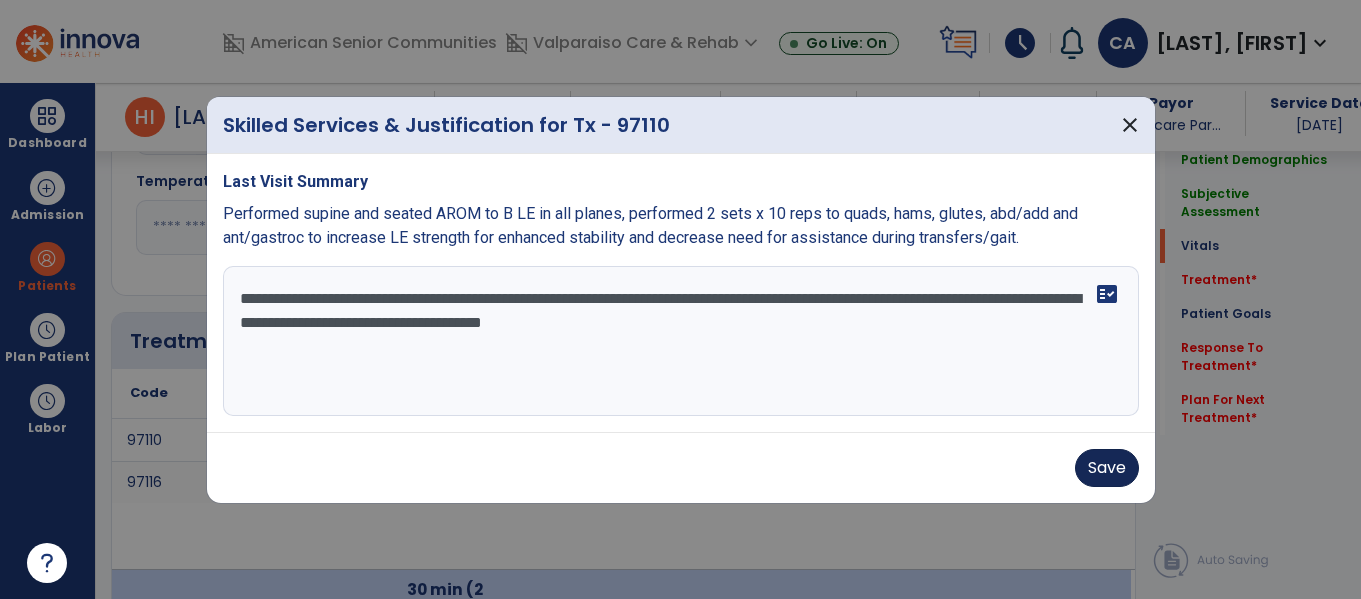 type on "**********" 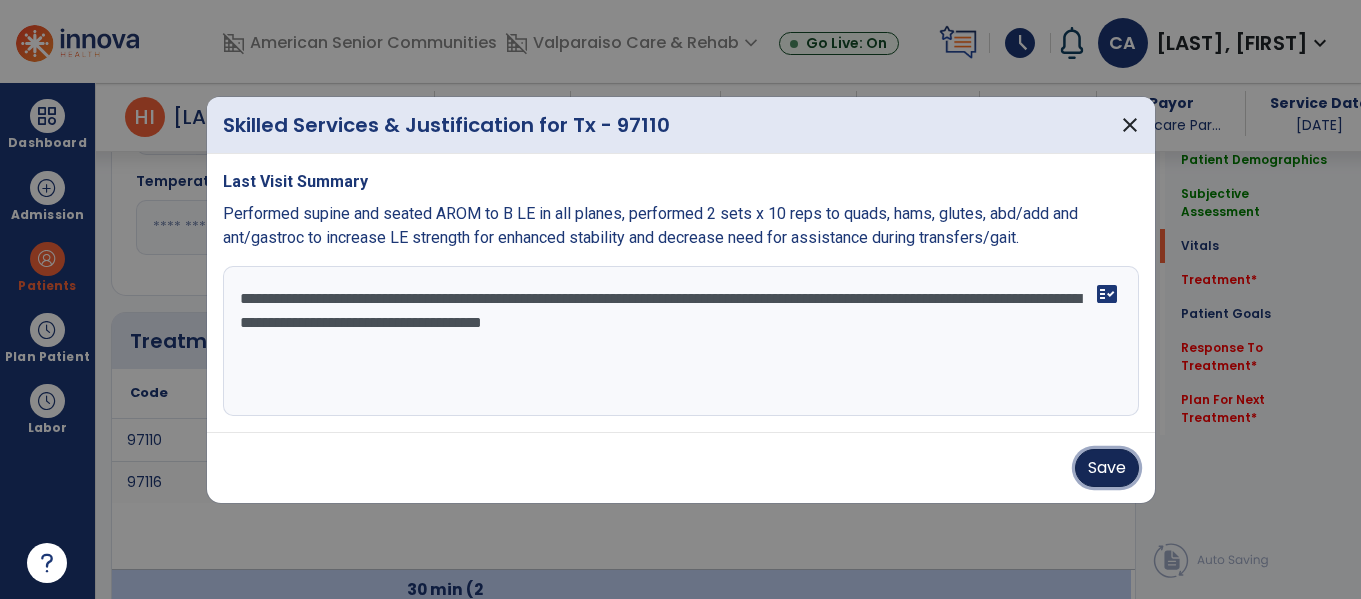 click on "Save" at bounding box center (1107, 468) 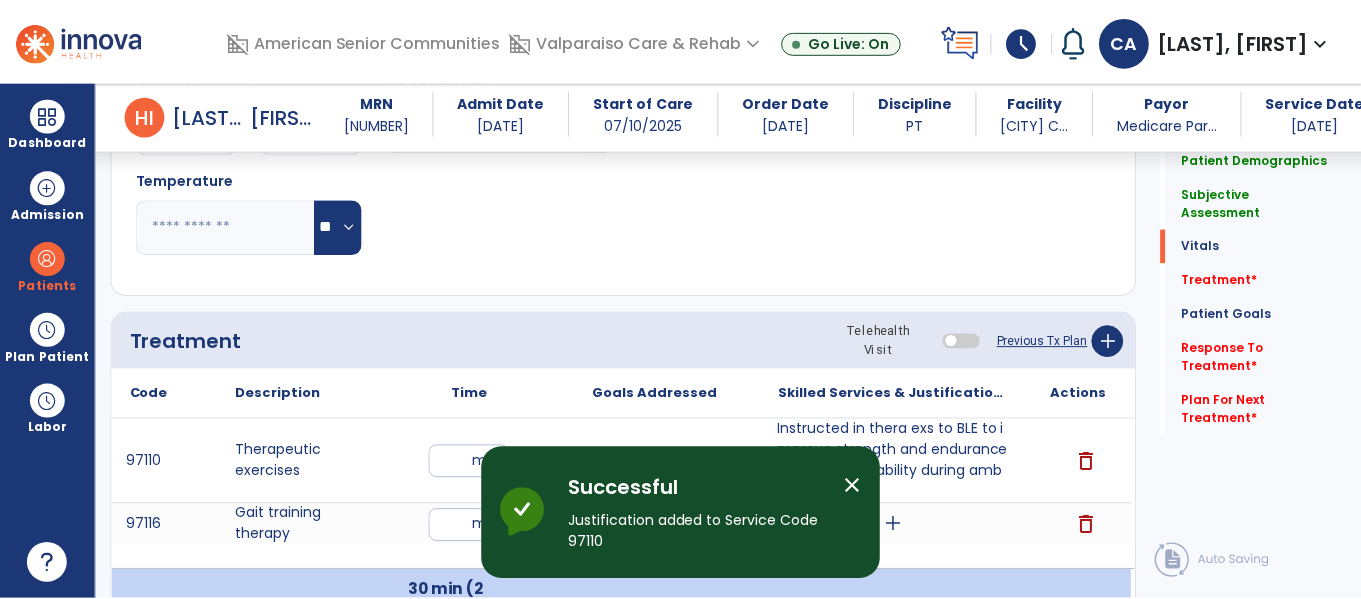 scroll, scrollTop: 1770, scrollLeft: 0, axis: vertical 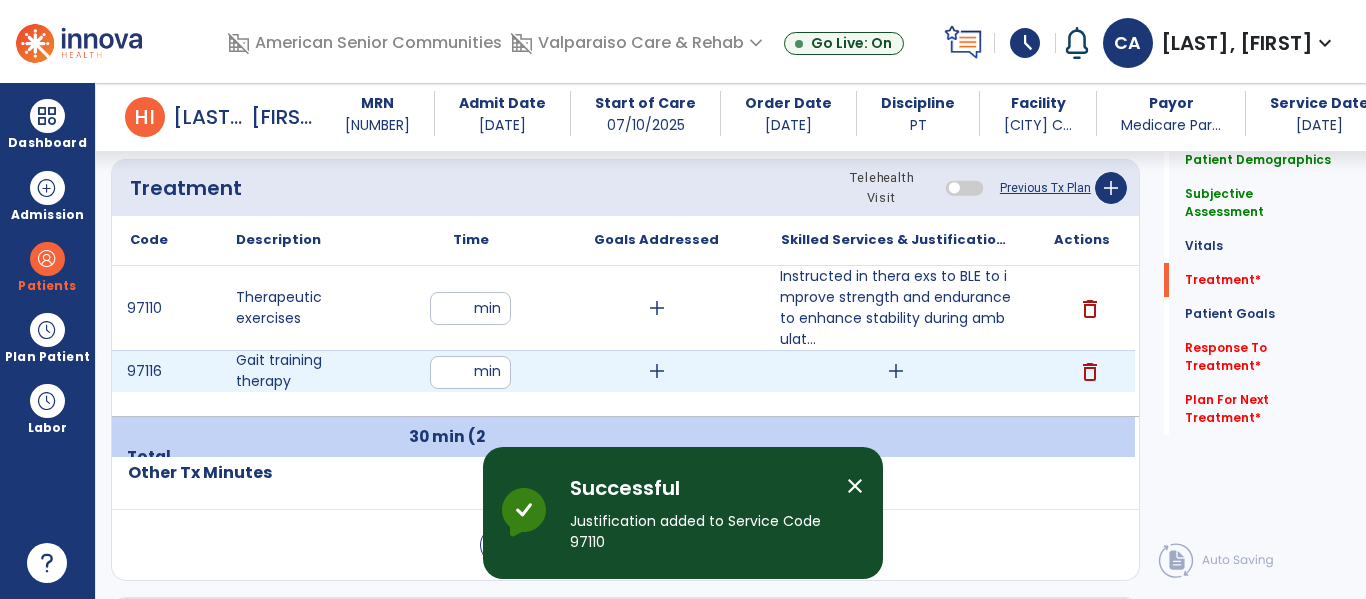click on "add" at bounding box center (896, 371) 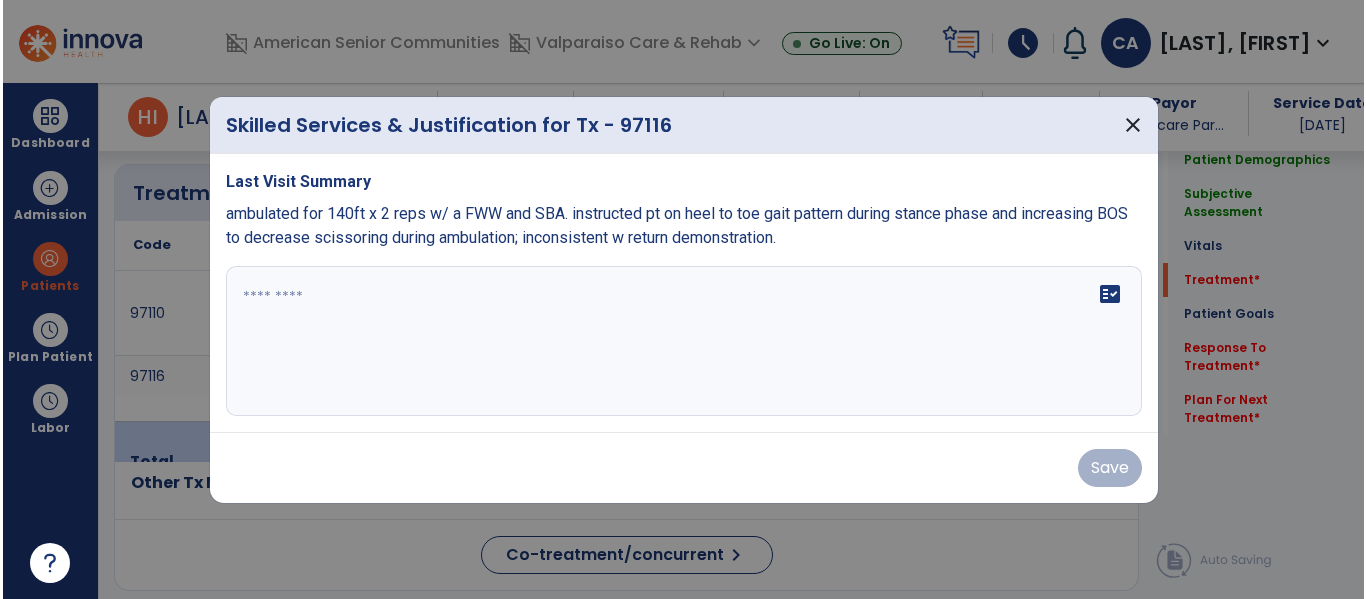 scroll, scrollTop: 1770, scrollLeft: 0, axis: vertical 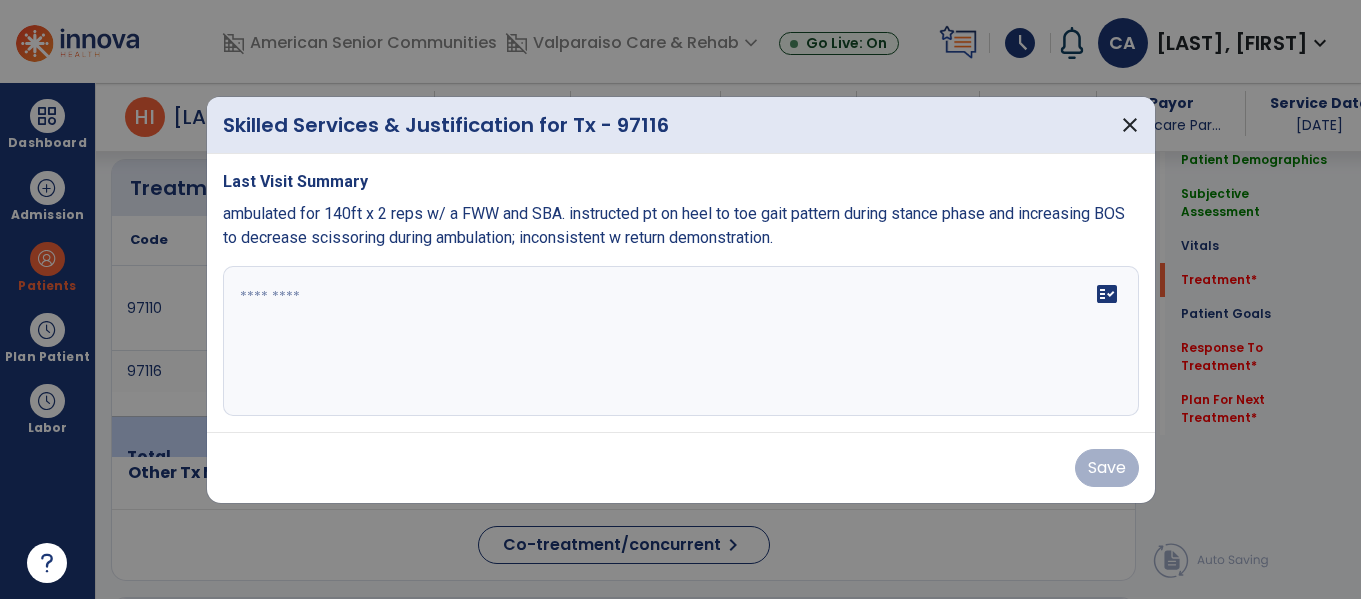click on "fact_check" at bounding box center (681, 341) 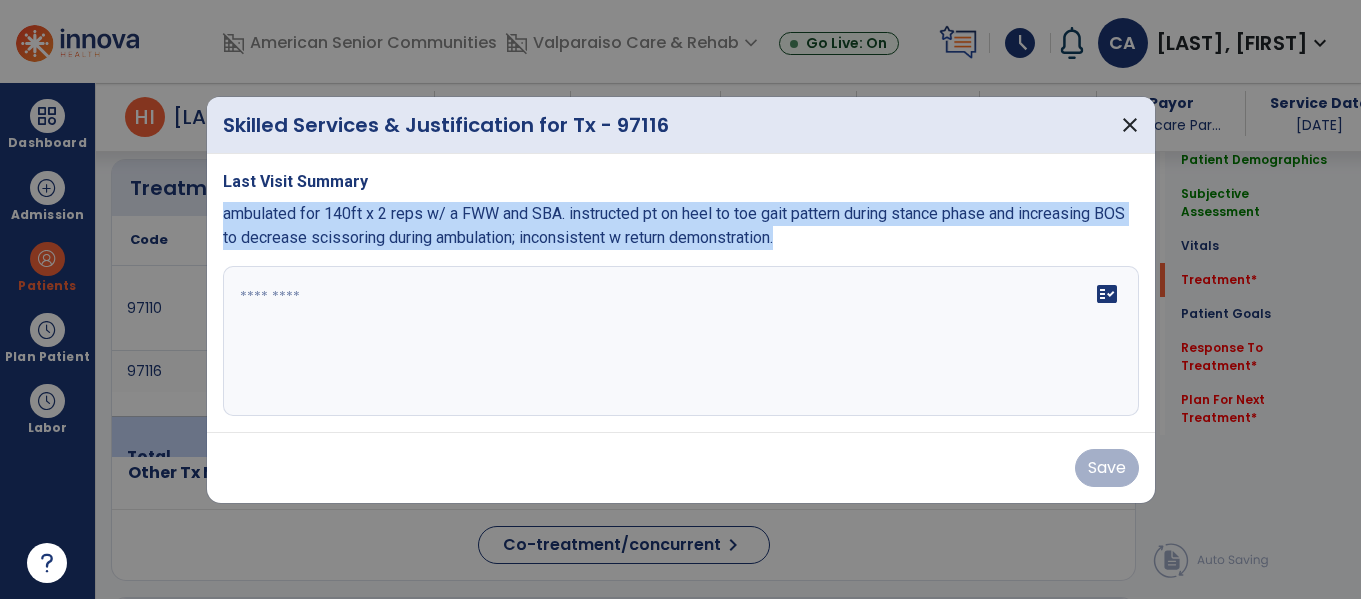 drag, startPoint x: 841, startPoint y: 236, endPoint x: 216, endPoint y: 219, distance: 625.23114 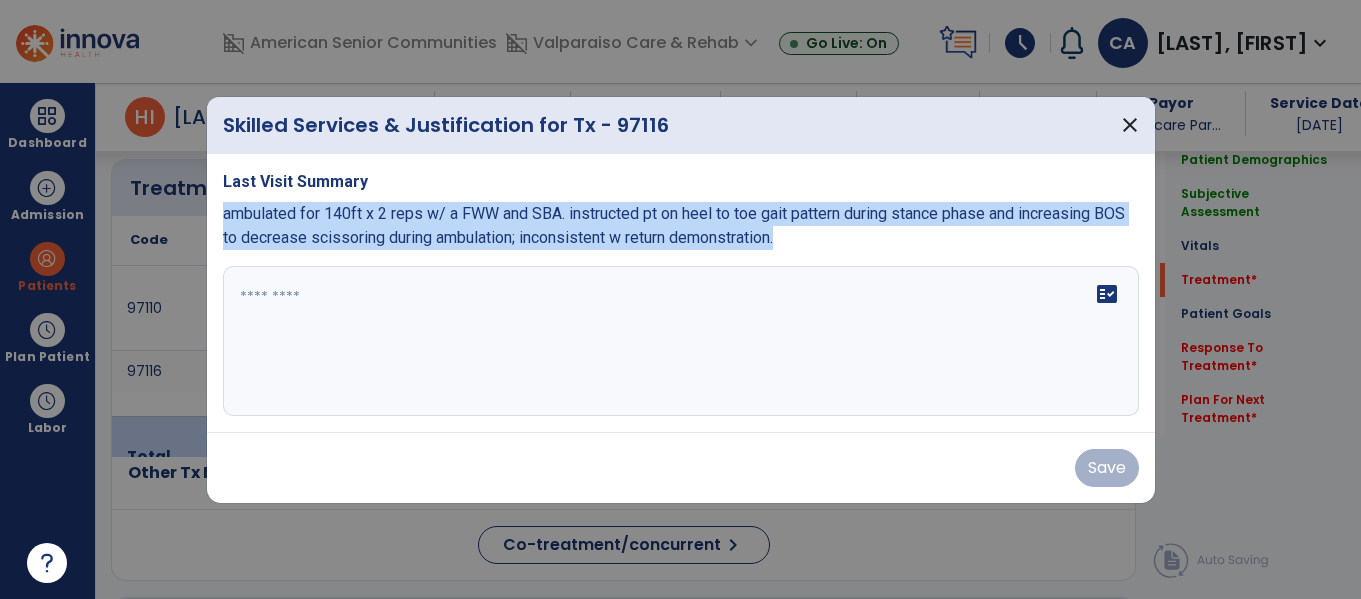click on "Last Visit Summary ambulated for 140ft x  2 reps w/ a FWW and SBA. instructed pt on heel to toe gait pattern during stance phase and increasing BOS to decrease scissoring during ambulation; inconsistent w return demonstration.    fact_check" at bounding box center (681, 293) 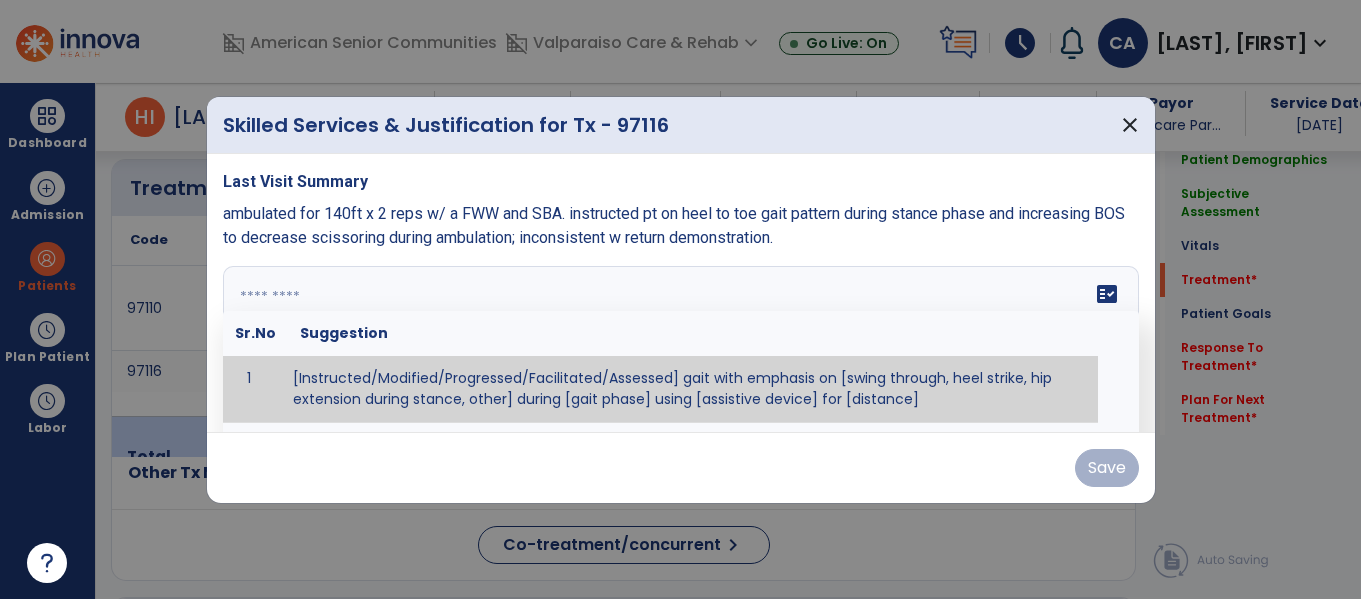 click at bounding box center [681, 341] 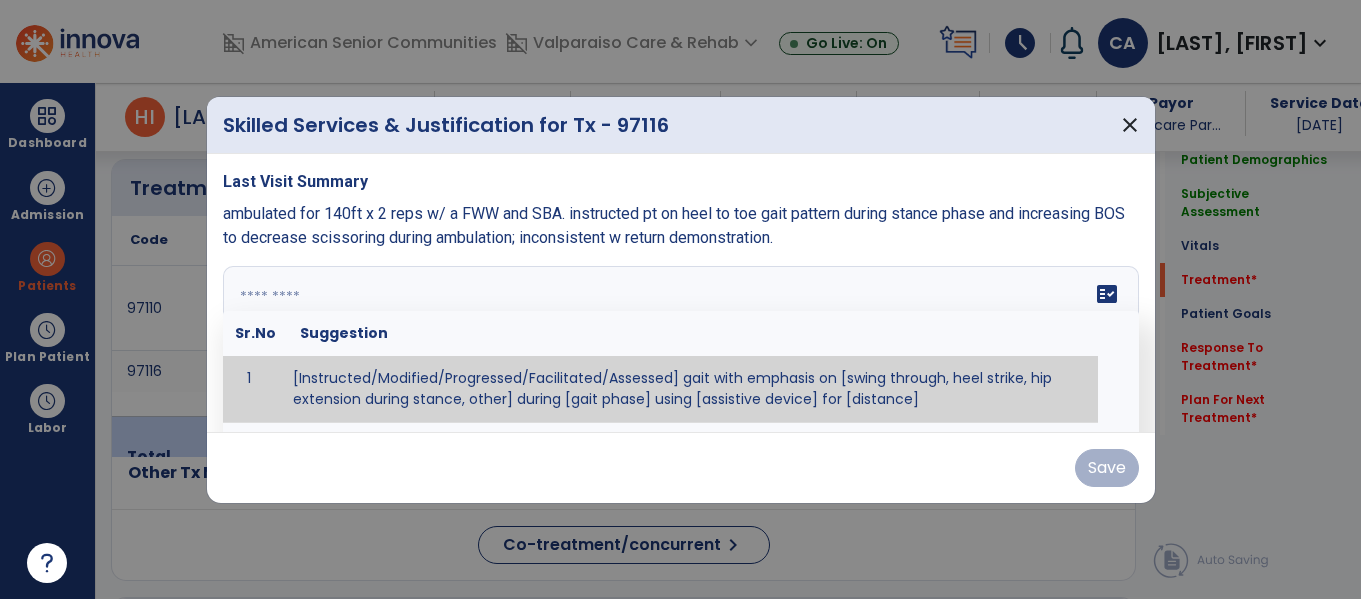 paste on "**********" 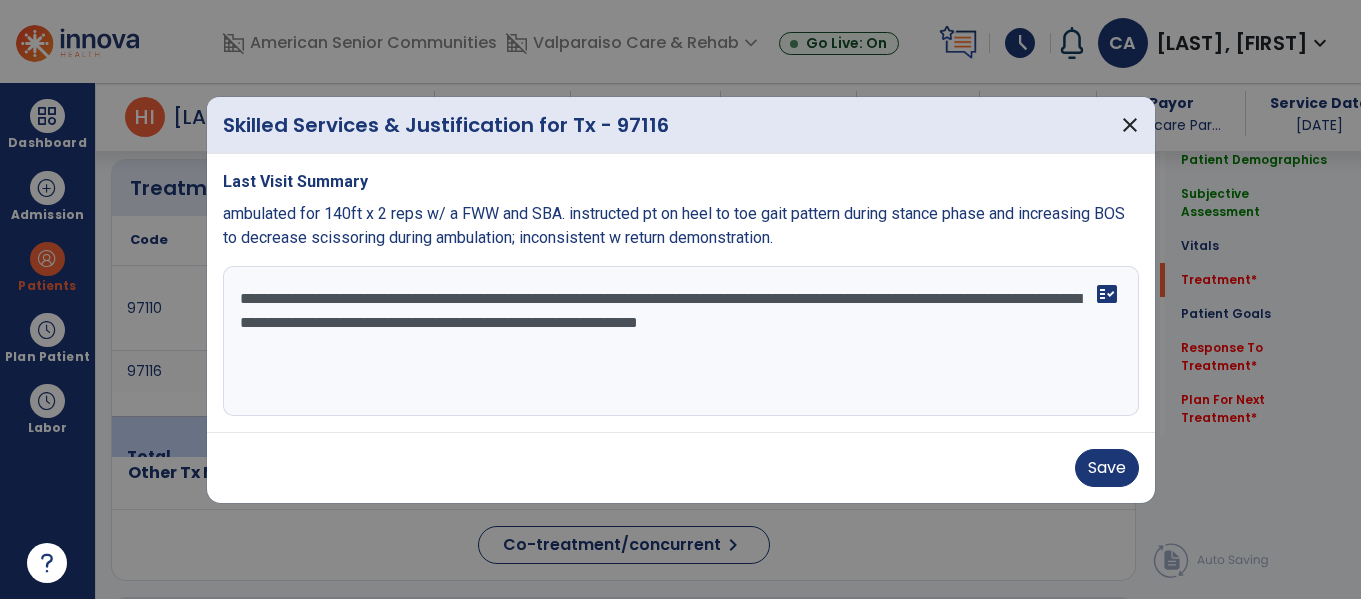 click on "**********" at bounding box center [681, 341] 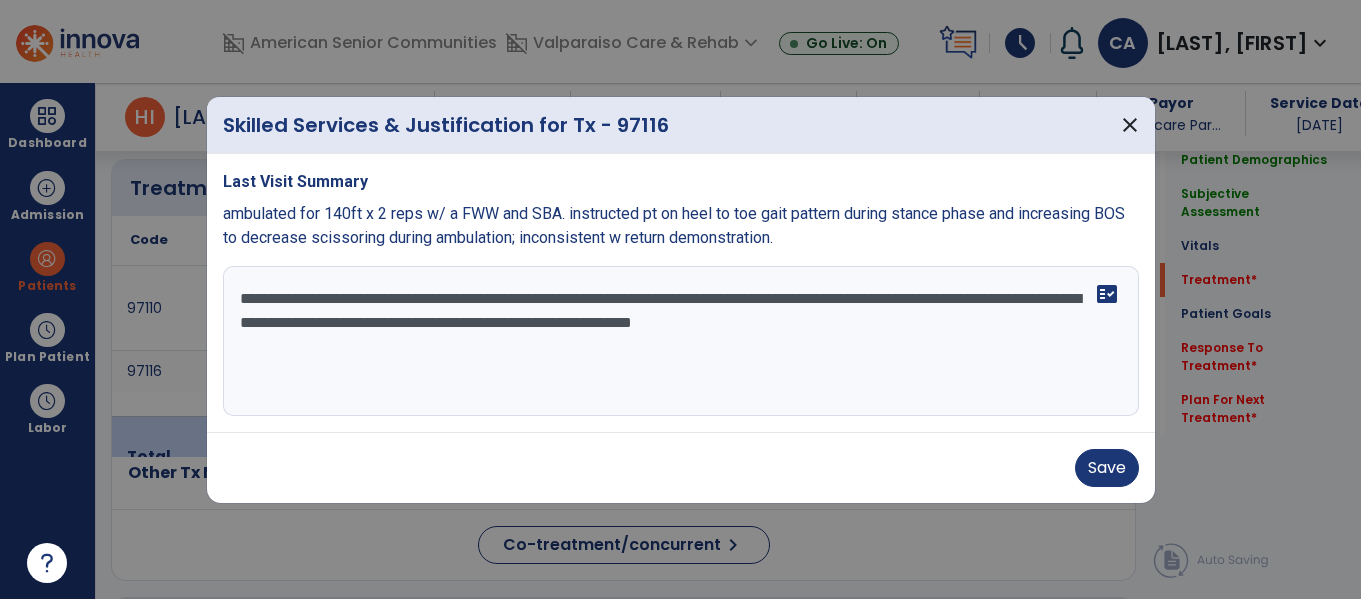 type on "**********" 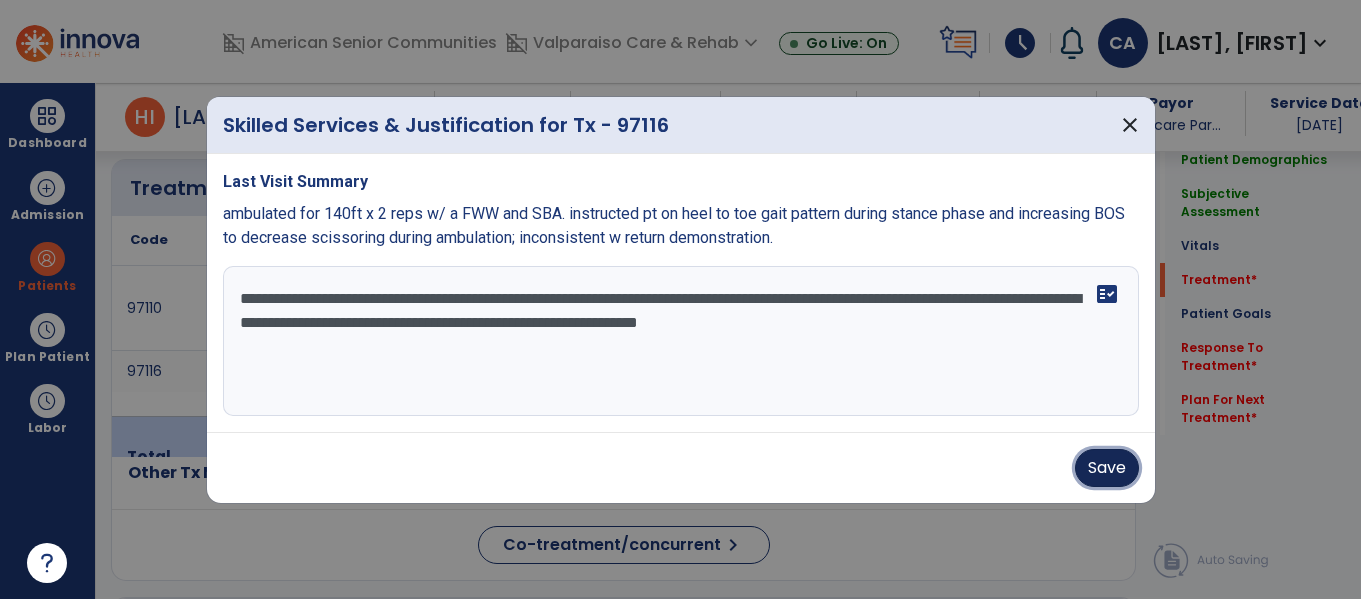 click on "Save" at bounding box center (1107, 468) 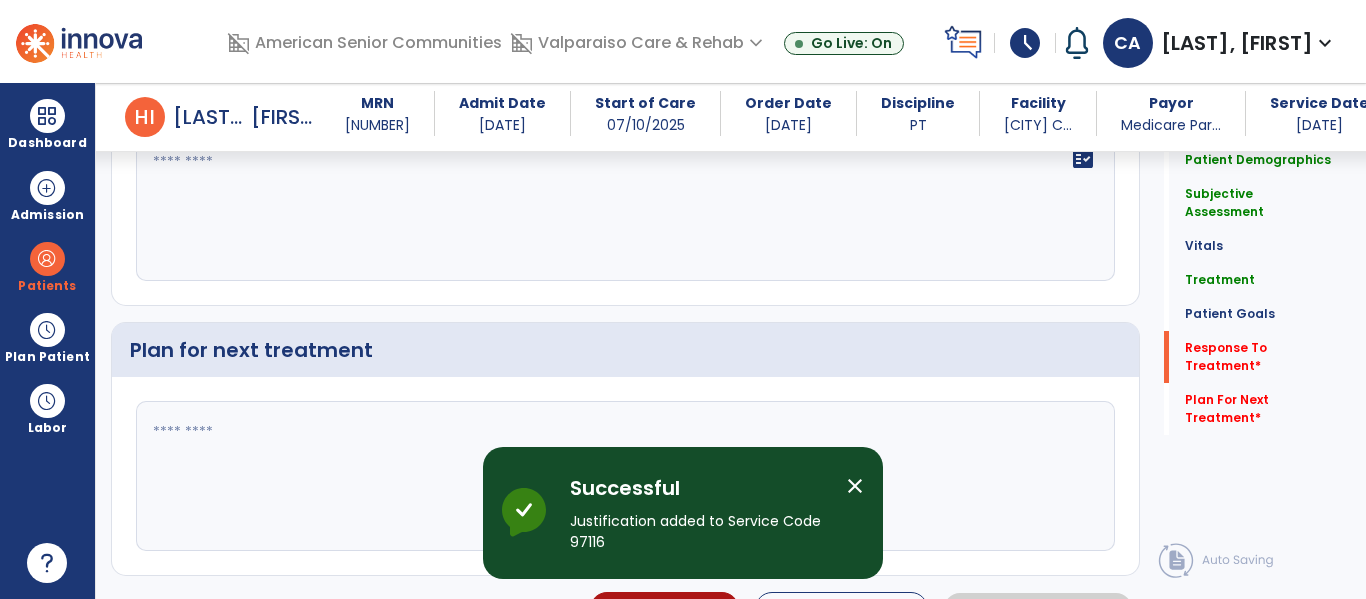 scroll, scrollTop: 4350, scrollLeft: 0, axis: vertical 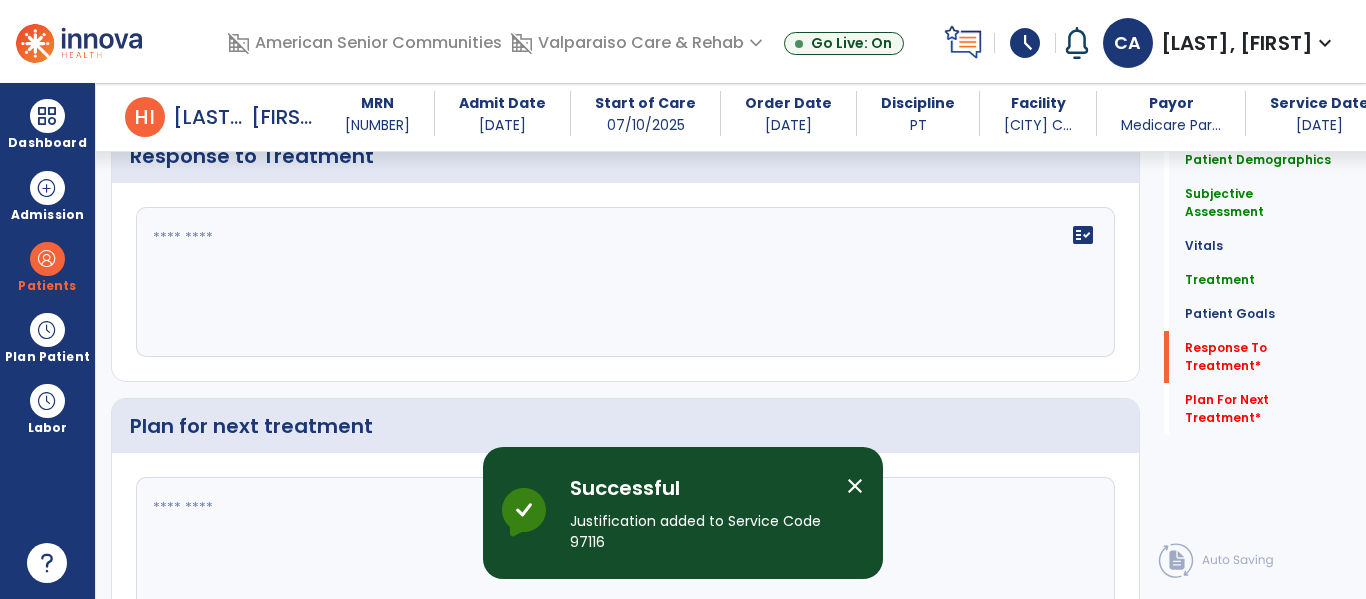 click on "fact_check" 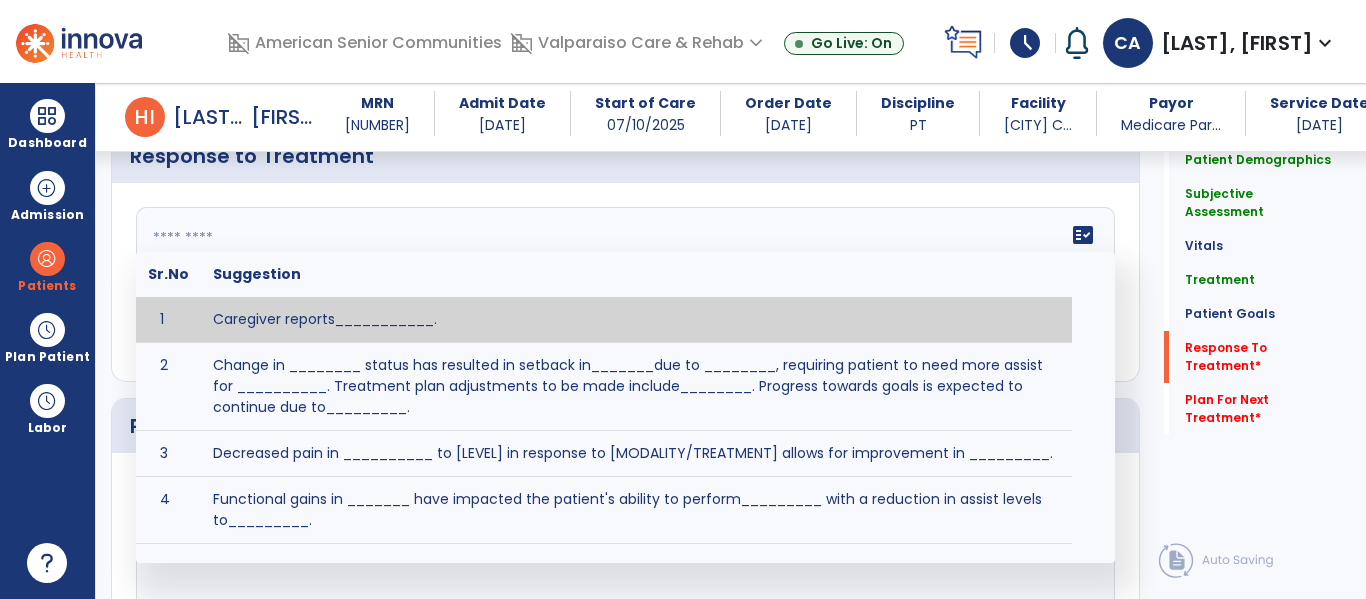 type on "*" 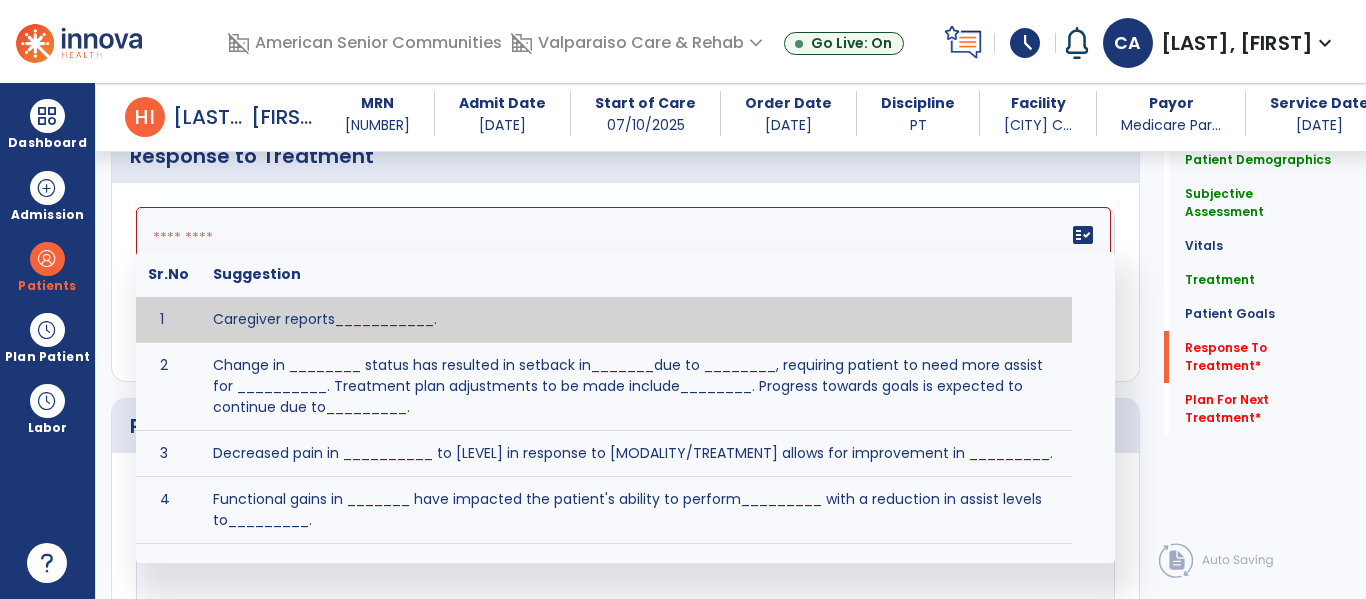 type on "*" 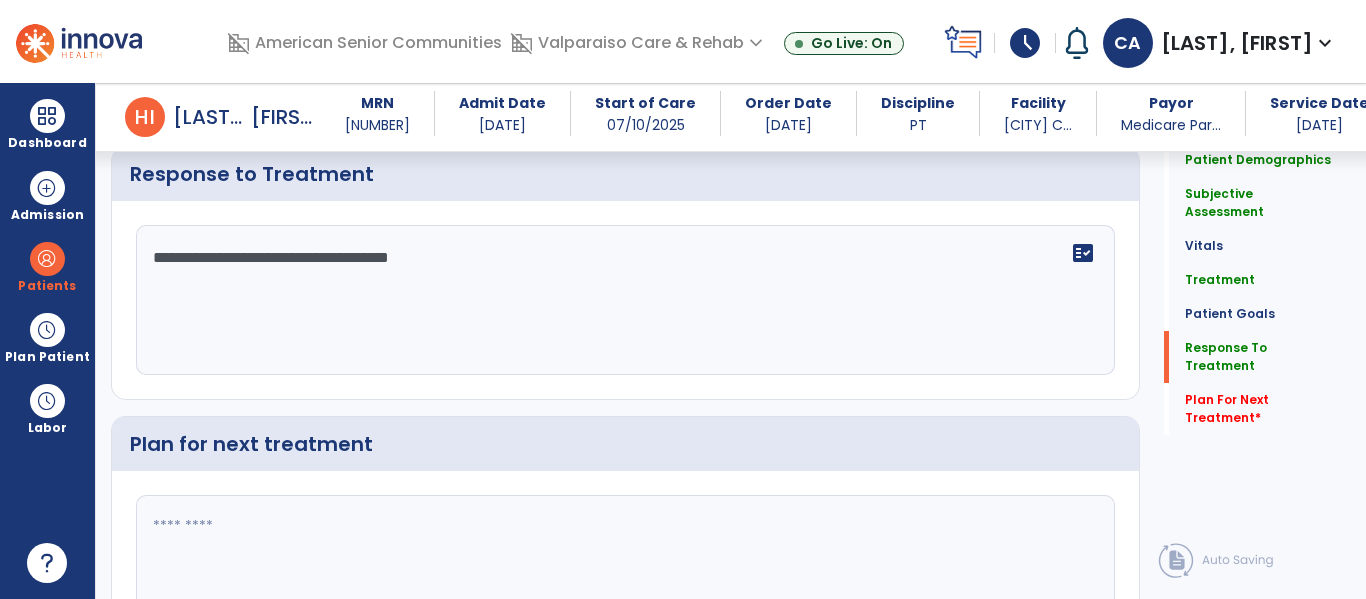 scroll, scrollTop: 4469, scrollLeft: 0, axis: vertical 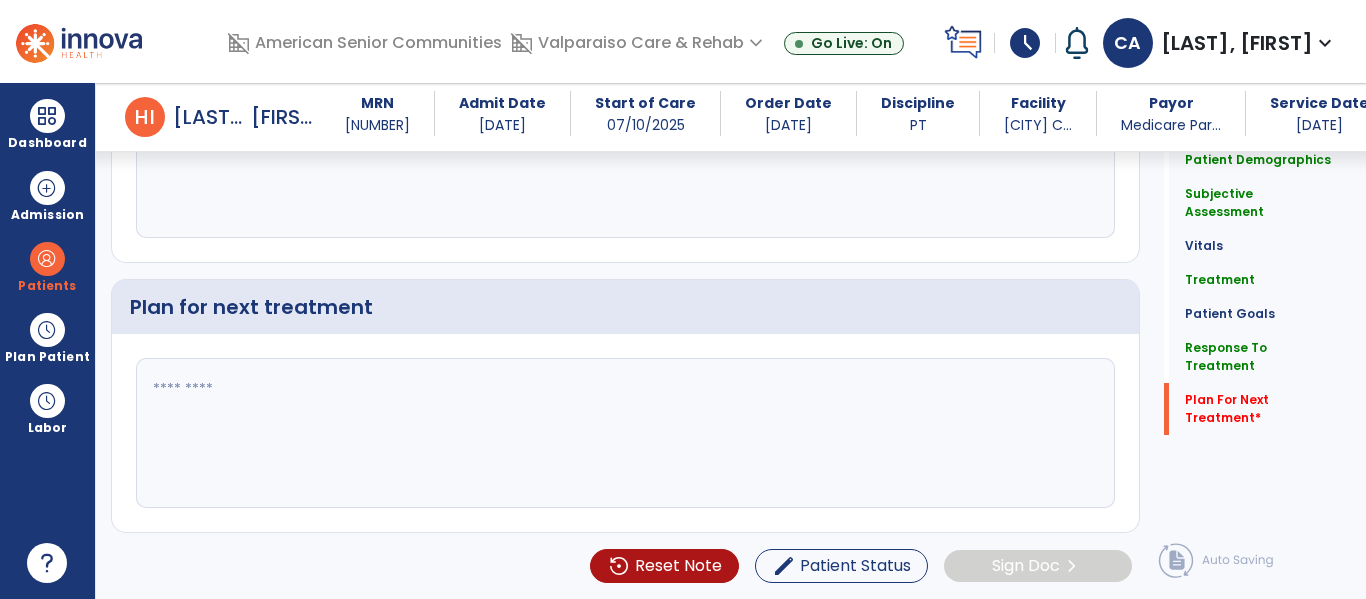 type on "**********" 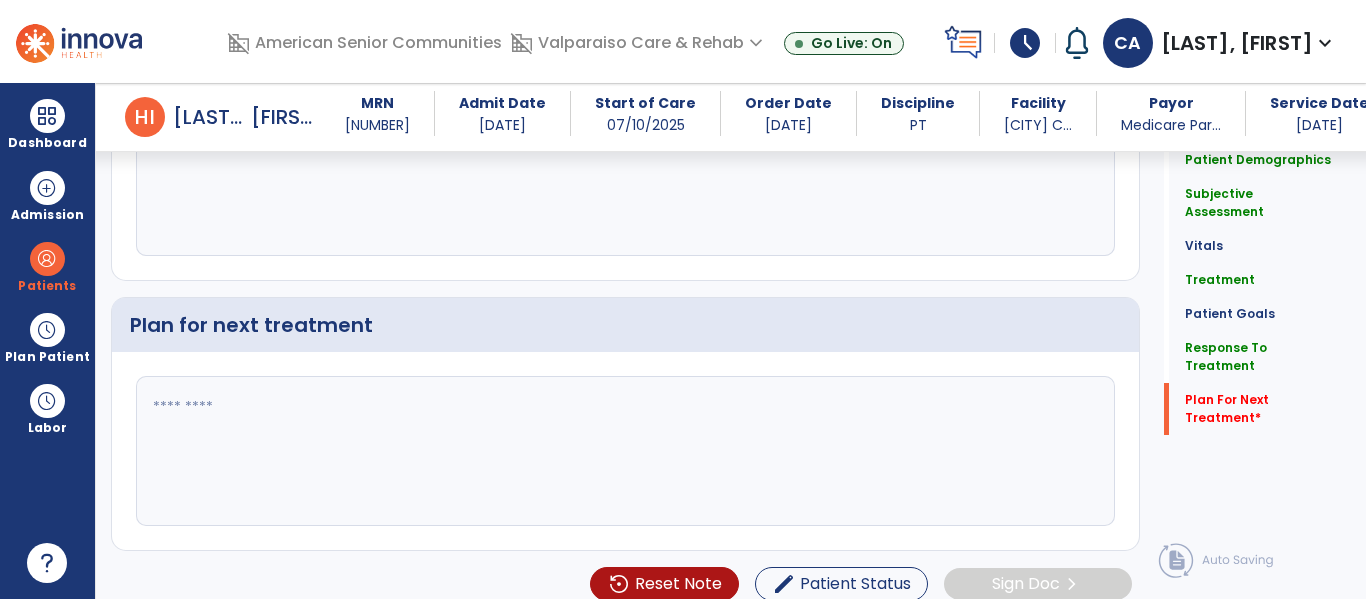 scroll, scrollTop: 4469, scrollLeft: 0, axis: vertical 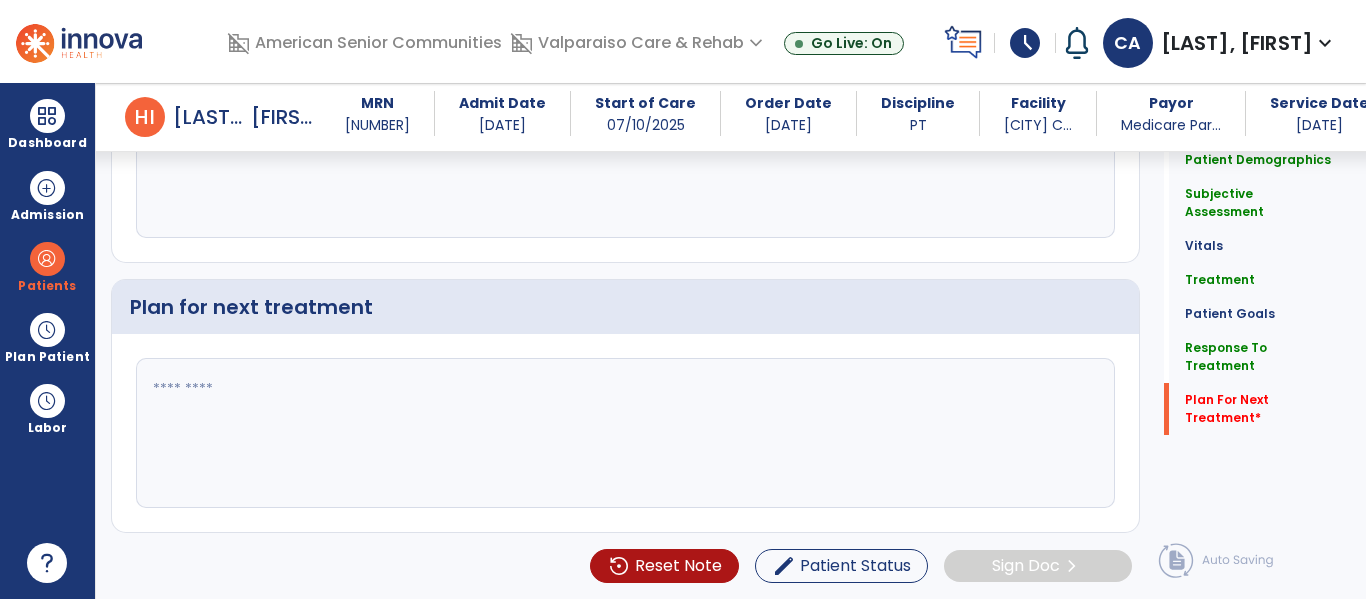 click 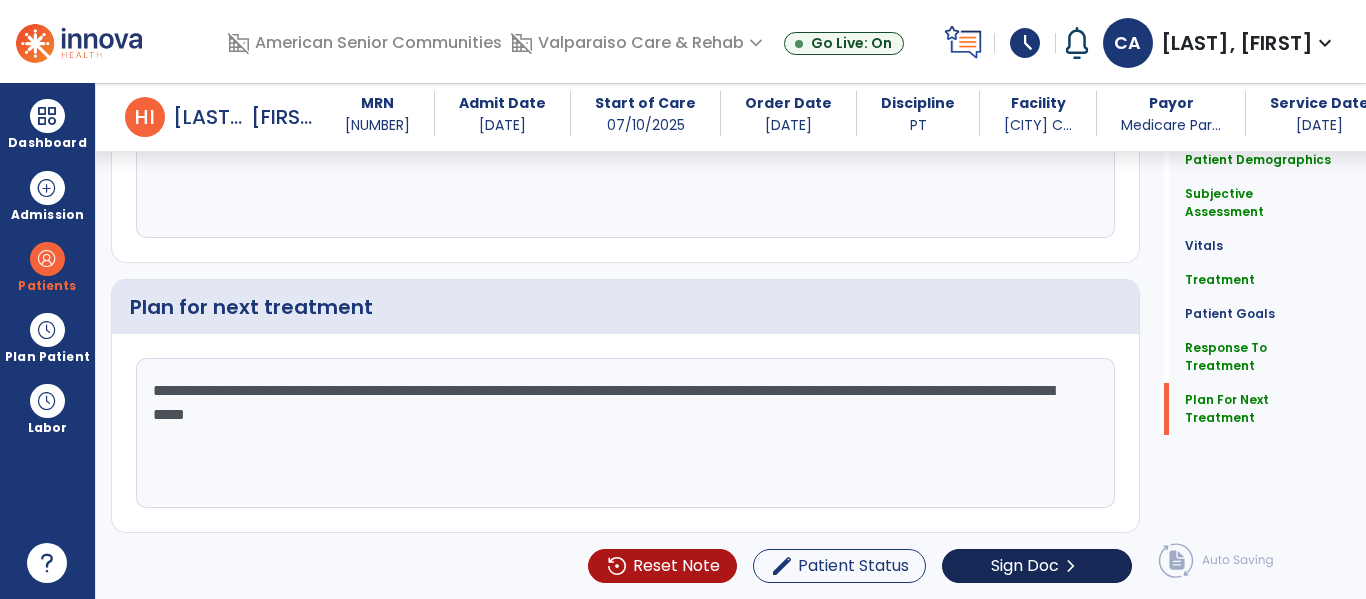 scroll, scrollTop: 4451, scrollLeft: 0, axis: vertical 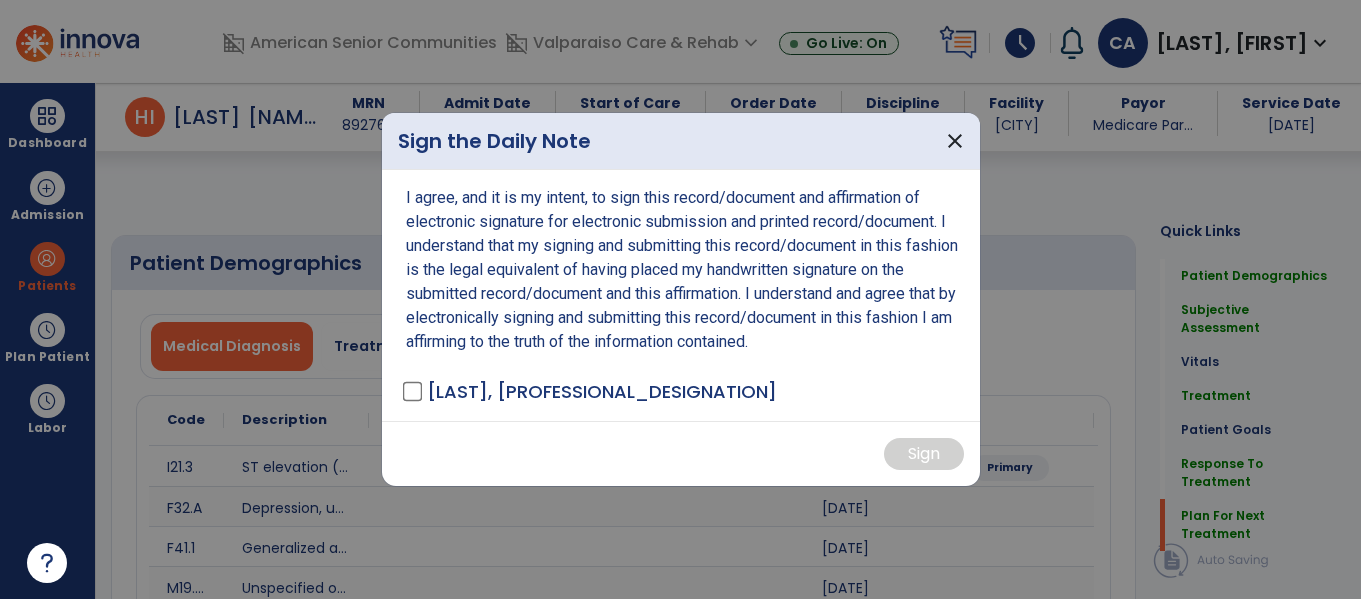 select on "*" 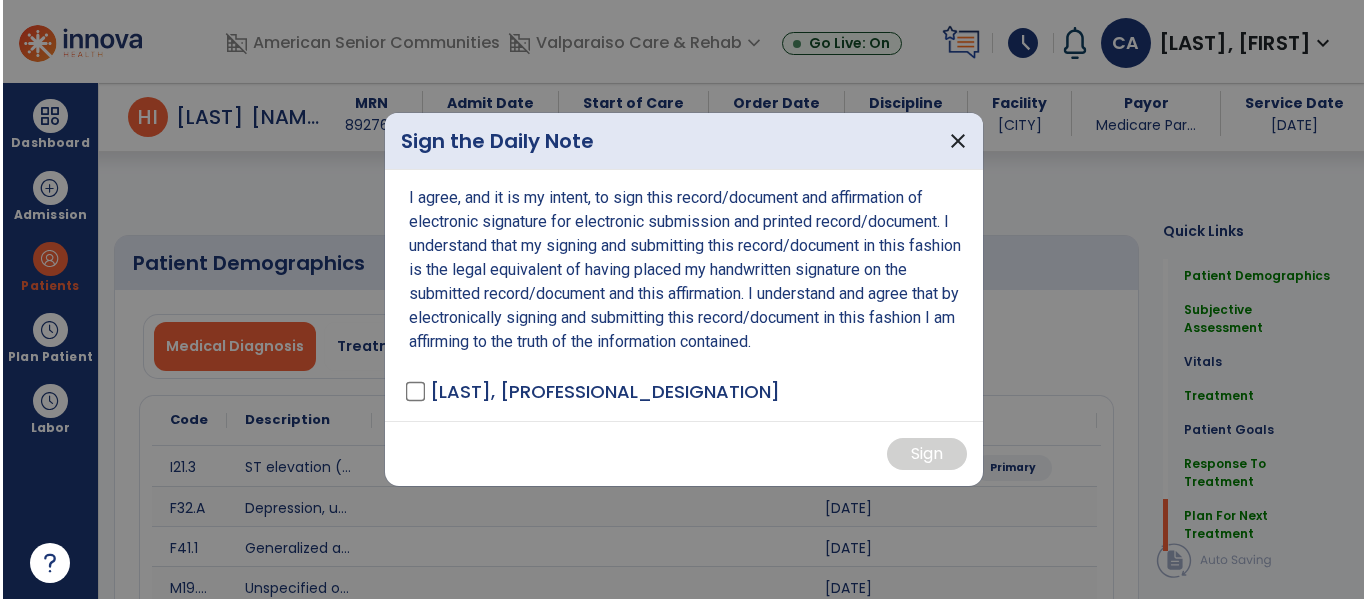 scroll, scrollTop: 4469, scrollLeft: 0, axis: vertical 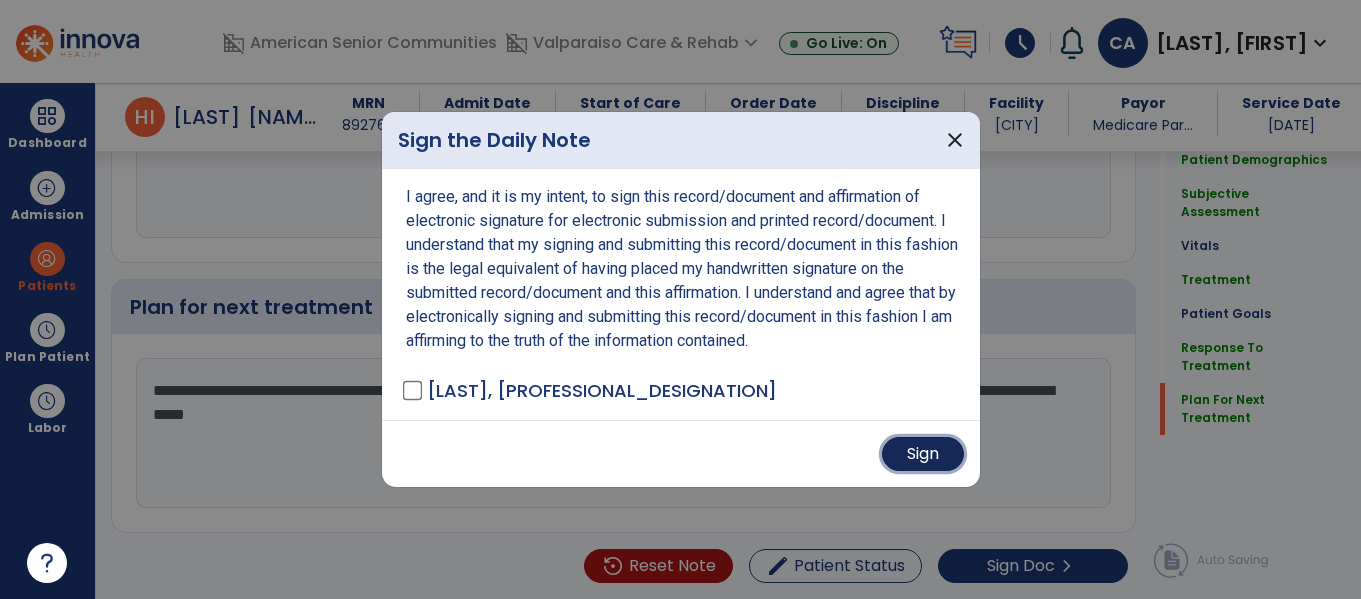 click on "Sign" at bounding box center [923, 454] 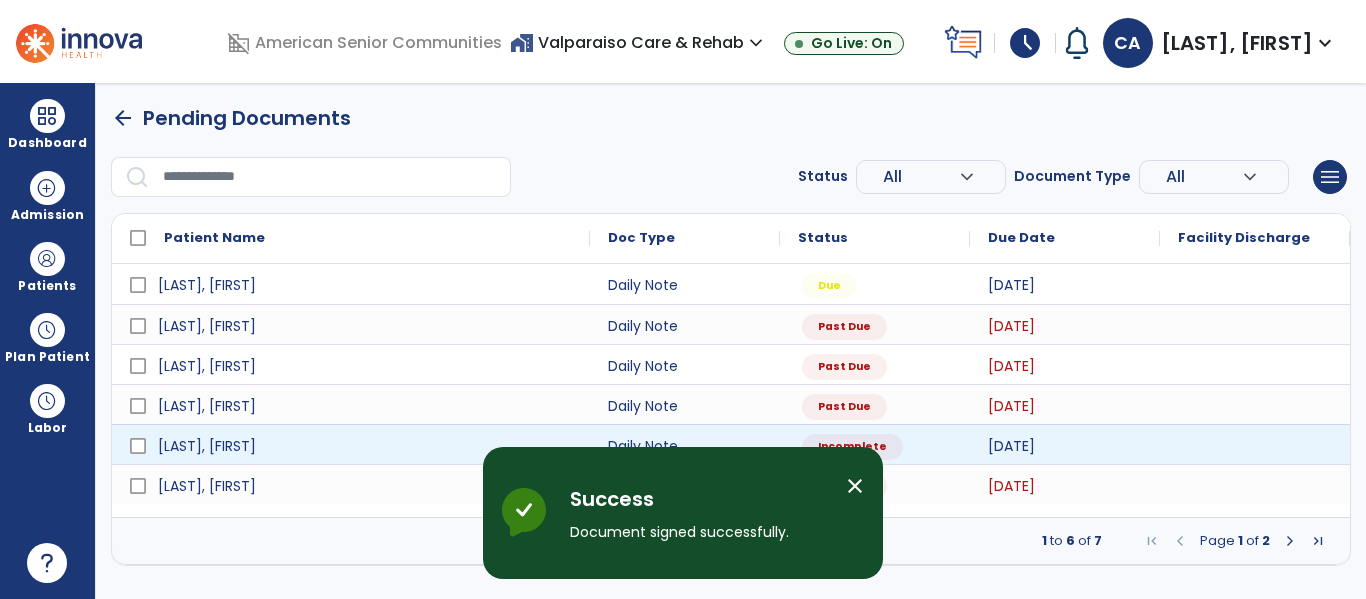scroll, scrollTop: 0, scrollLeft: 0, axis: both 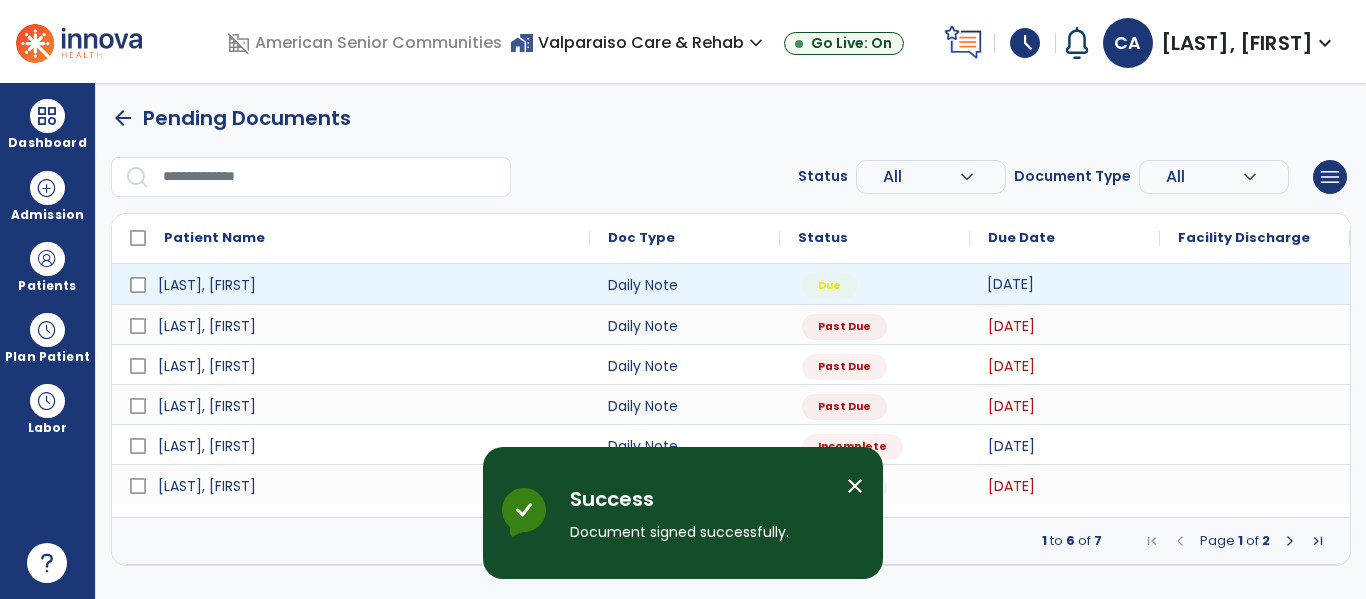 click on "[DATE]" at bounding box center (1010, 284) 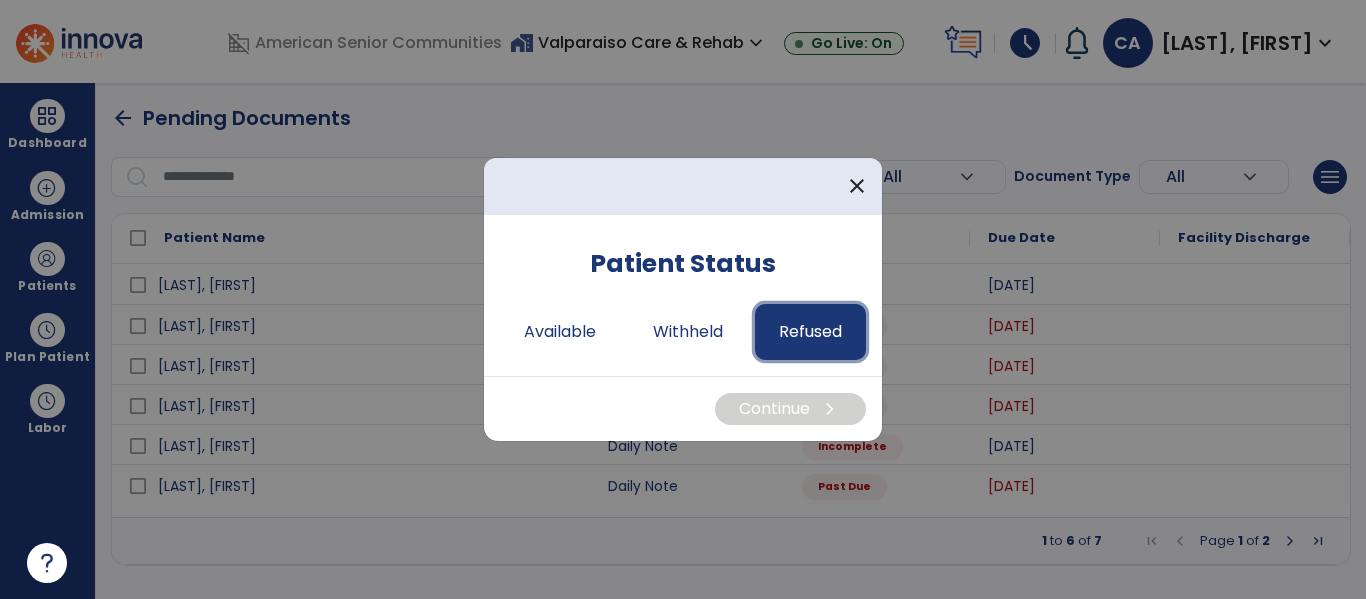 click on "Refused" at bounding box center (810, 332) 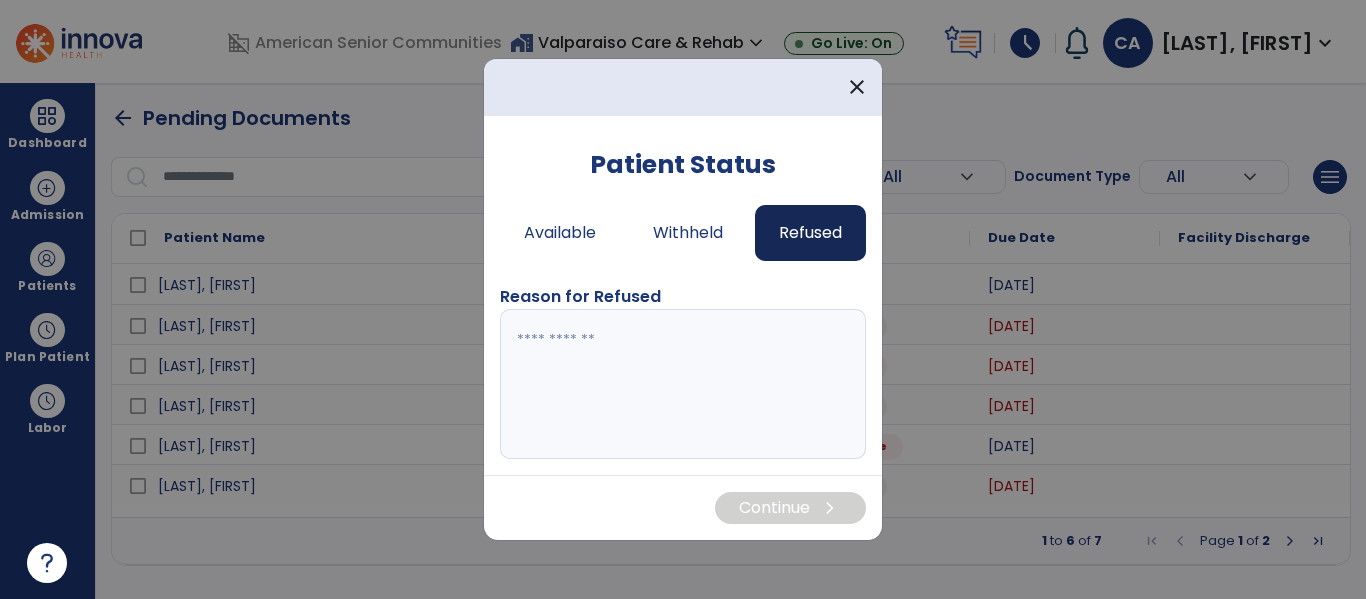 click at bounding box center (683, 384) 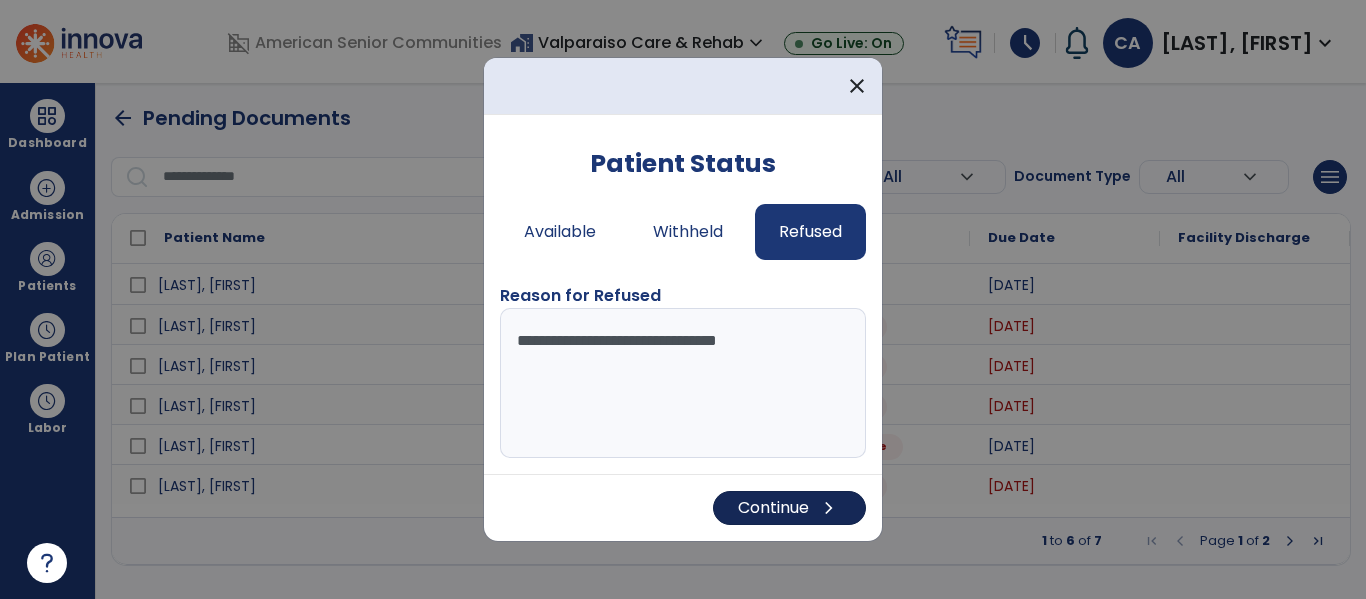 type on "**********" 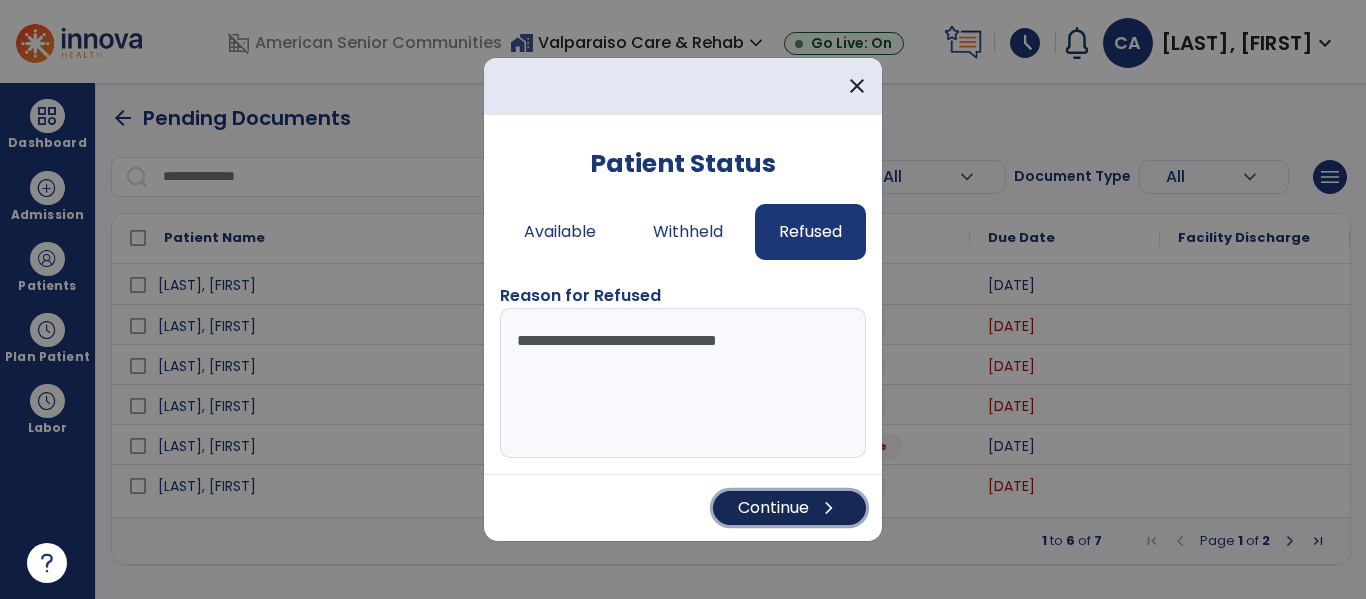 click on "Continue   chevron_right" at bounding box center (789, 508) 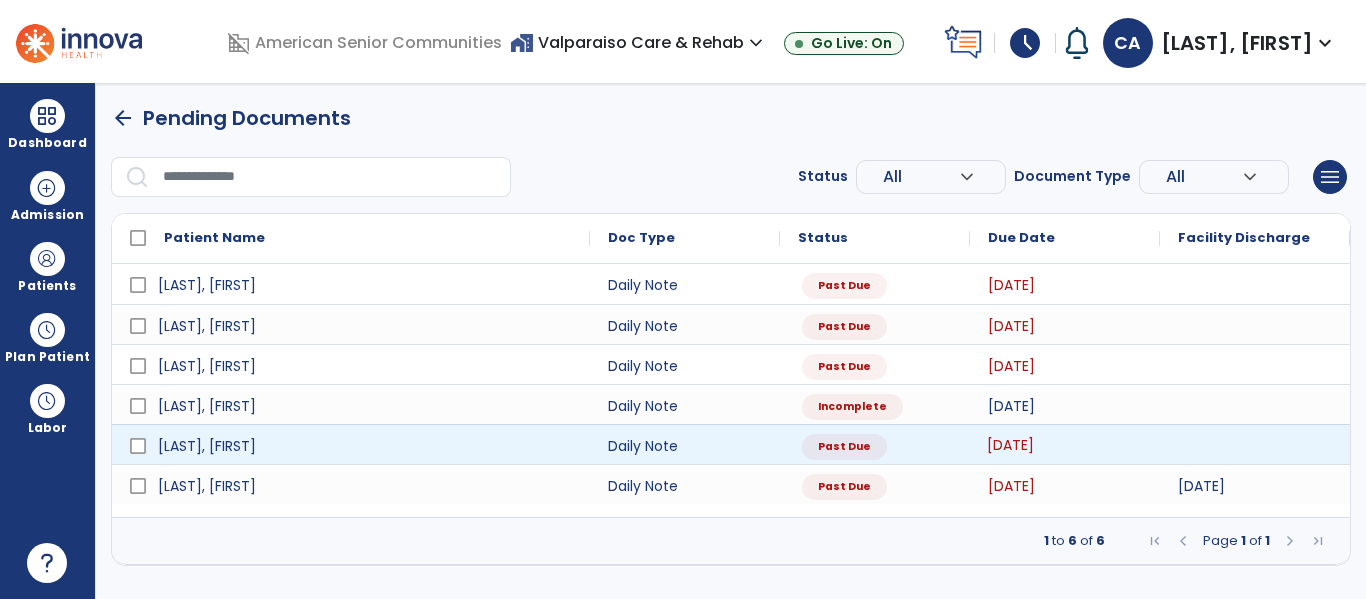 click on "[DATE]" at bounding box center [1010, 445] 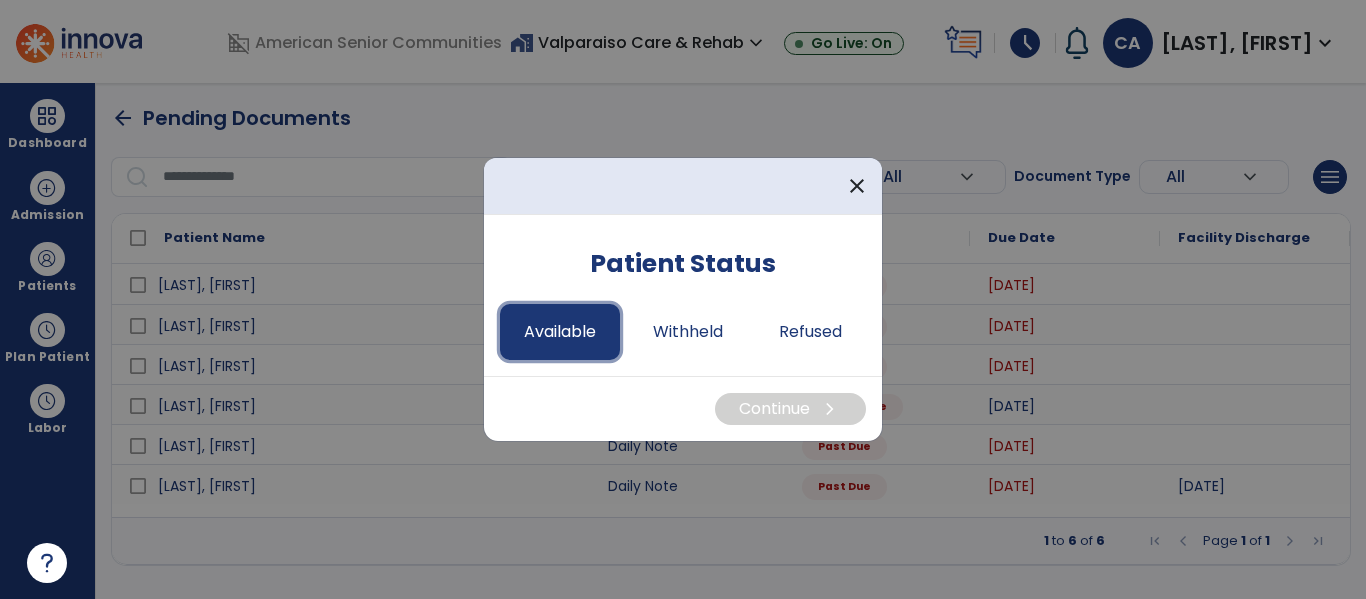 click on "Available" at bounding box center [560, 332] 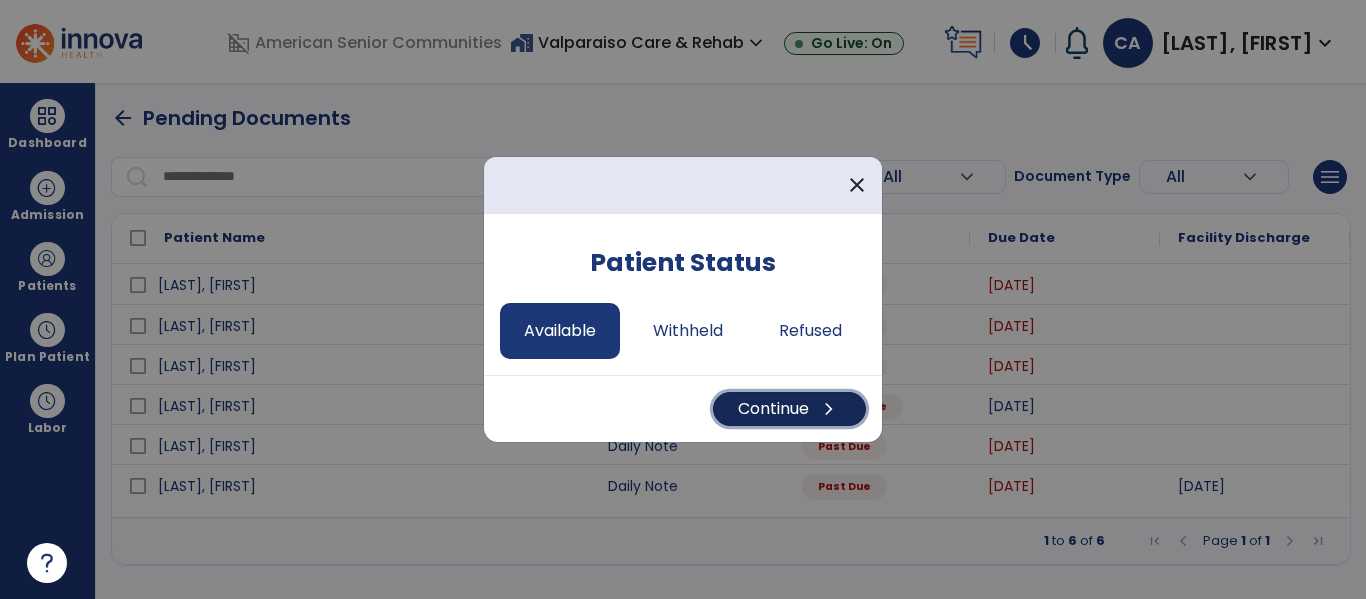 click on "Continue   chevron_right" at bounding box center [789, 409] 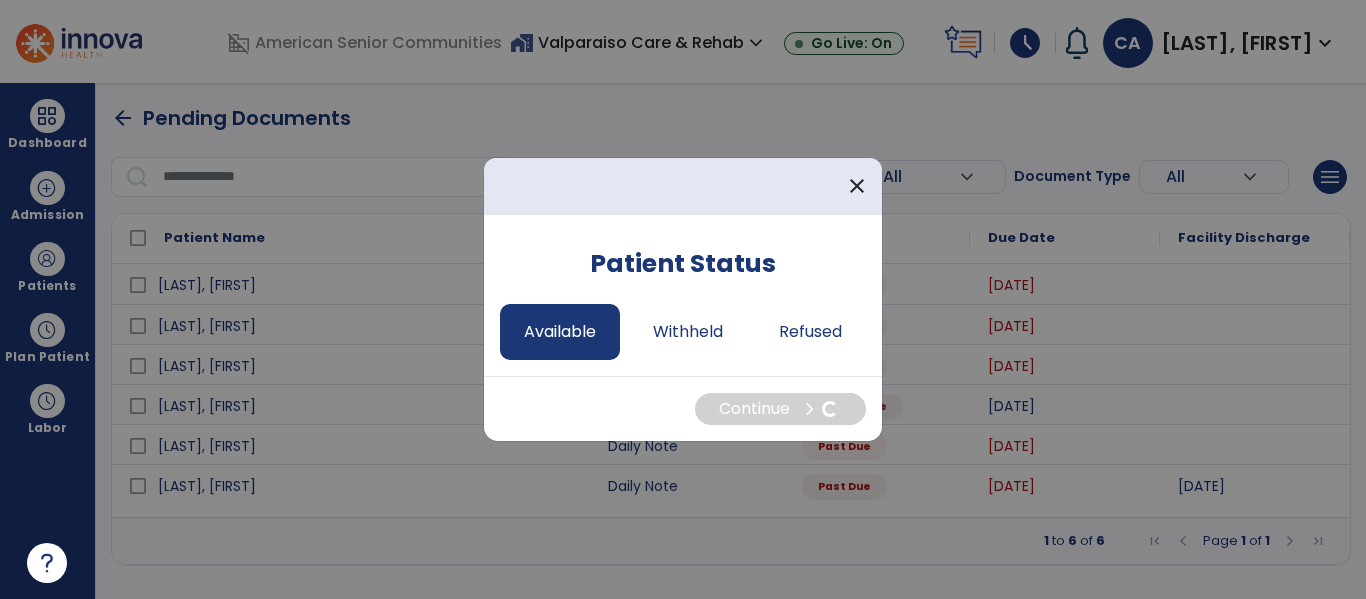 select on "*" 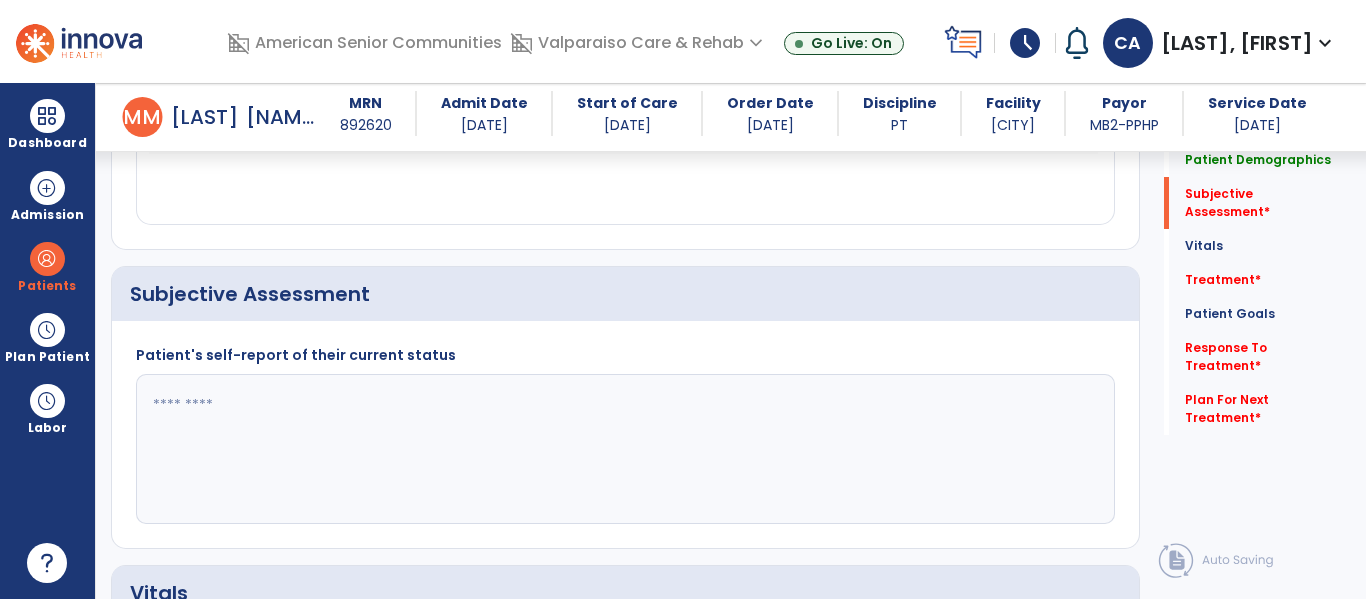 scroll, scrollTop: 380, scrollLeft: 0, axis: vertical 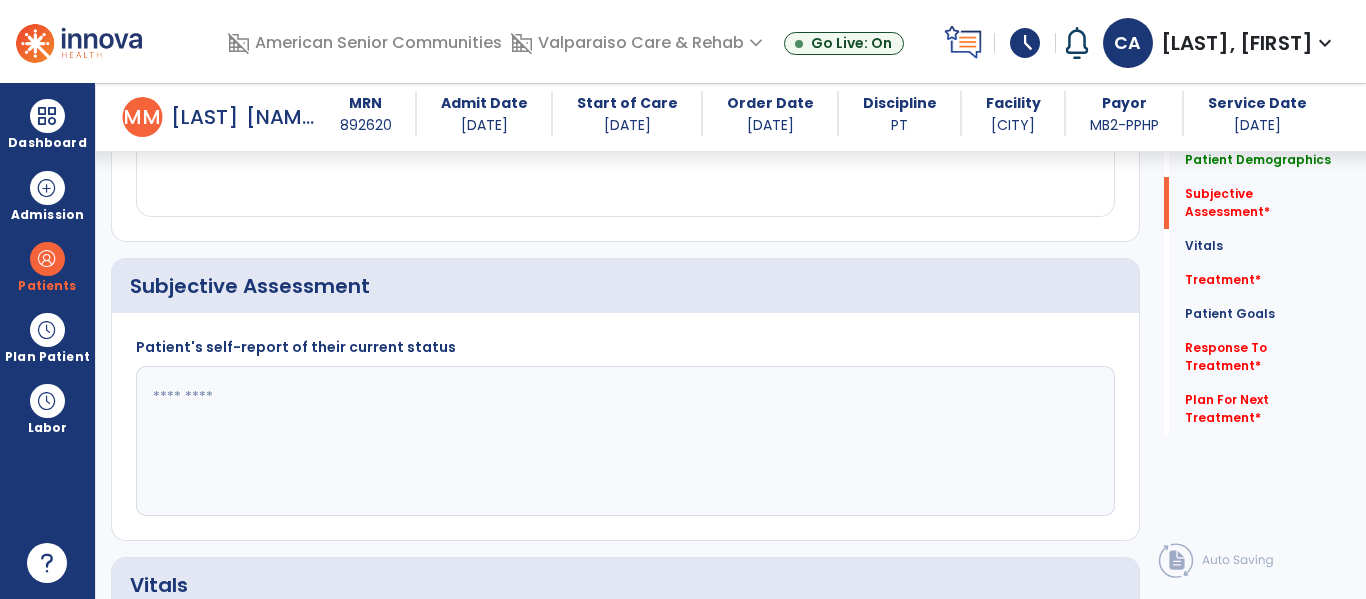 click 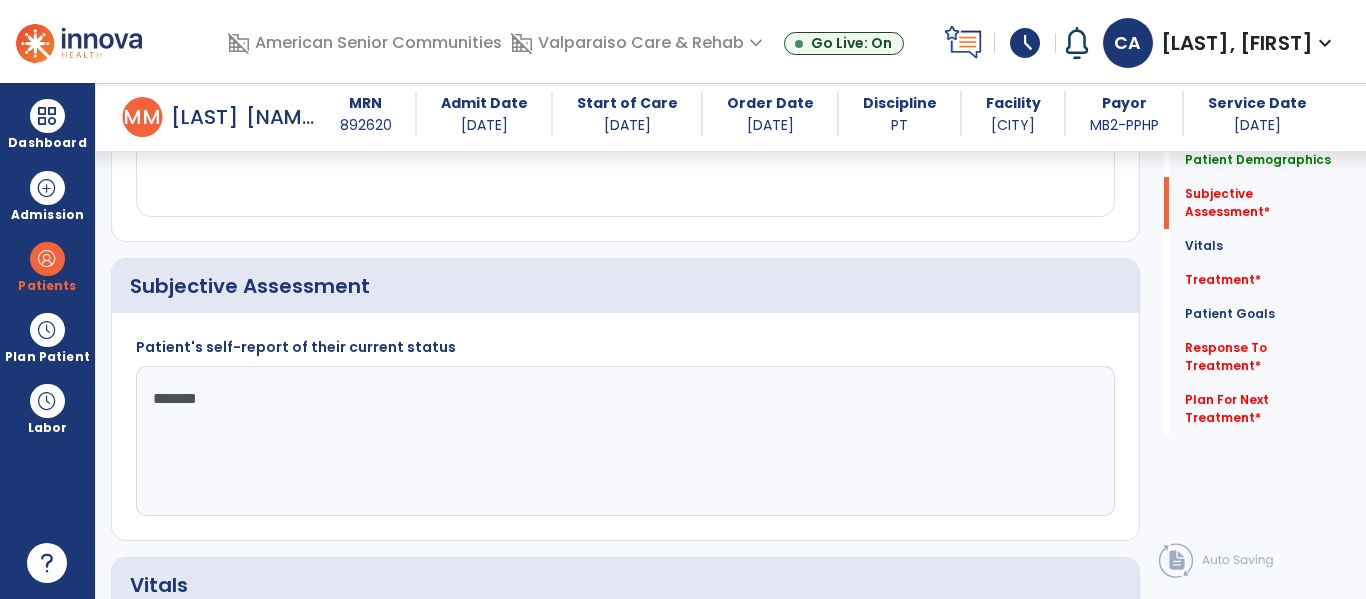 type on "********" 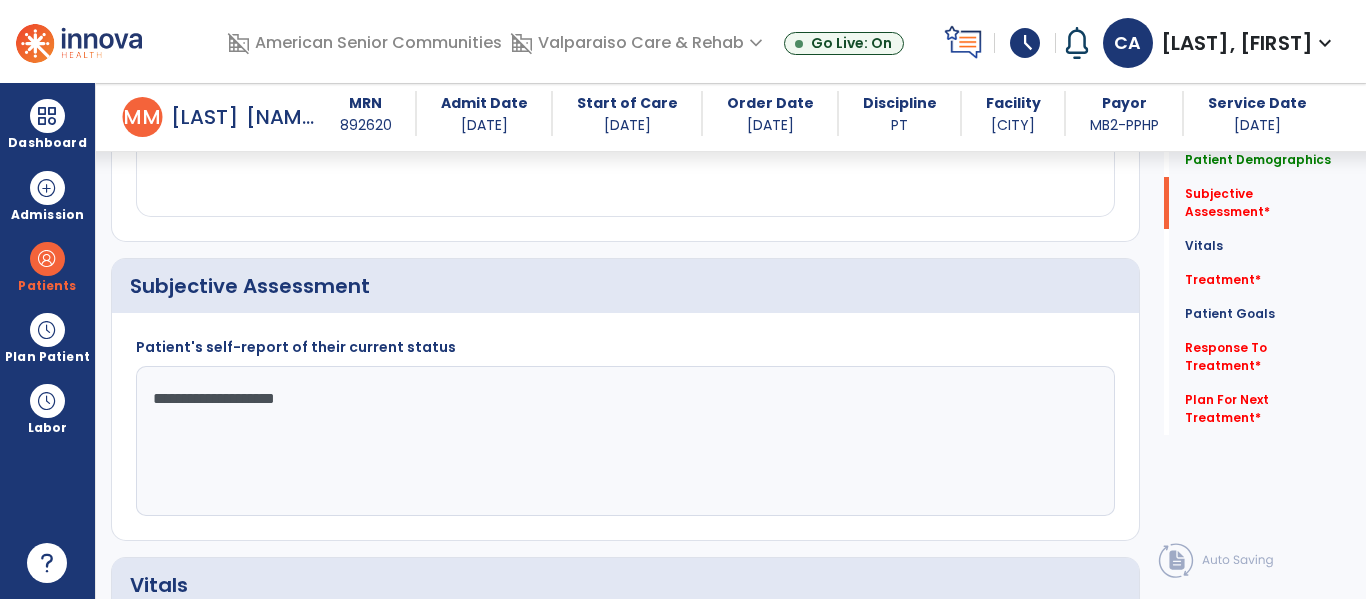 type on "**********" 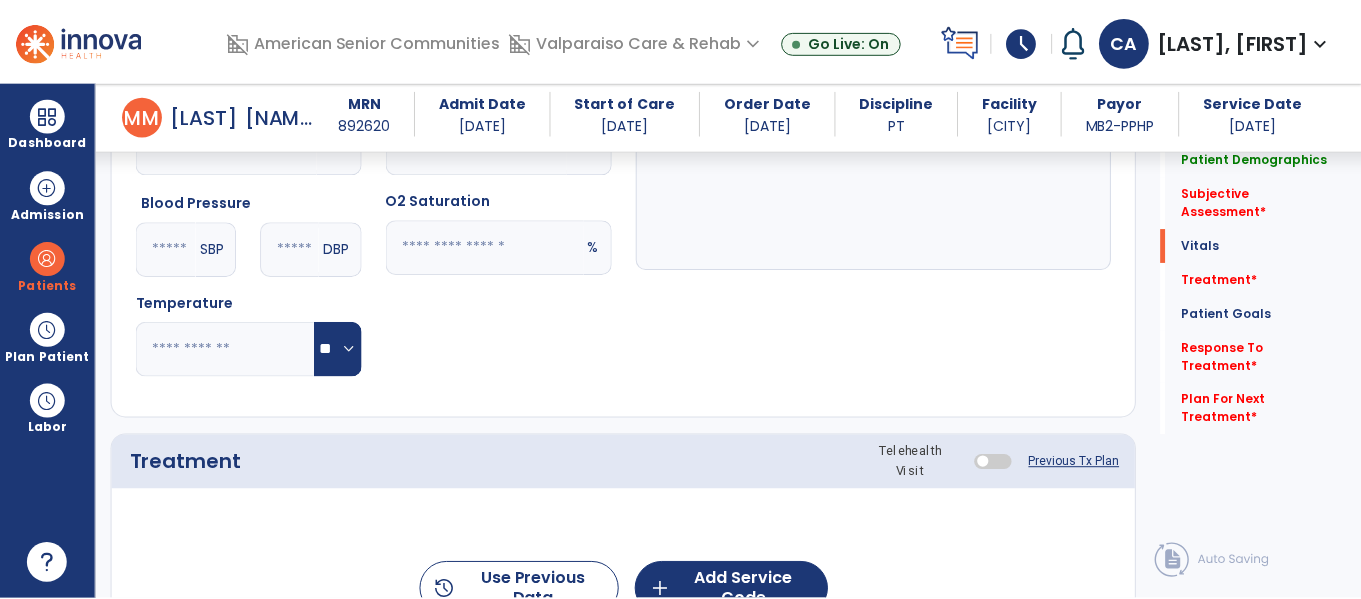 scroll, scrollTop: 928, scrollLeft: 0, axis: vertical 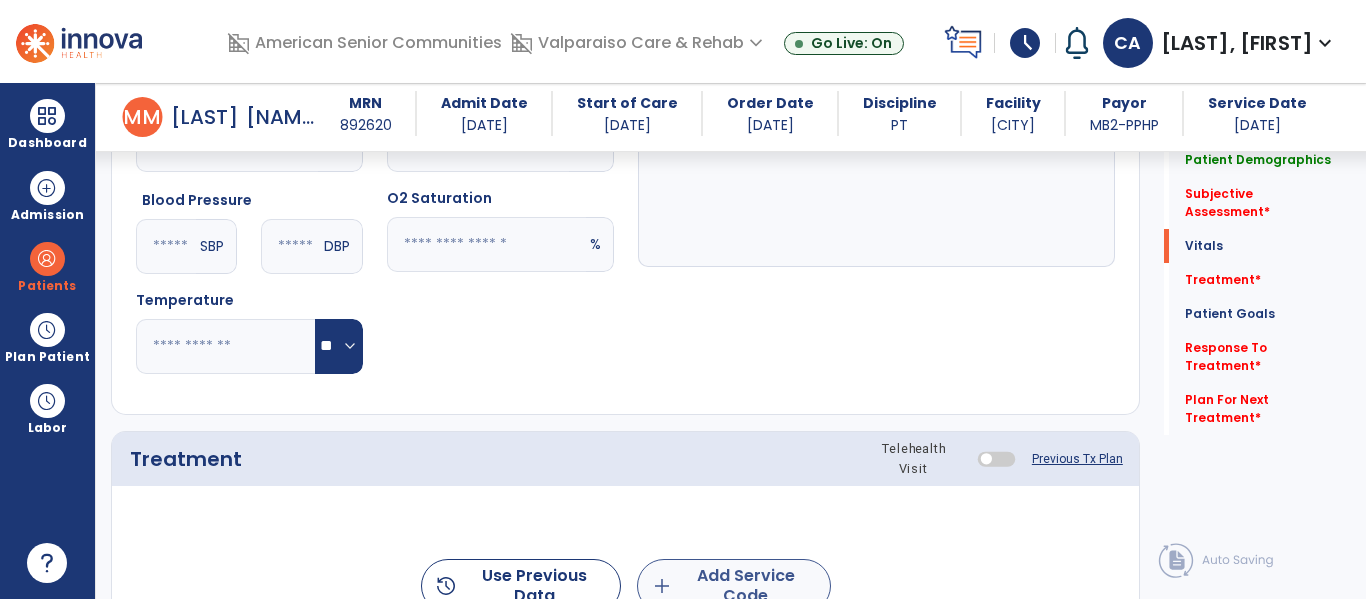 type on "**********" 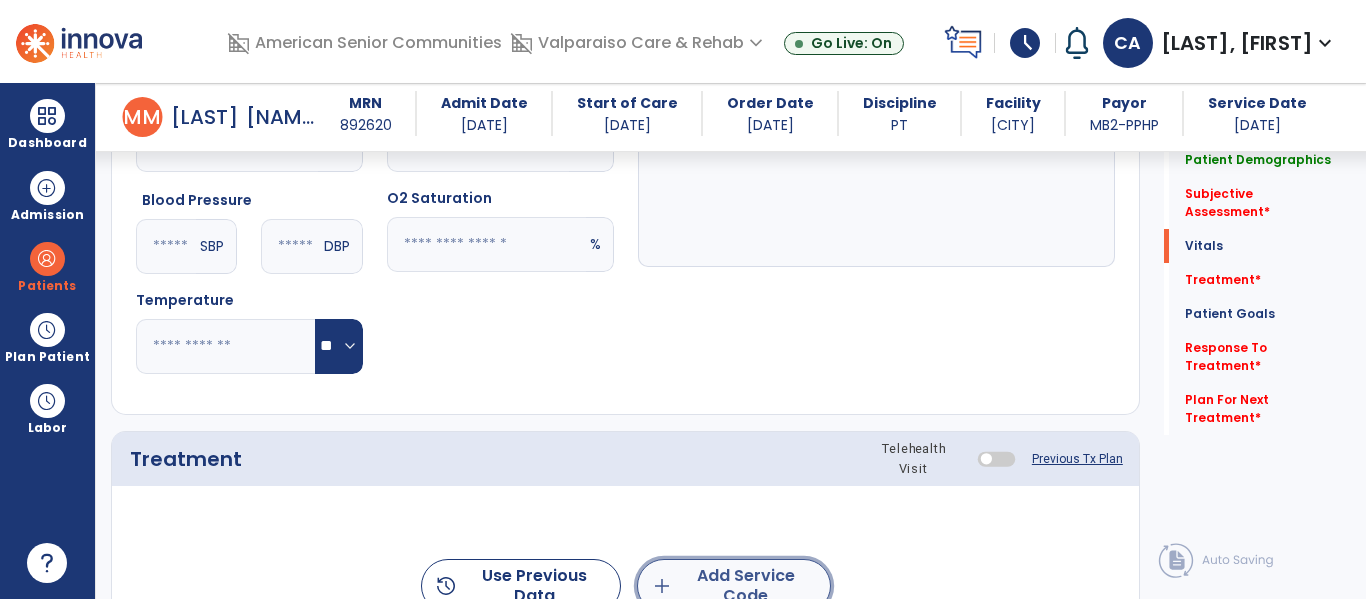 click on "add  Add Service Code" 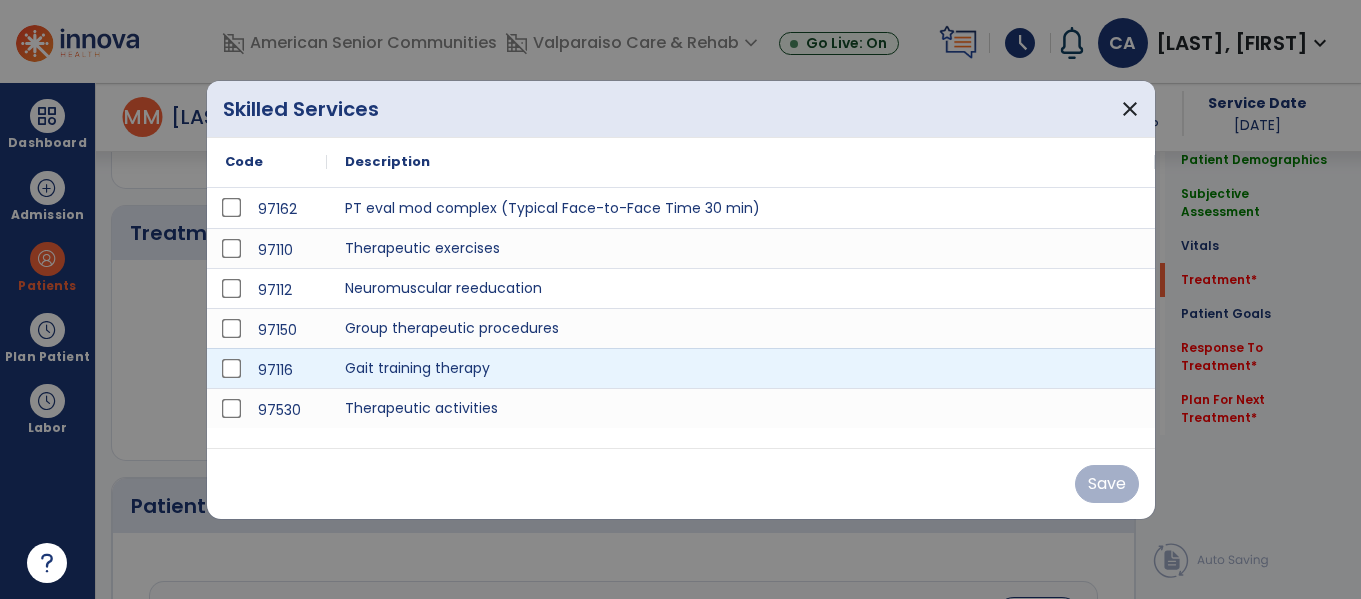 scroll, scrollTop: 1154, scrollLeft: 0, axis: vertical 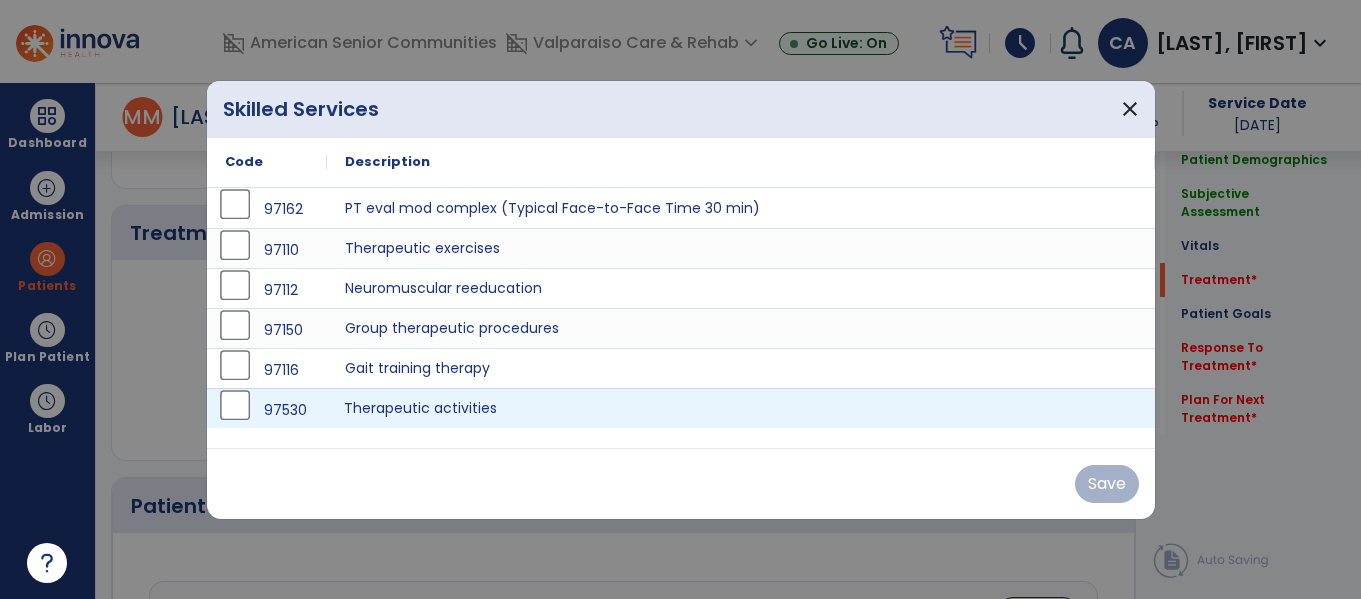 click on "Therapeutic activities" at bounding box center [741, 408] 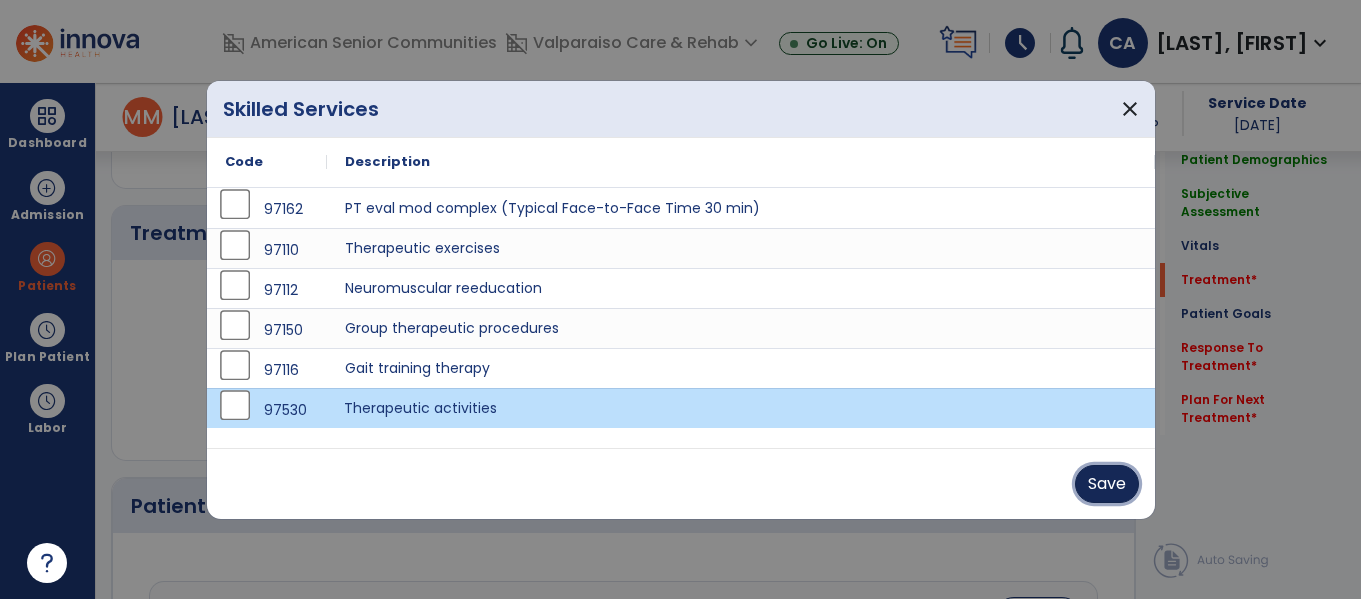 click on "Save" at bounding box center [1107, 484] 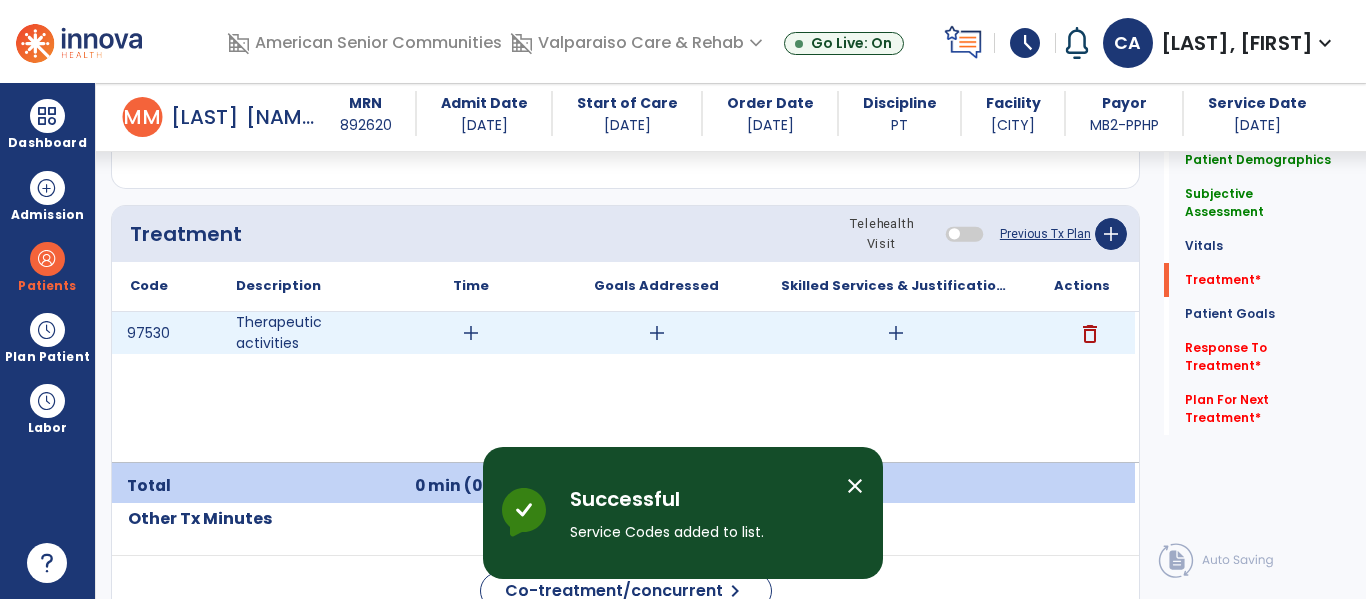 click on "add" at bounding box center [471, 333] 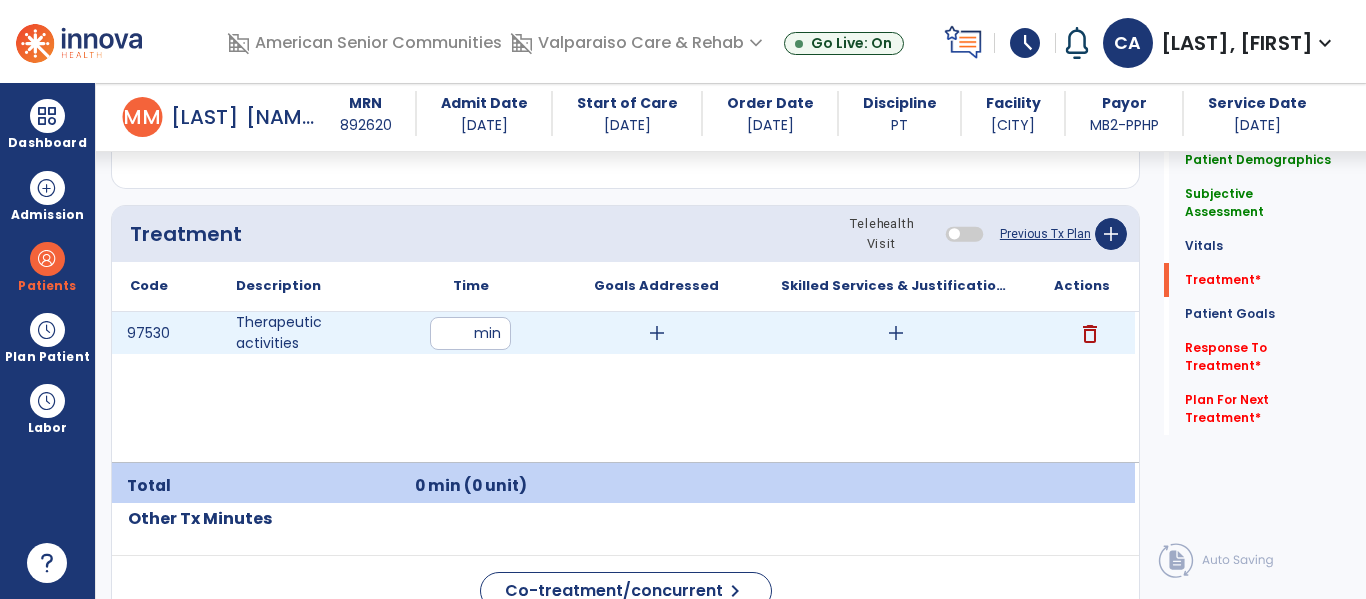 type on "**" 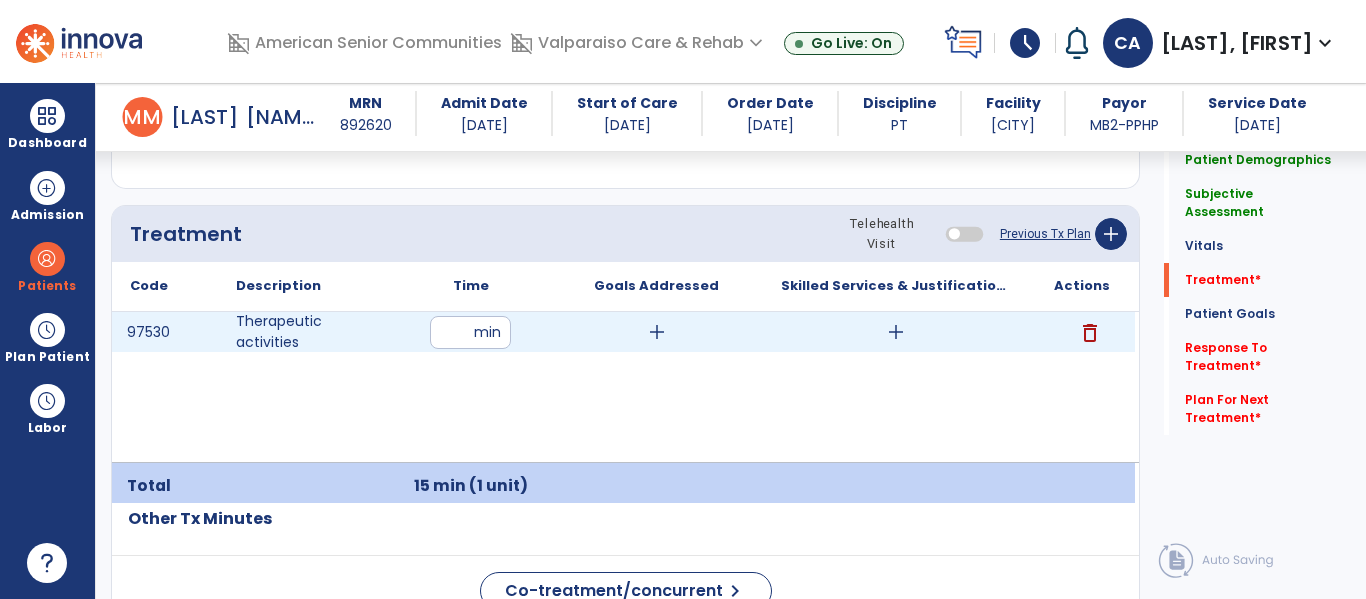 click on "add" at bounding box center [896, 332] 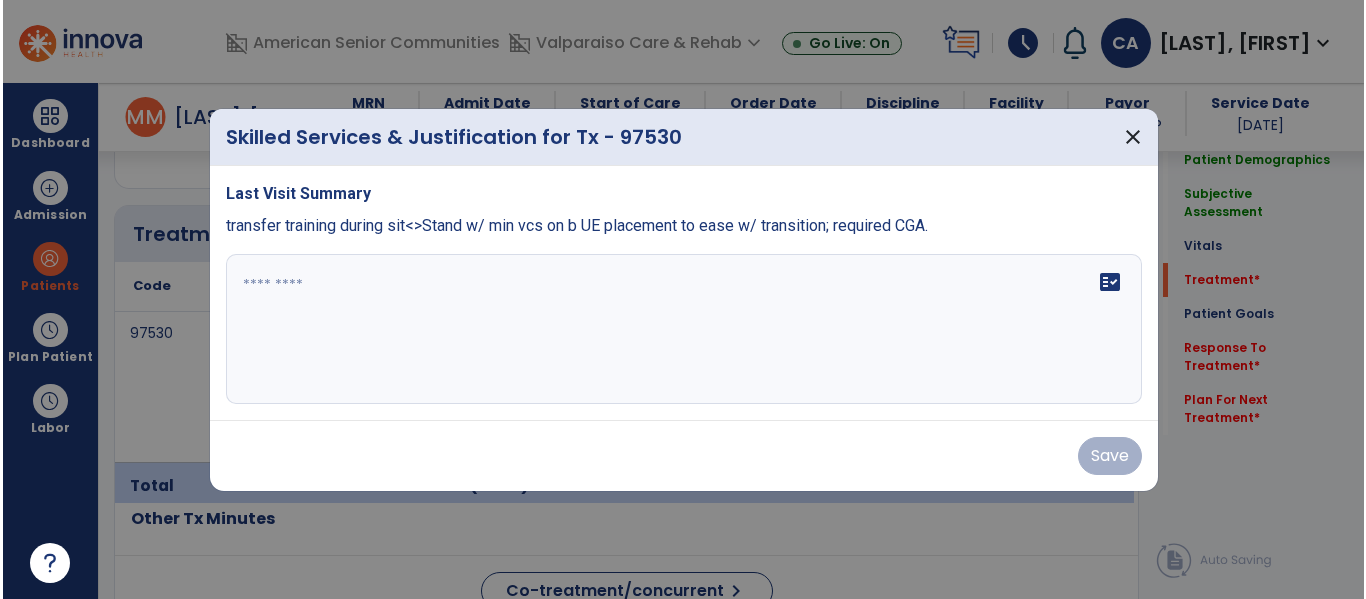 scroll, scrollTop: 1154, scrollLeft: 0, axis: vertical 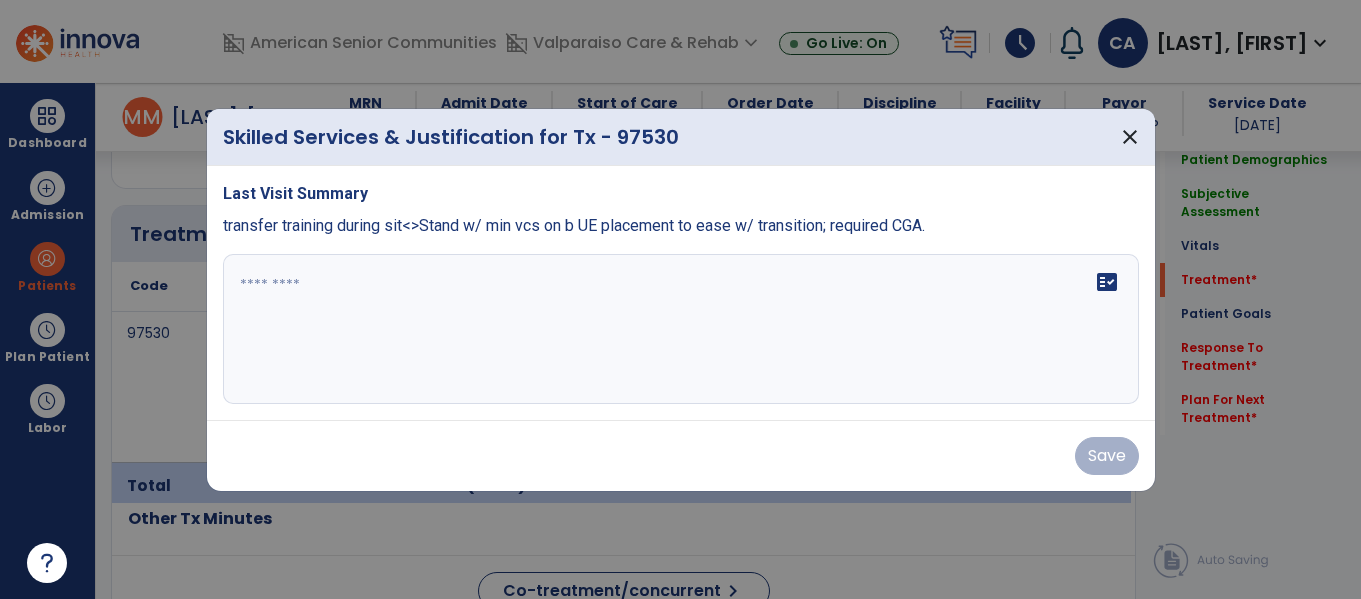 click on "fact_check" at bounding box center (681, 329) 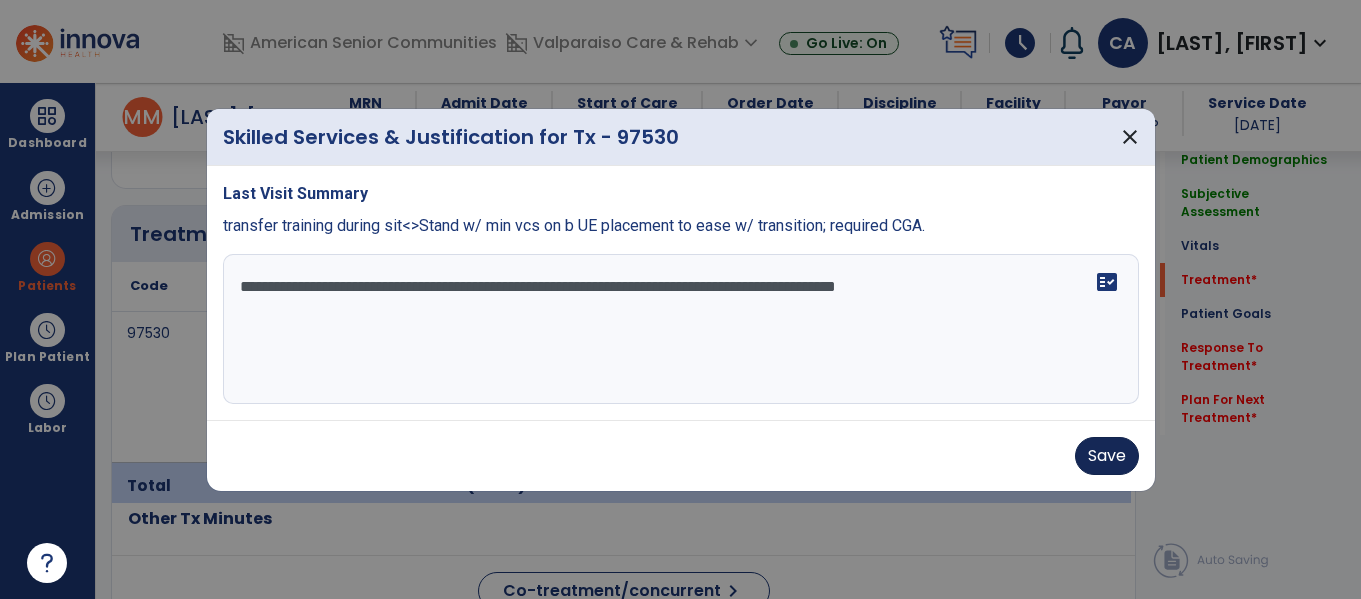 type on "**********" 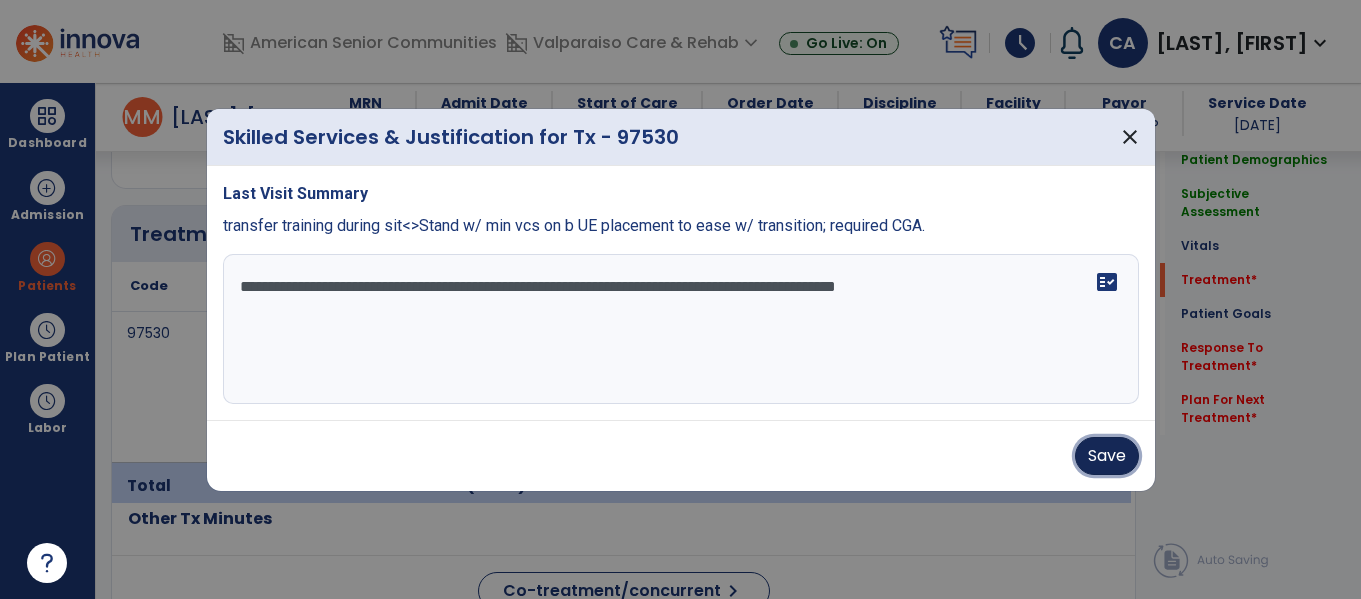 click on "Save" at bounding box center (1107, 456) 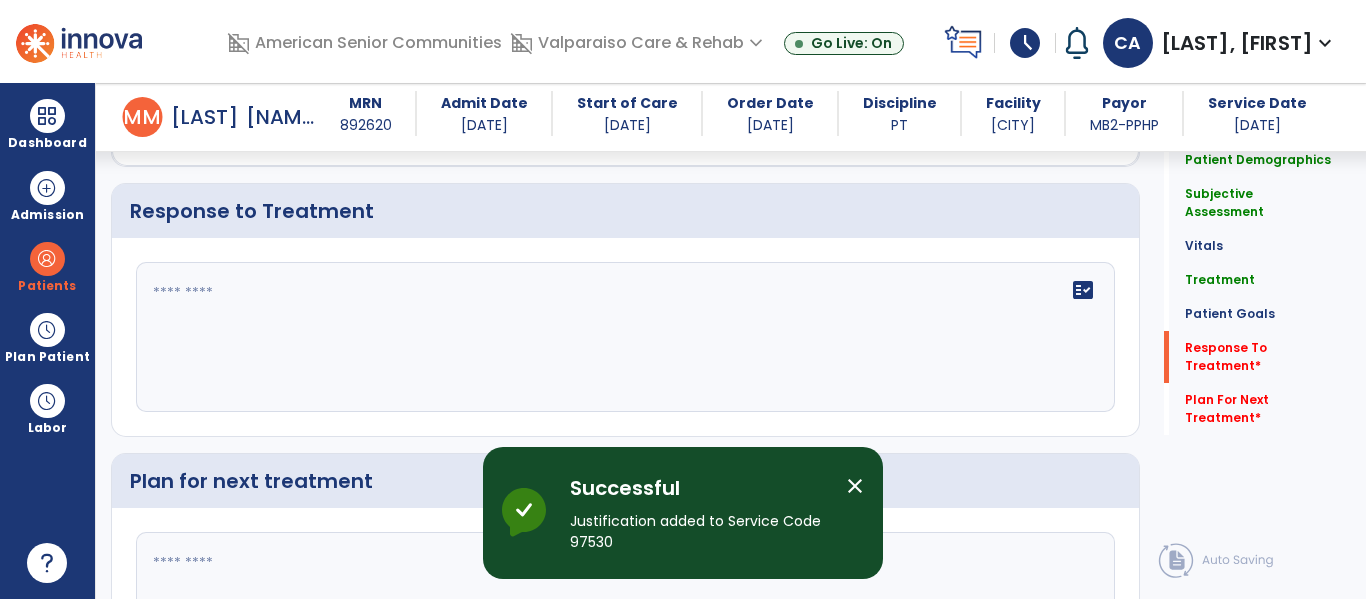 scroll, scrollTop: 3170, scrollLeft: 0, axis: vertical 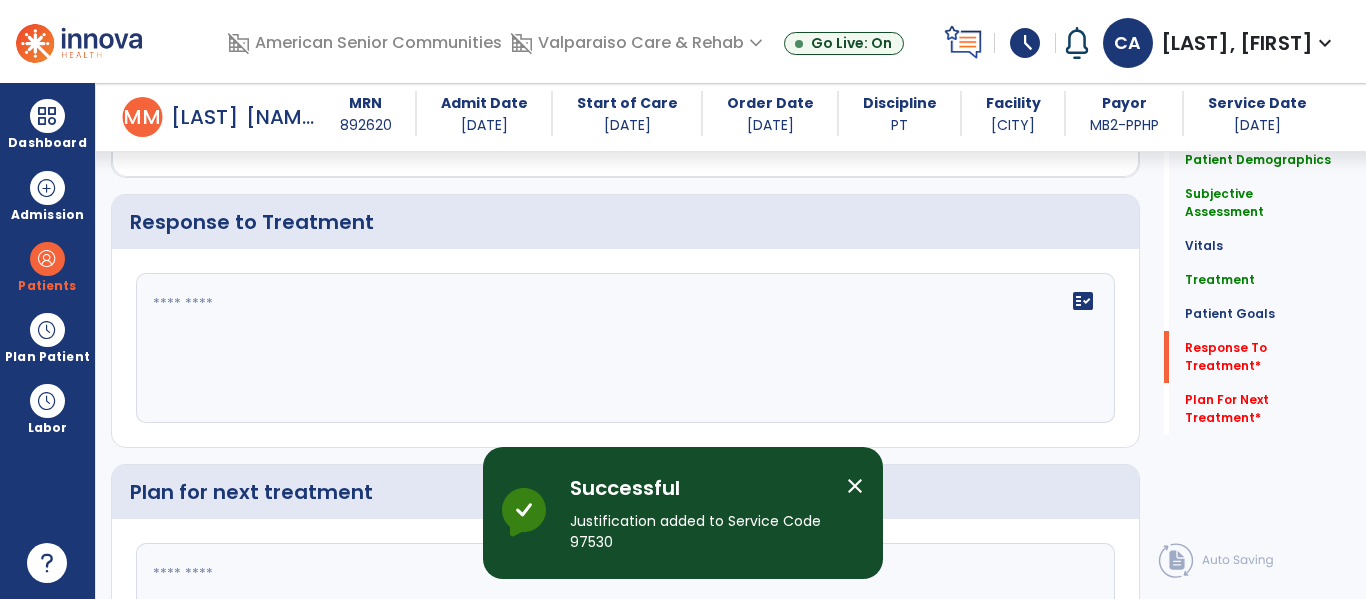 click on "fact_check" 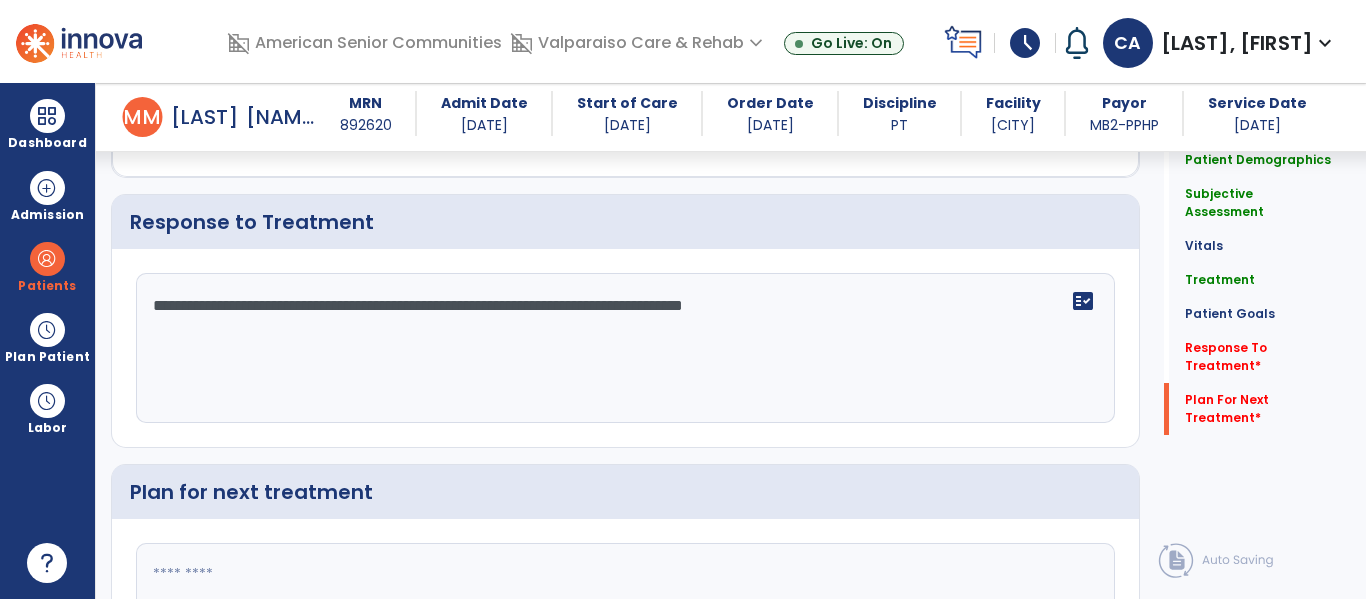 scroll, scrollTop: 3355, scrollLeft: 0, axis: vertical 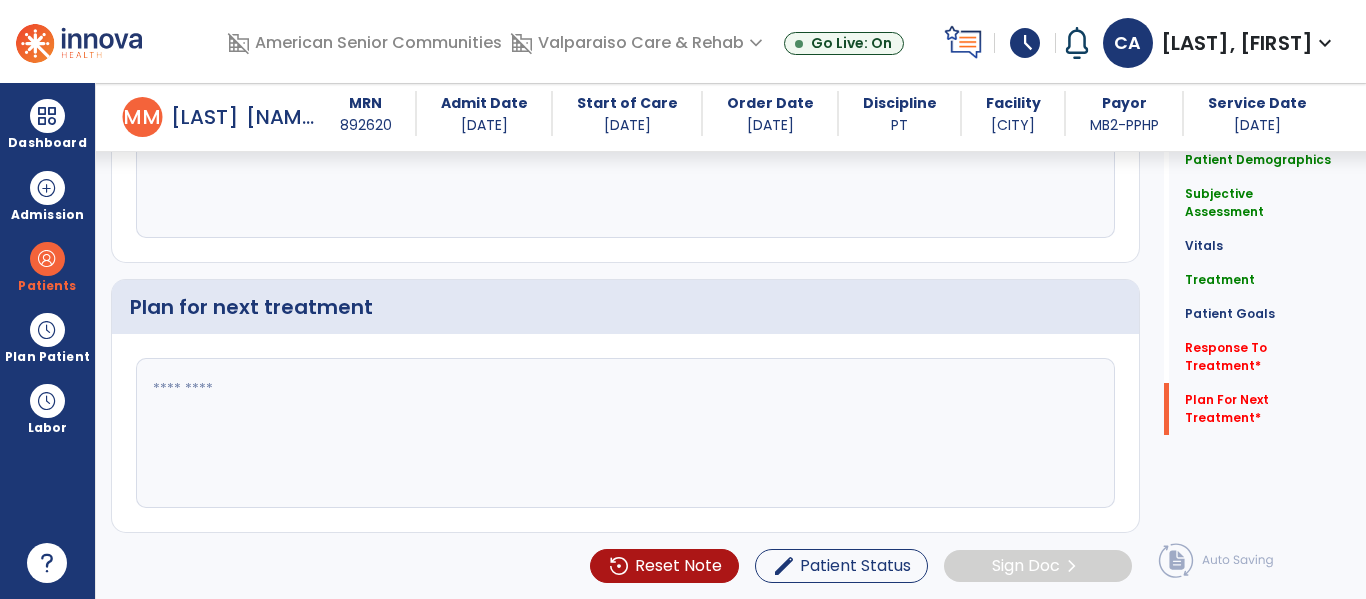 type on "**********" 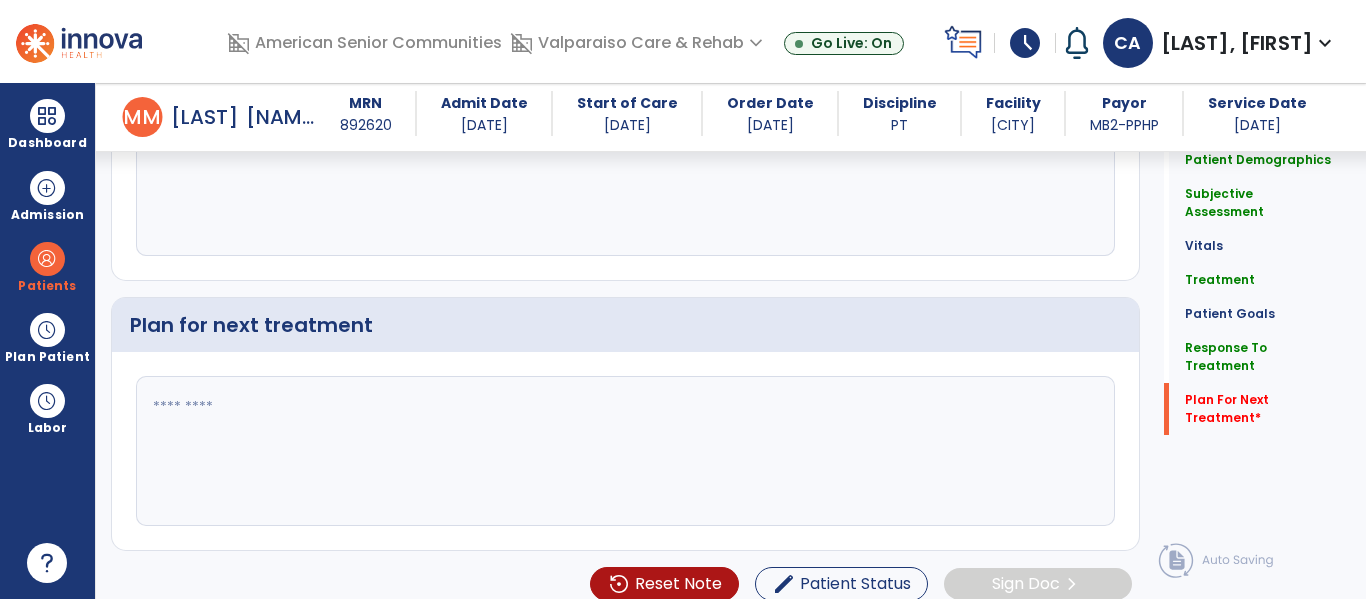 scroll, scrollTop: 3355, scrollLeft: 0, axis: vertical 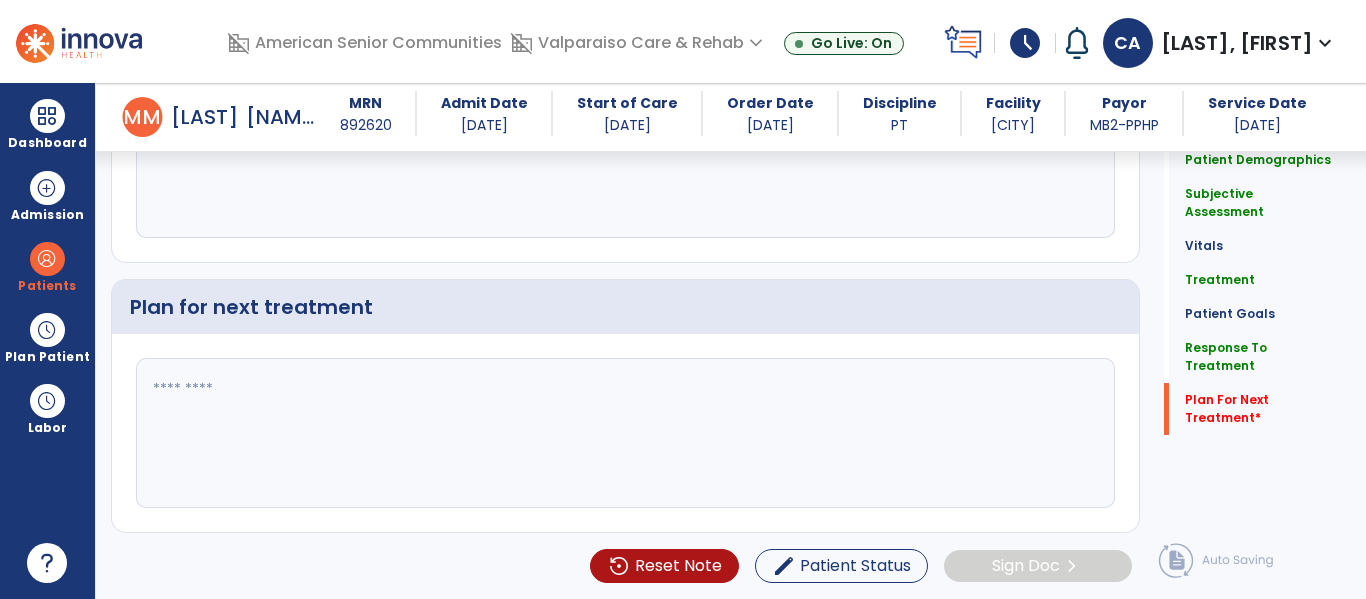 click 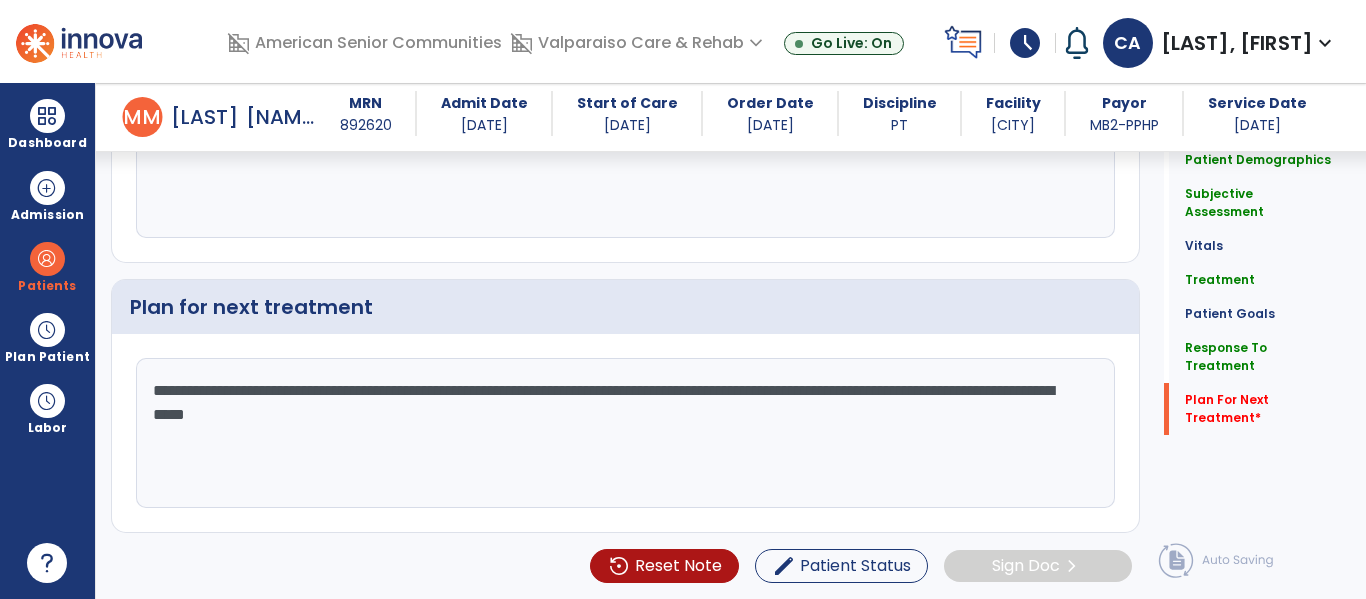 type on "**********" 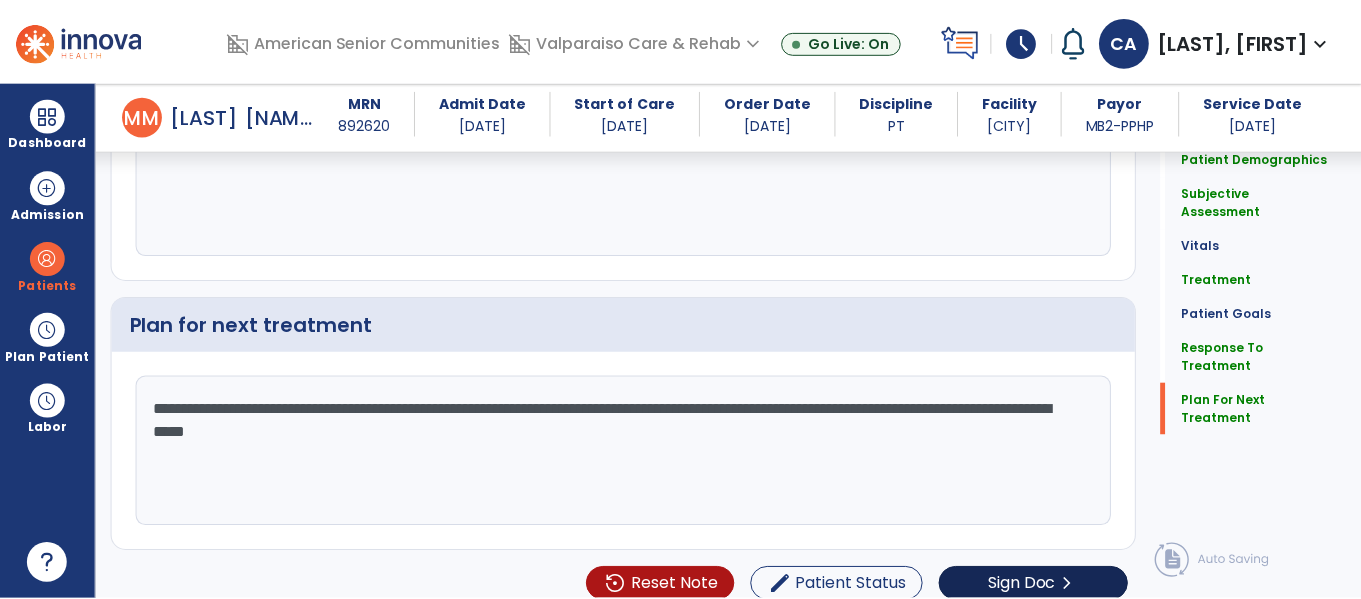 scroll, scrollTop: 3355, scrollLeft: 0, axis: vertical 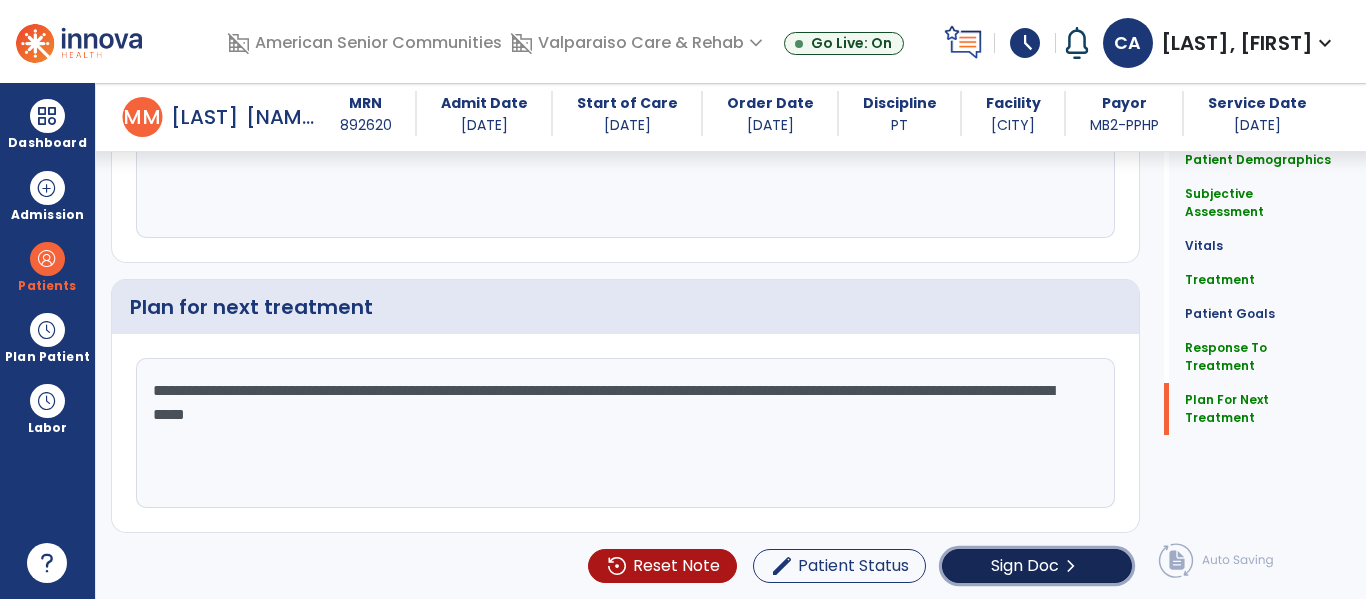 click on "Sign Doc" 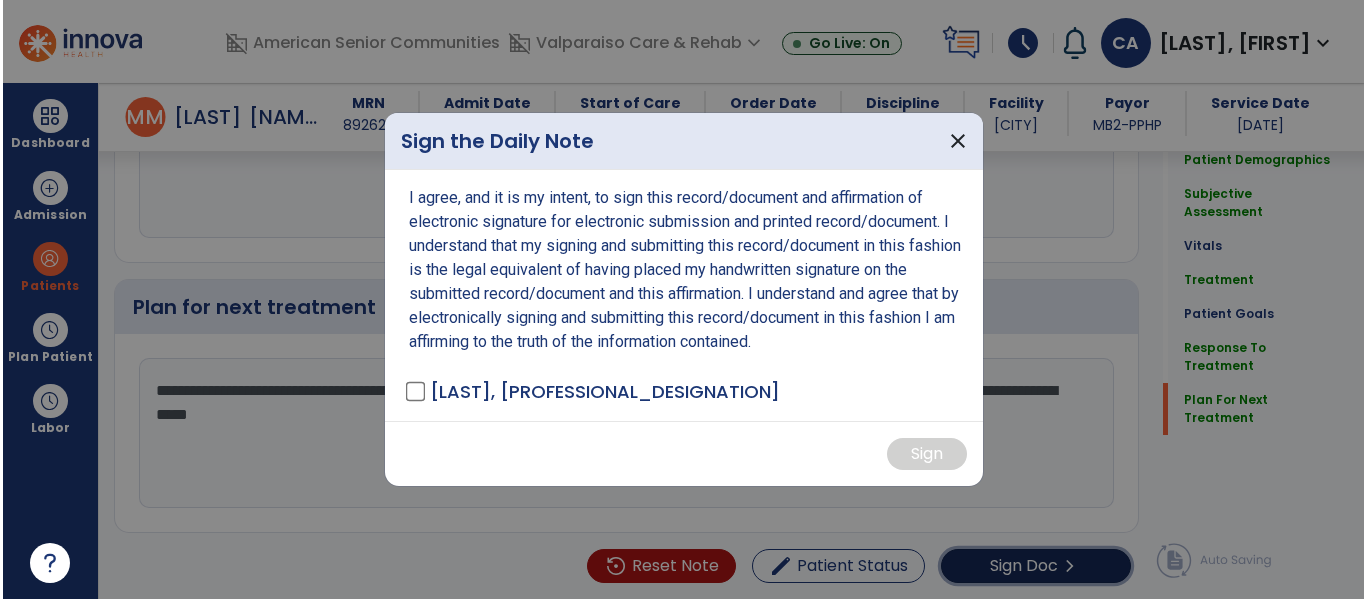scroll, scrollTop: 3355, scrollLeft: 0, axis: vertical 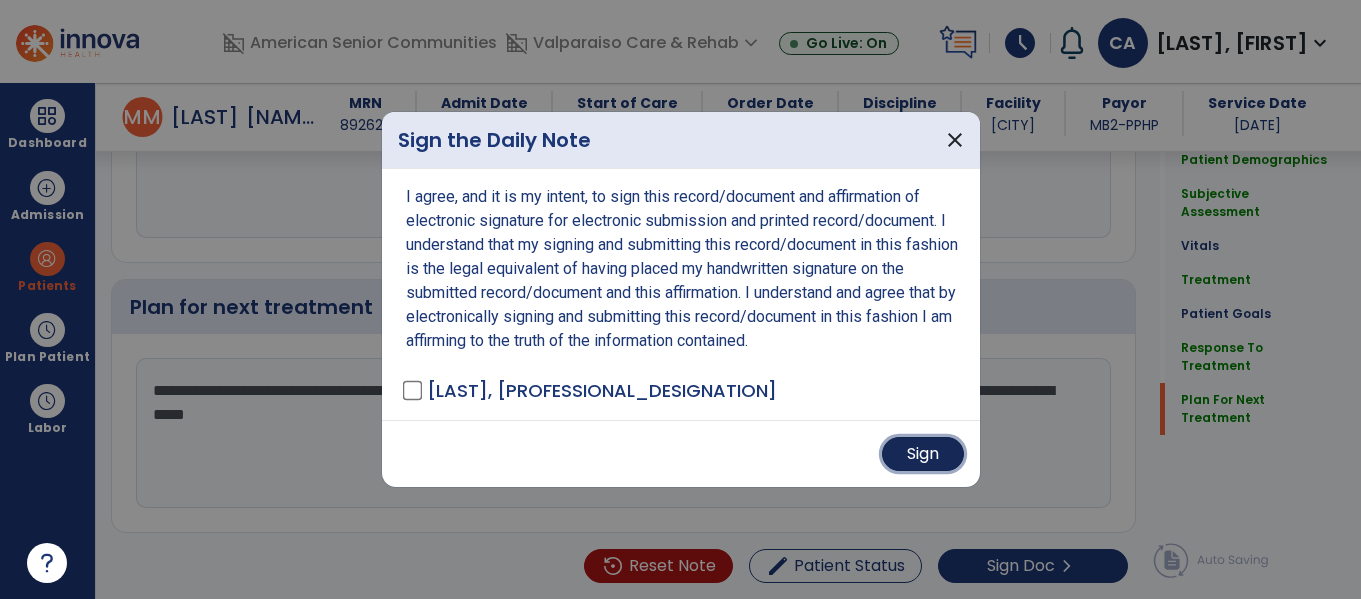 click on "Sign" at bounding box center [923, 454] 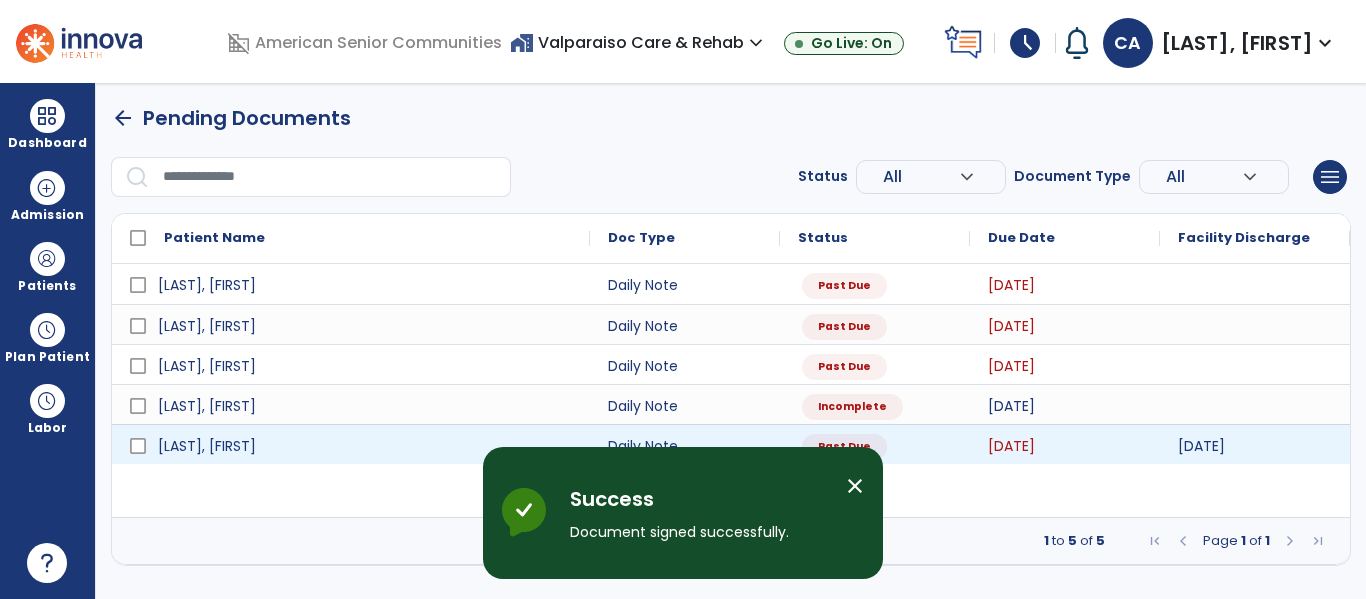 scroll, scrollTop: 0, scrollLeft: 0, axis: both 